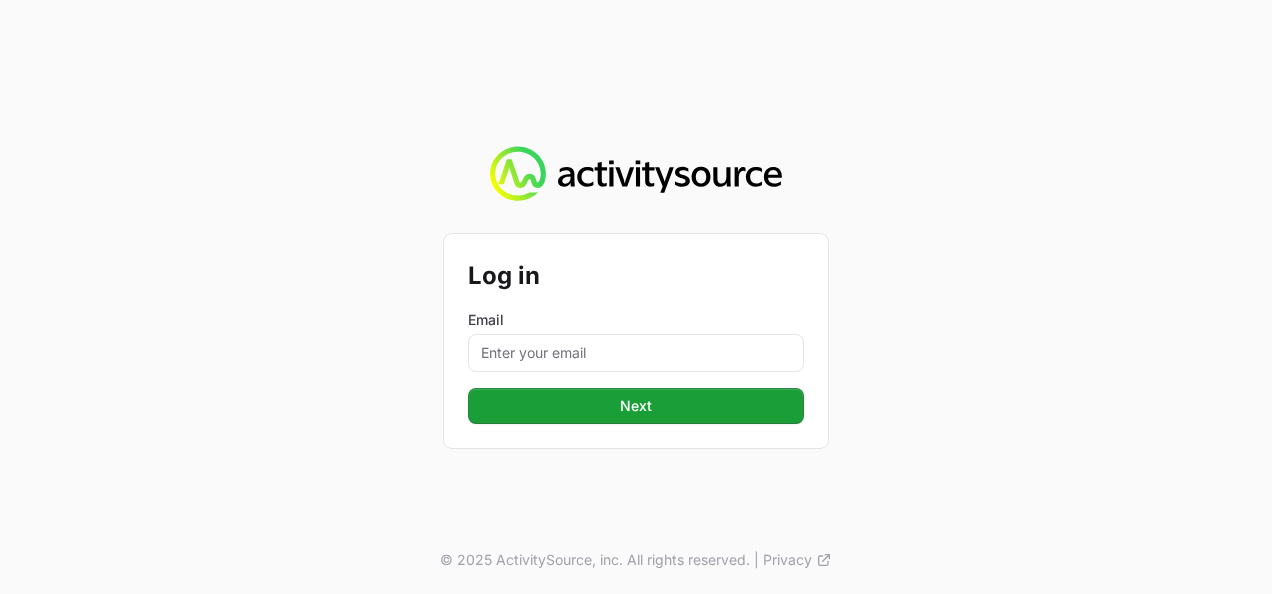scroll, scrollTop: 0, scrollLeft: 0, axis: both 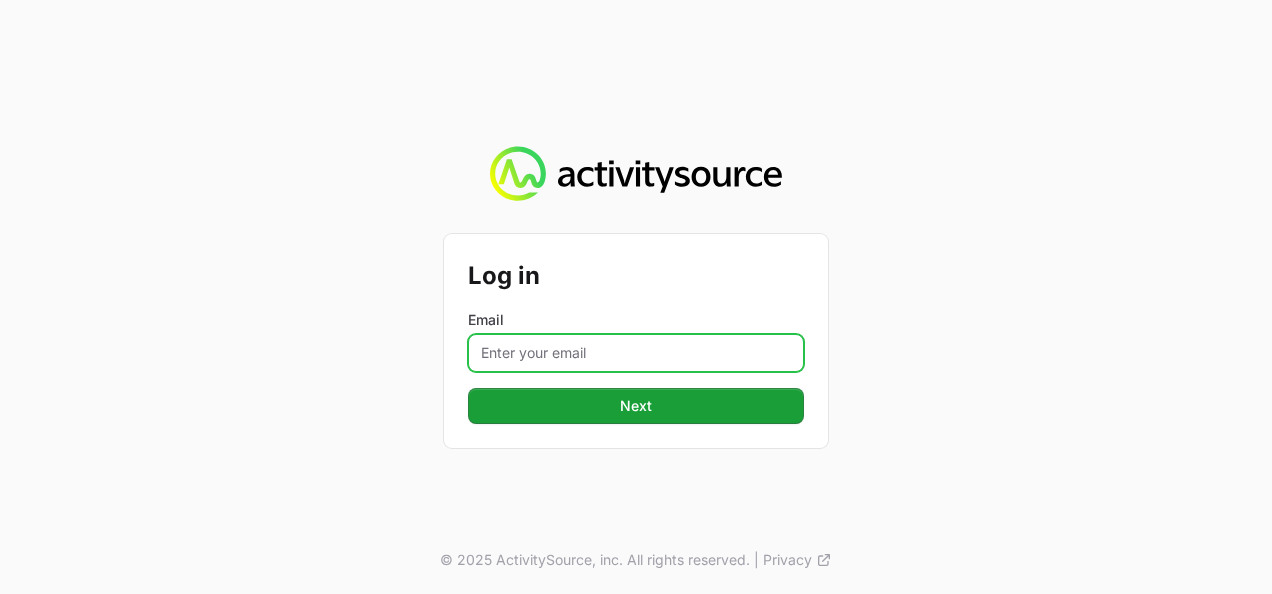 click on "Email" 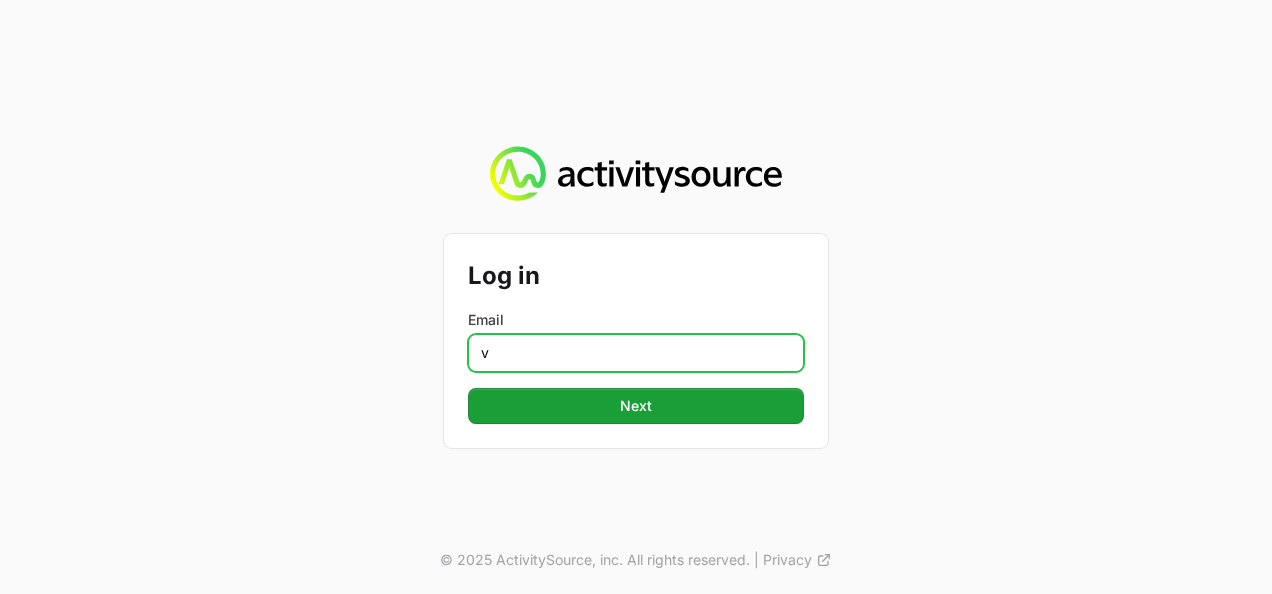 click on "v" 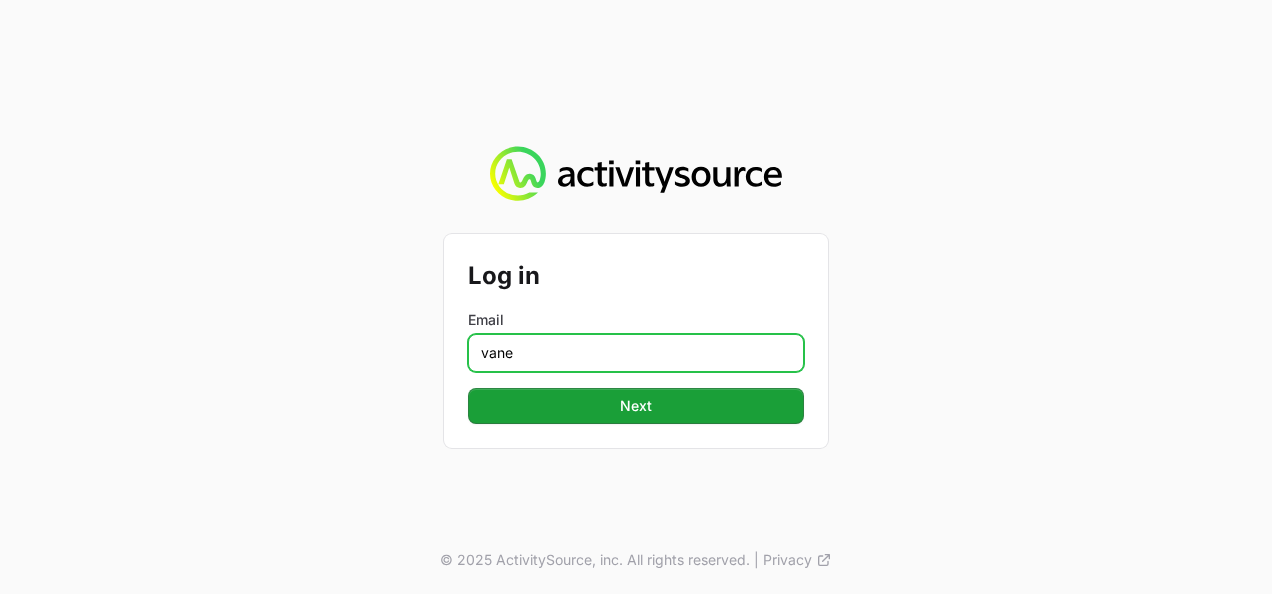 type on "[PERSON_NAME][EMAIL_ADDRESS][DOMAIN_NAME]" 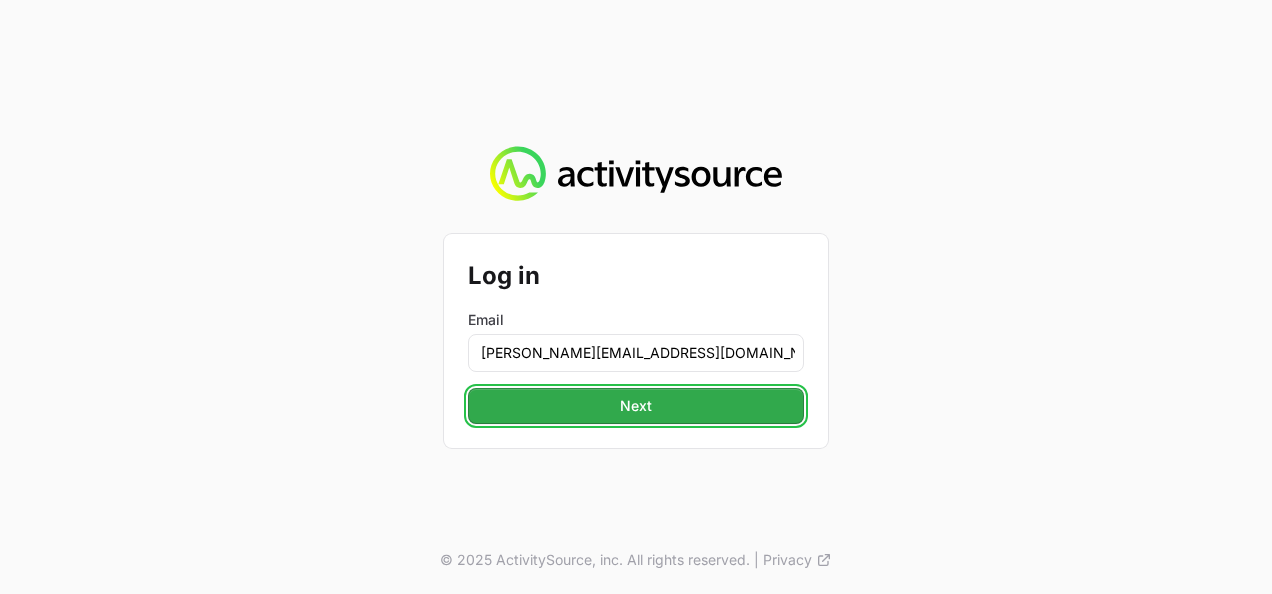click on "Next" 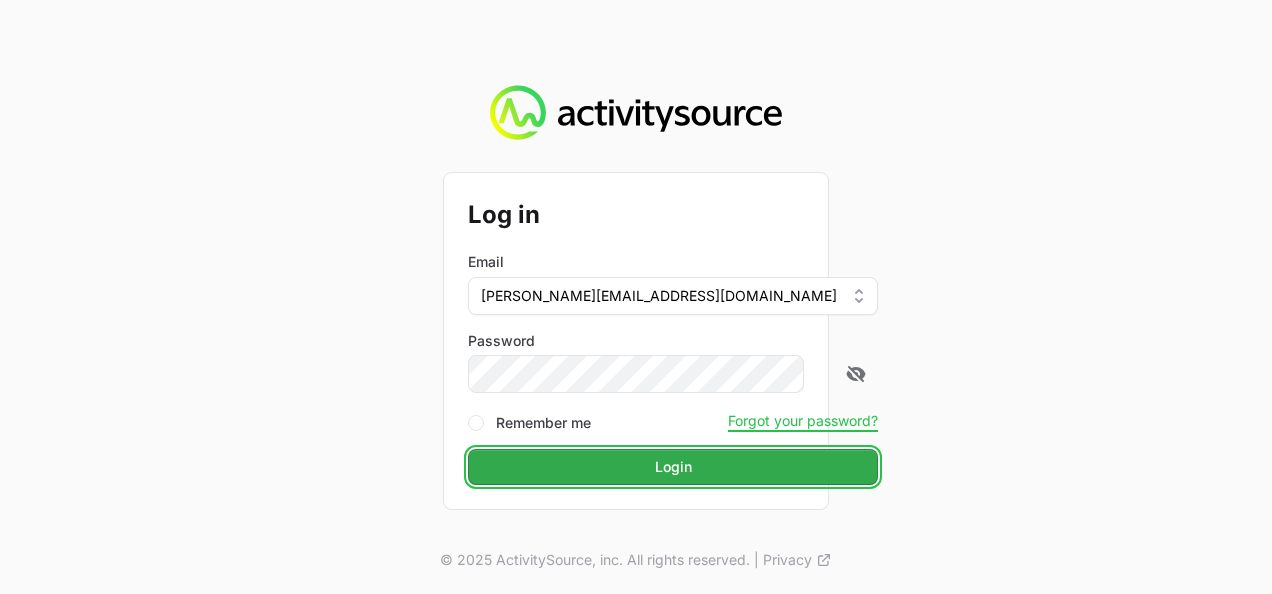 click on "Login" 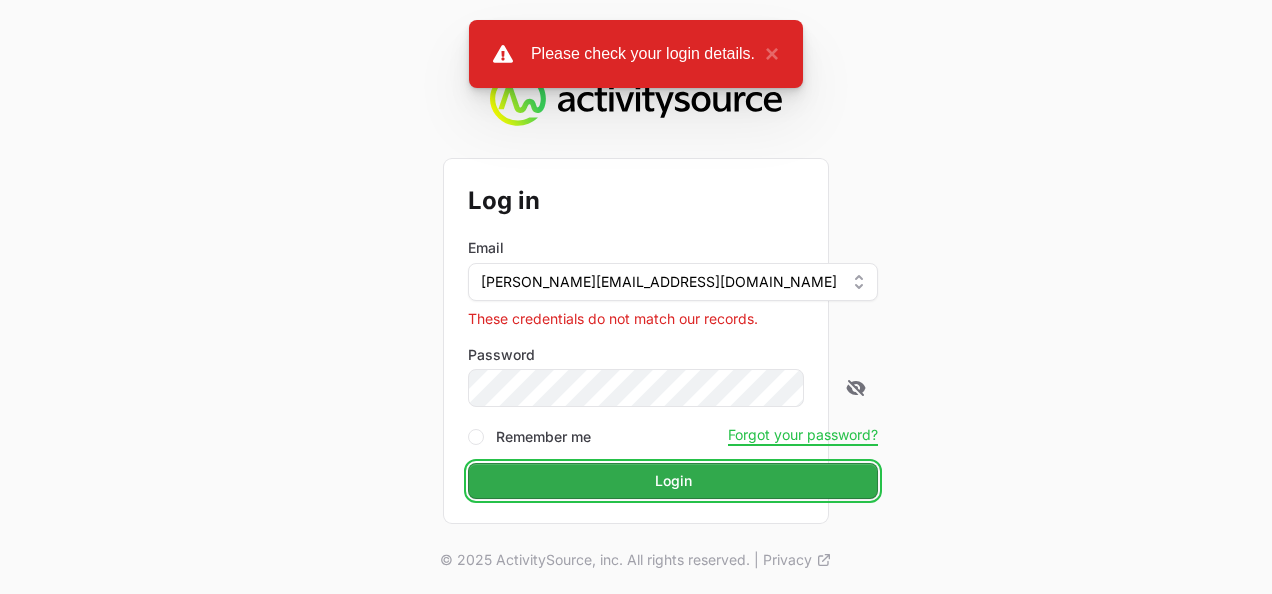 click on "Login" 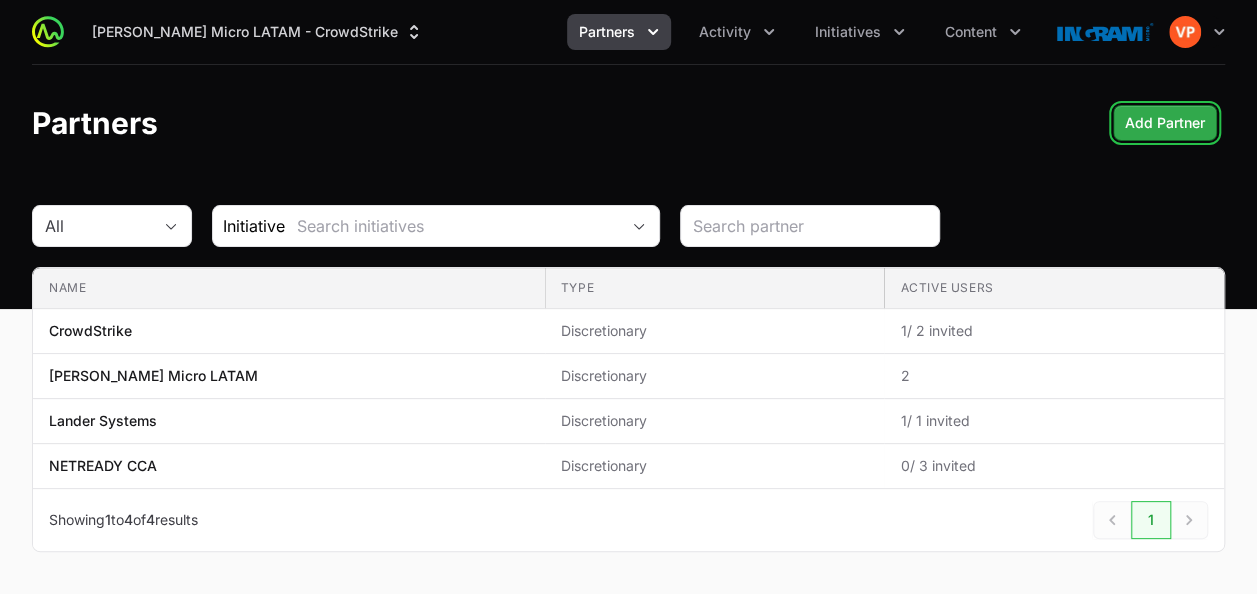 click on "Add Partner" 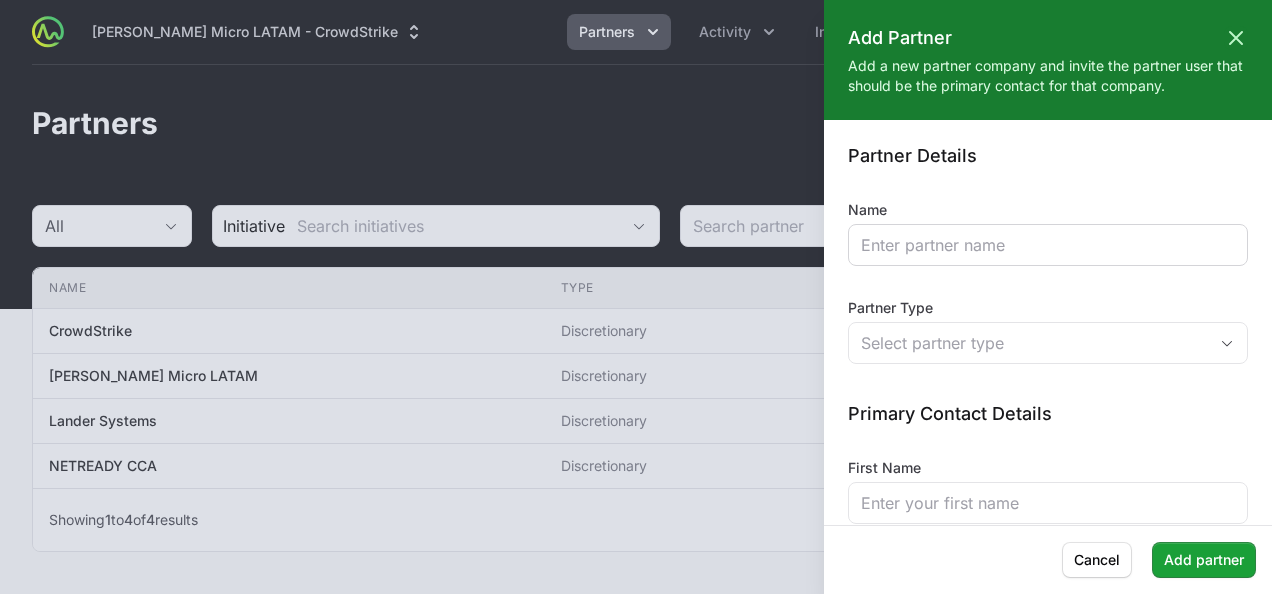 click at bounding box center [1048, 245] 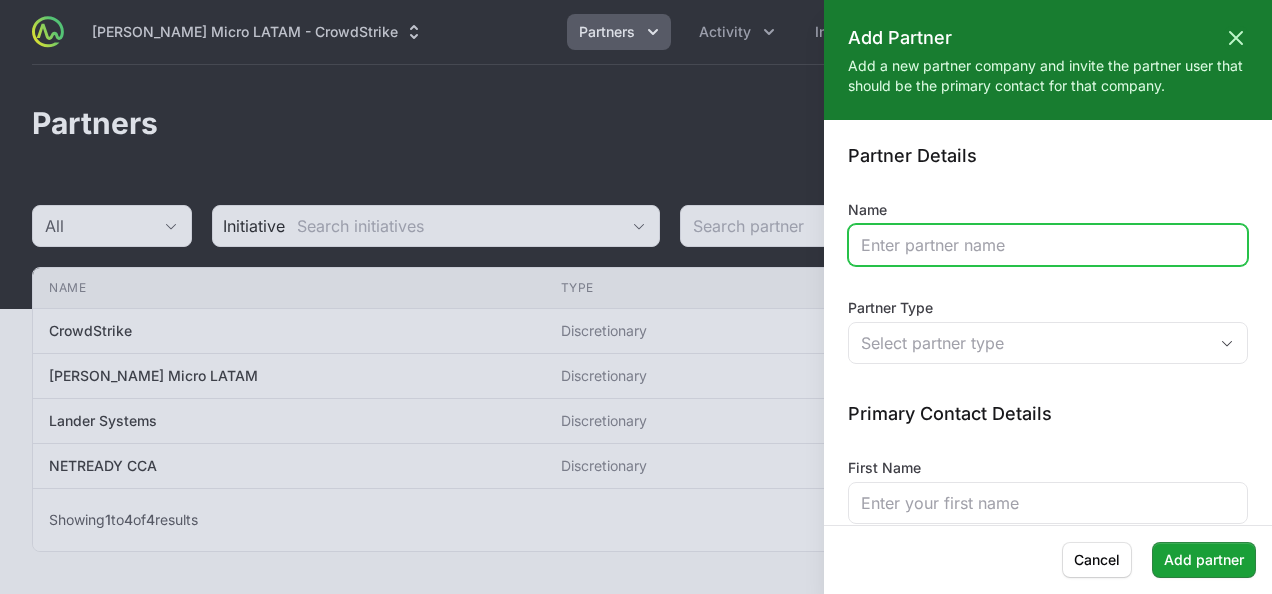 click on "Name" at bounding box center [1048, 245] 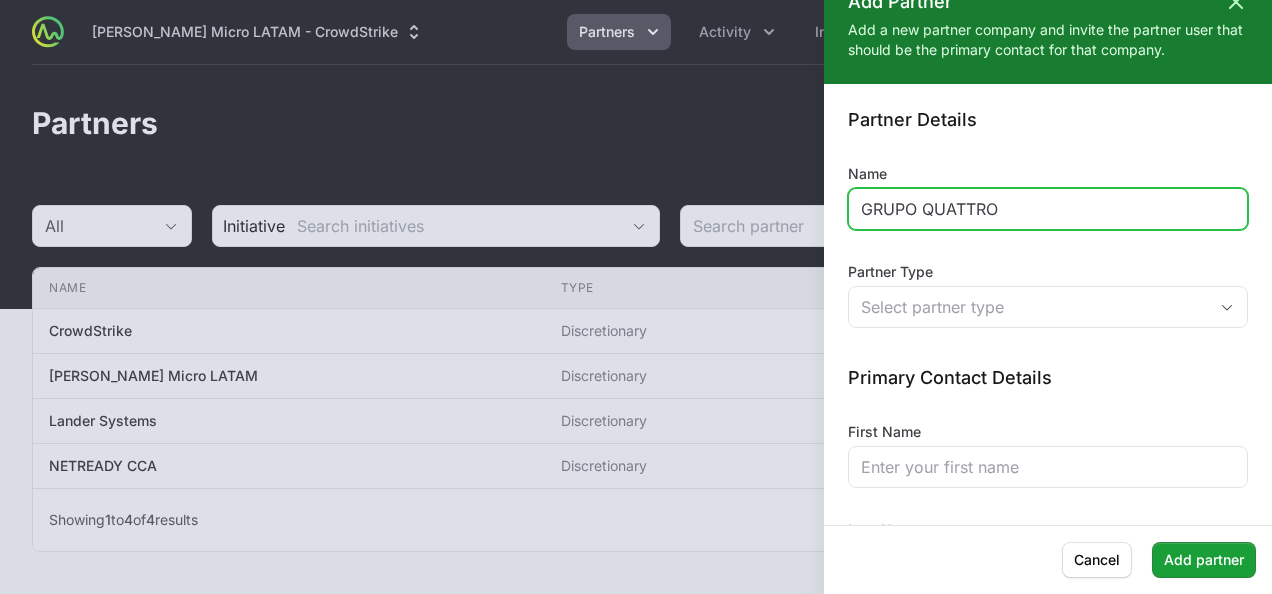 scroll, scrollTop: 39, scrollLeft: 0, axis: vertical 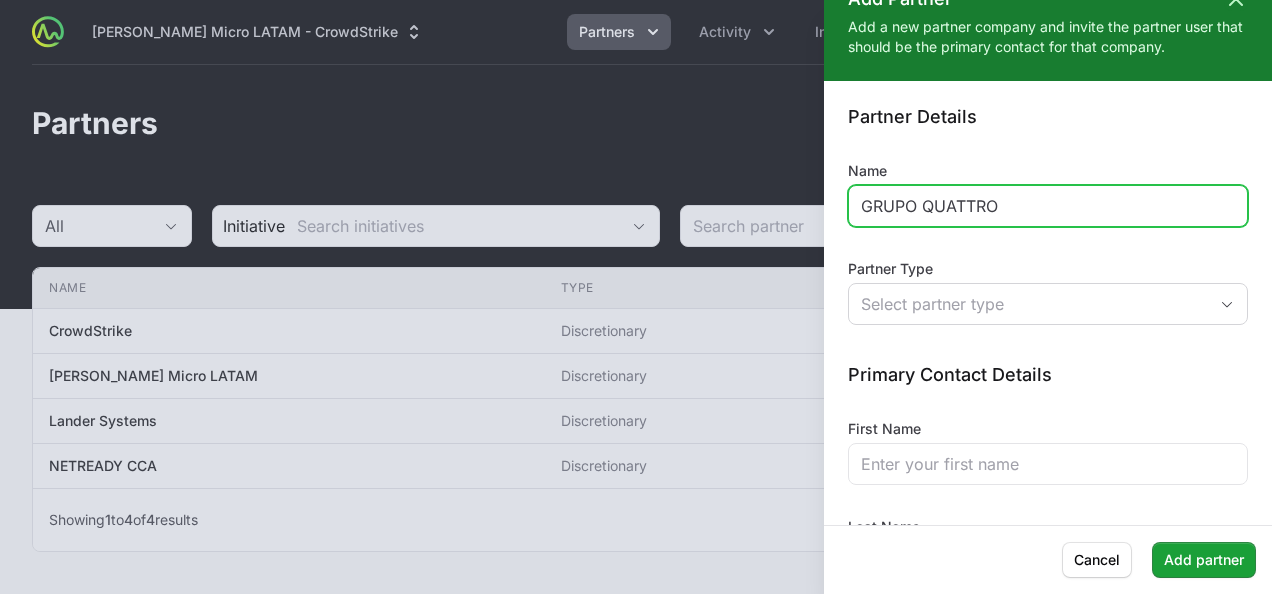 type on "GRUPO QUATTRO" 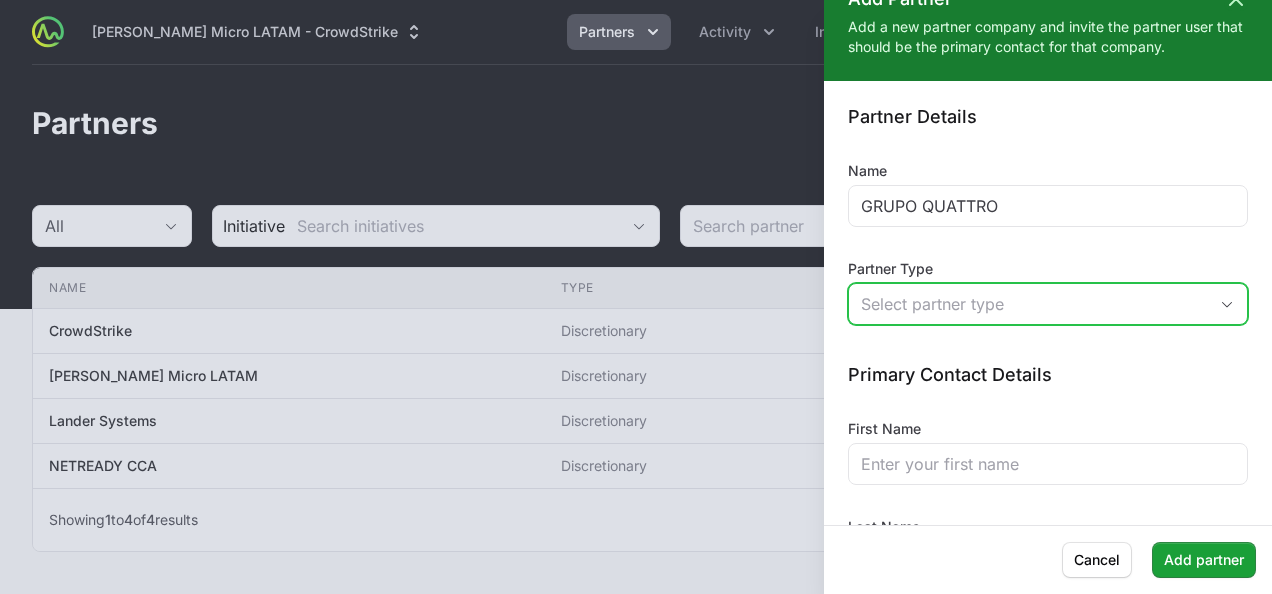 click on "Select partner type" at bounding box center [1034, 304] 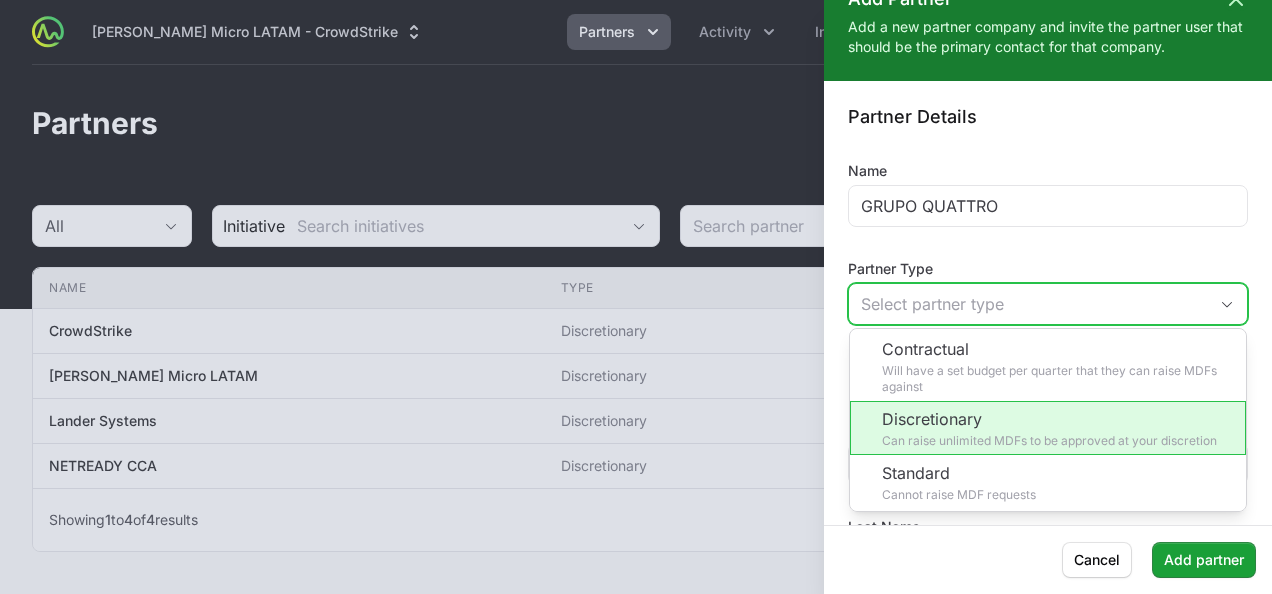 click on "Discretionary Can raise unlimited MDFs to be approved at your discretion" 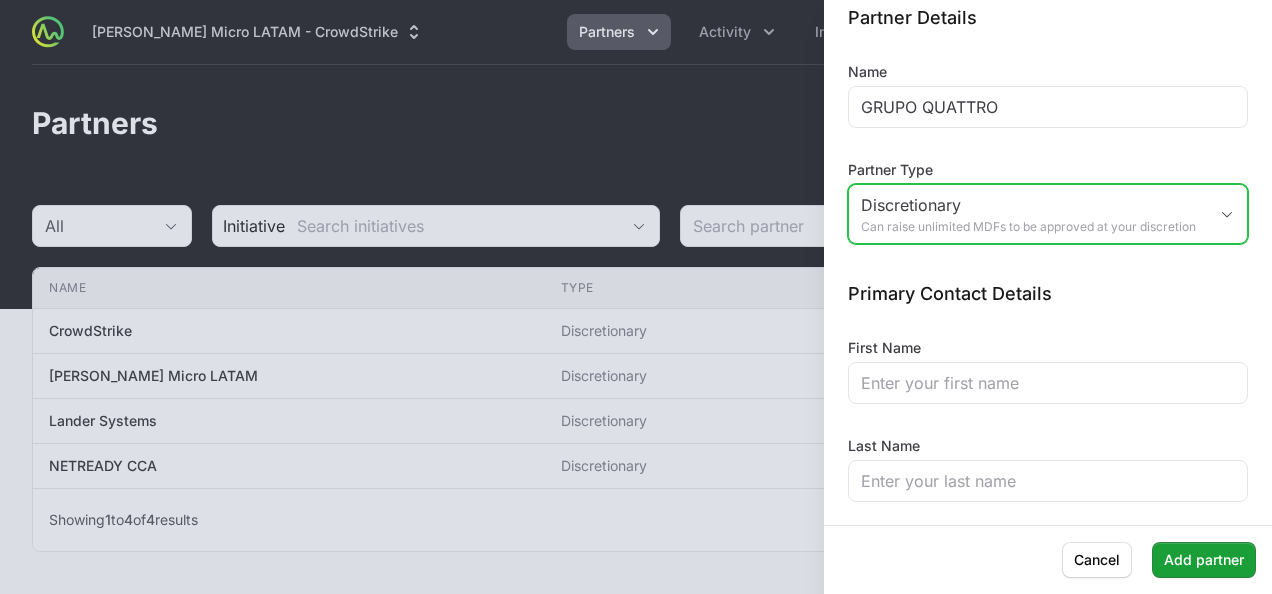 scroll, scrollTop: 139, scrollLeft: 0, axis: vertical 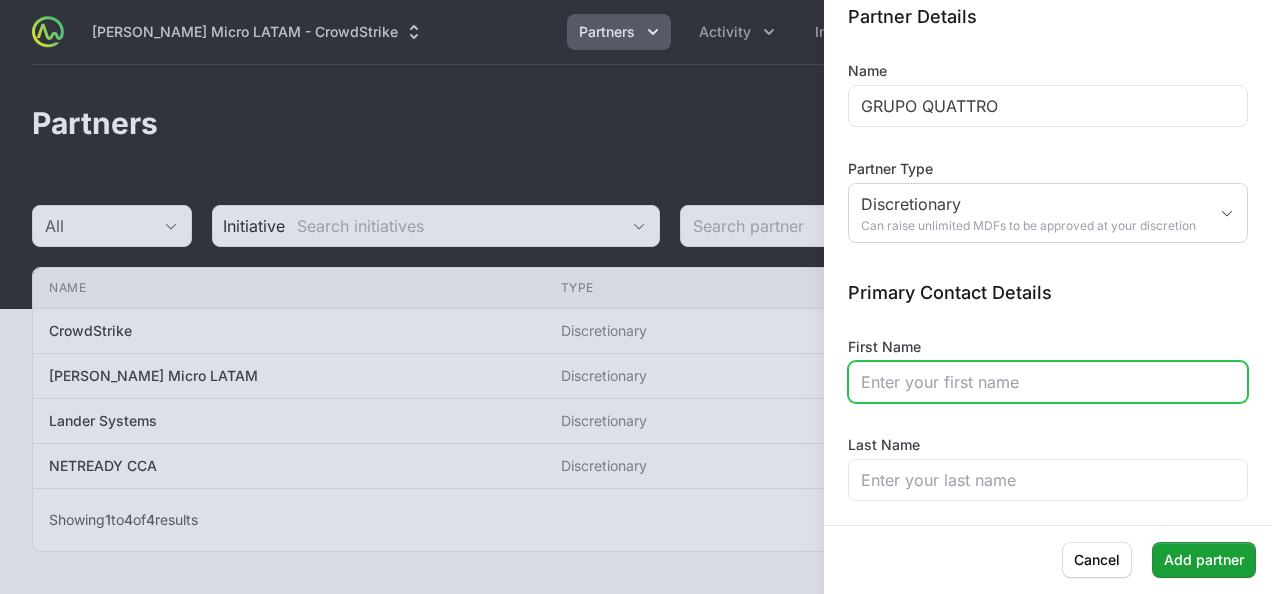 click on "First Name" at bounding box center [1048, 382] 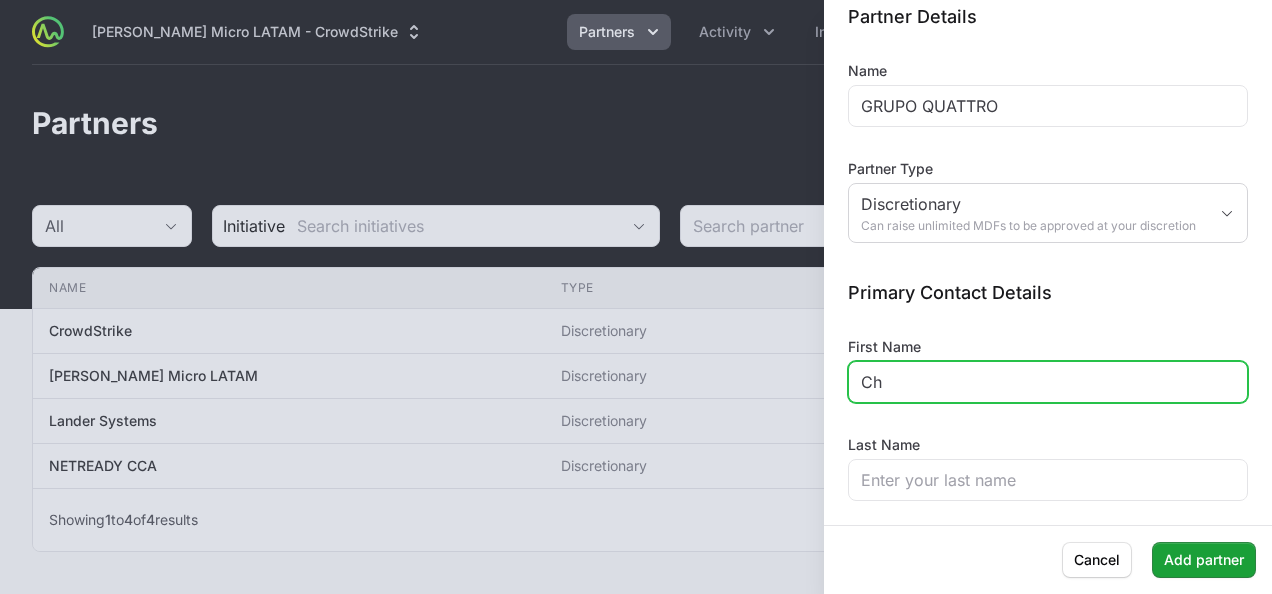 type on "[DEMOGRAPHIC_DATA]" 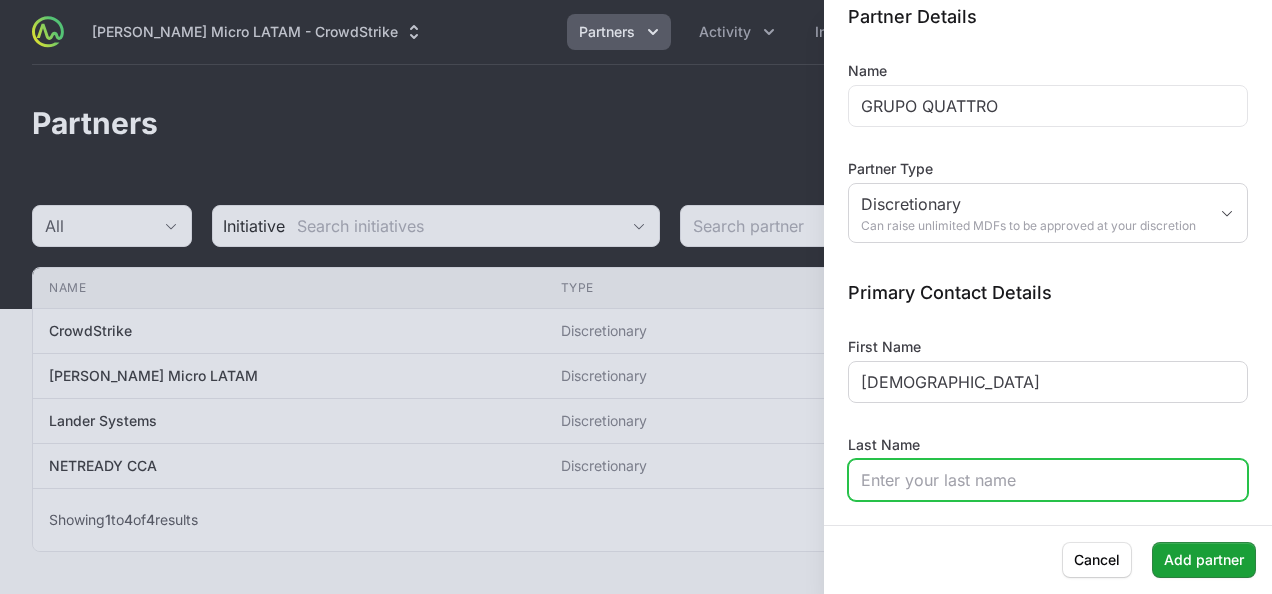 type on "[PERSON_NAME]" 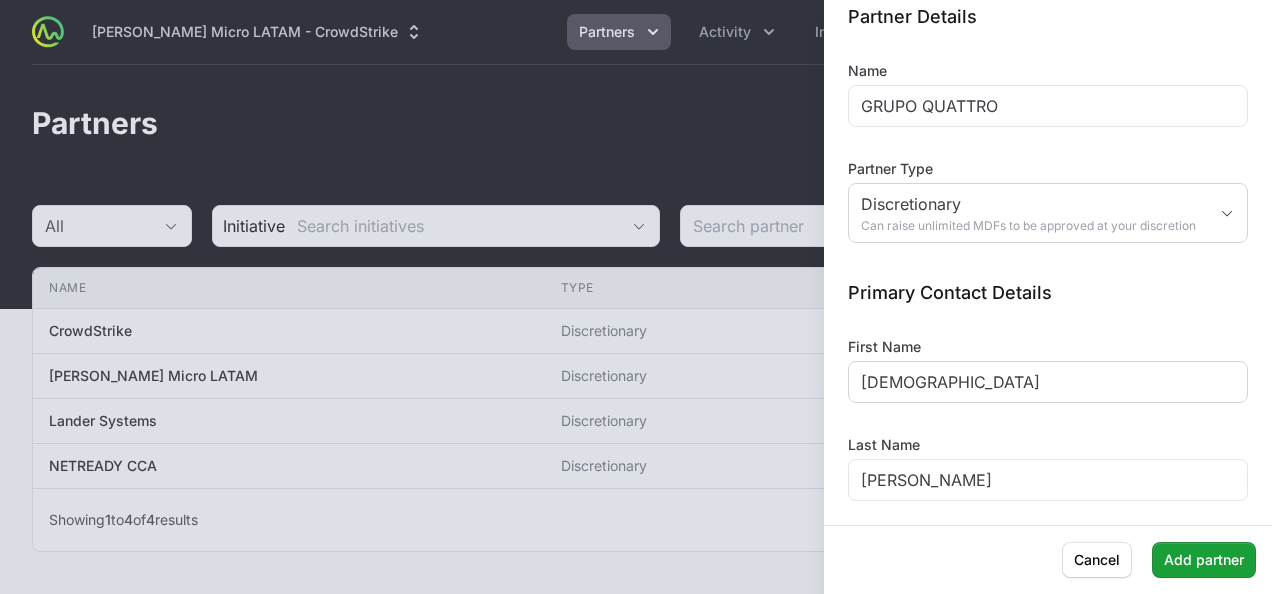 type on "[EMAIL_ADDRESS][DOMAIN_NAME]" 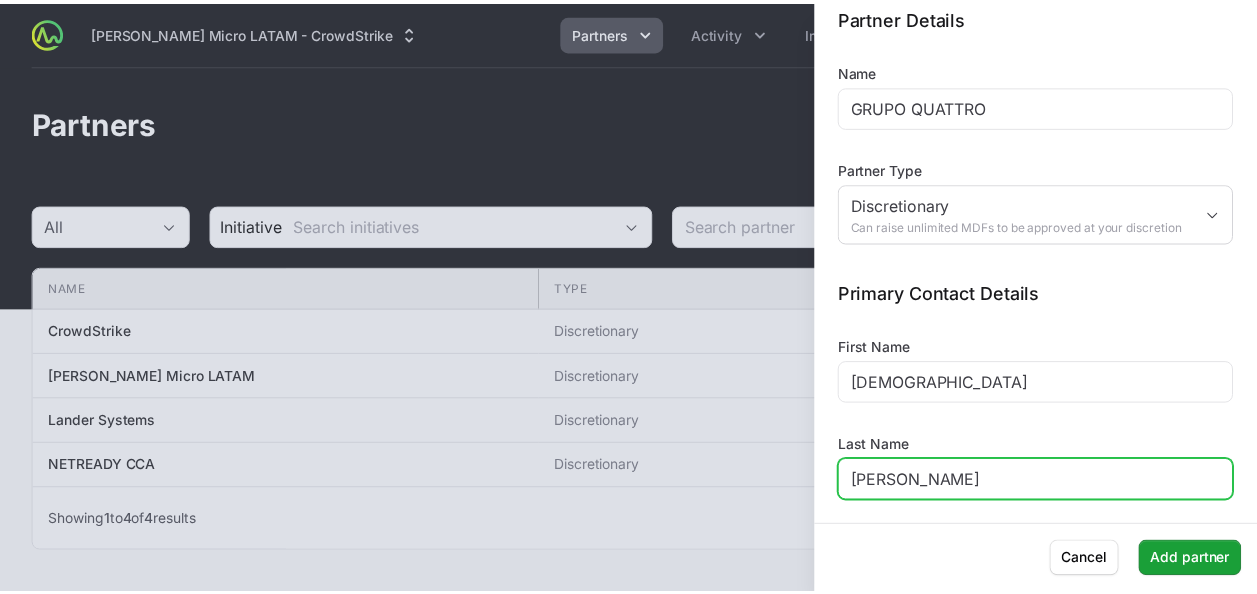 scroll, scrollTop: 248, scrollLeft: 0, axis: vertical 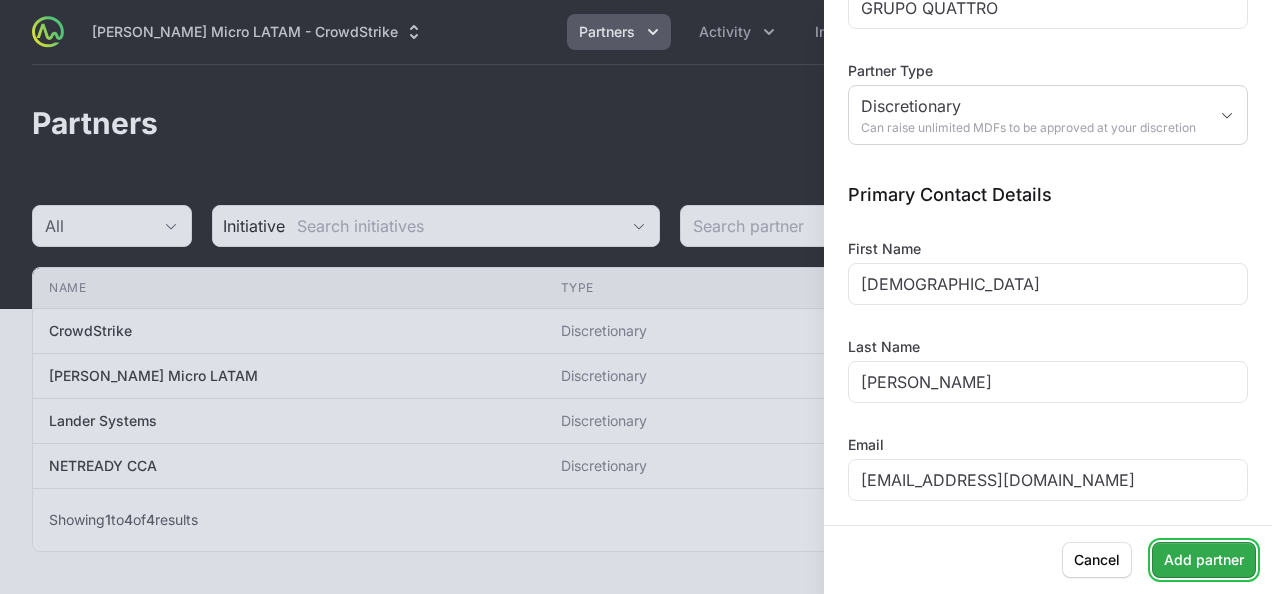 click on "Add partner" 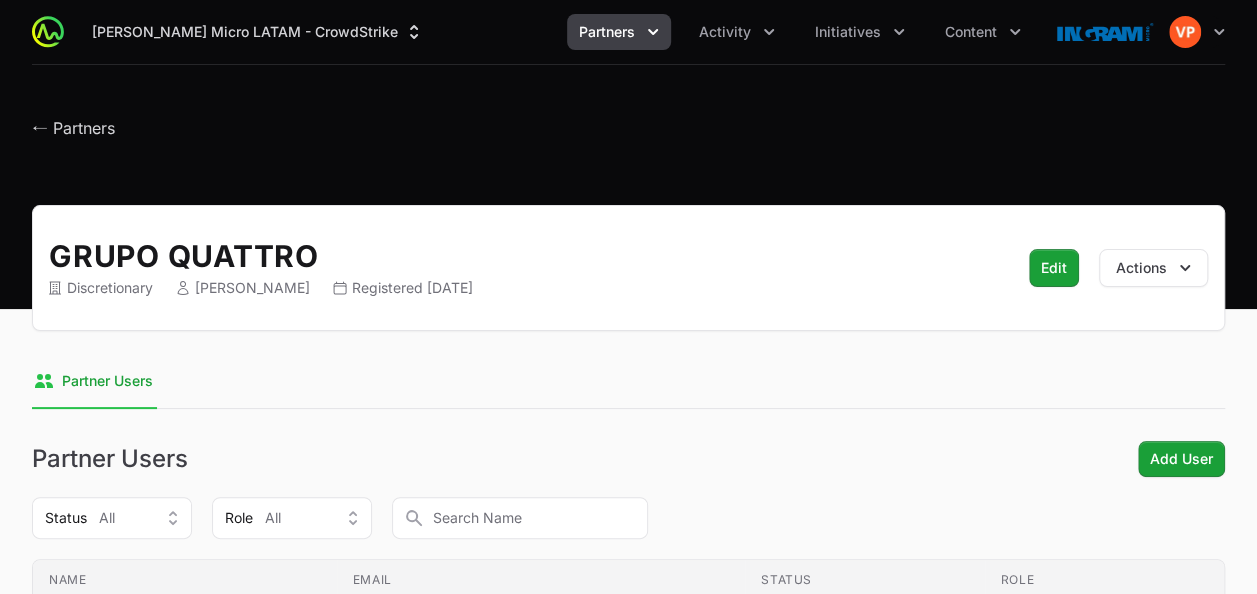 click 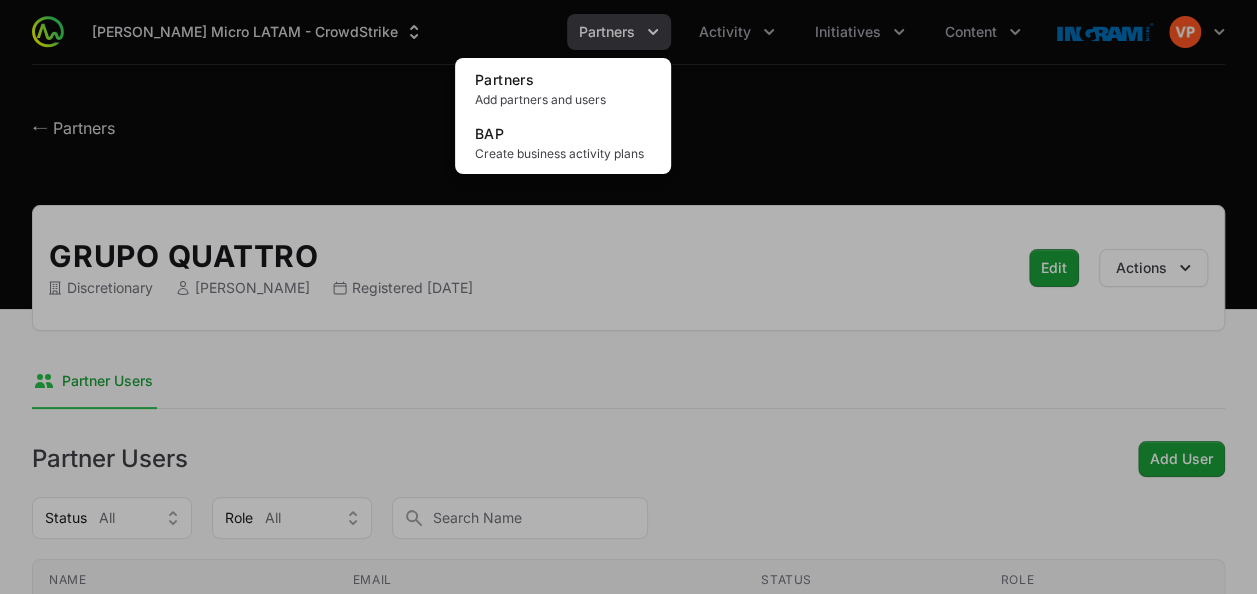 click 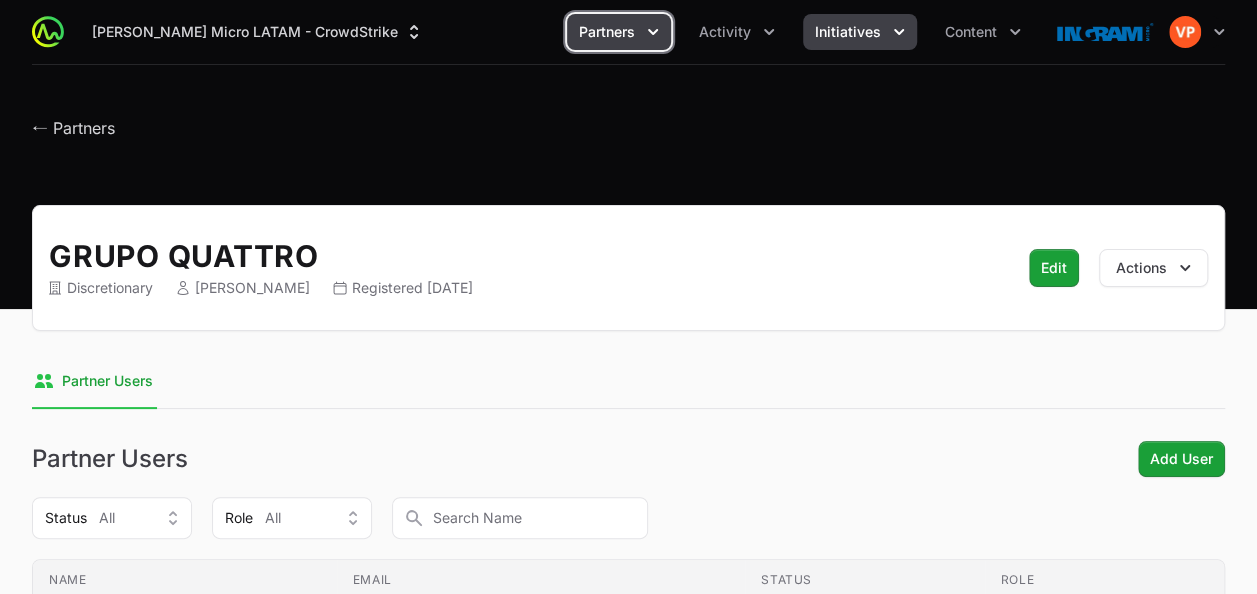click on "Initiatives" 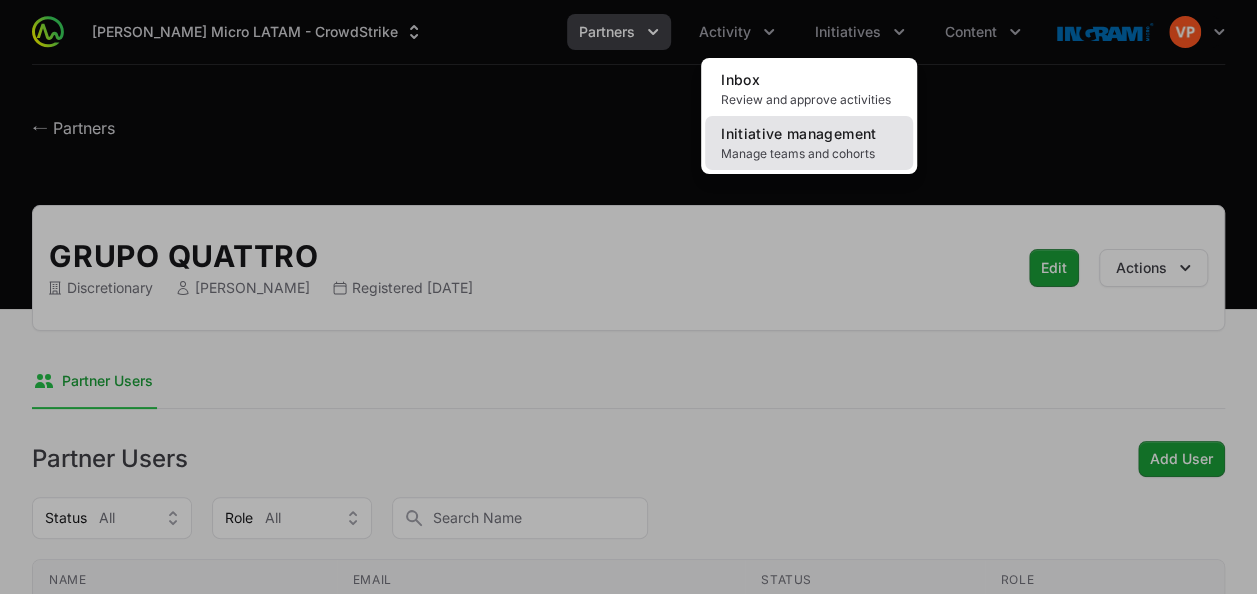 click on "Initiative management" 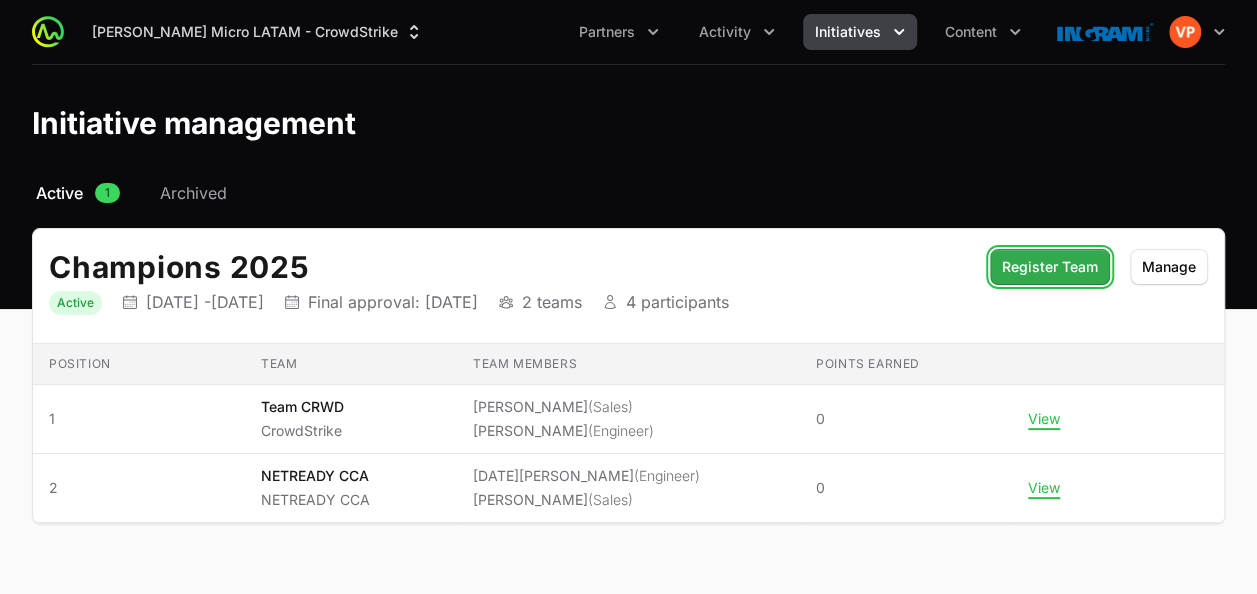 click on "Register Team" 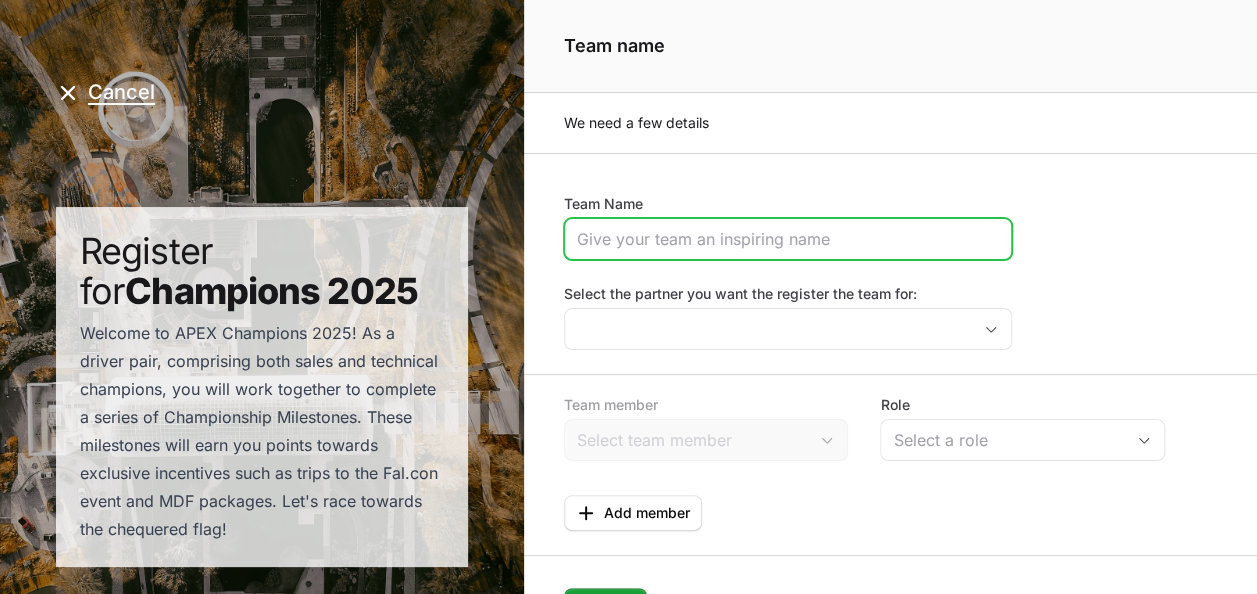 click on "Team Name" 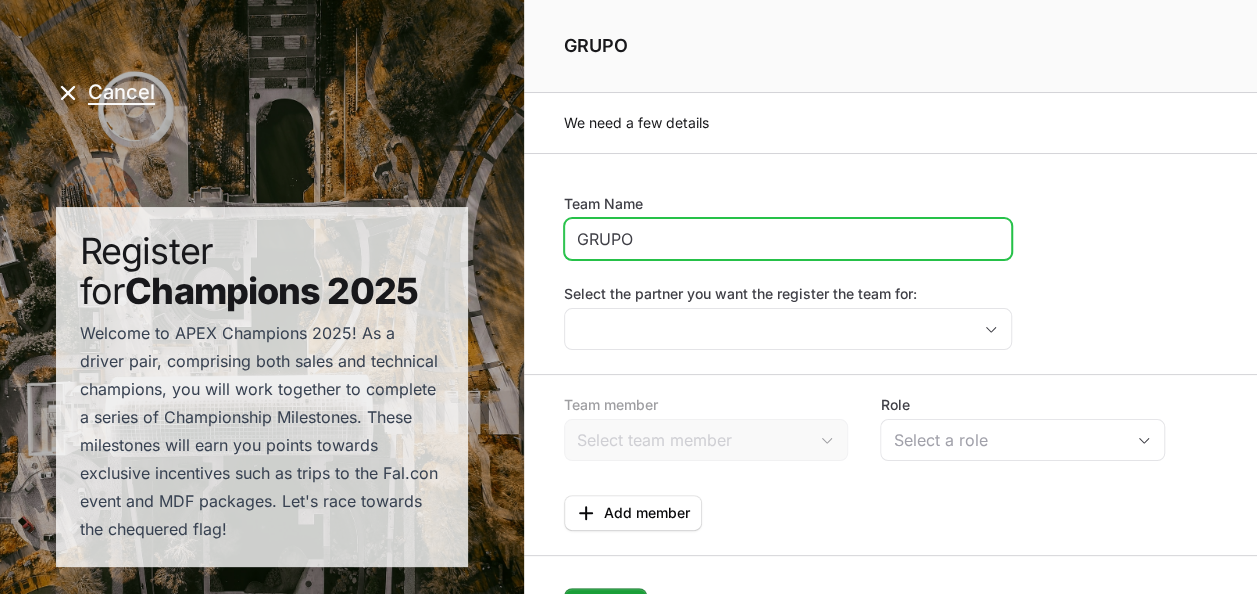 type on "GRUPO QUATTRO" 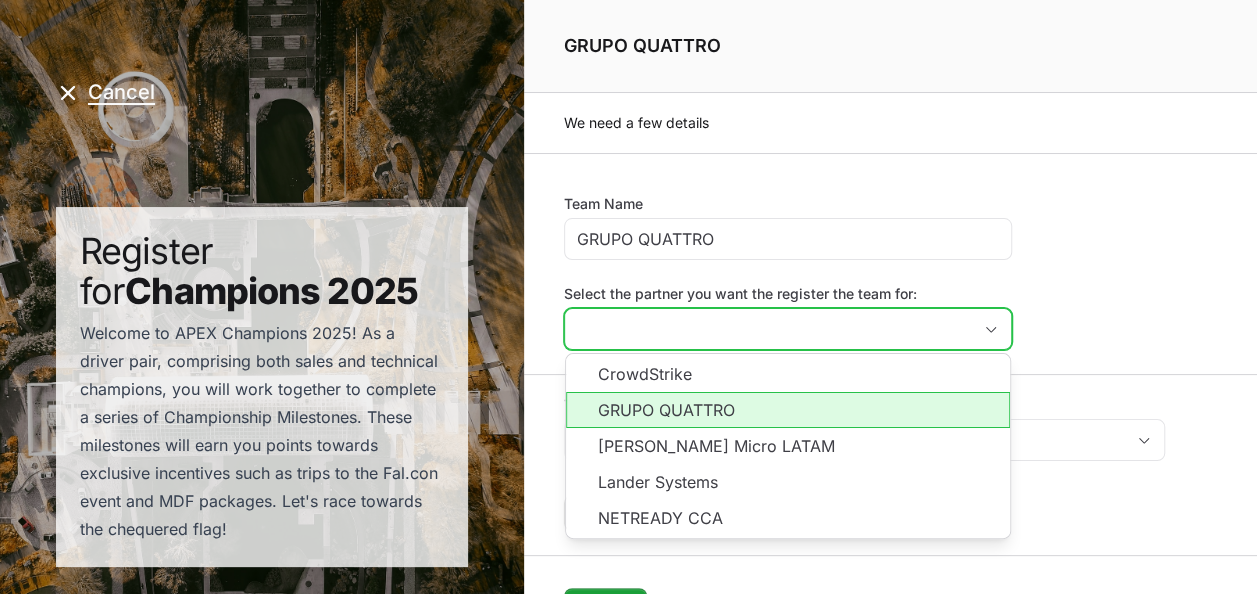 click on "GRUPO QUATTRO" 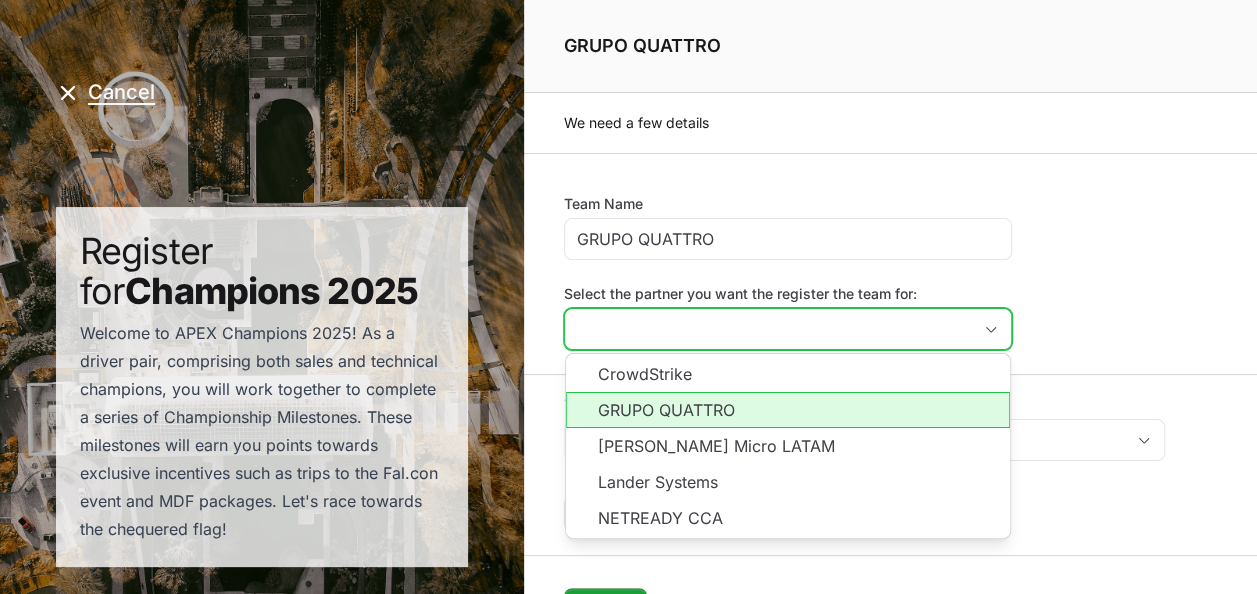 type on "GRUPO QUATTRO" 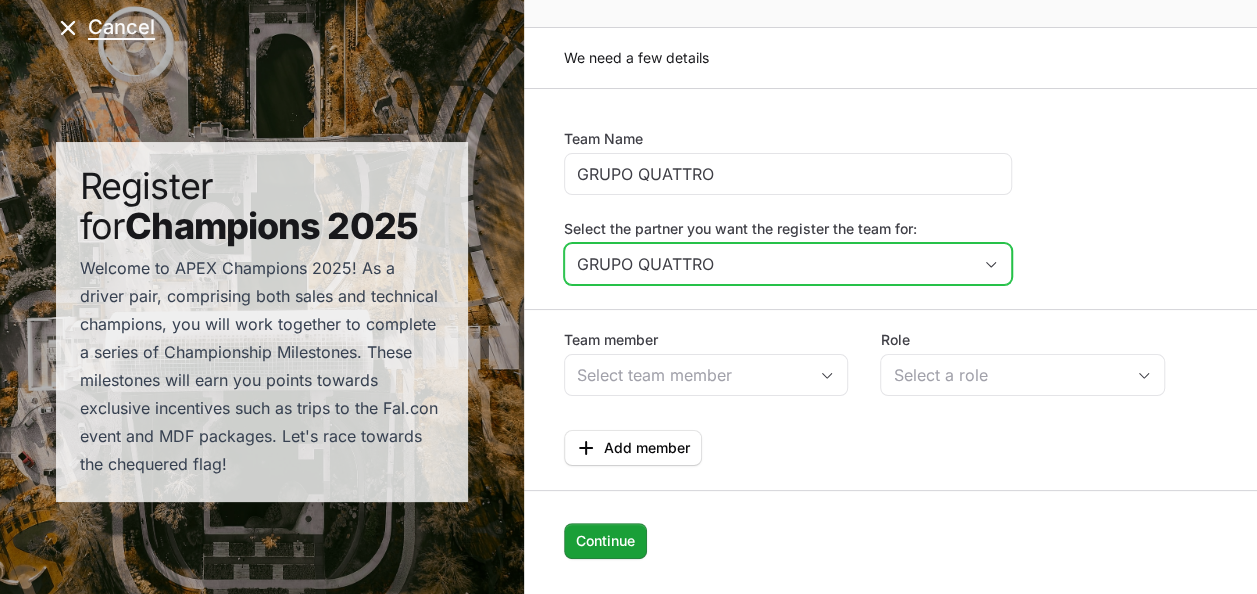 scroll, scrollTop: 66, scrollLeft: 0, axis: vertical 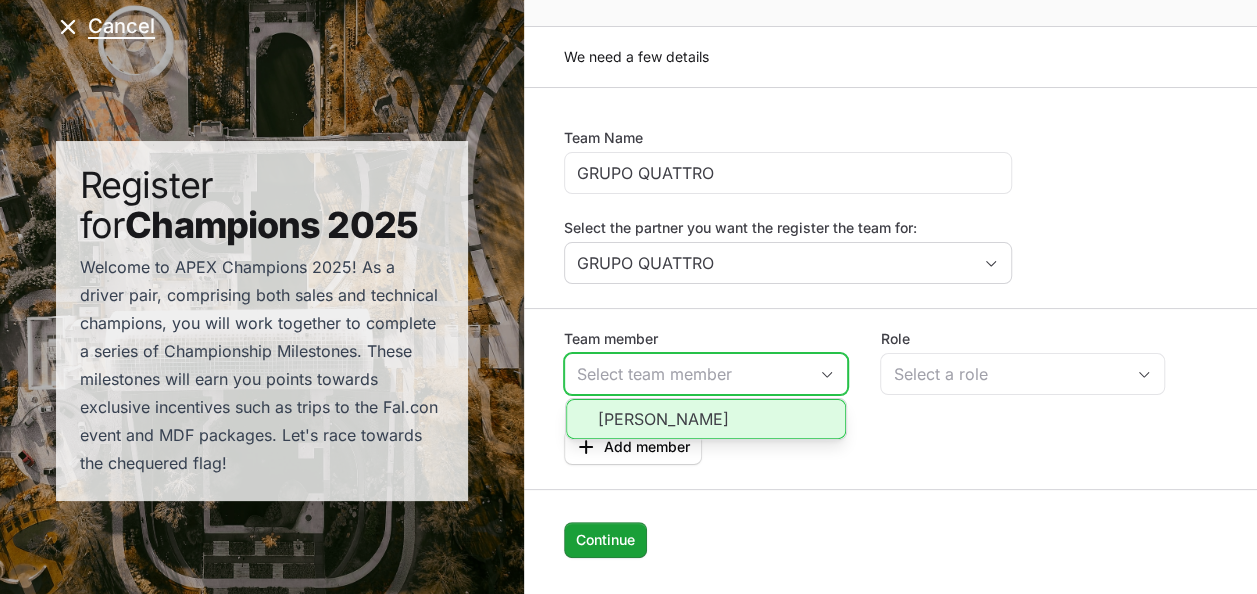 click on "Team member" 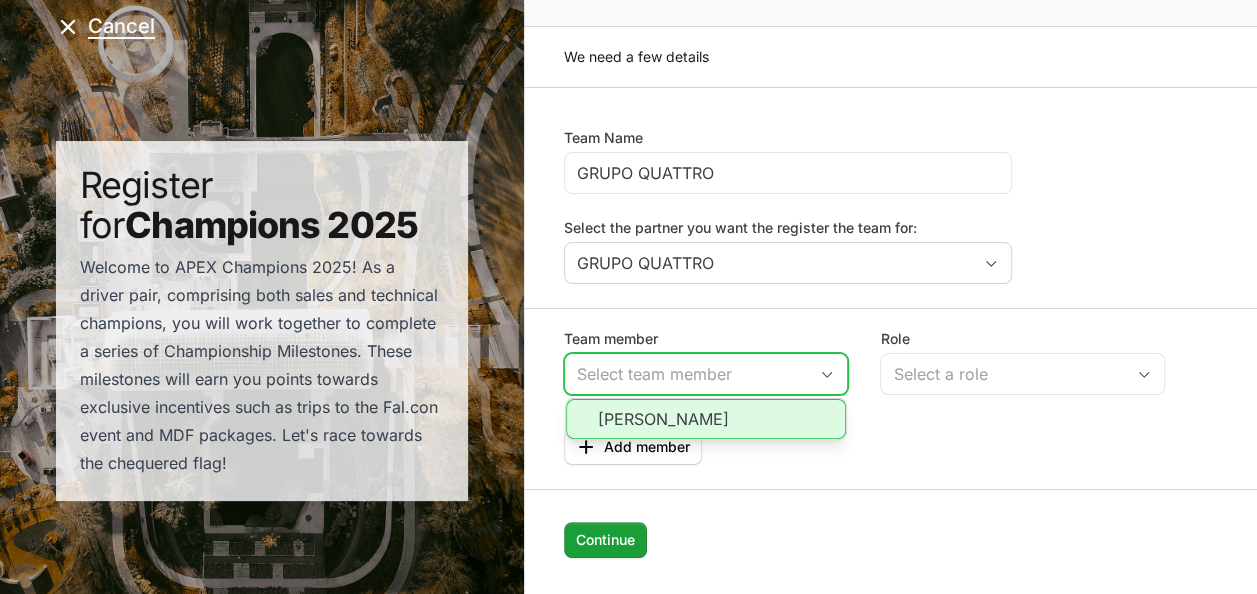 click on "[PERSON_NAME]" 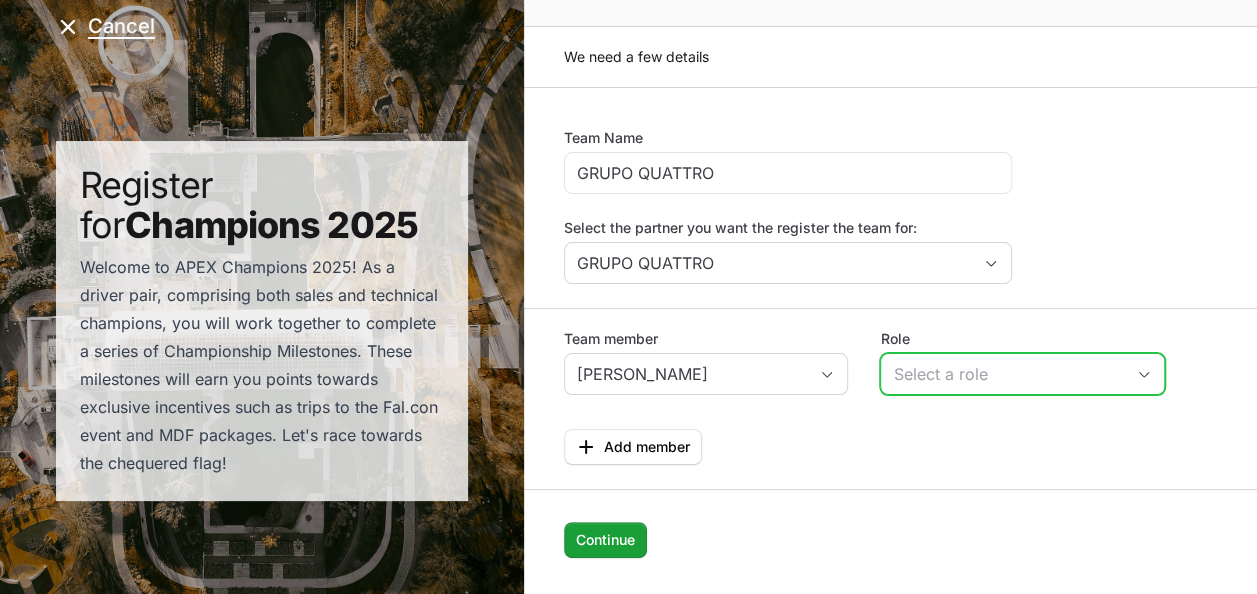 click on "Select a role" 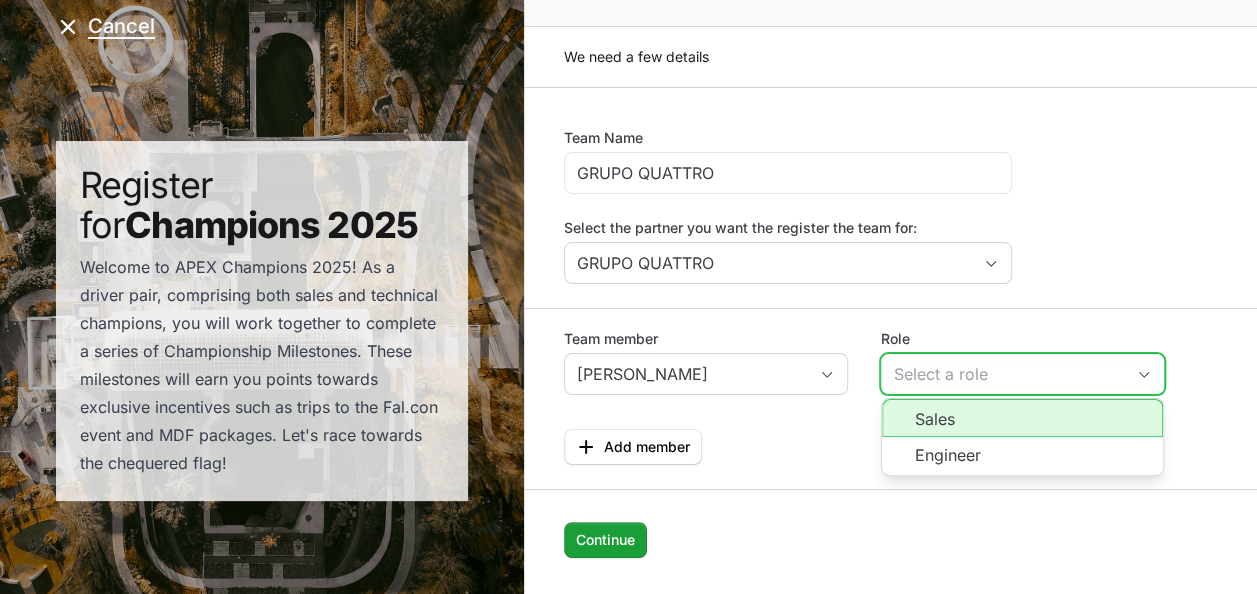 click on "Sales" 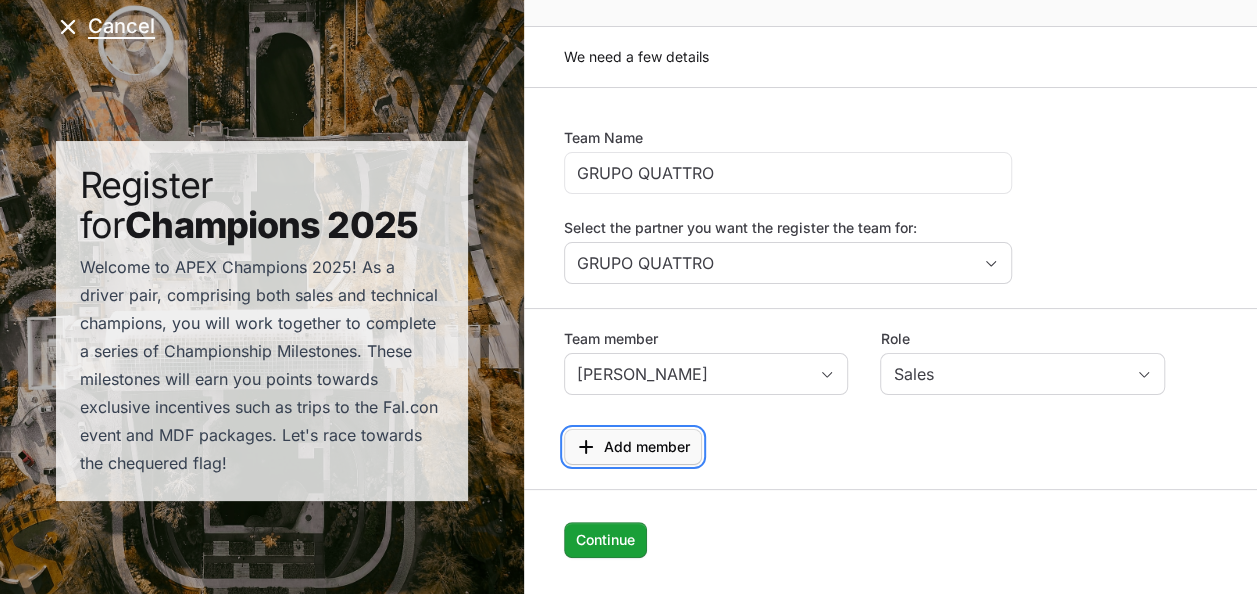 click on "Add member" 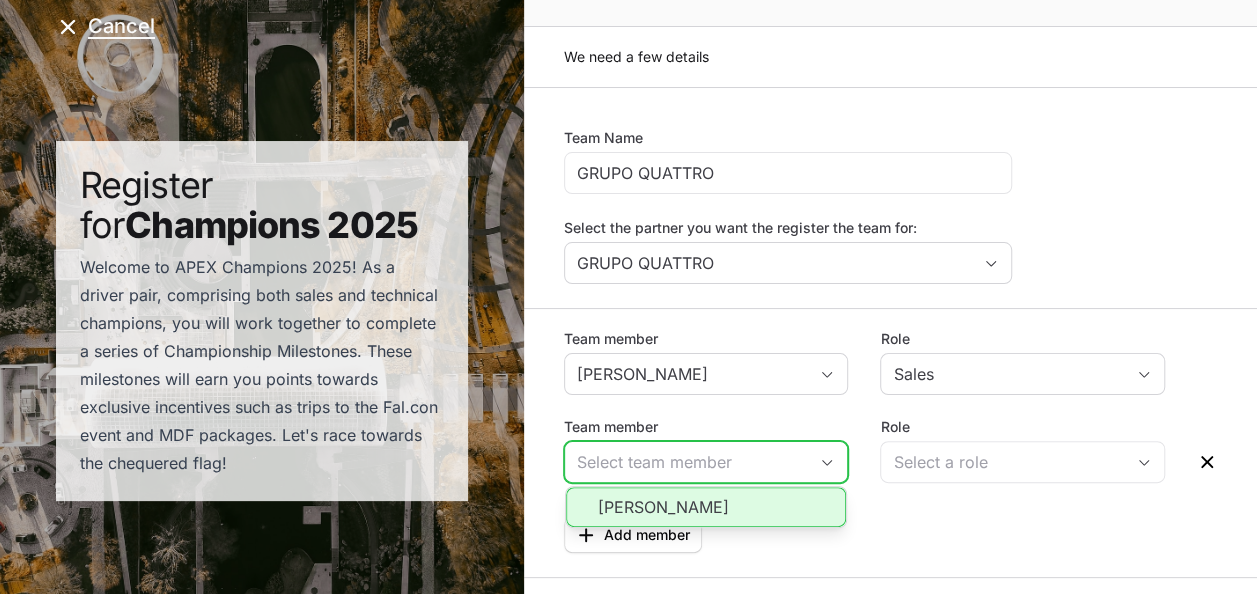 drag, startPoint x: 754, startPoint y: 450, endPoint x: 690, endPoint y: 450, distance: 64 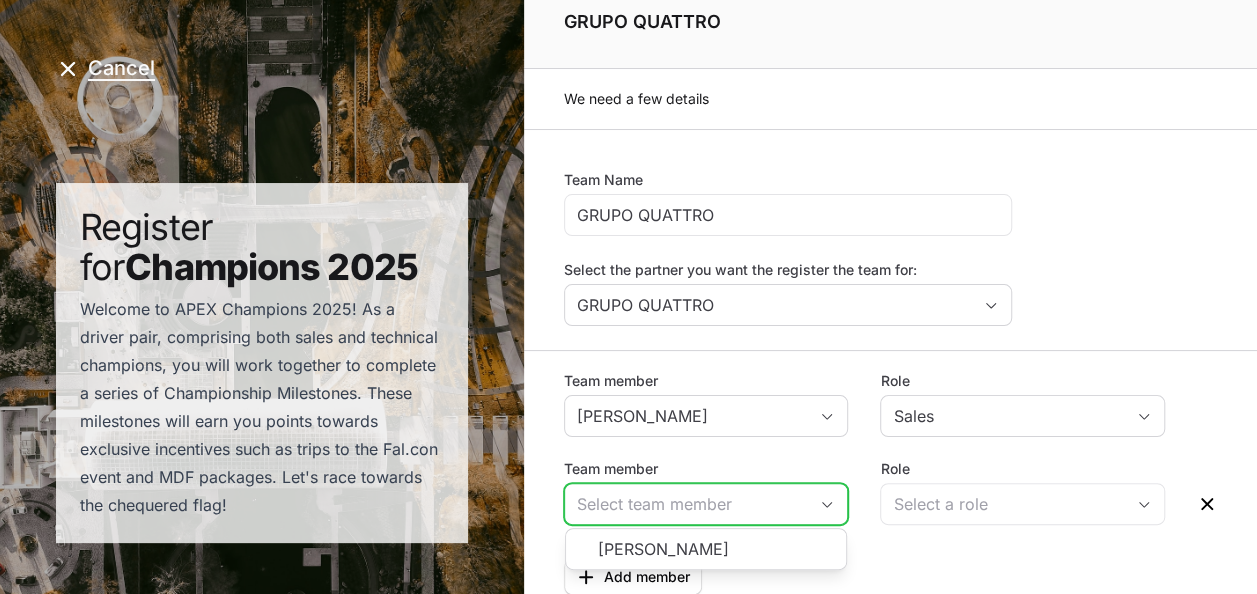 scroll, scrollTop: 0, scrollLeft: 0, axis: both 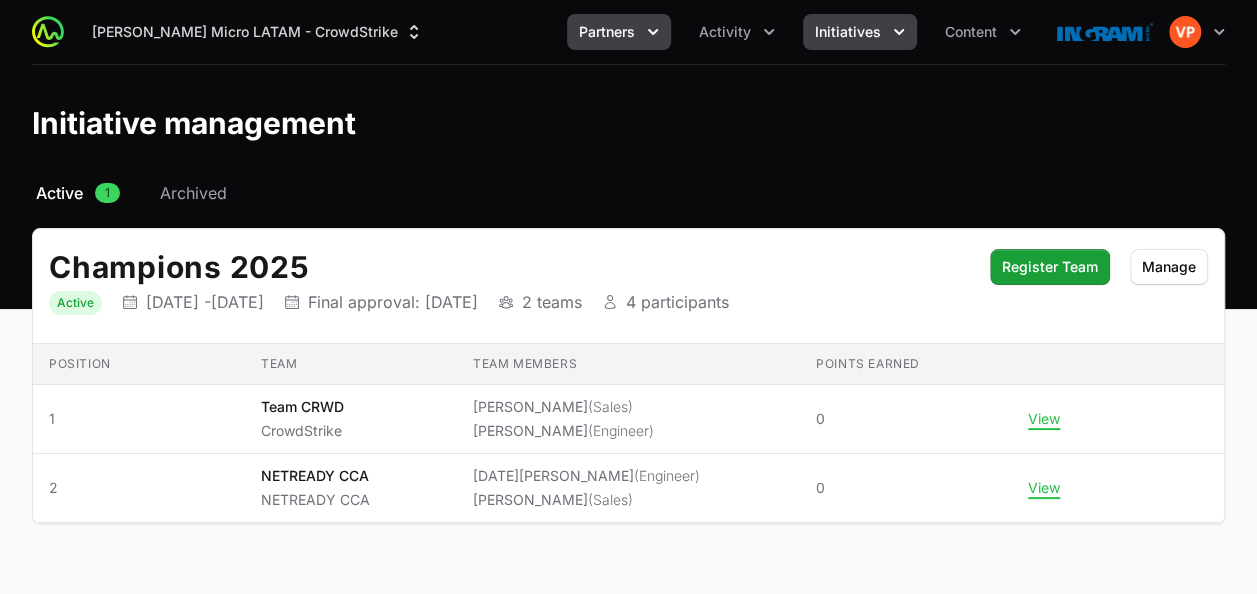 click on "Partners" 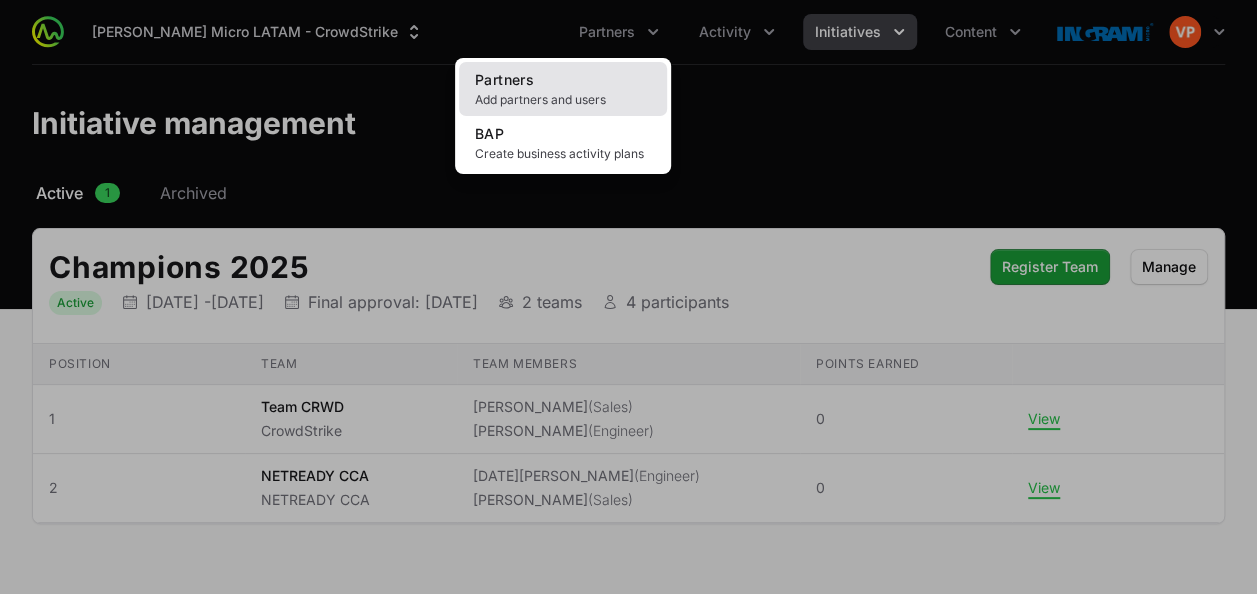 click on "Partners" 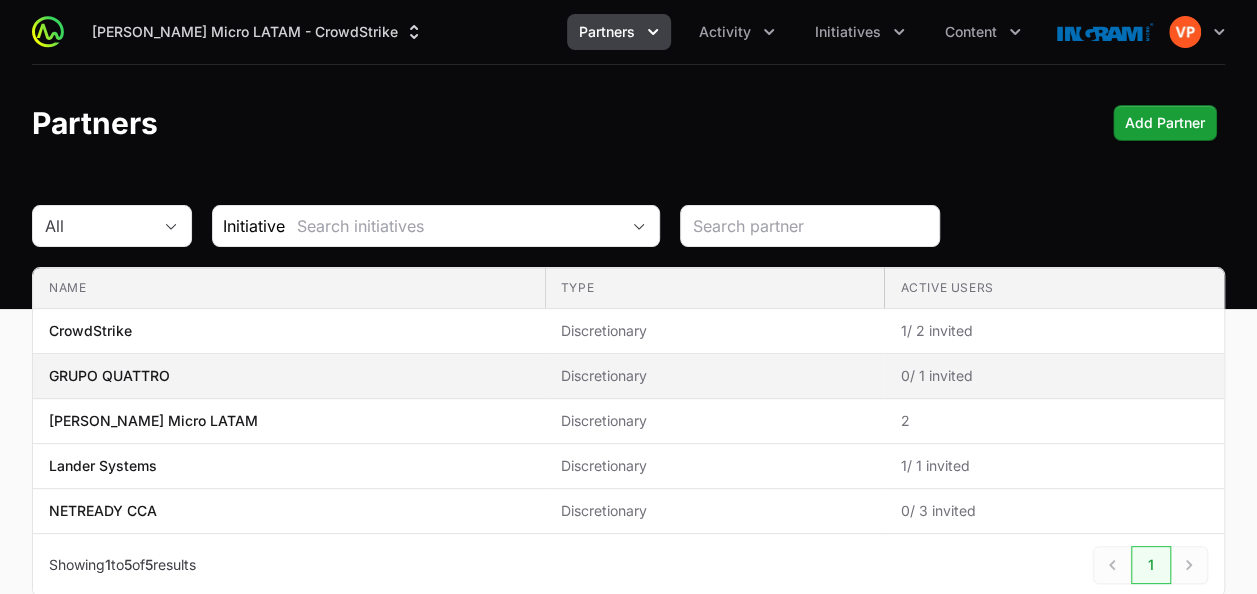 click on "GRUPO QUATTRO" 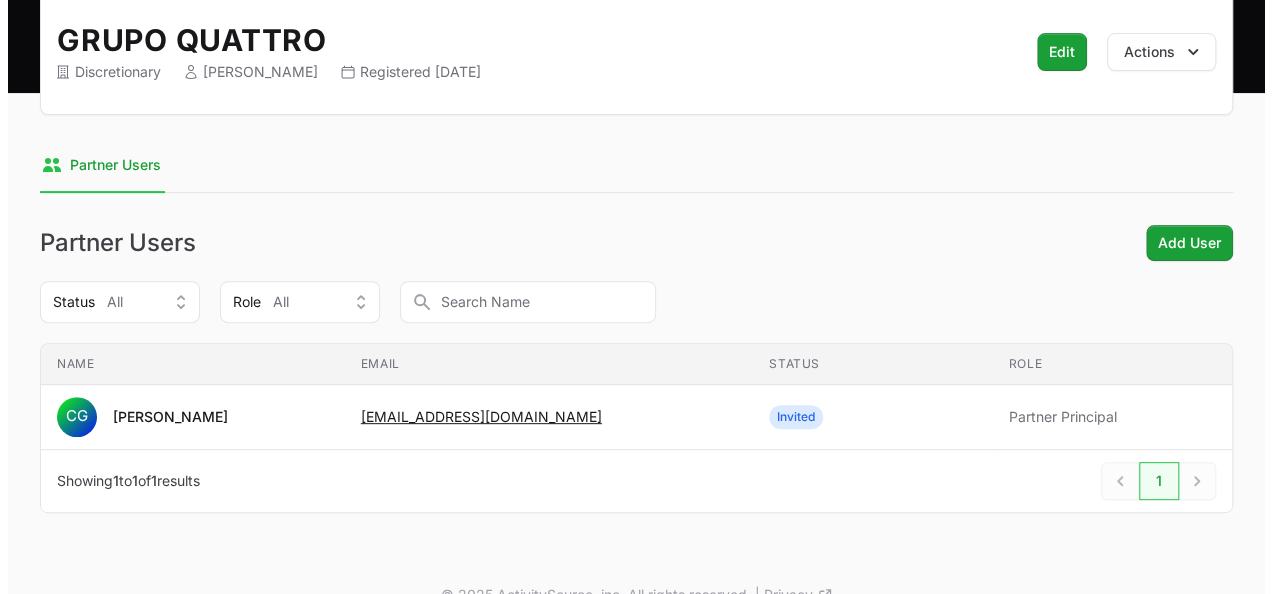 scroll, scrollTop: 222, scrollLeft: 0, axis: vertical 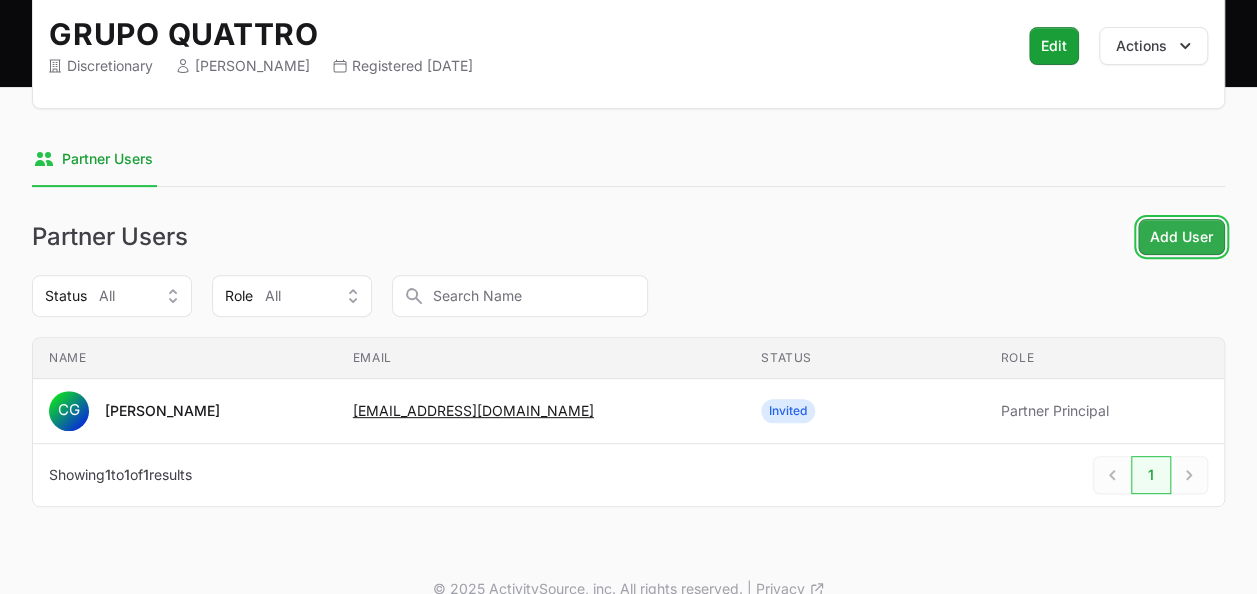 click on "Add User" 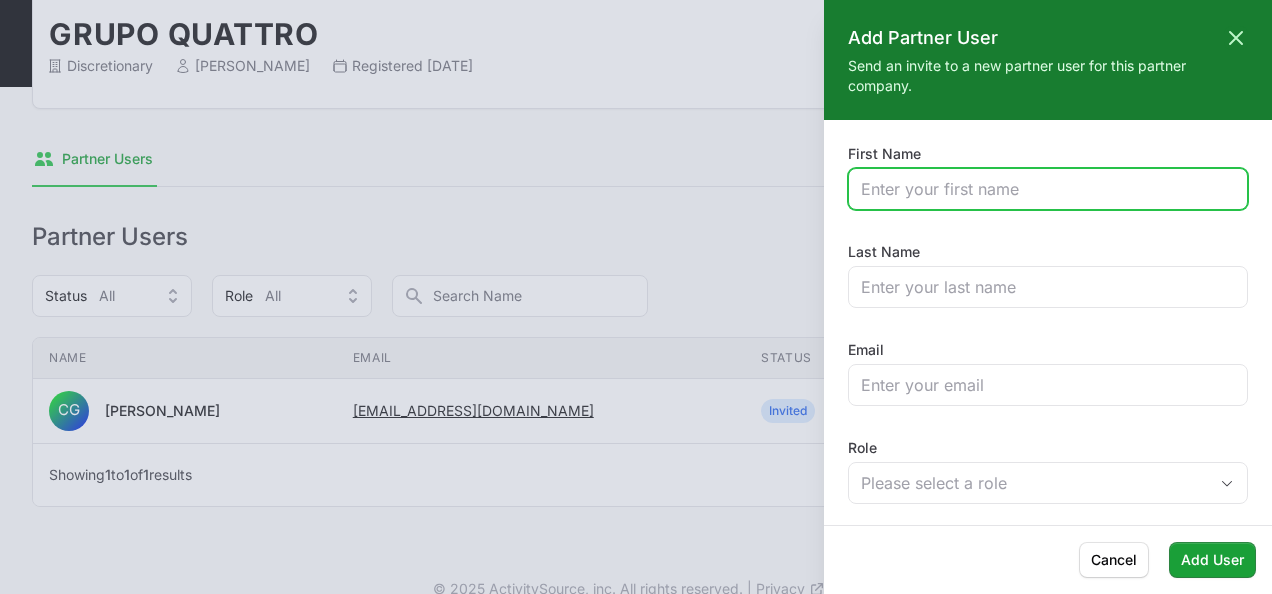 click on "First Name" at bounding box center [1048, 189] 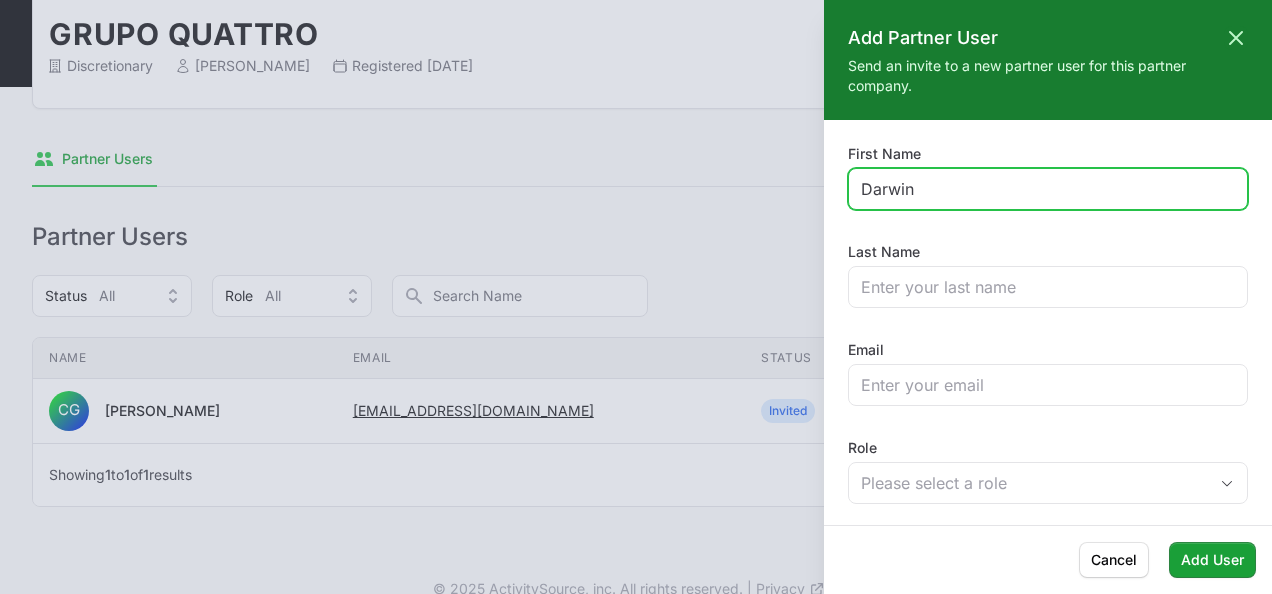 type on "Darwin" 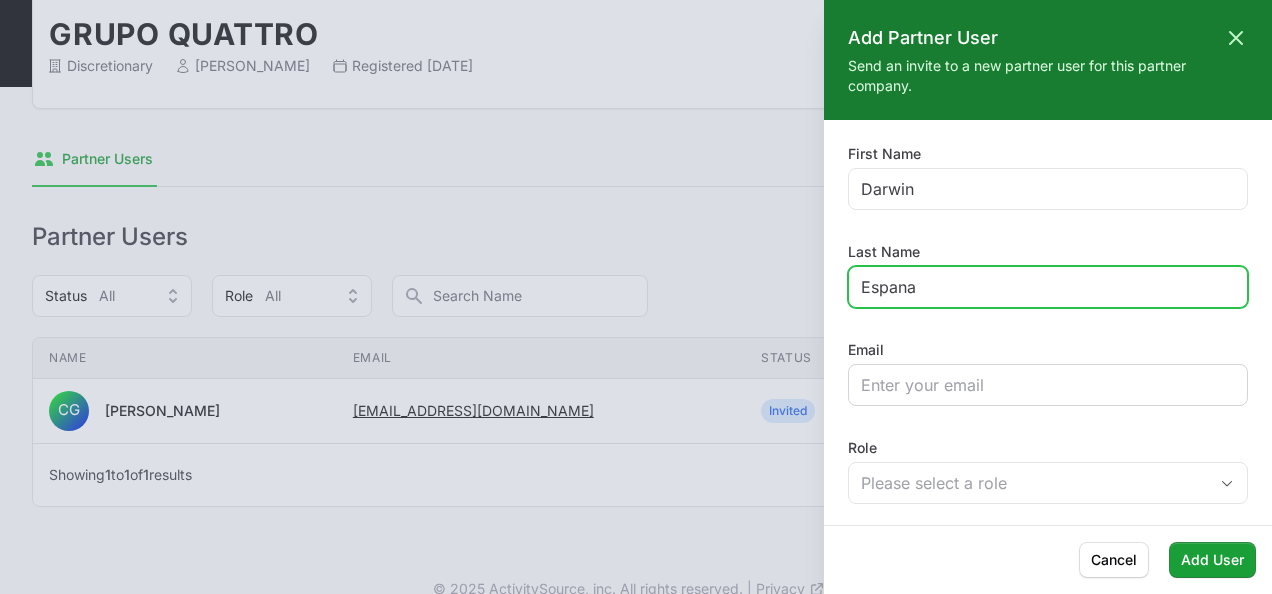 type on "Espana" 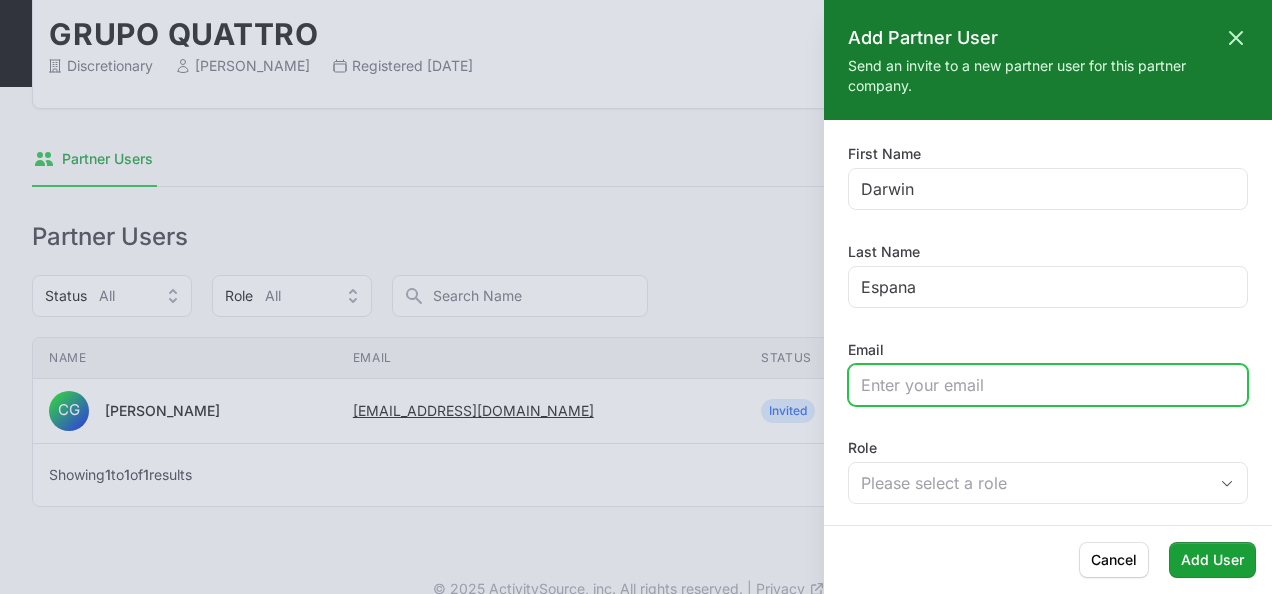 type on "s" 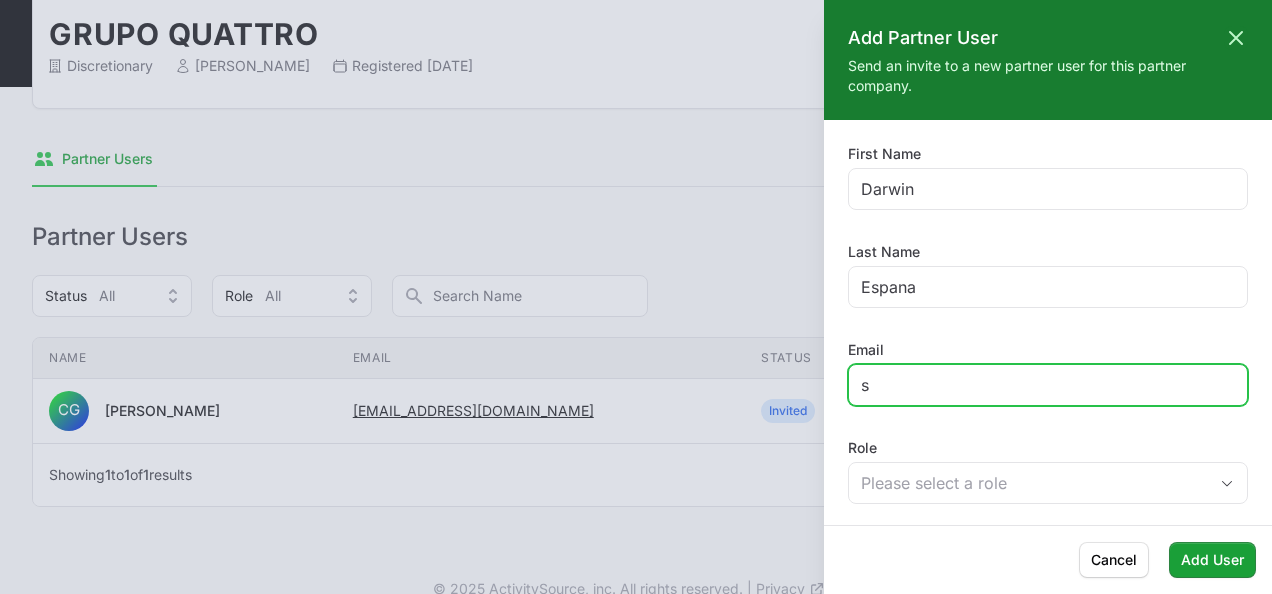 click on "s" at bounding box center [1048, 385] 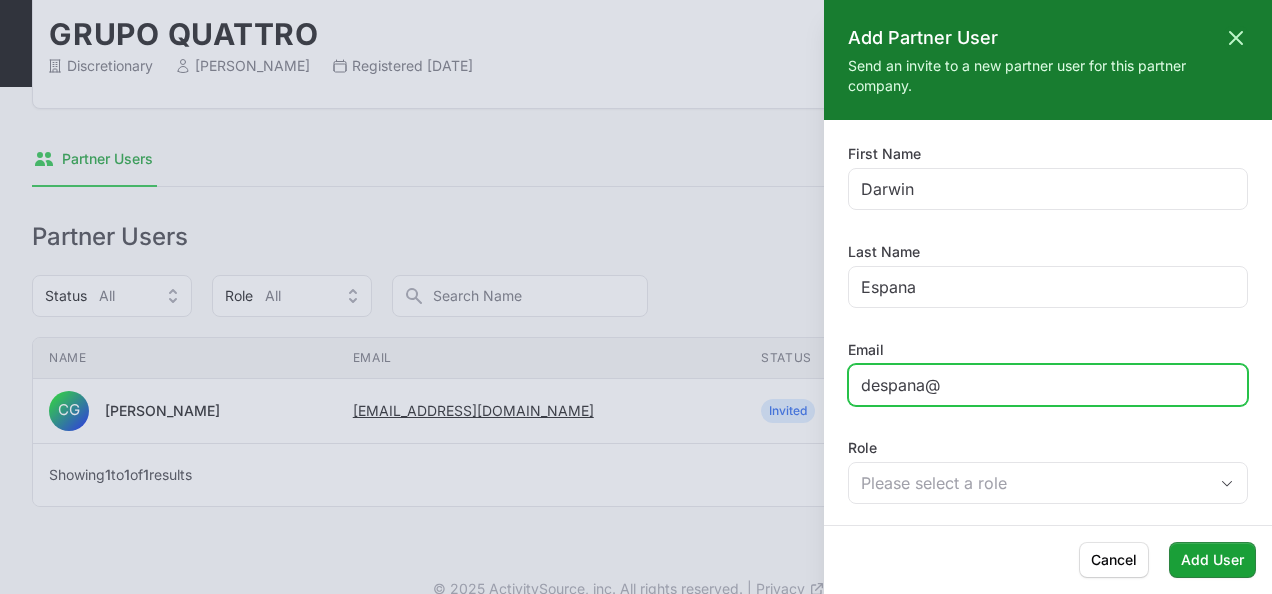click on "despana@" at bounding box center [1048, 385] 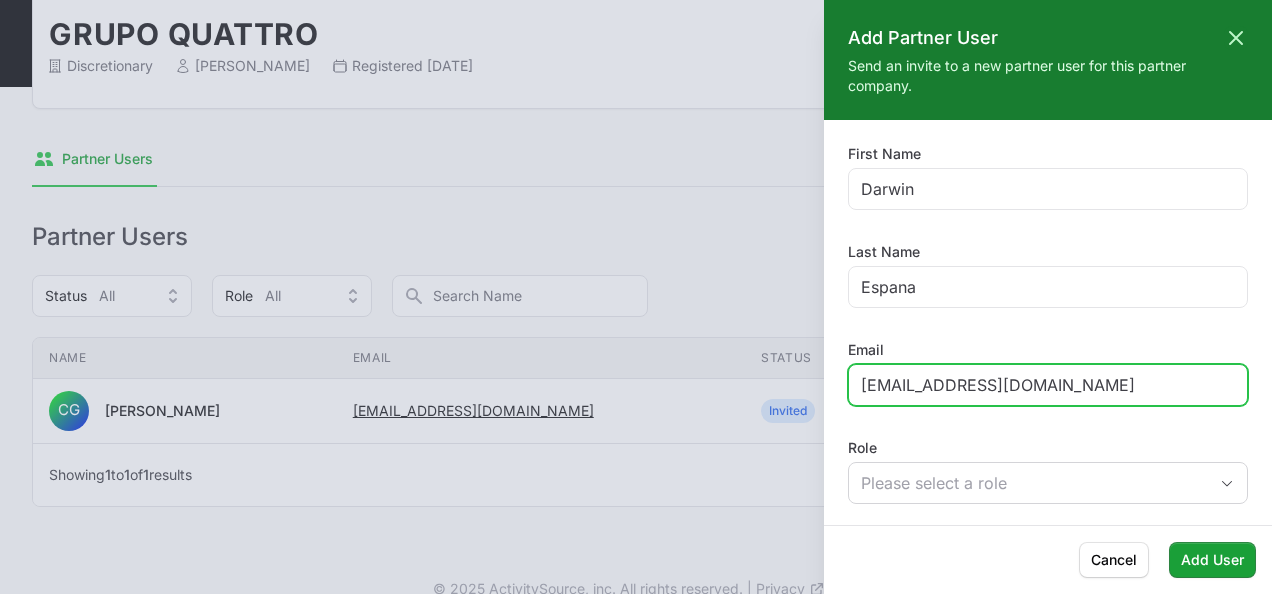 type on "[EMAIL_ADDRESS][DOMAIN_NAME]" 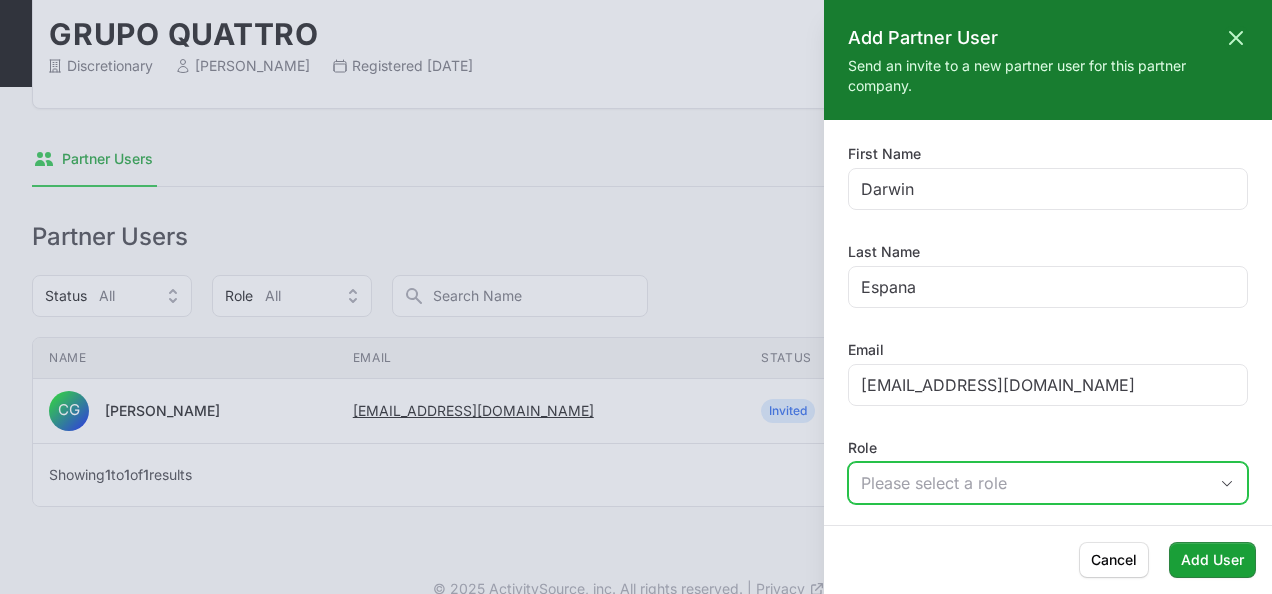 click on "Please select a role" at bounding box center [1034, 483] 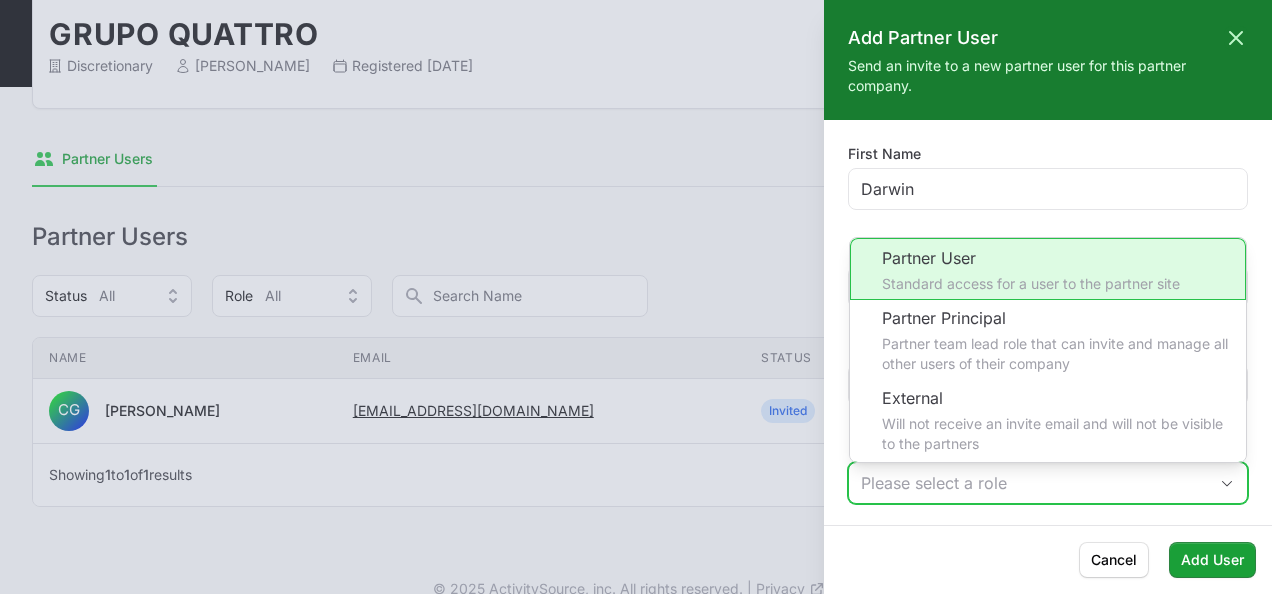 click on "Partner User Standard access for a user to the partner site" 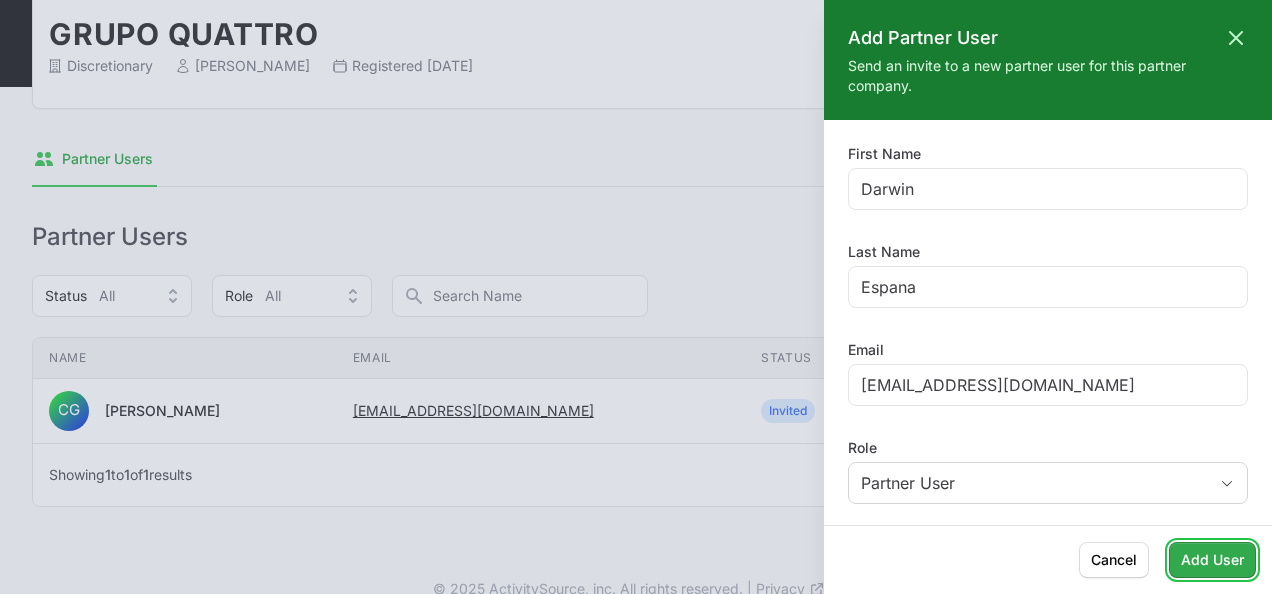 click on "Add User" 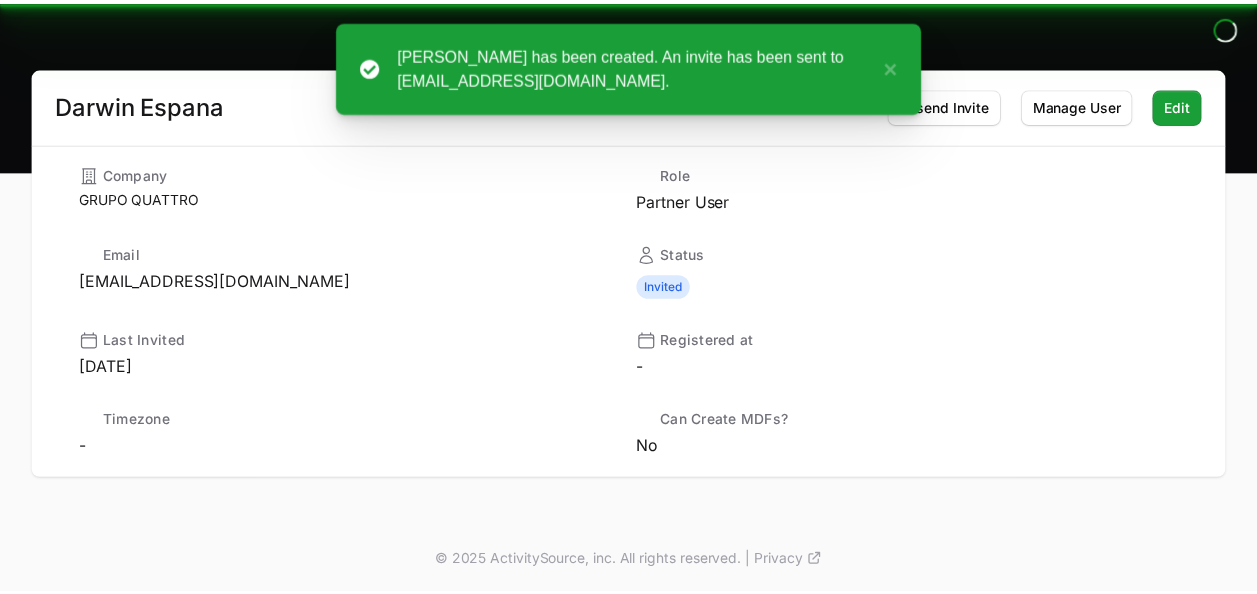 scroll, scrollTop: 136, scrollLeft: 0, axis: vertical 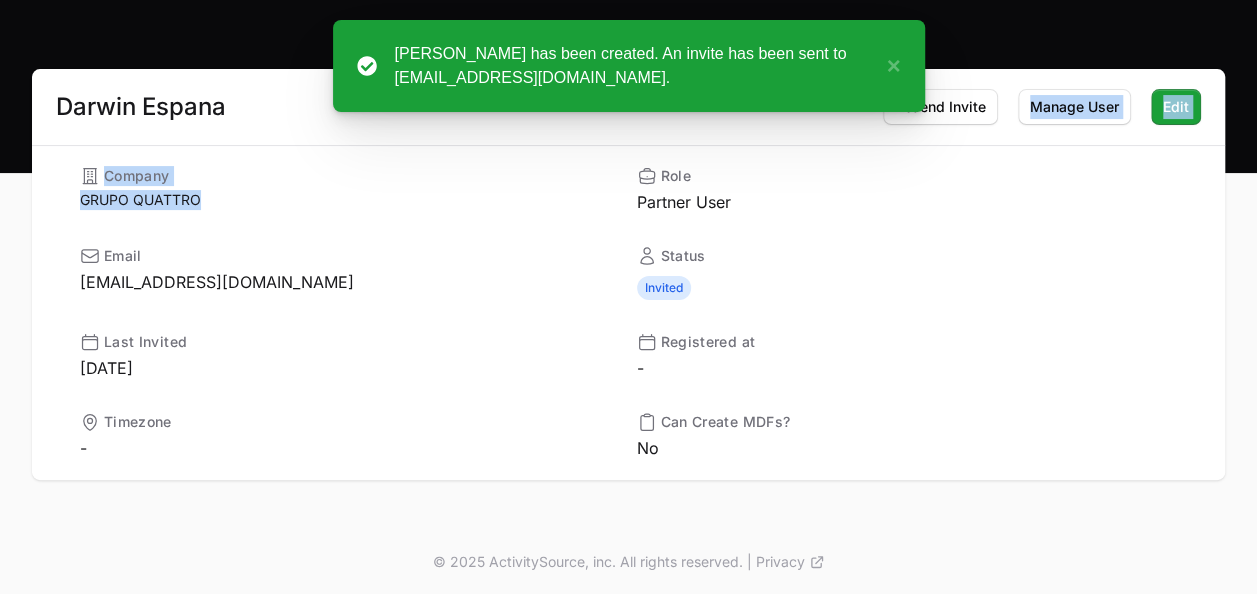 drag, startPoint x: 577, startPoint y: 216, endPoint x: 1000, endPoint y: 118, distance: 434.20386 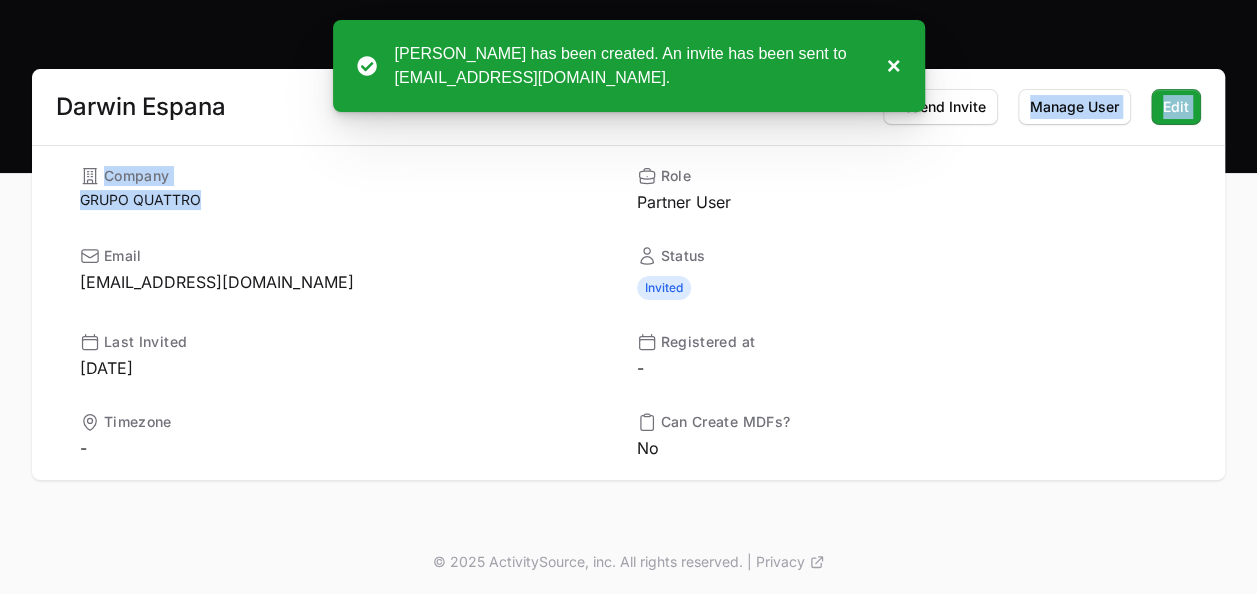 click on "×" at bounding box center (888, 66) 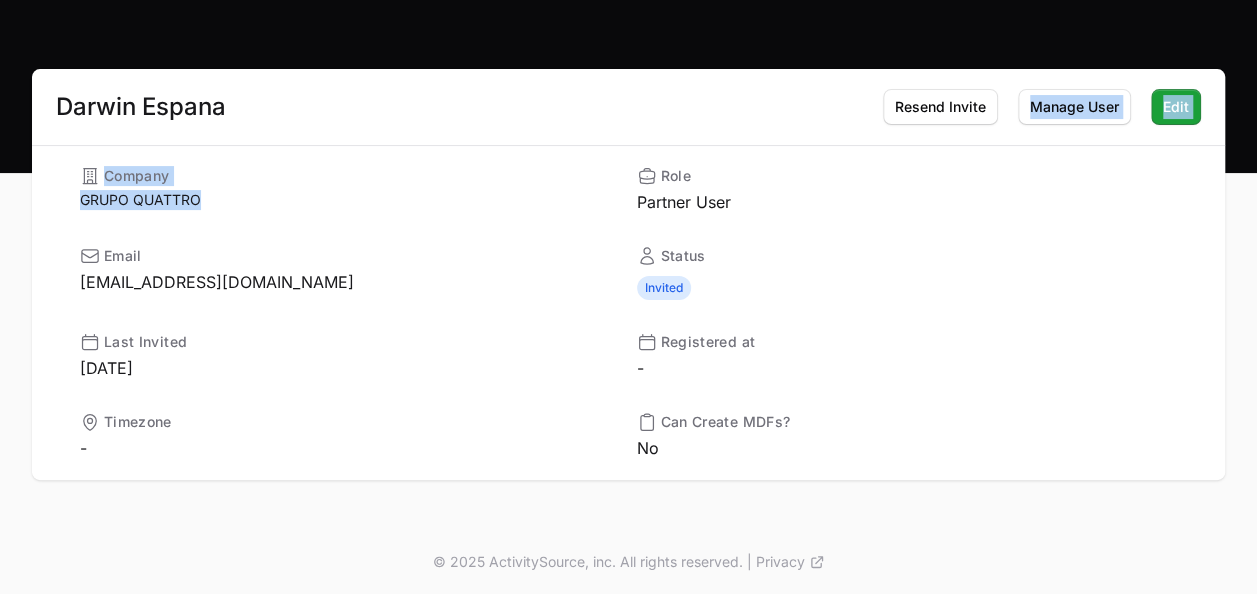 scroll, scrollTop: 0, scrollLeft: 0, axis: both 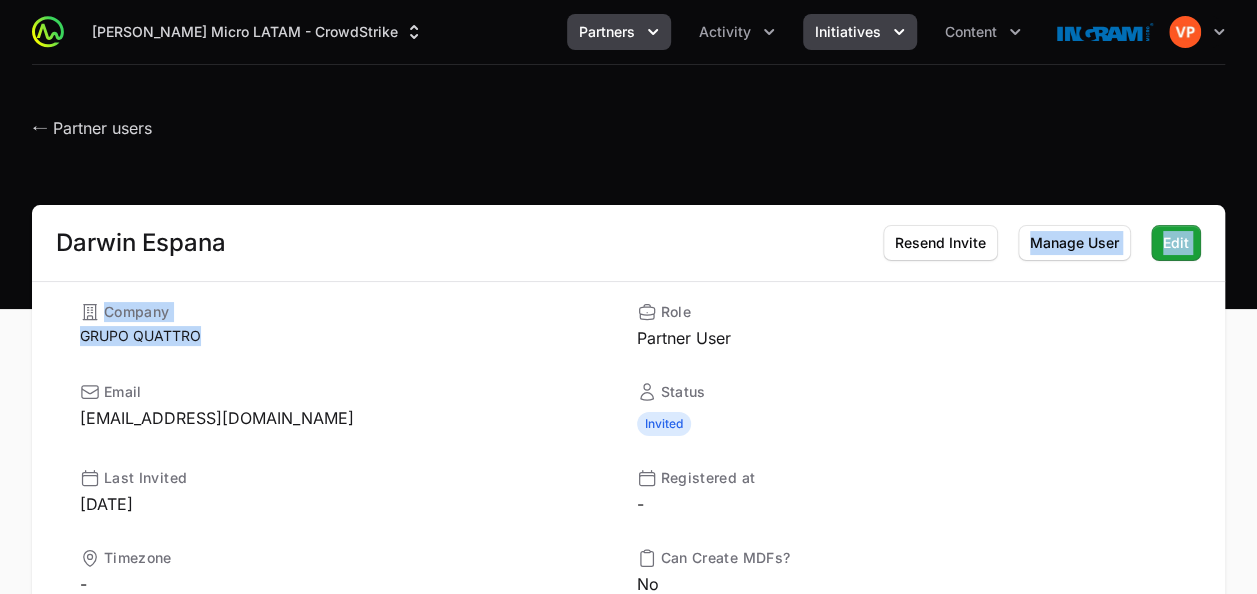 click on "Initiatives" 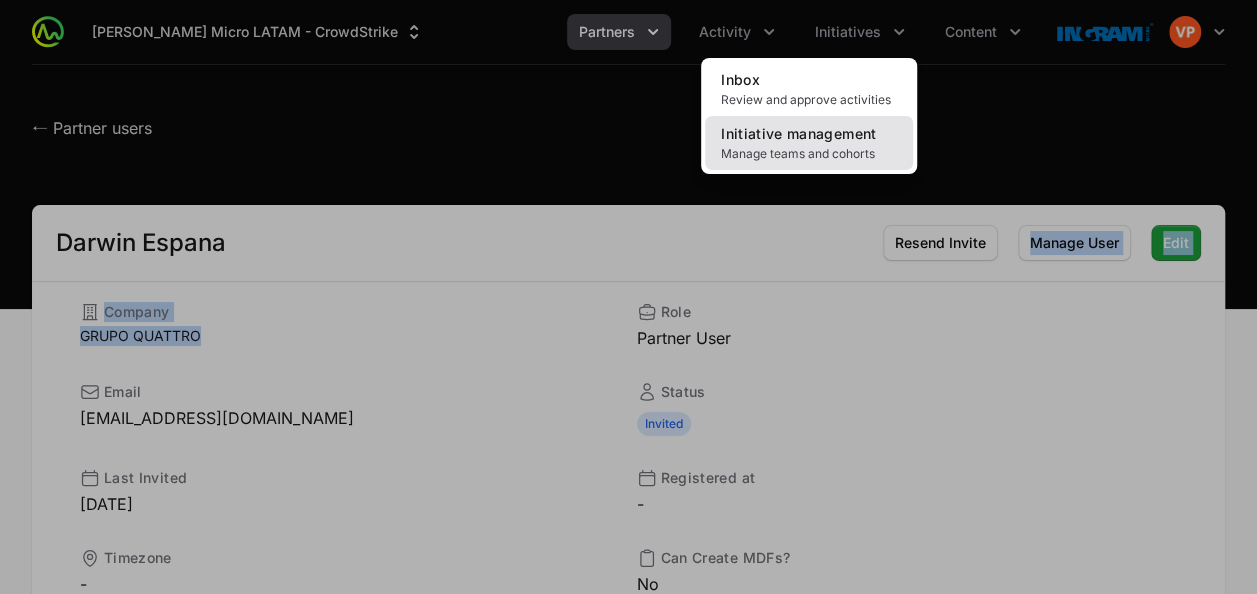 click on "Initiative management Manage teams and cohorts" 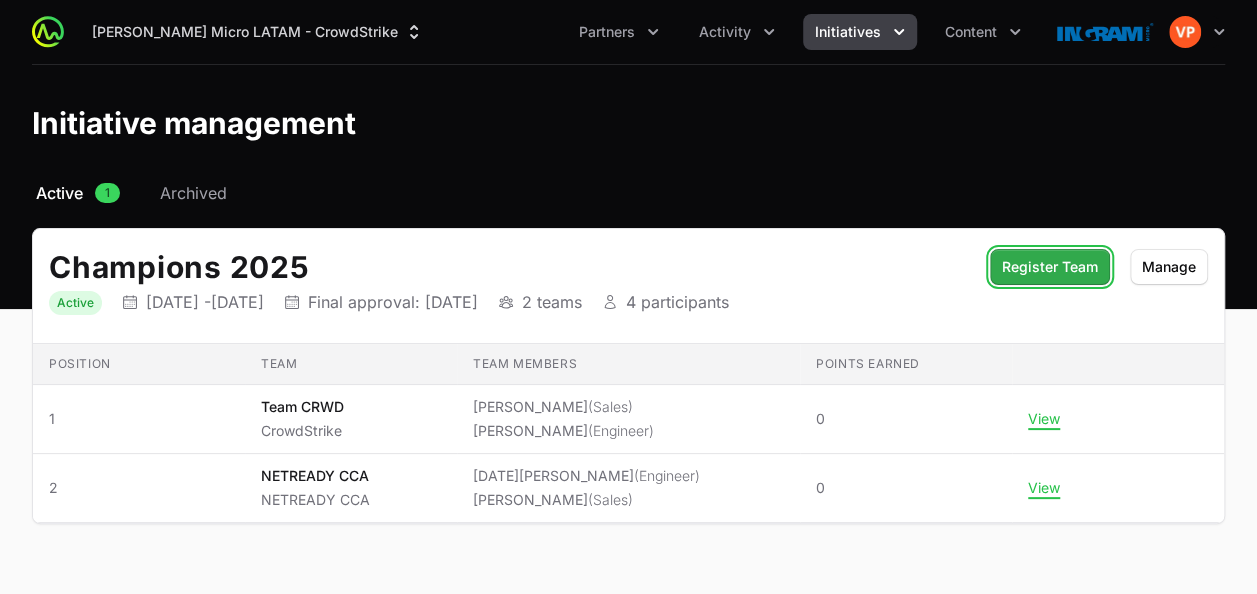 click on "Register Team" 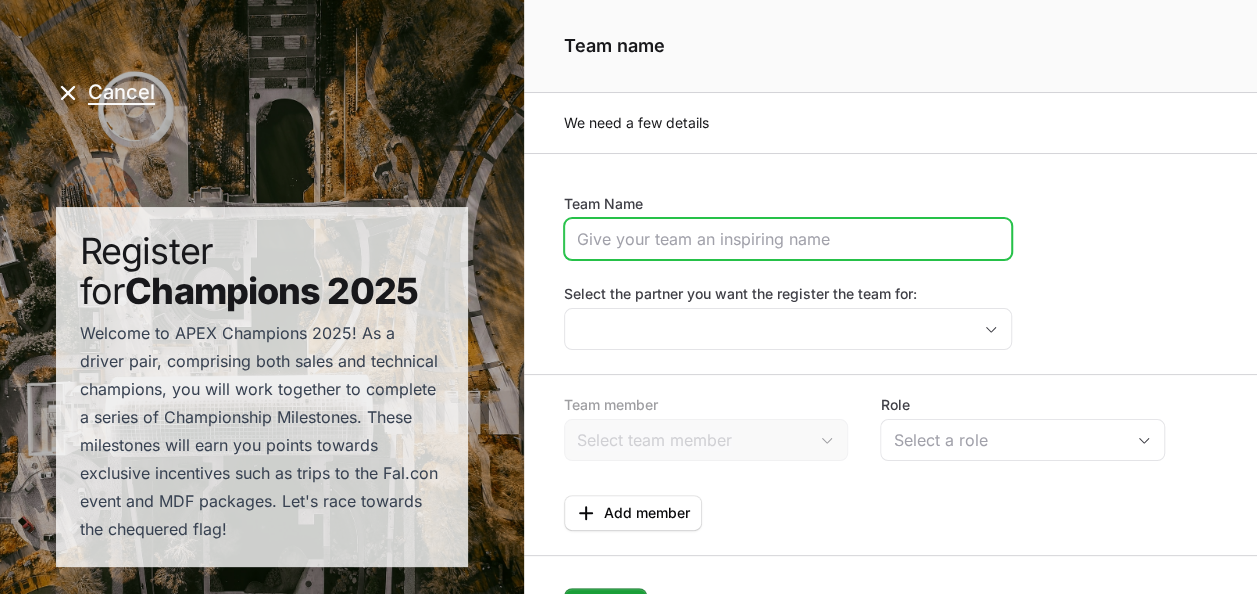 click on "Team Name" 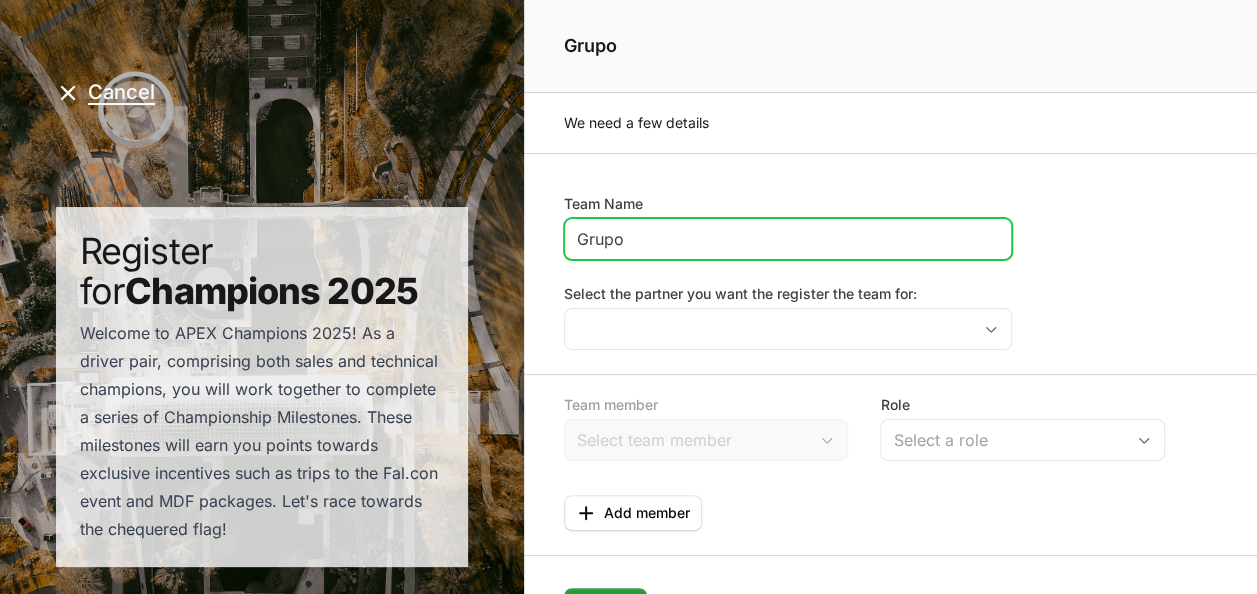 type on "GRUPO QUATTRO" 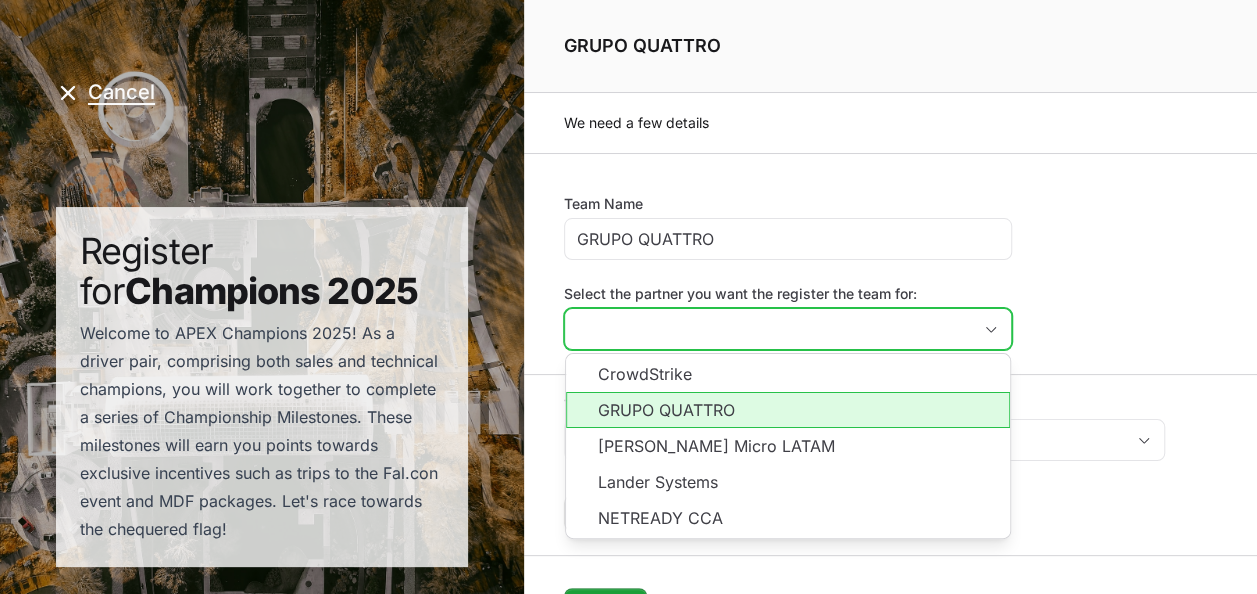 click on "GRUPO QUATTRO" 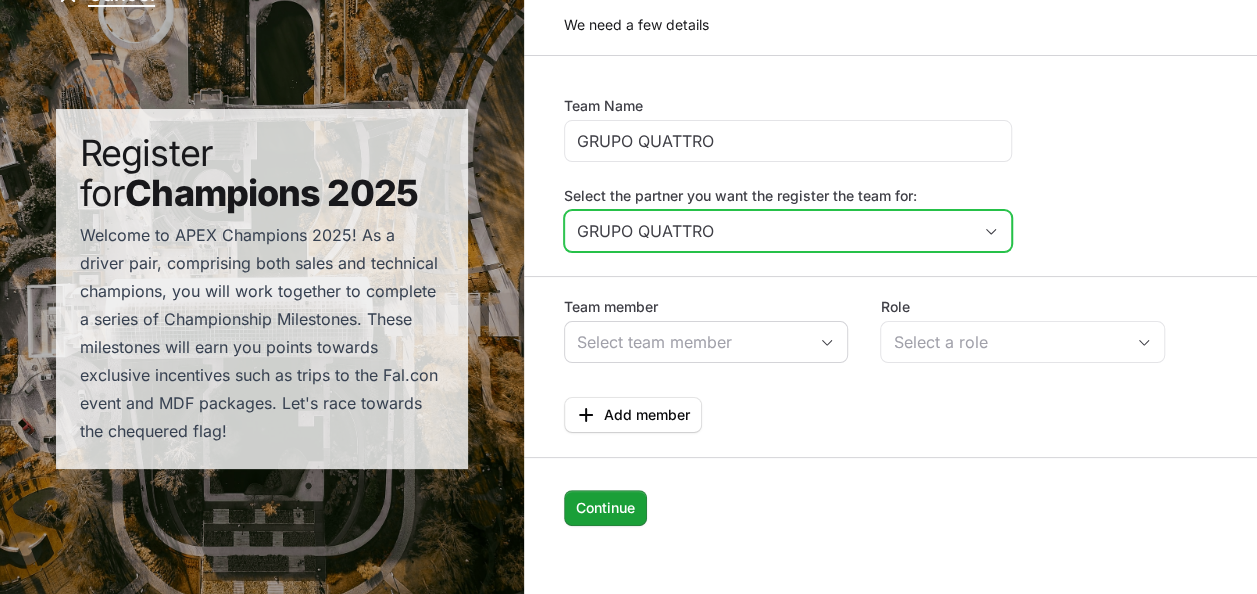 scroll, scrollTop: 99, scrollLeft: 0, axis: vertical 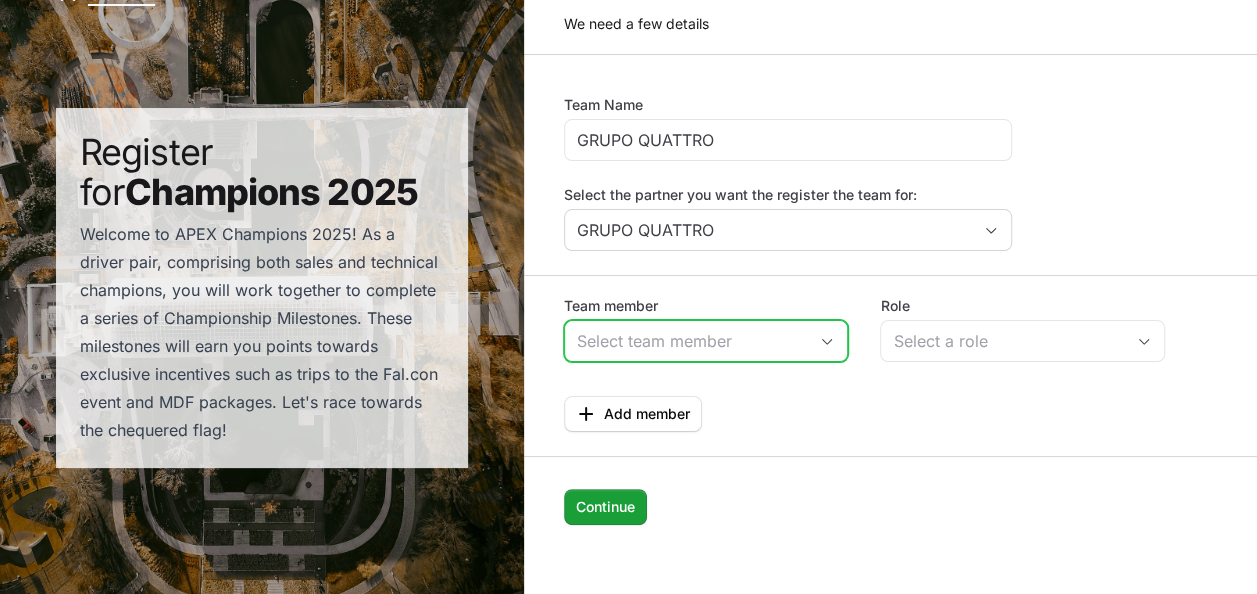 click 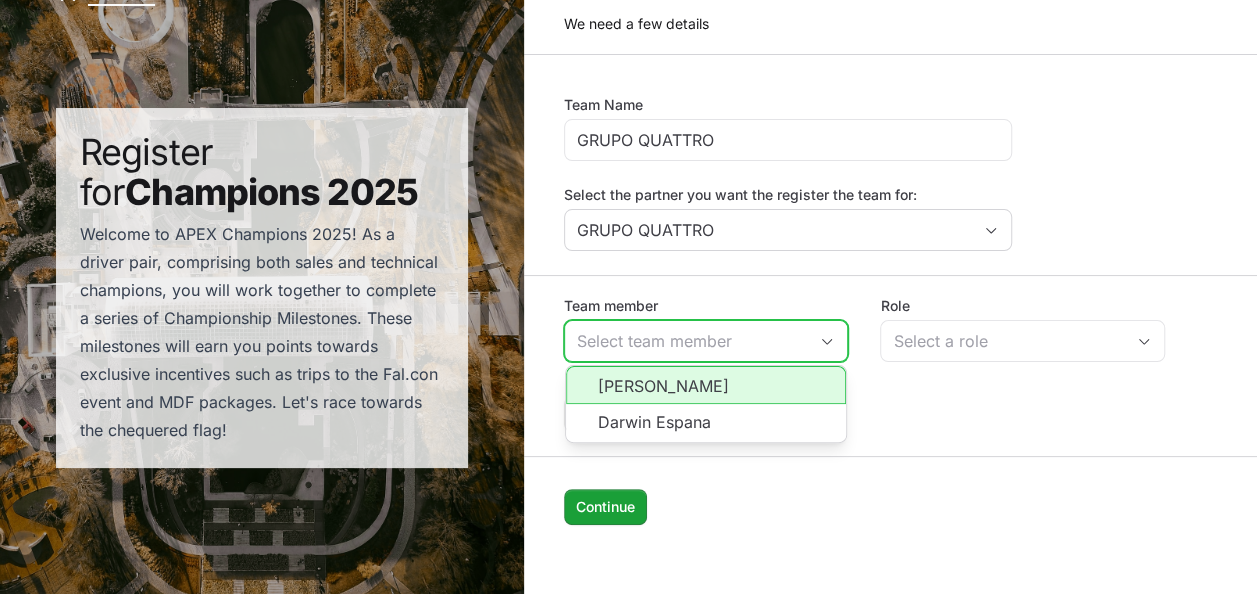 click on "[PERSON_NAME]" 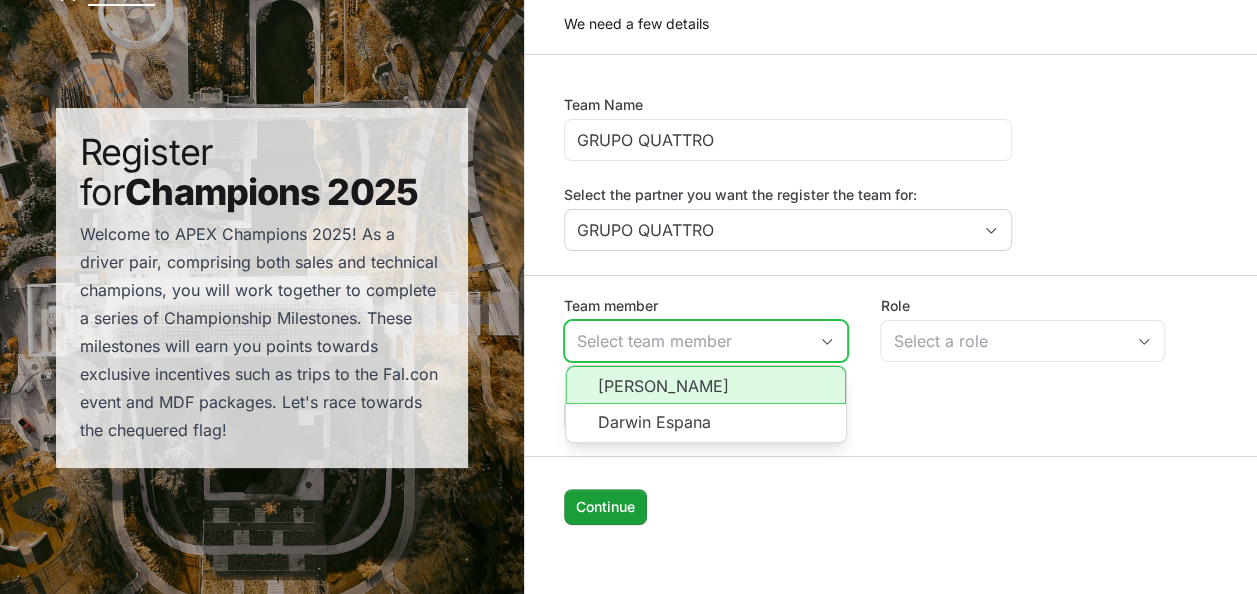 type on "[PERSON_NAME]" 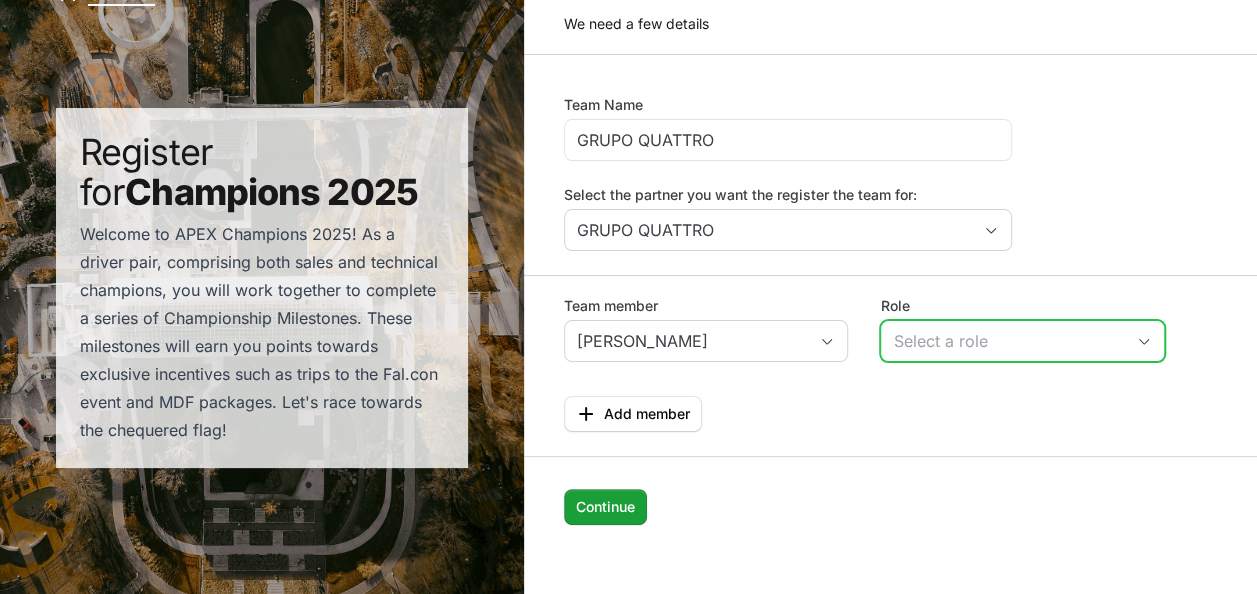 click on "Select a role" 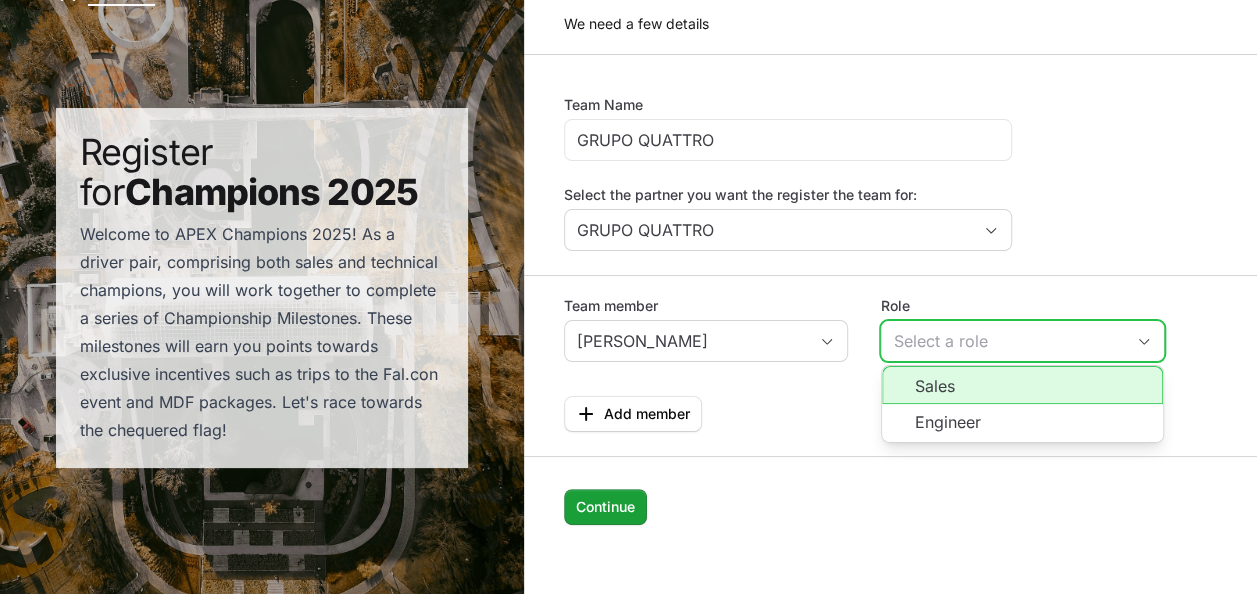 click on "Sales" 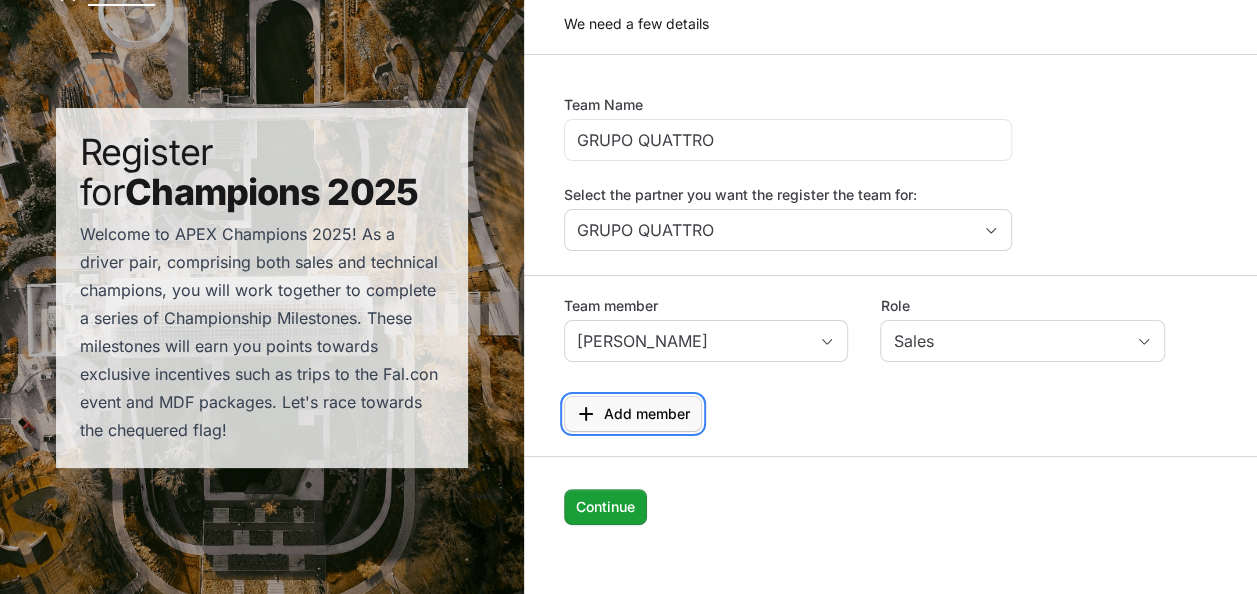 click on "Add member" 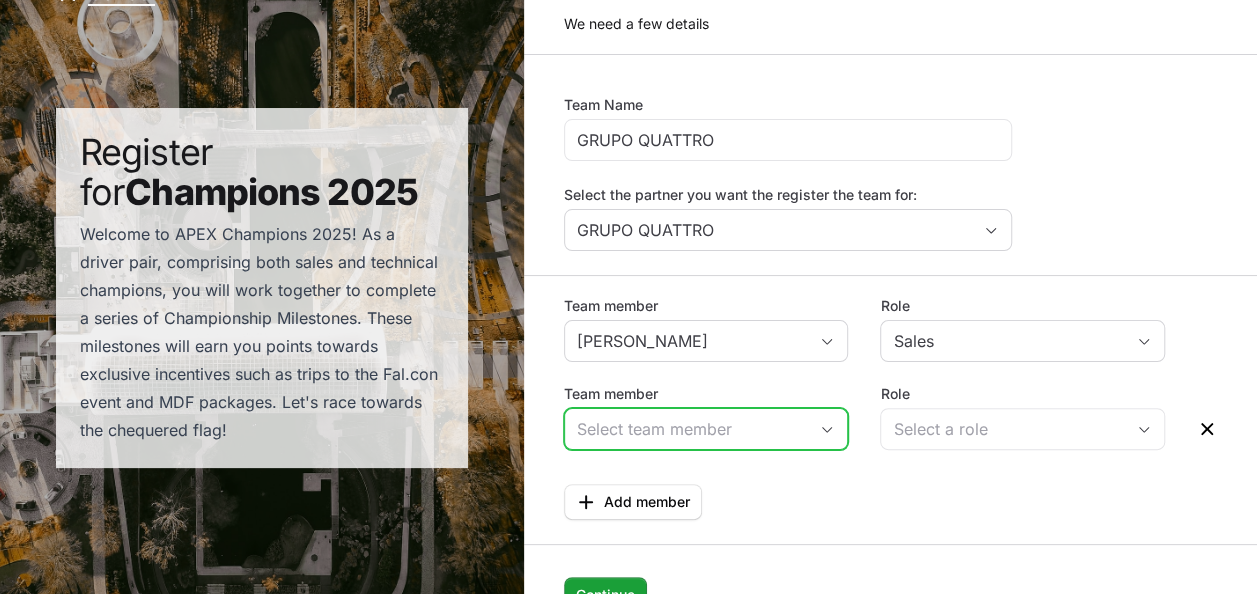 click on "Team member" 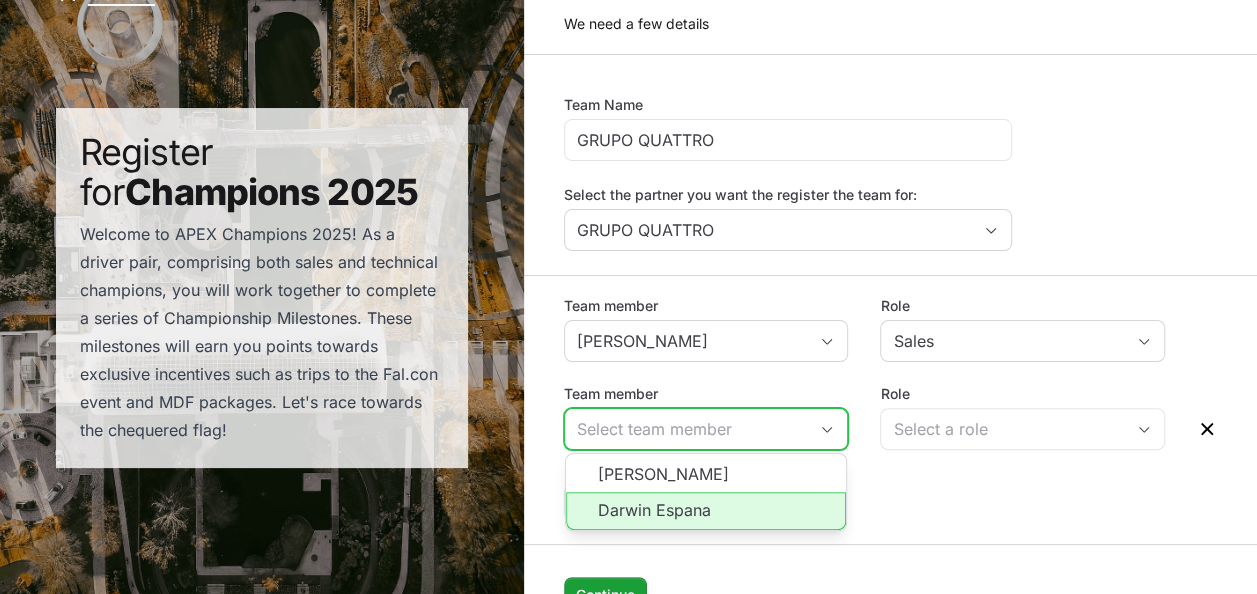 click on "Darwin Espana" 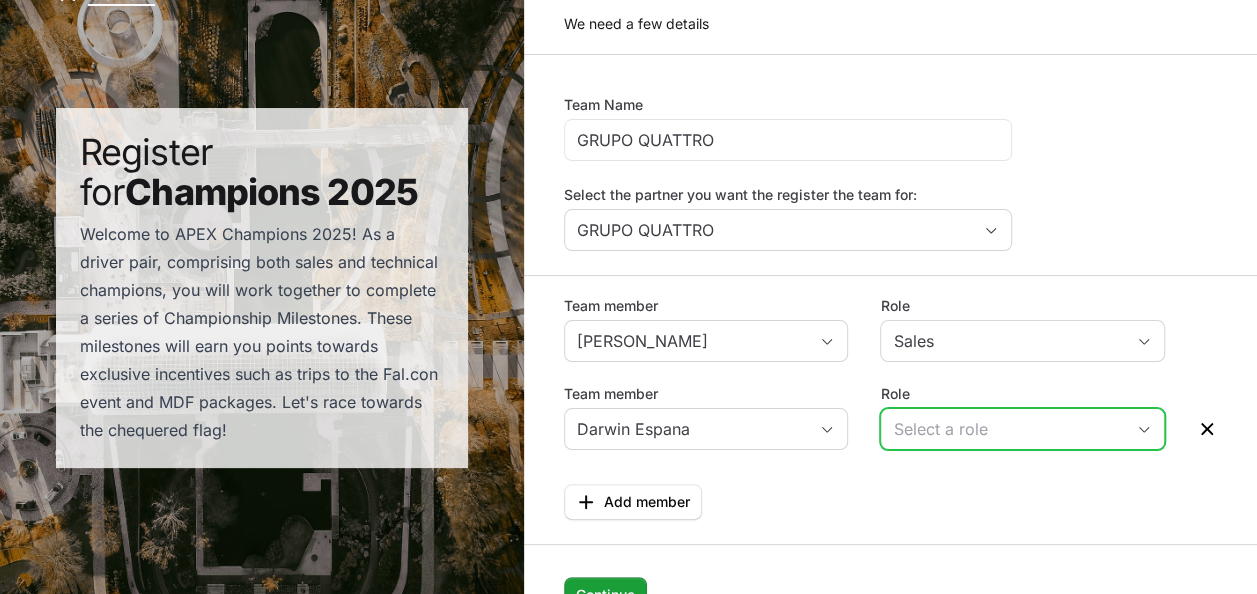 click on "Select a role" 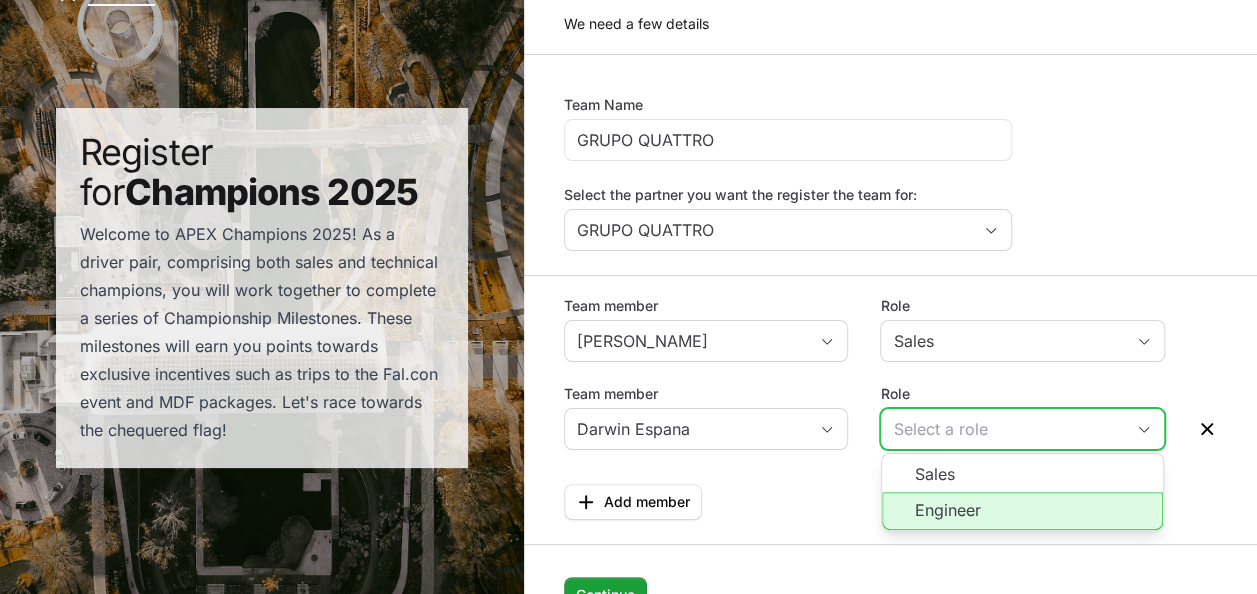 click on "Engineer" 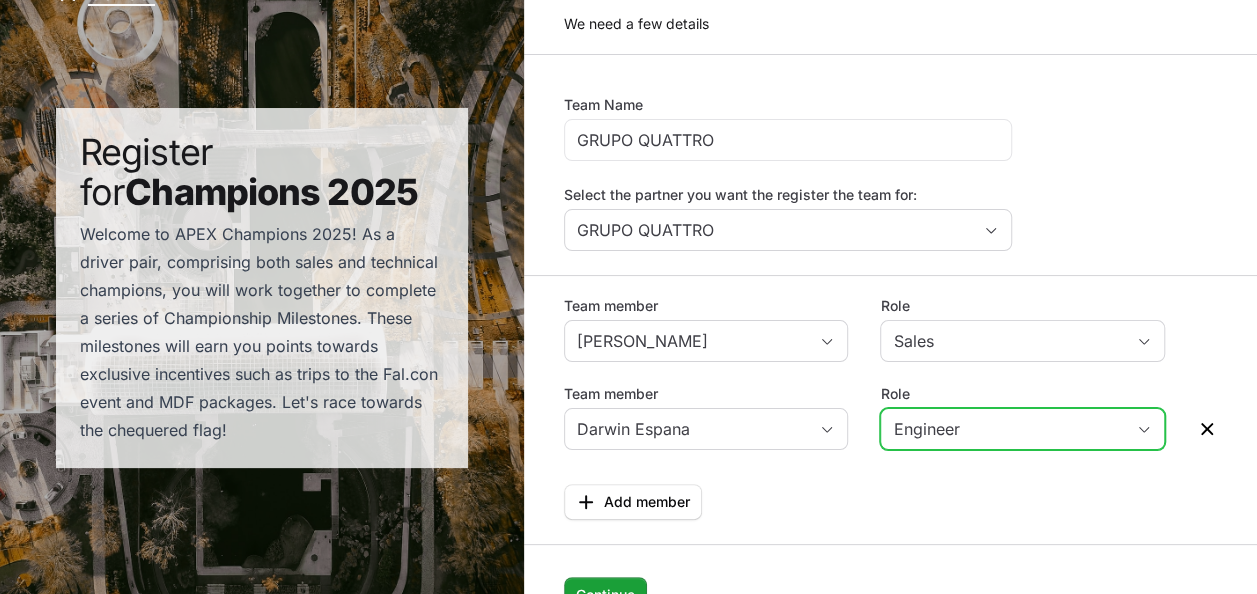 scroll, scrollTop: 192, scrollLeft: 0, axis: vertical 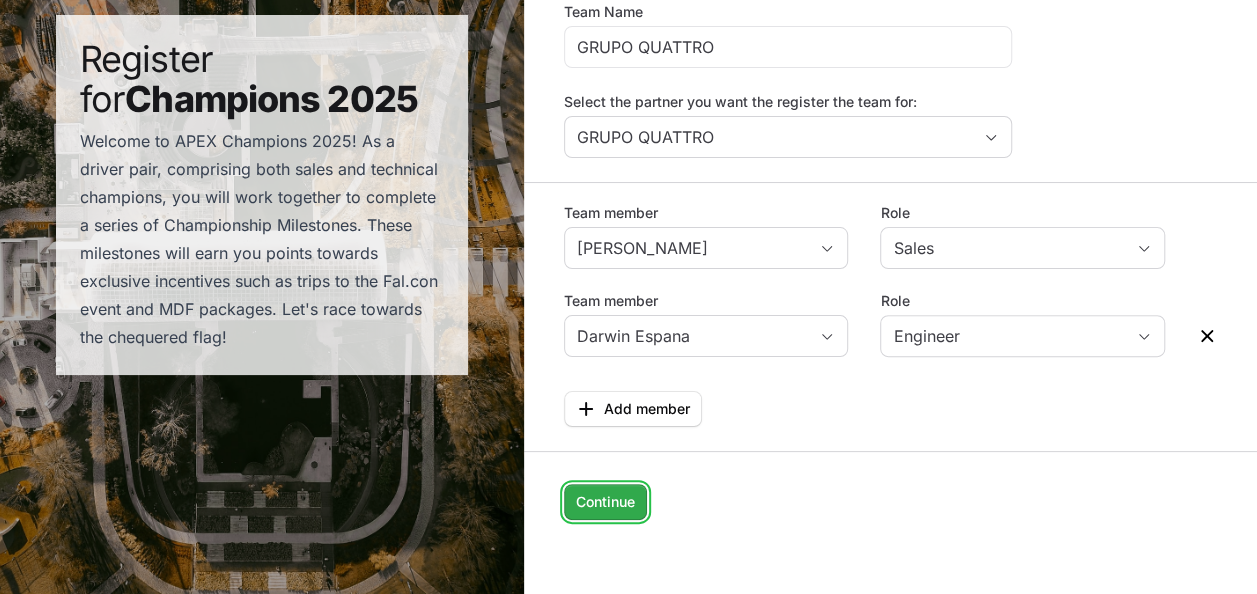 click on "Continue" 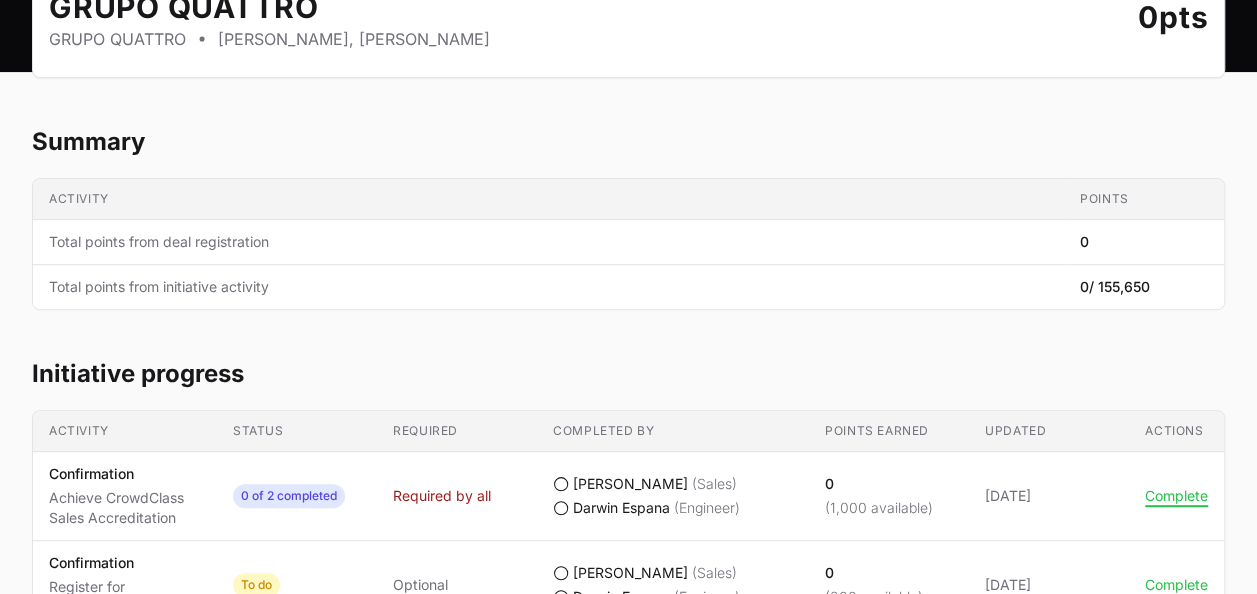 scroll, scrollTop: 0, scrollLeft: 0, axis: both 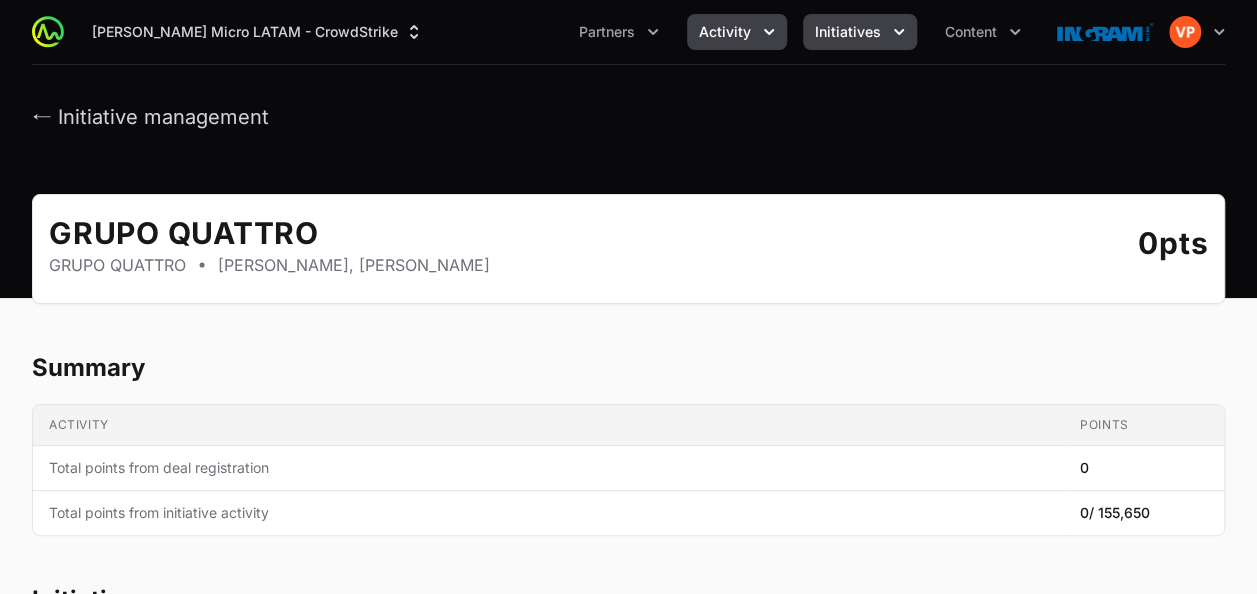 click on "Activity" 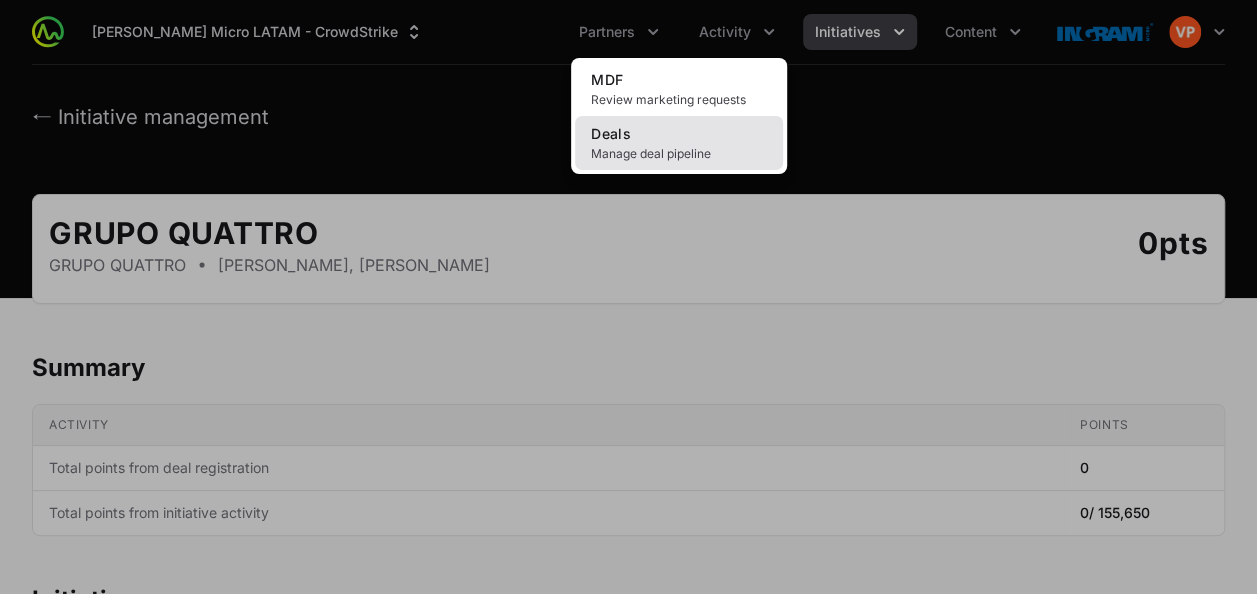 click on "Manage deal pipeline" 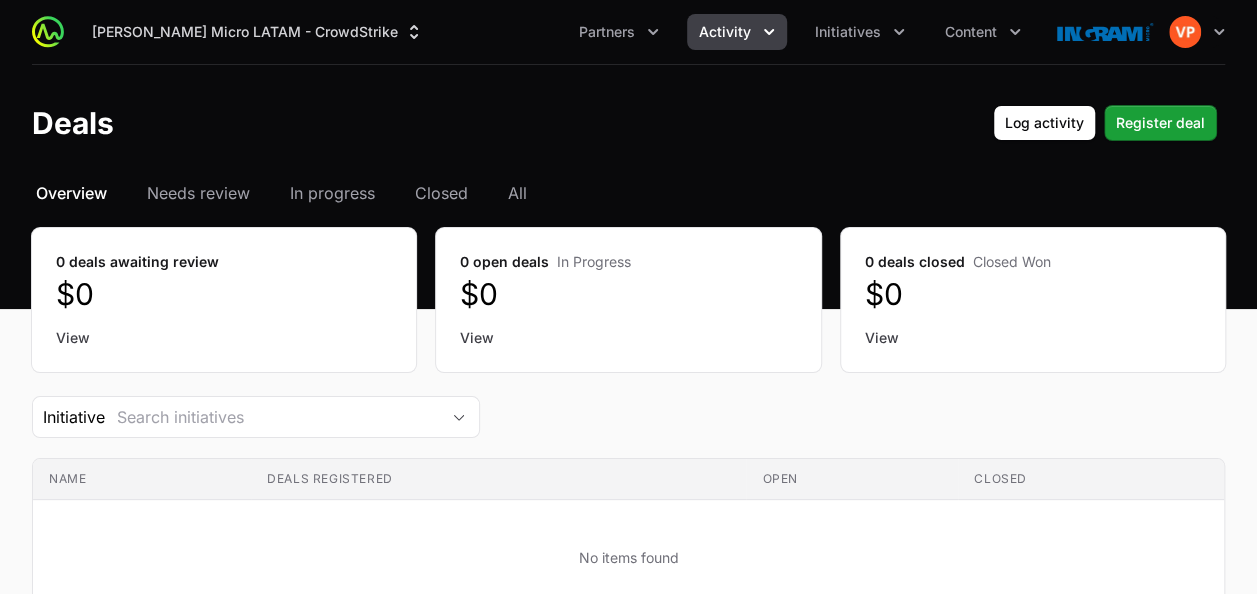 click on "Activity" 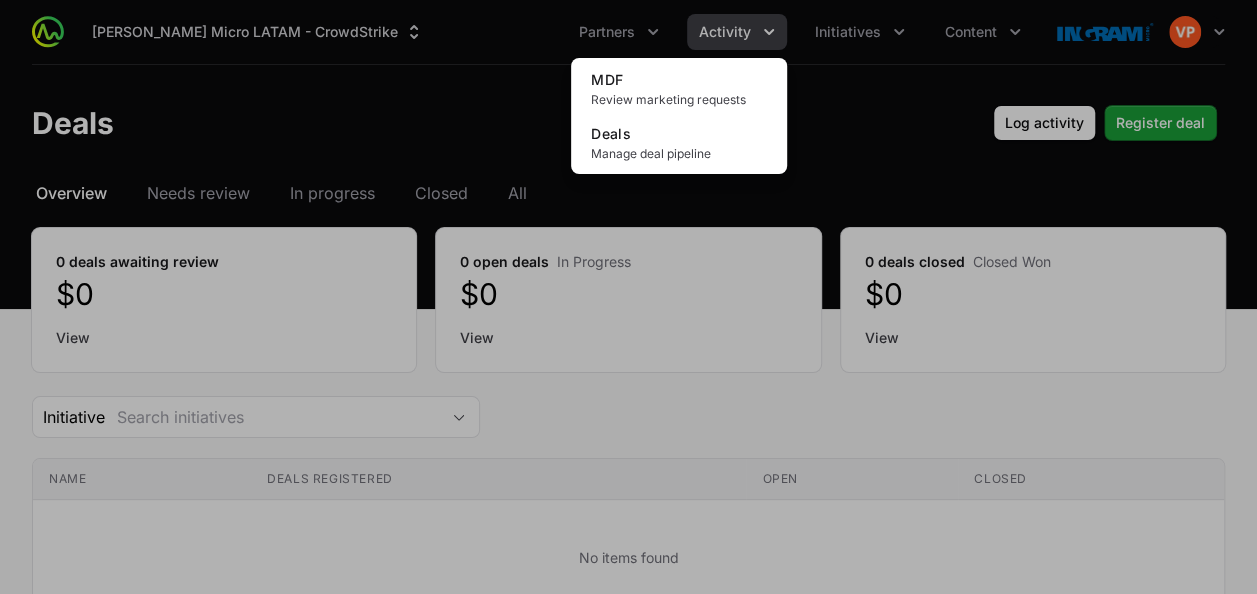 click 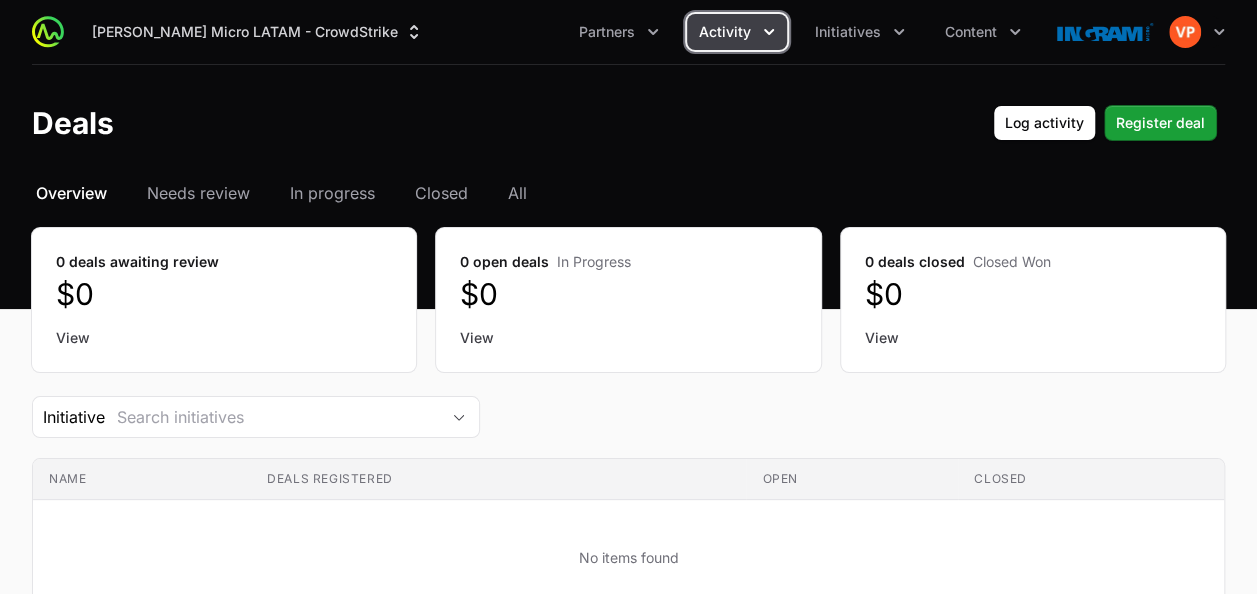 click on "Activity" 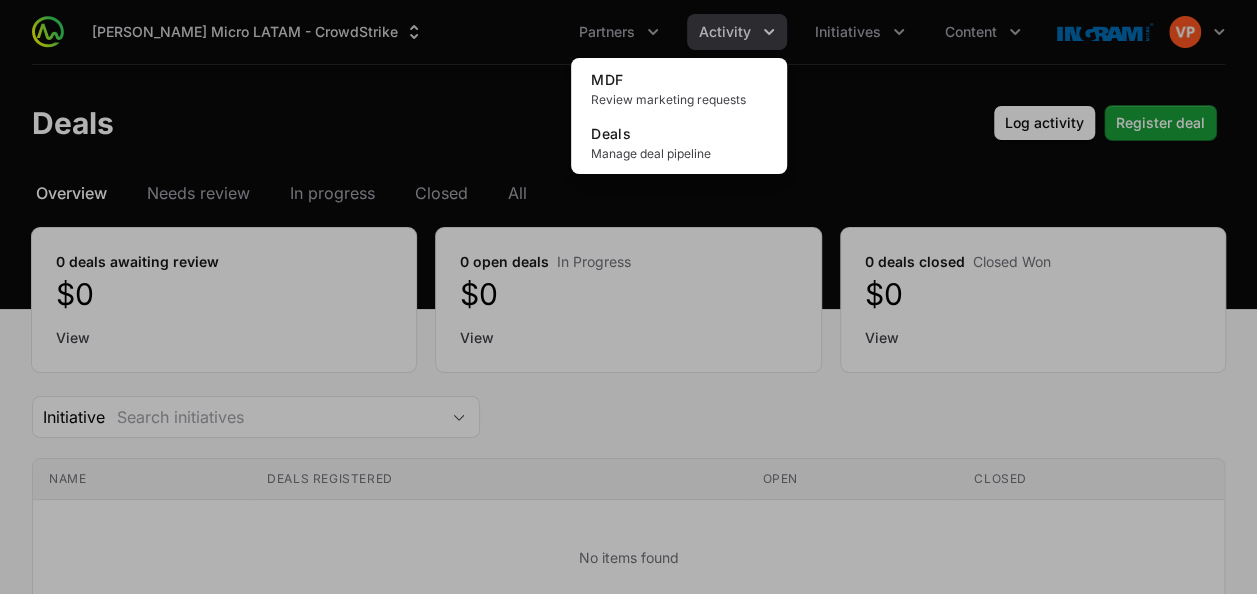 click 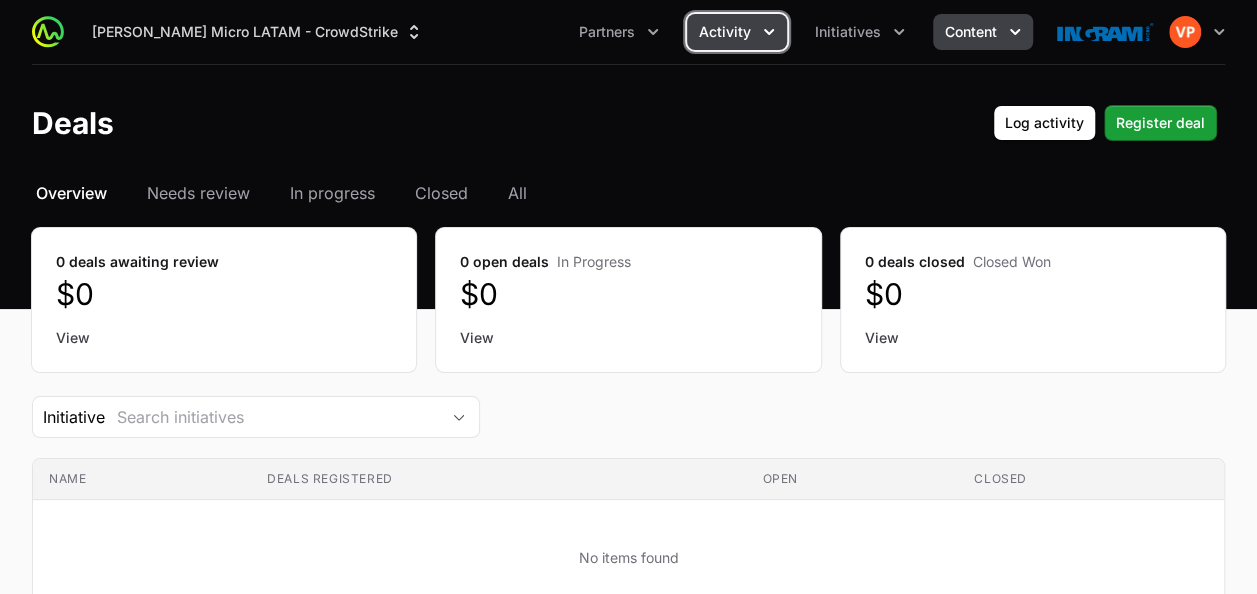 click on "Content" 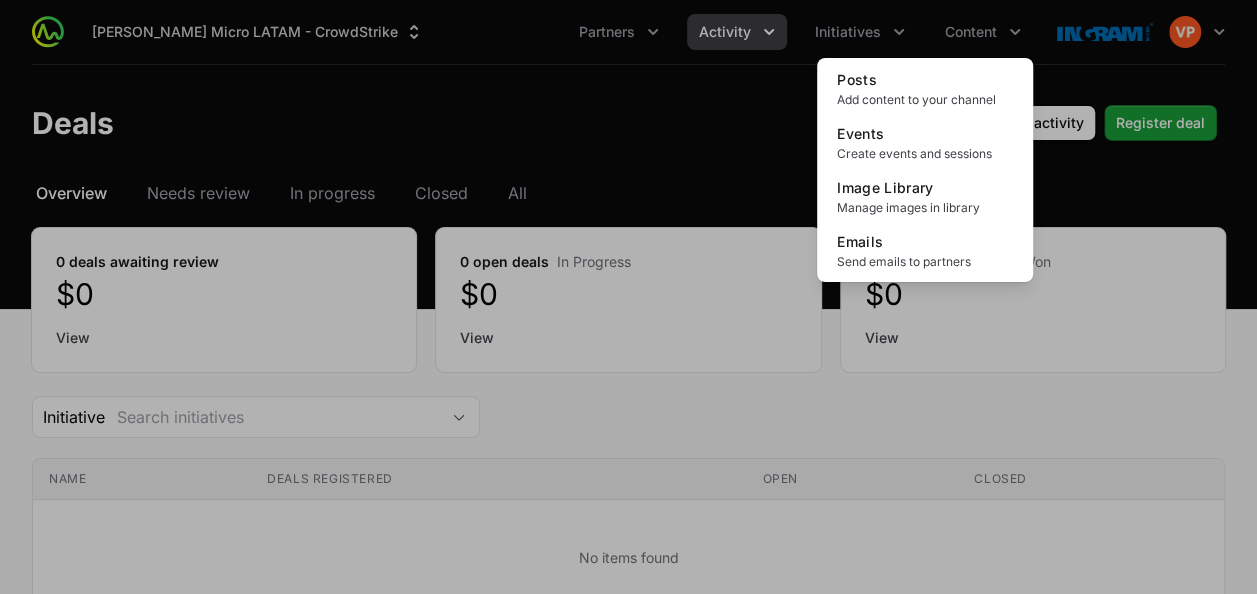 click 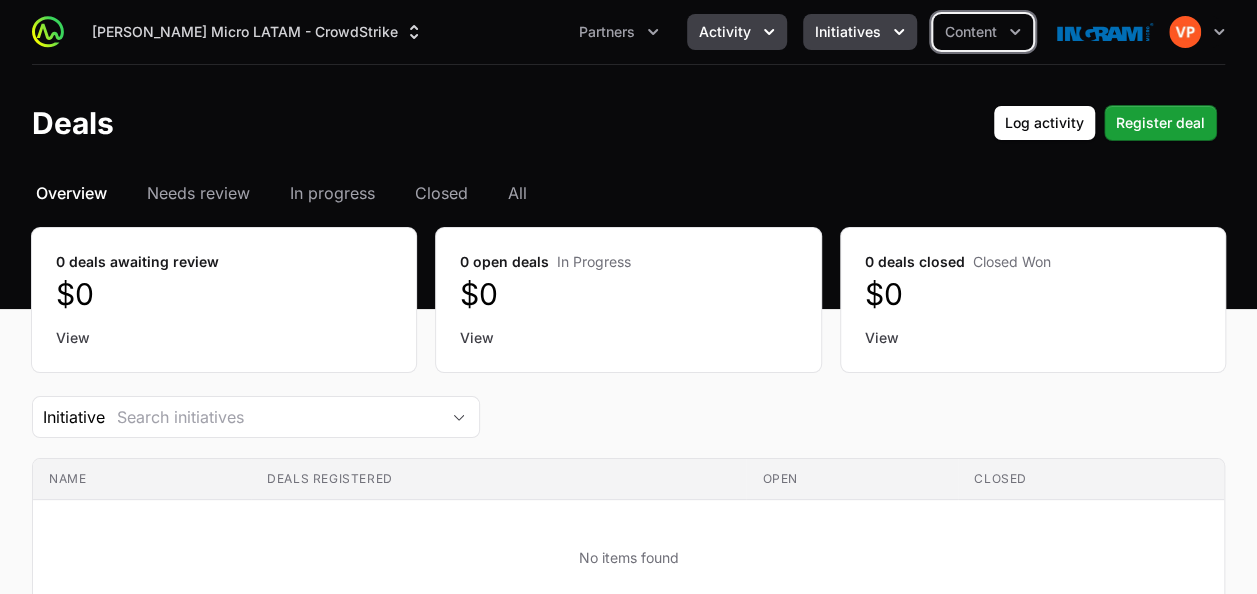 click on "Initiatives" 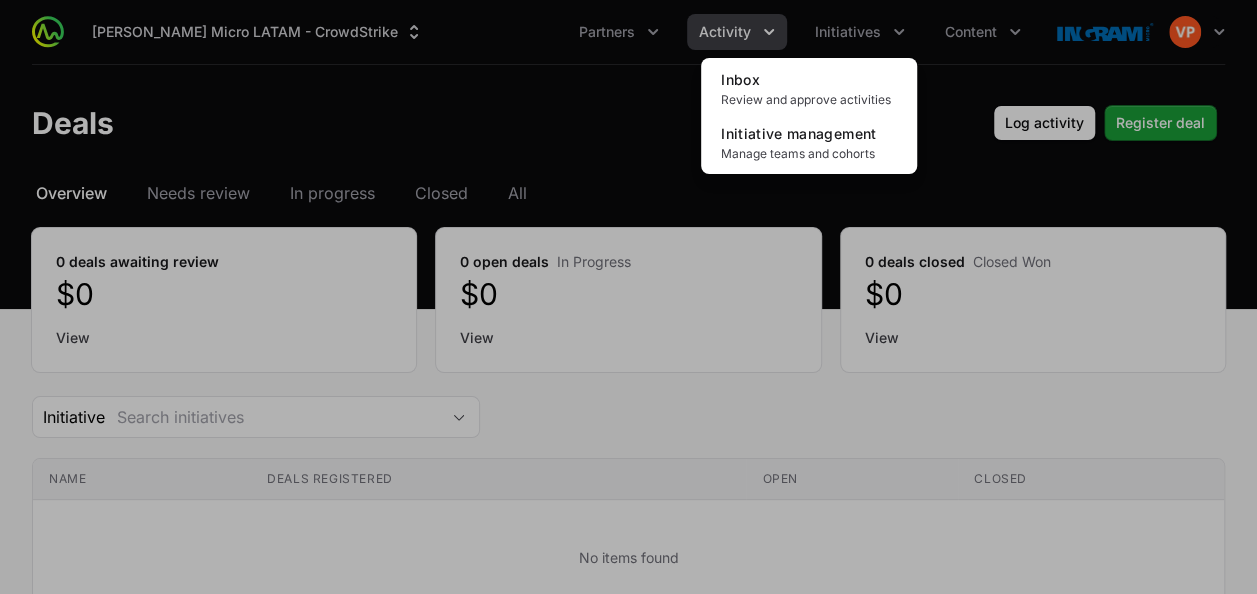 click 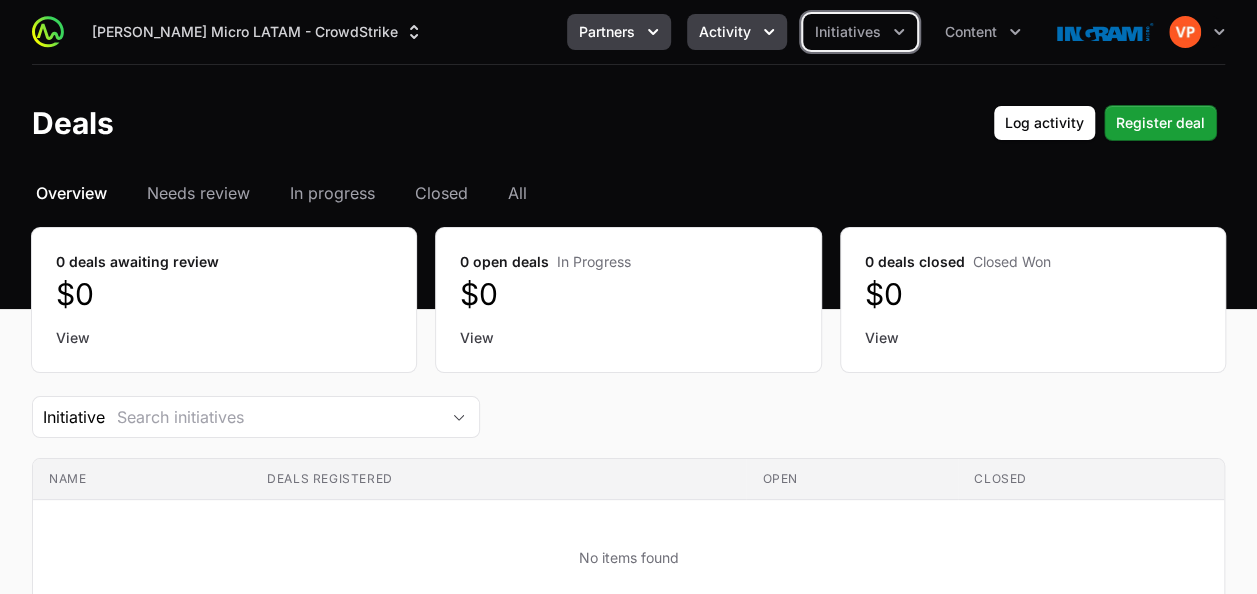 click on "Partners" 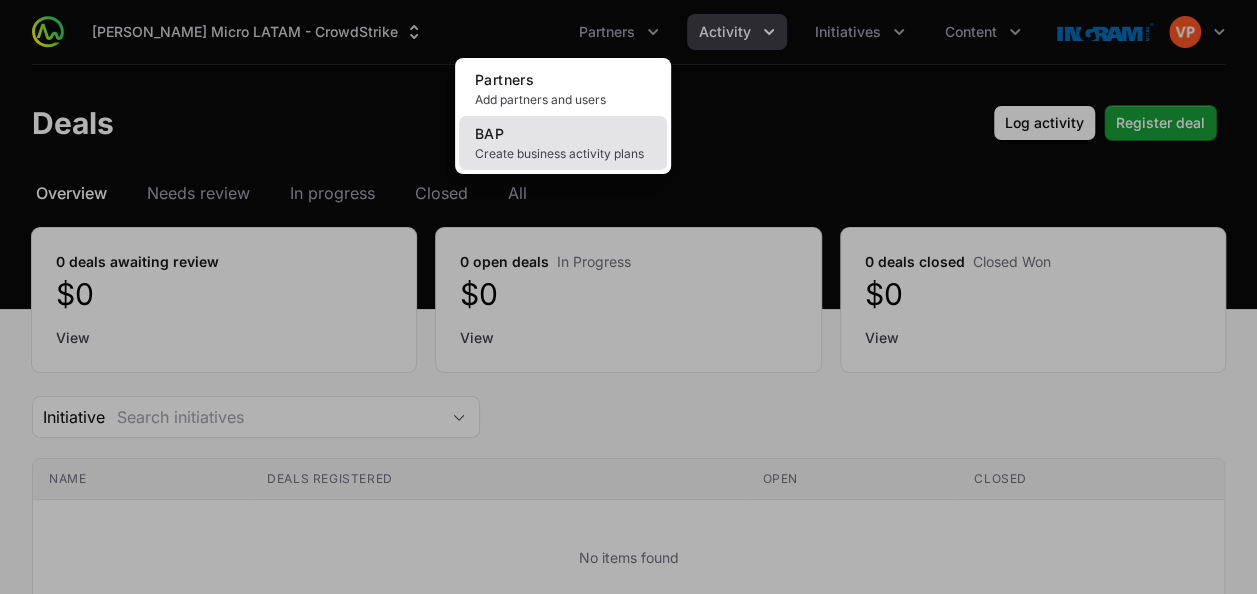 click on "Create business activity plans" 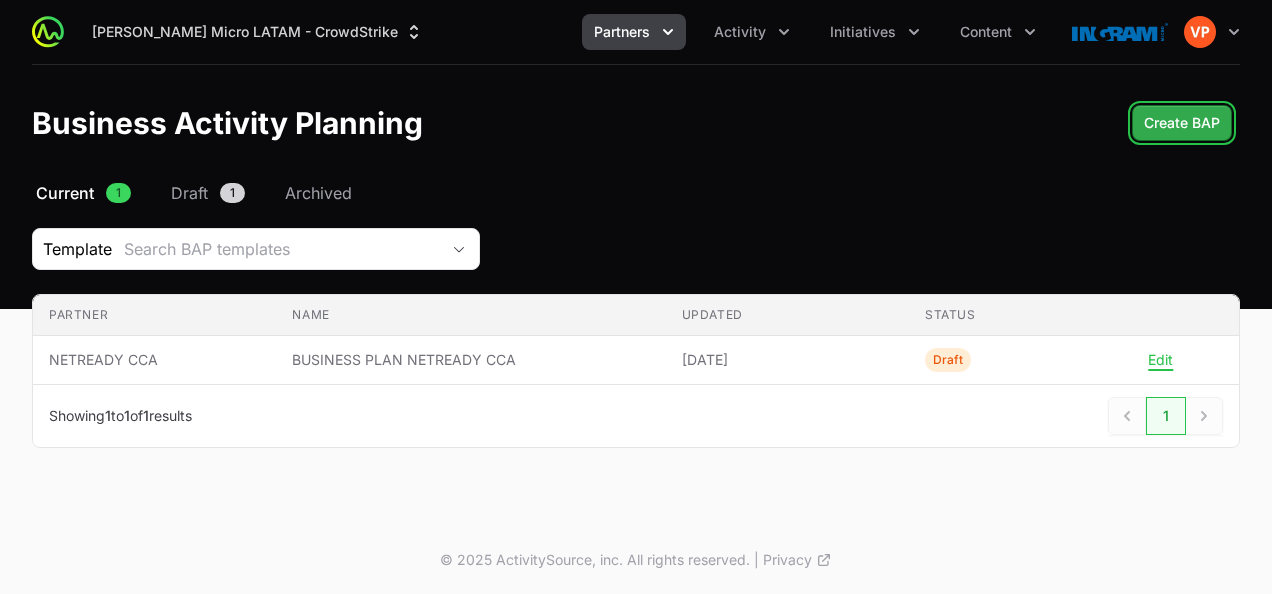 click on "Create BAP" 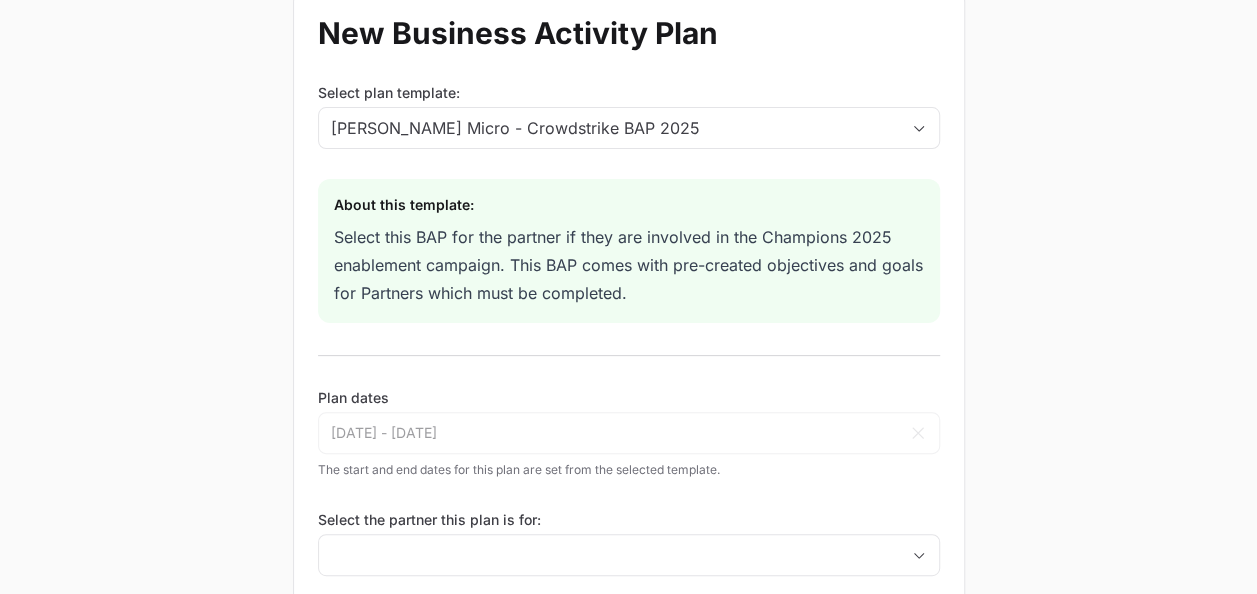 scroll, scrollTop: 116, scrollLeft: 0, axis: vertical 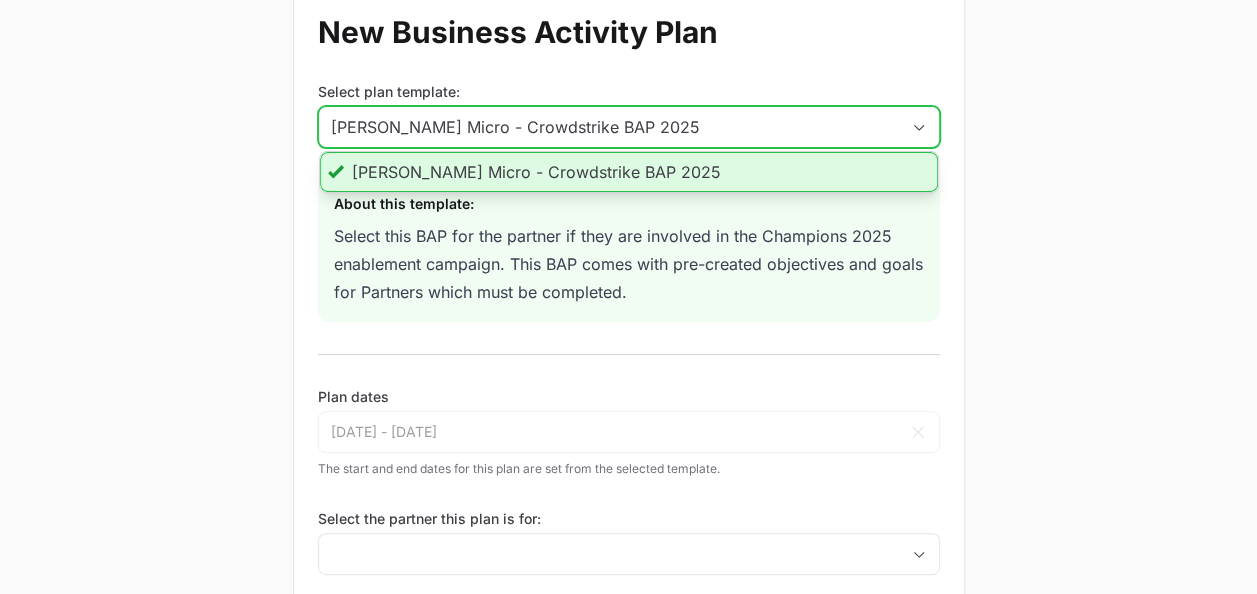 click on "[PERSON_NAME] Micro - Crowdstrike BAP 2025" 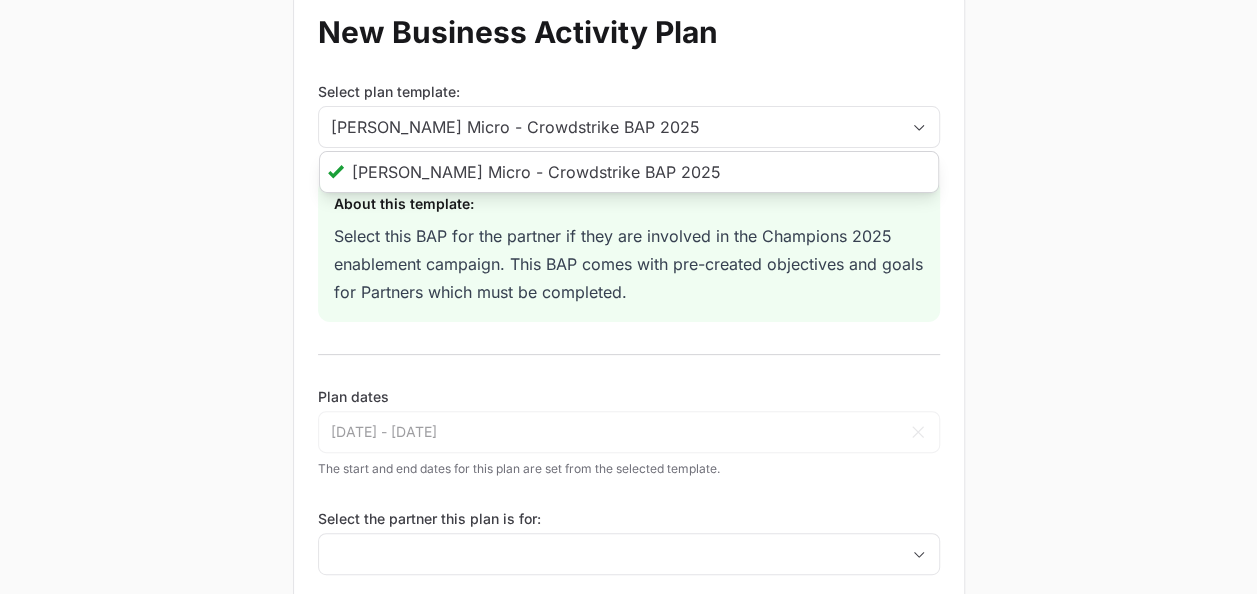 click on "New Business Activity Plan  Select plan template: [PERSON_NAME] Micro - Crowdstrike BAP 2025 [PERSON_NAME] Micro - Crowdstrike BAP 2025  About this template:  Select this BAP for the partner if they are involved in the Champions 2025 enablement campaign. This BAP comes with pre-created objectives and goals for Partners which must be completed.   Plan dates  [DATE] - [DATE] Apr [DATE] Feb Mar Apr May Jun [DATE] Aug Sep Oct Nov [DATE] 2026 2027 2028 2029 2030 2031 2032 2033 2034 2035 2036 Sun Mon Tue Wed Thu Fri Sat 30 31 1 2 3 4 5 6 7 8 9 10 11 12 13 14 15 16 17 18 19 20 21 22 23 24 25 26 27 28 29 30 1 2 3 4 5 6 7 8 9 [DATE] Jan Feb Mar Apr May Jun [DATE] Aug Sep Oct Nov [DATE] 2027 2028 2029 2030 2031 2032 2033 2034 2035 2036 2037 Sun Mon Tue Wed Thu Fri Sat 26 27 28 29 30 1 2 3 4 5 6 7 8 9 10 11 12 13 14 15 16 17 18 19 20 21 22 23 24 25 26 27 28 29 30 31 1 2 3 4 5 6 Cancel  The start and end dates for this plan are set from the selected template.  Select the partner this plan is for: Plan title  Cancel" 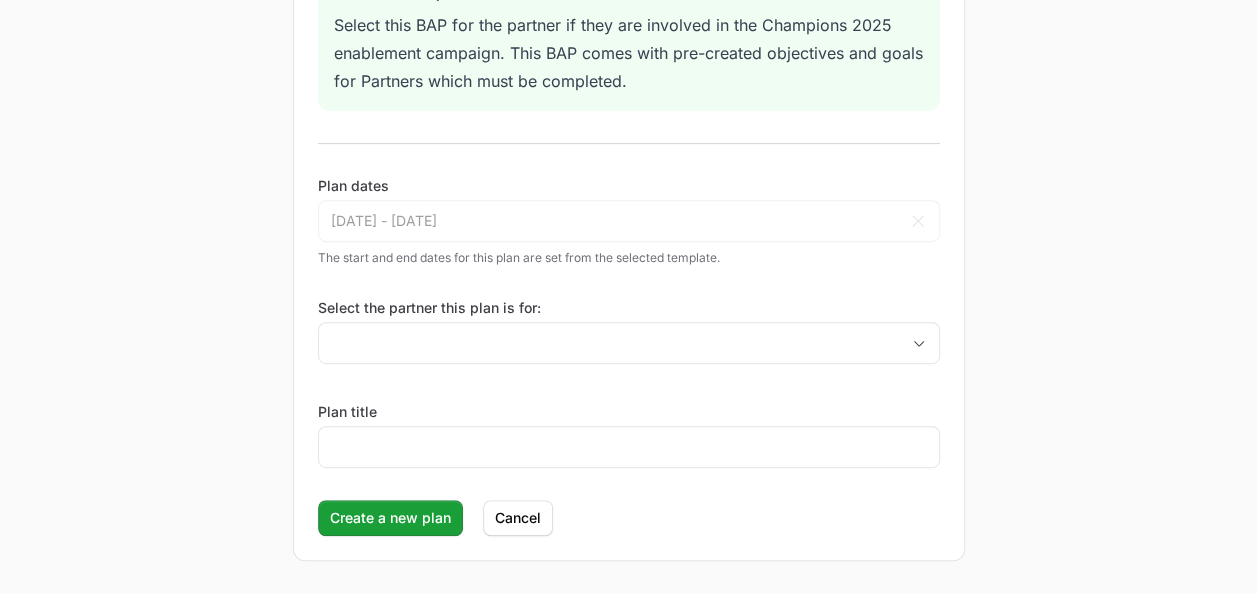 scroll, scrollTop: 328, scrollLeft: 0, axis: vertical 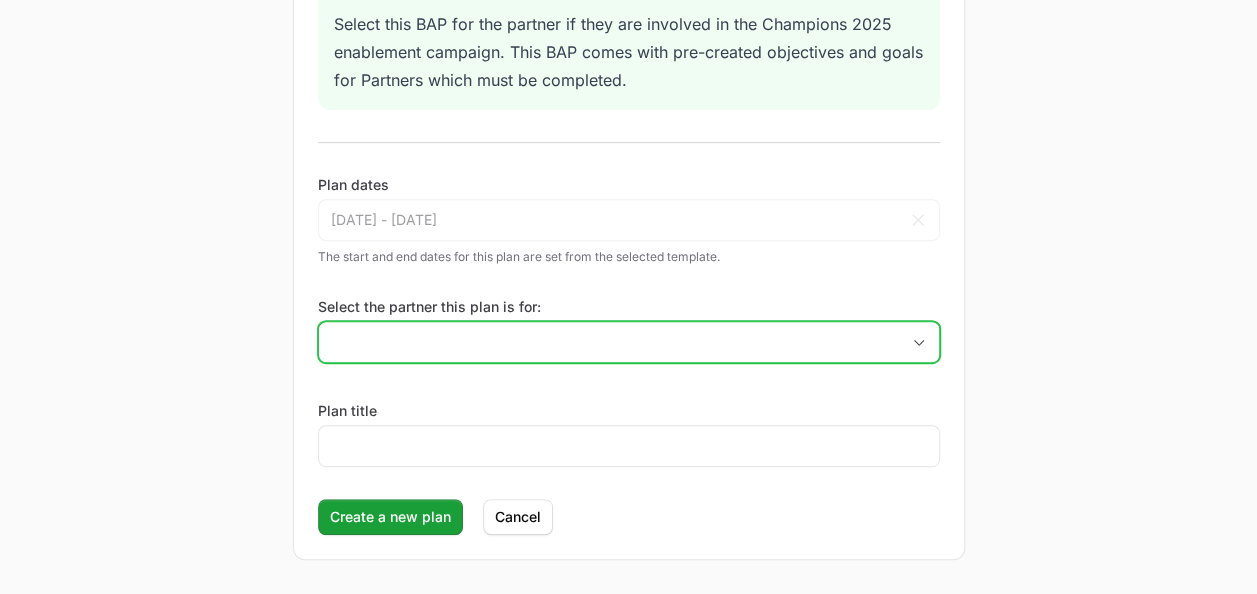 click 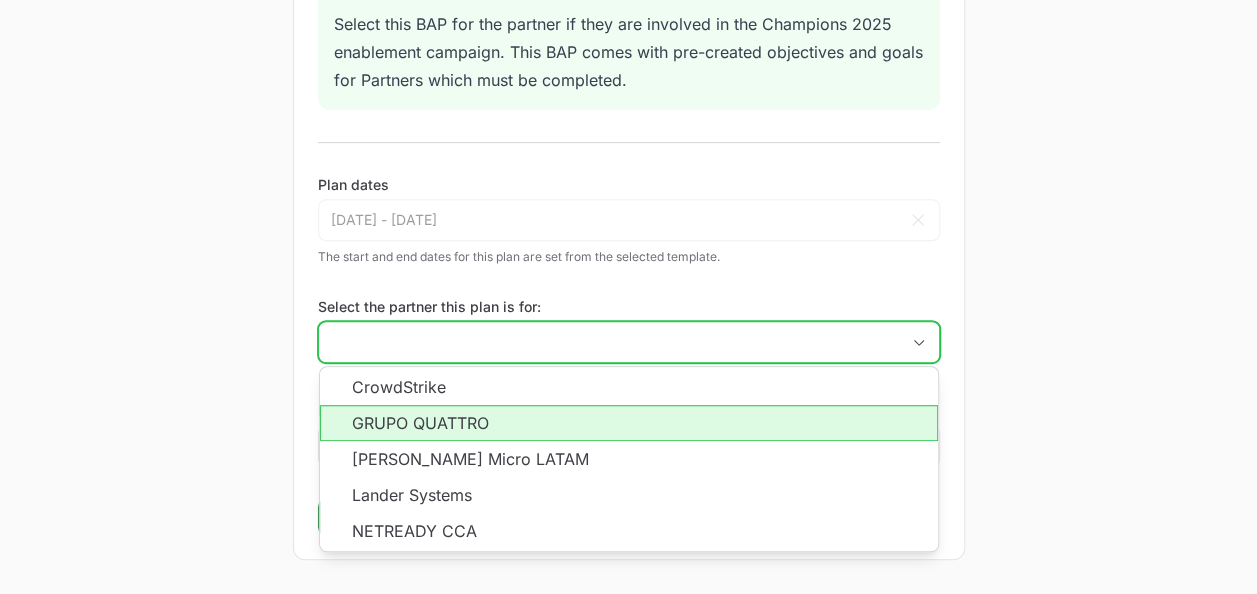 click on "GRUPO QUATTRO" 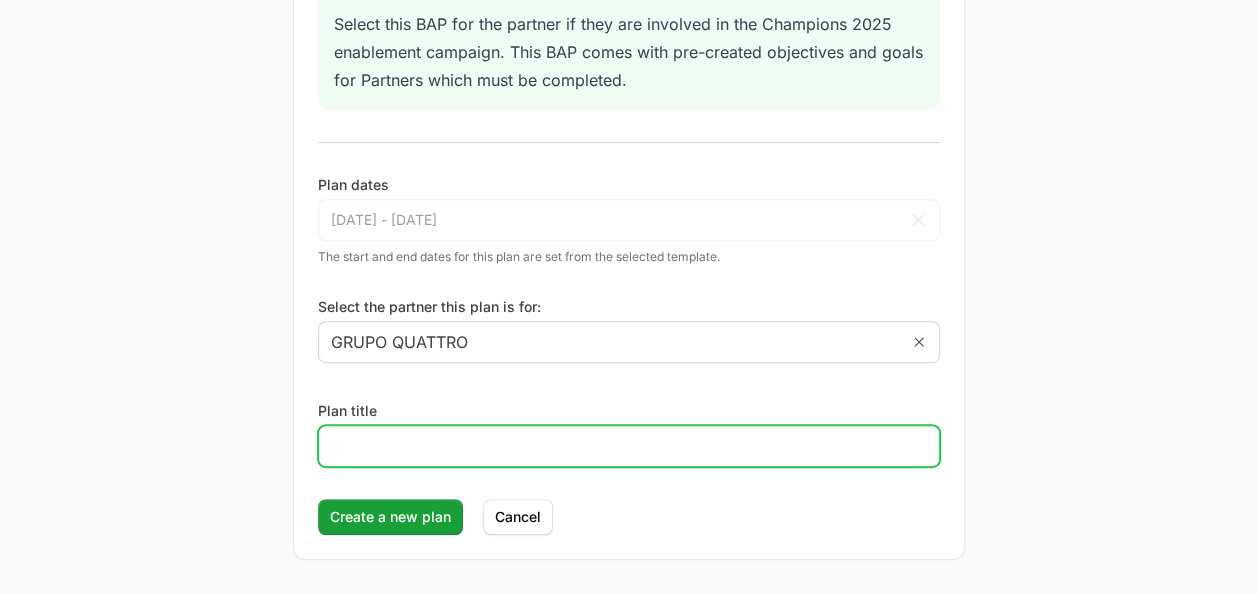 click on "Plan title" 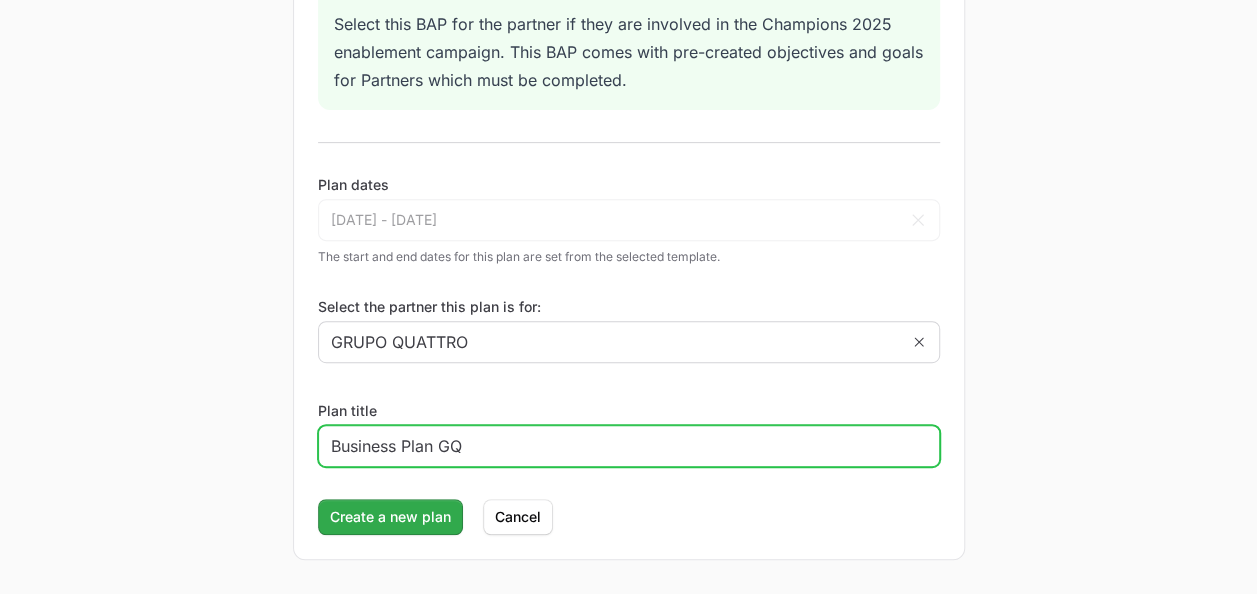 type on "Business Plan GQ" 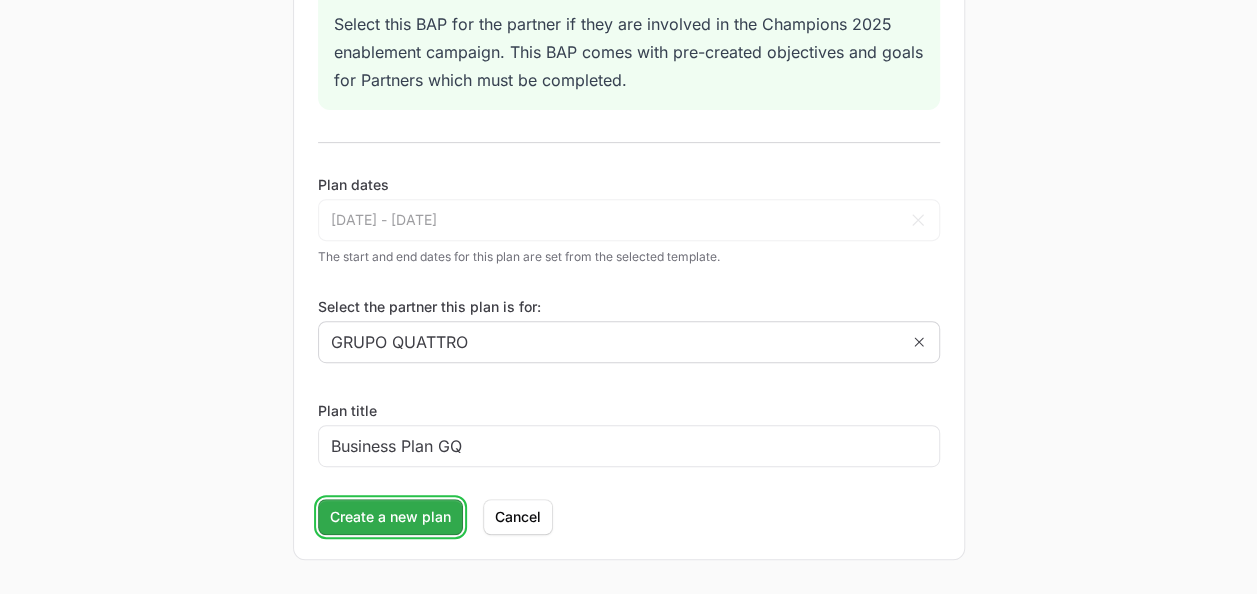 click on "Create a new plan" 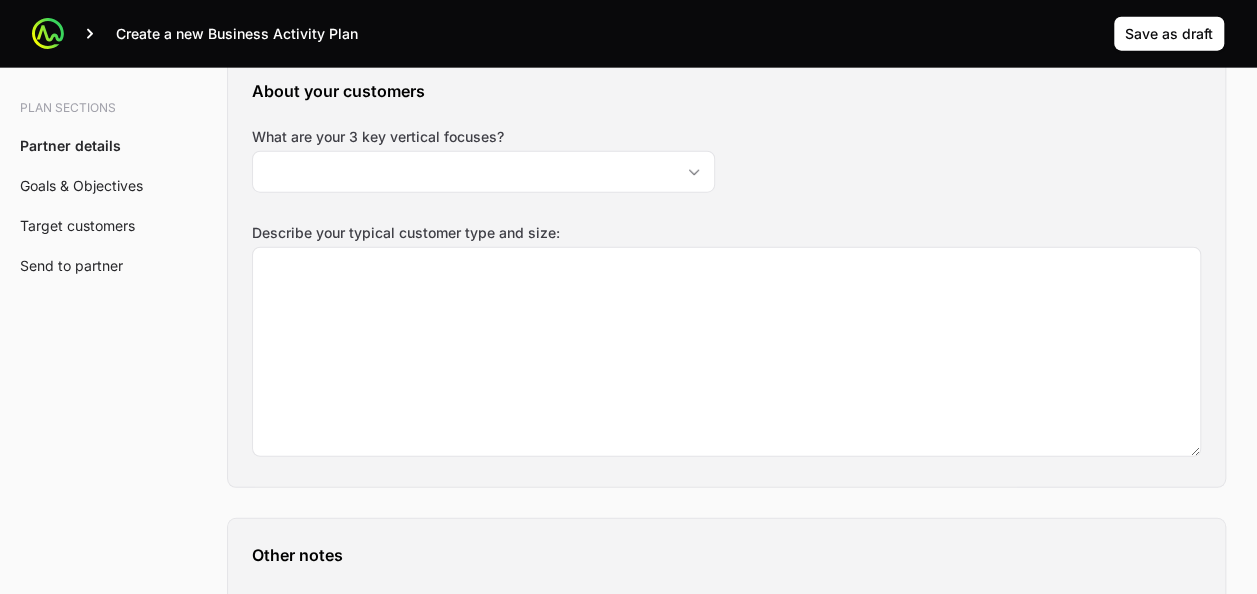 scroll, scrollTop: 2410, scrollLeft: 0, axis: vertical 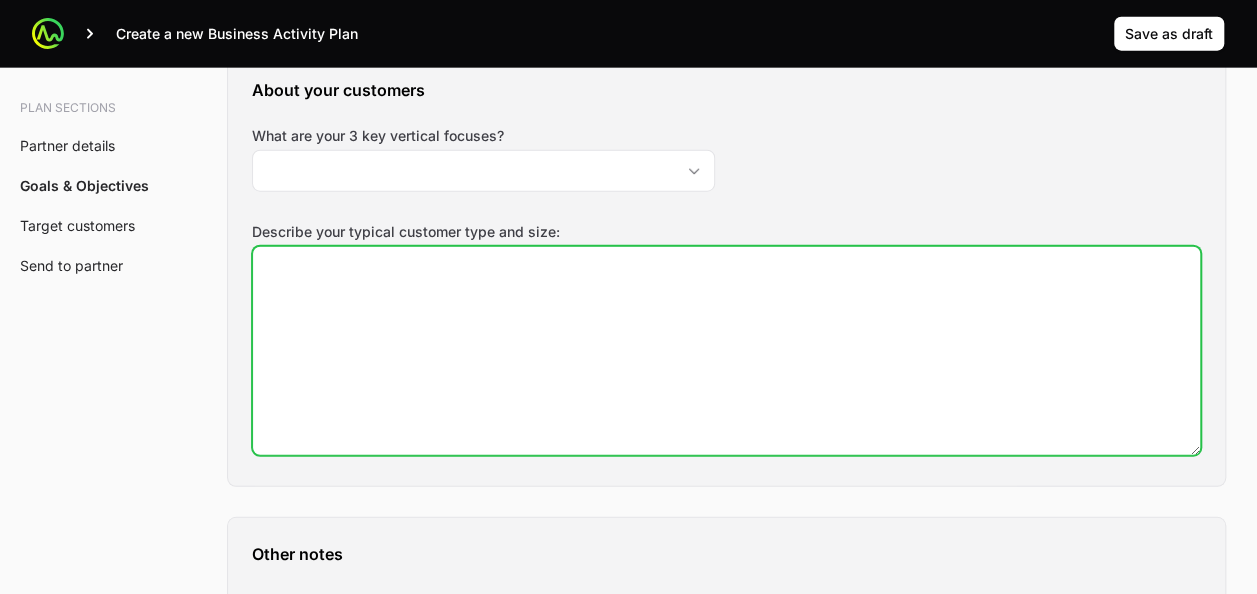 click on "Describe your typical customer type and size:" 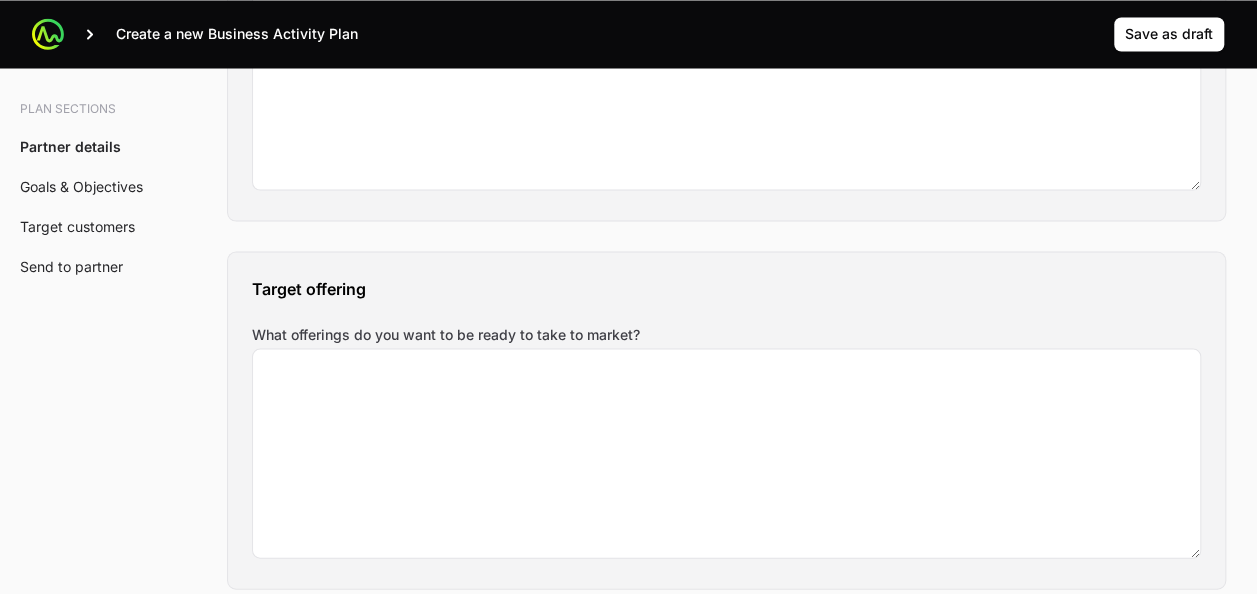 scroll, scrollTop: 1840, scrollLeft: 0, axis: vertical 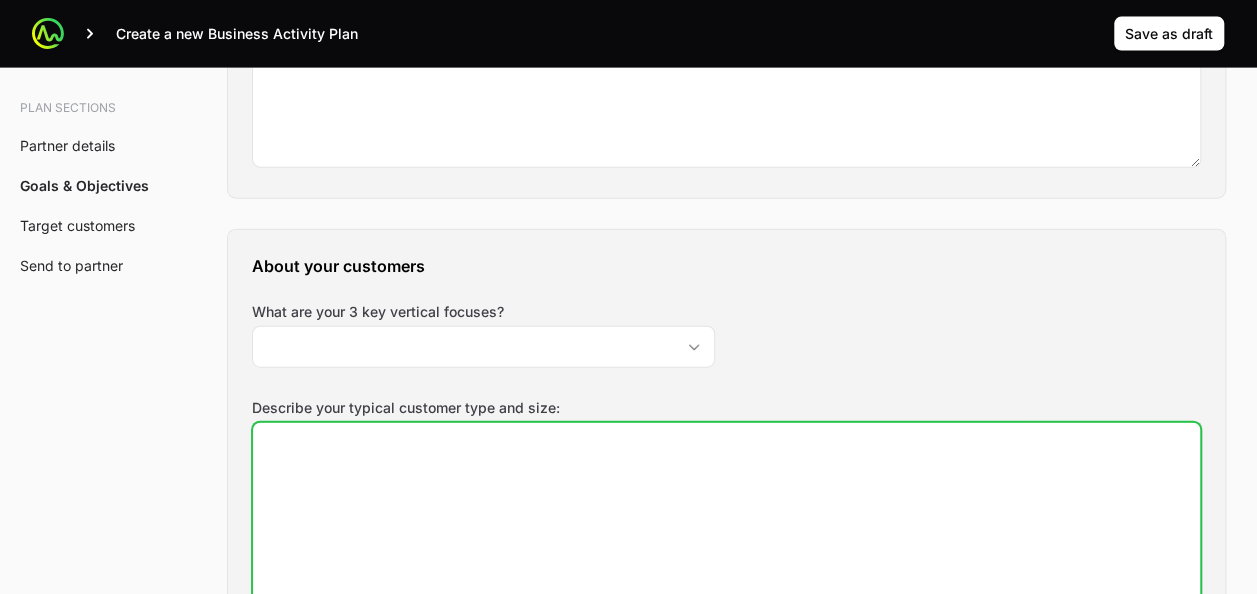 click on "Describe your typical customer type and size:" 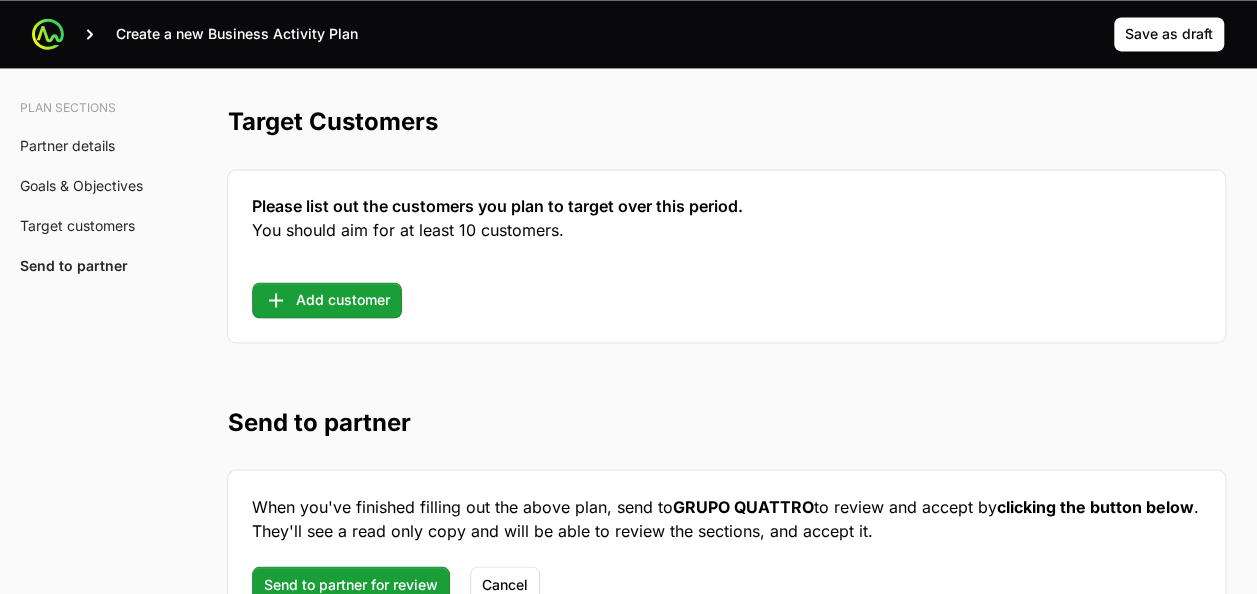 scroll, scrollTop: 5324, scrollLeft: 0, axis: vertical 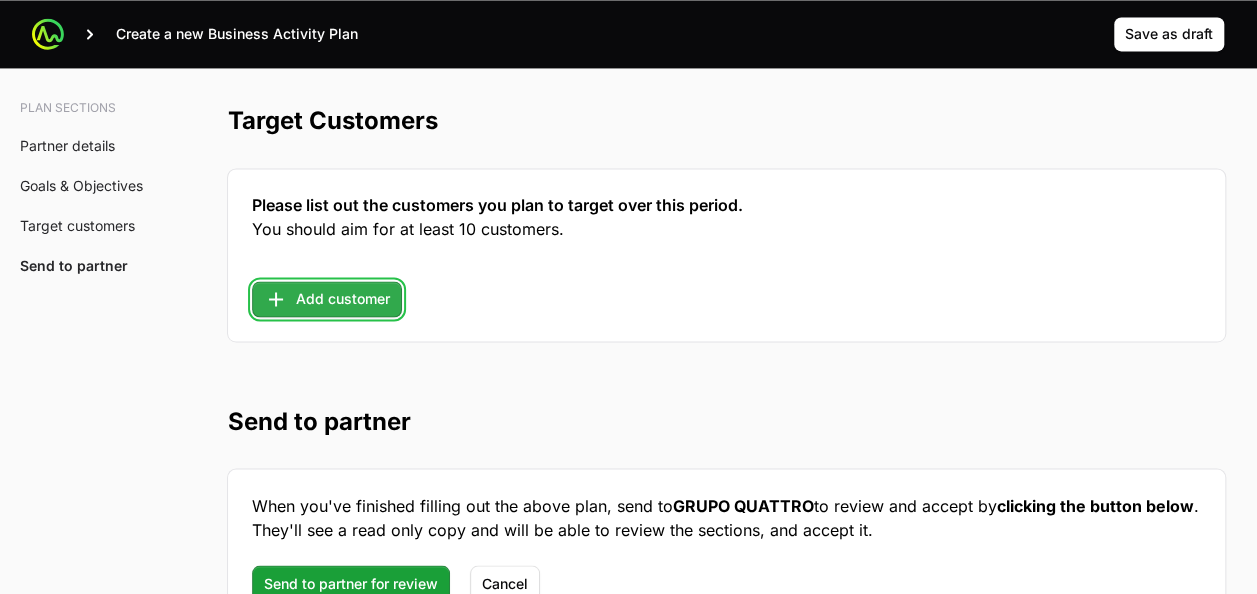 click on "Add customer" 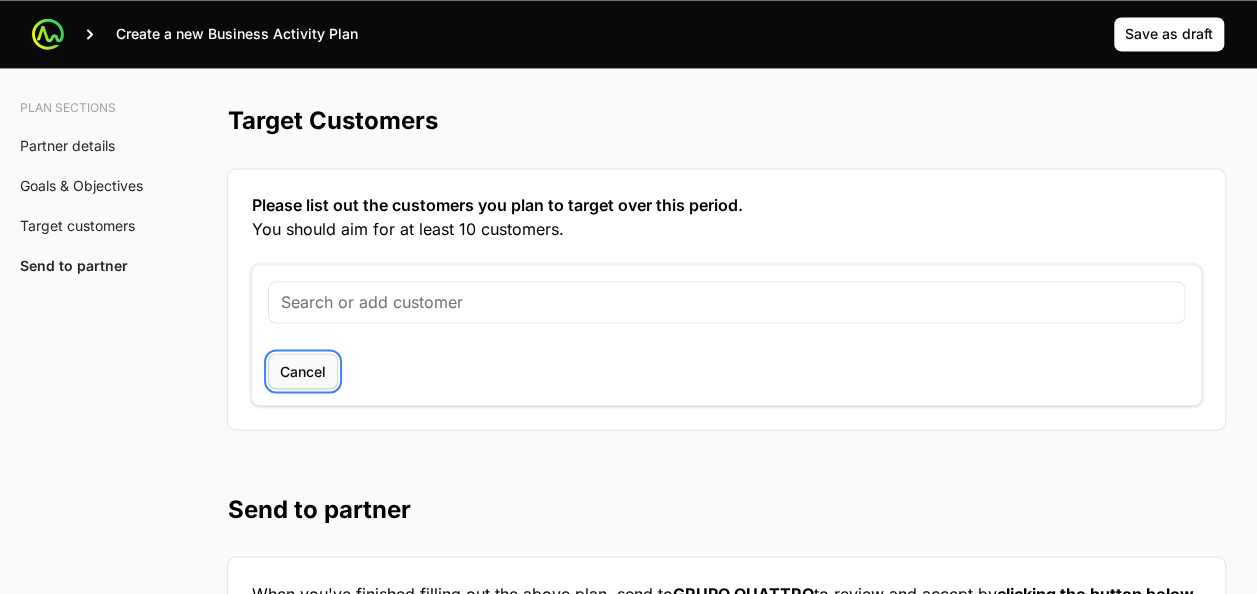 click on "Cancel" 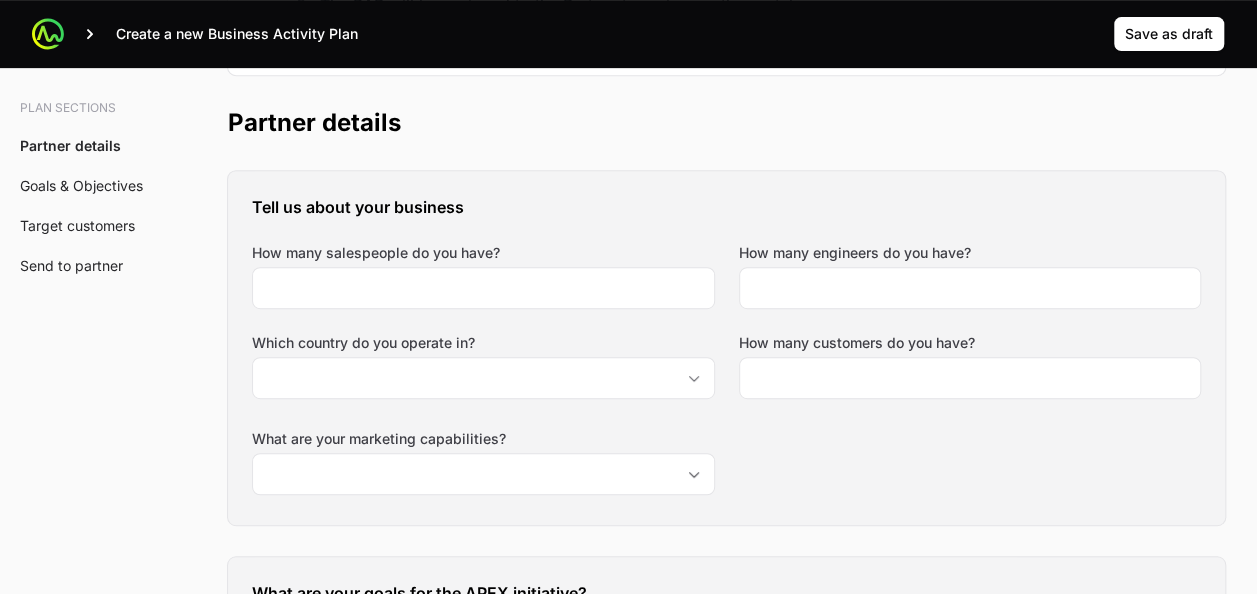 scroll, scrollTop: 418, scrollLeft: 0, axis: vertical 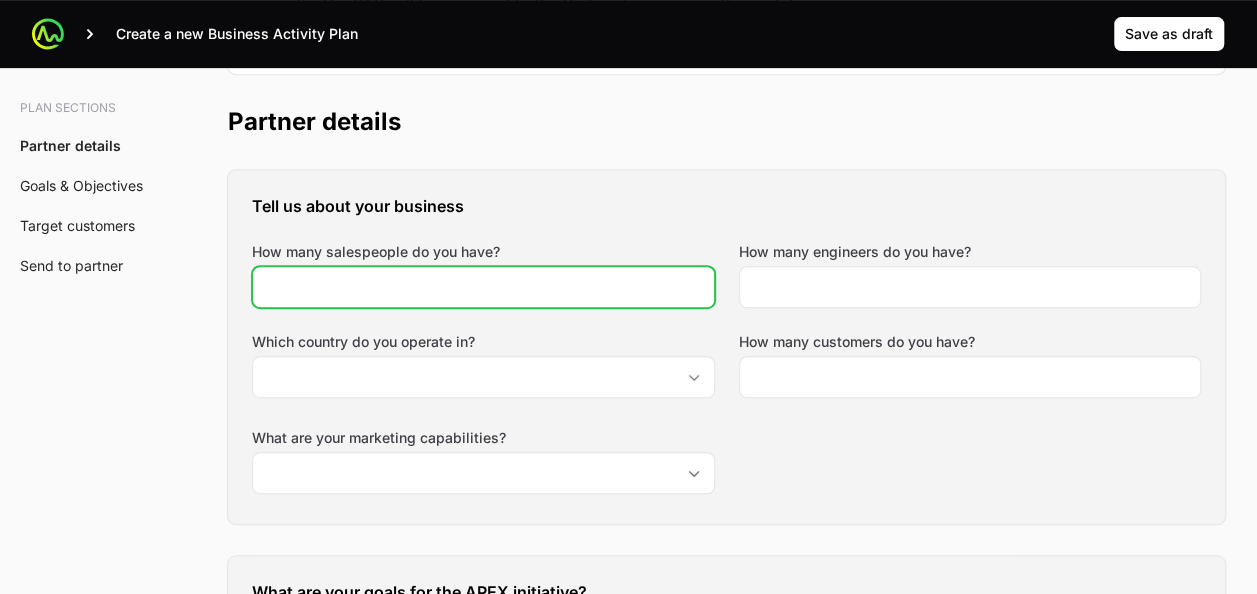 click on "How many salespeople do you have?" 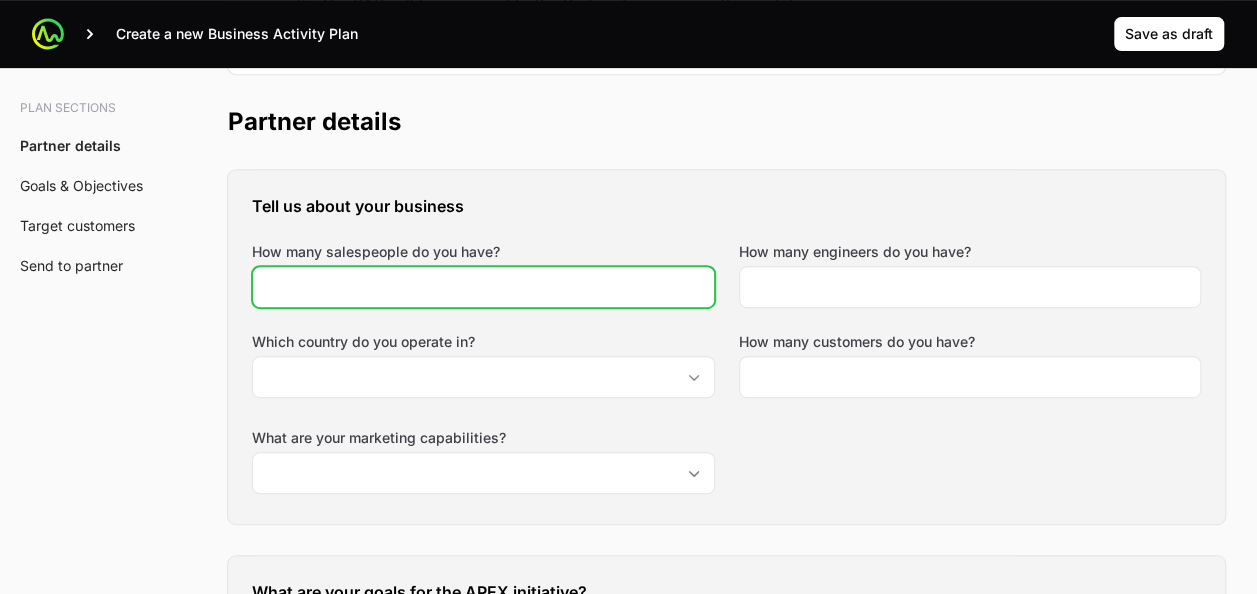 type on "8" 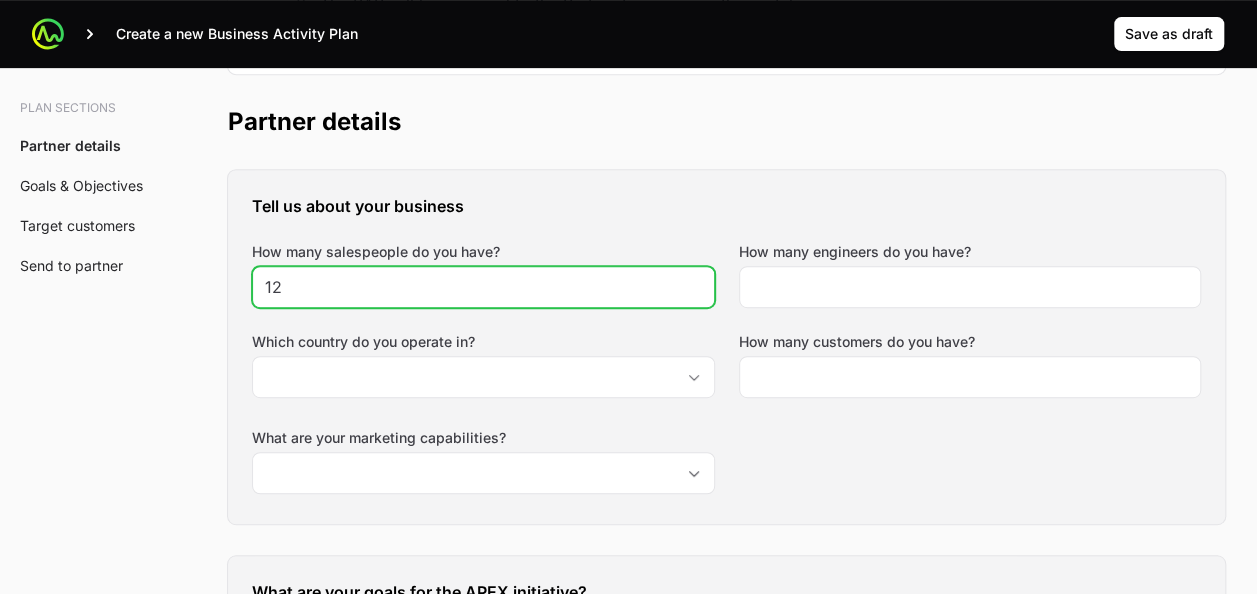 type on "12" 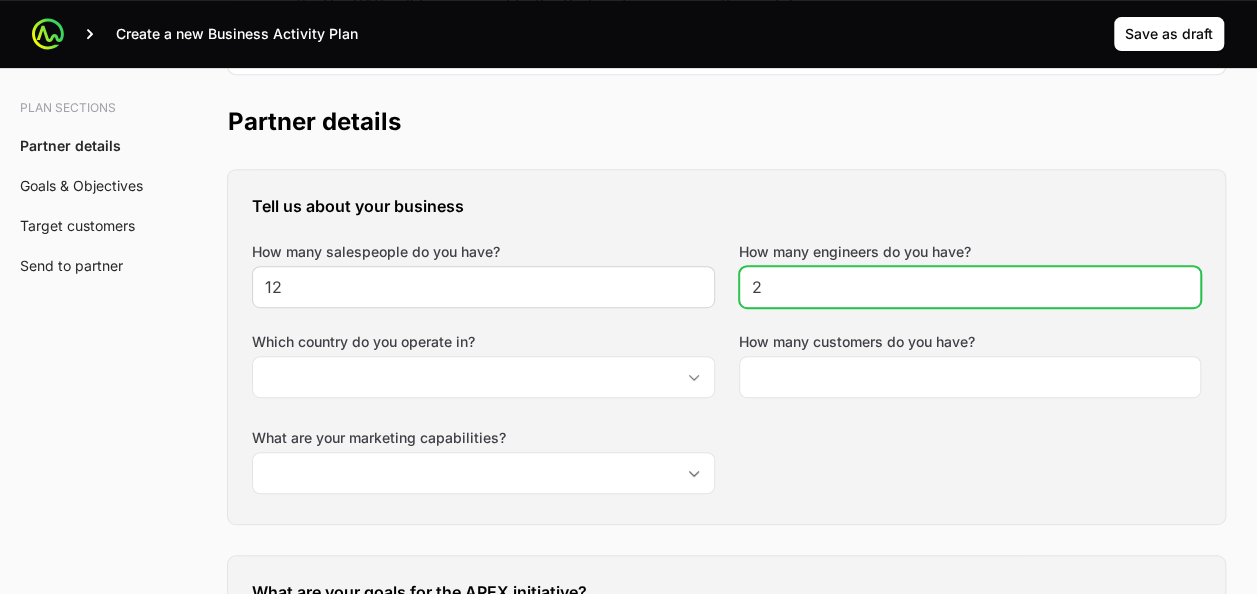 type on "2" 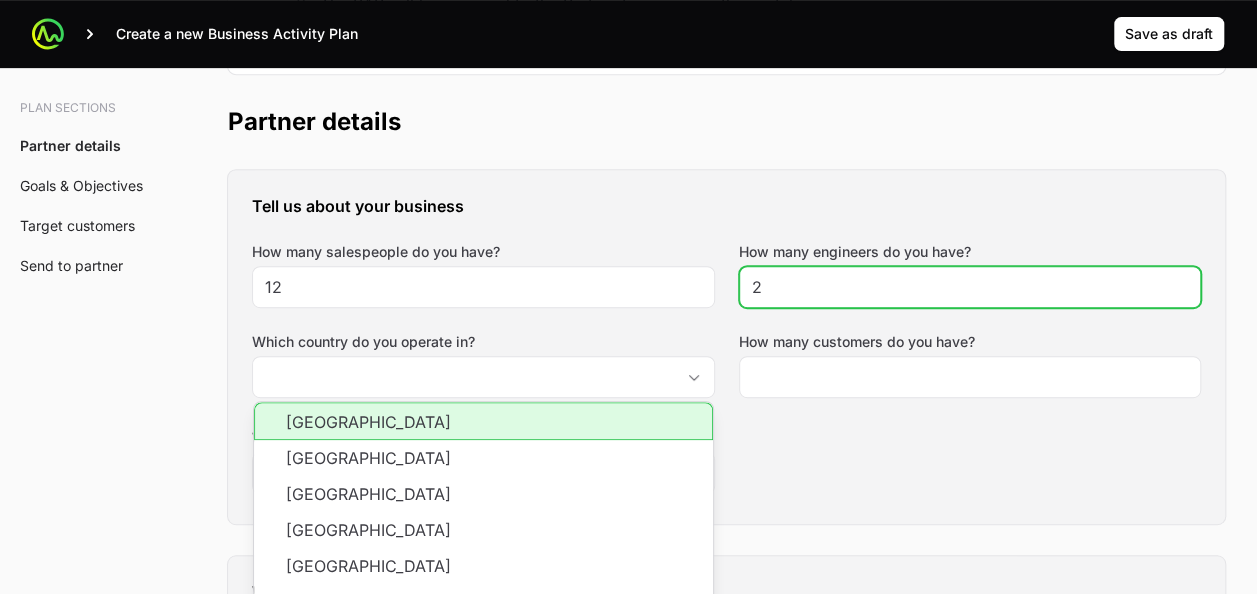 click on "2" 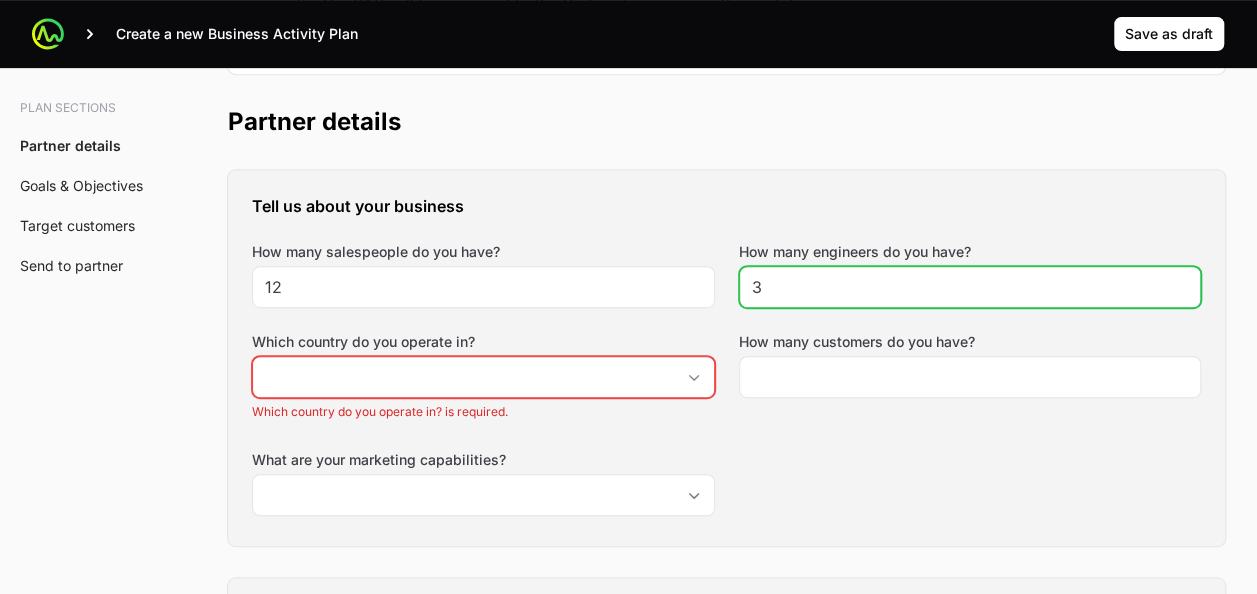 type on "3" 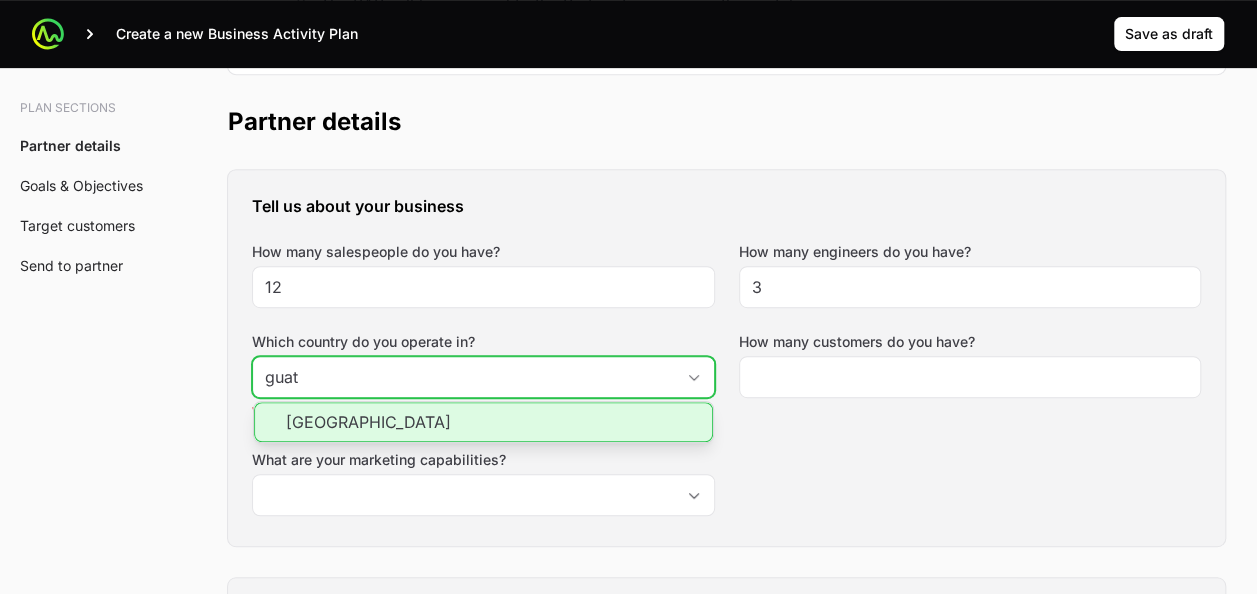 click on "[GEOGRAPHIC_DATA]" 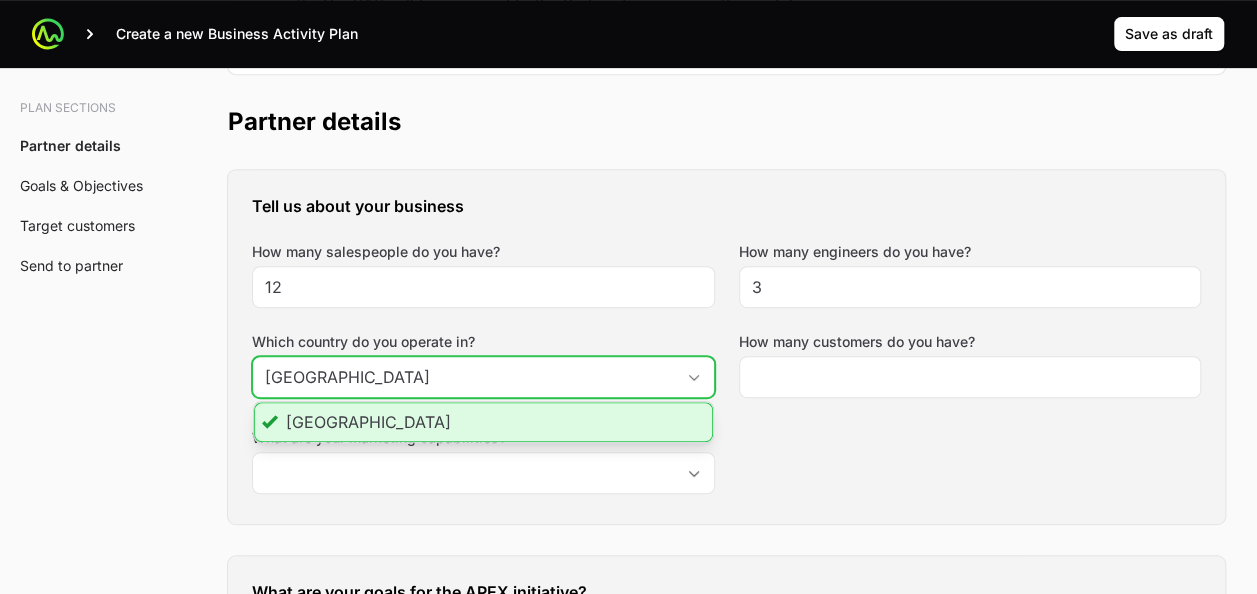 click on "[GEOGRAPHIC_DATA]" 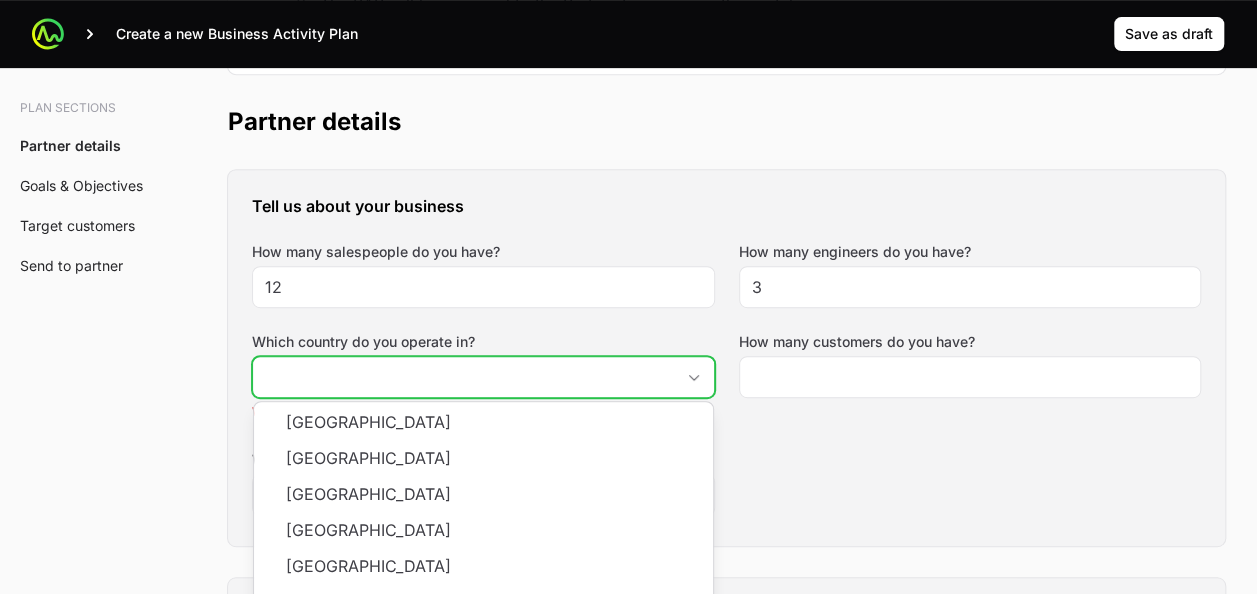 click on "Which country do you operate in?" 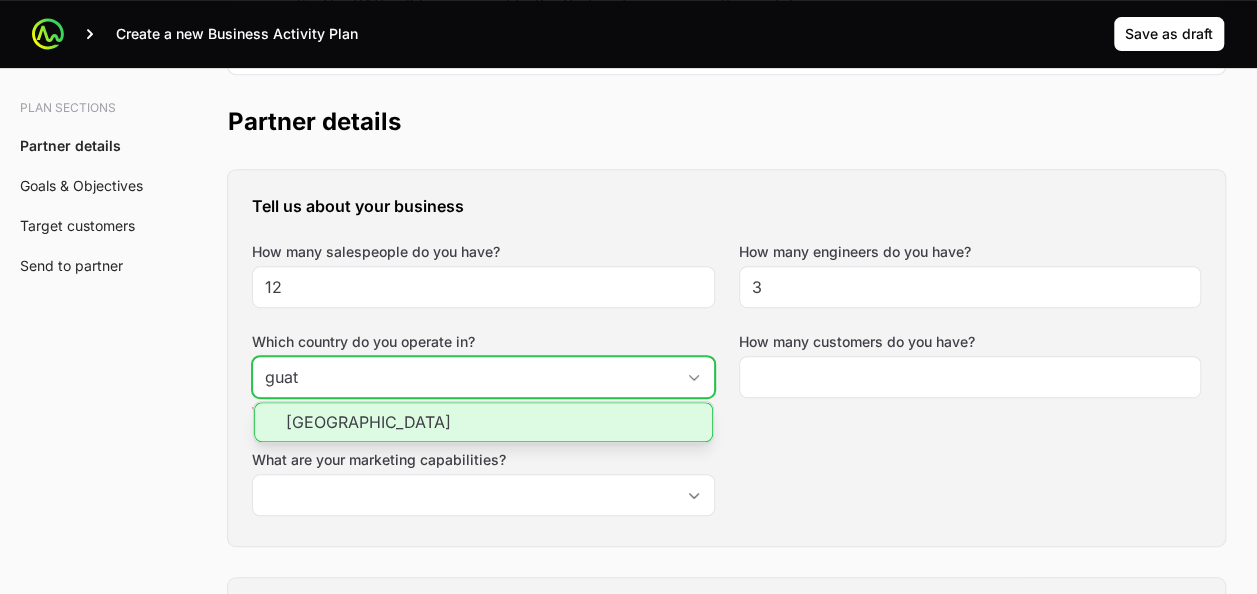 click on "[GEOGRAPHIC_DATA]" 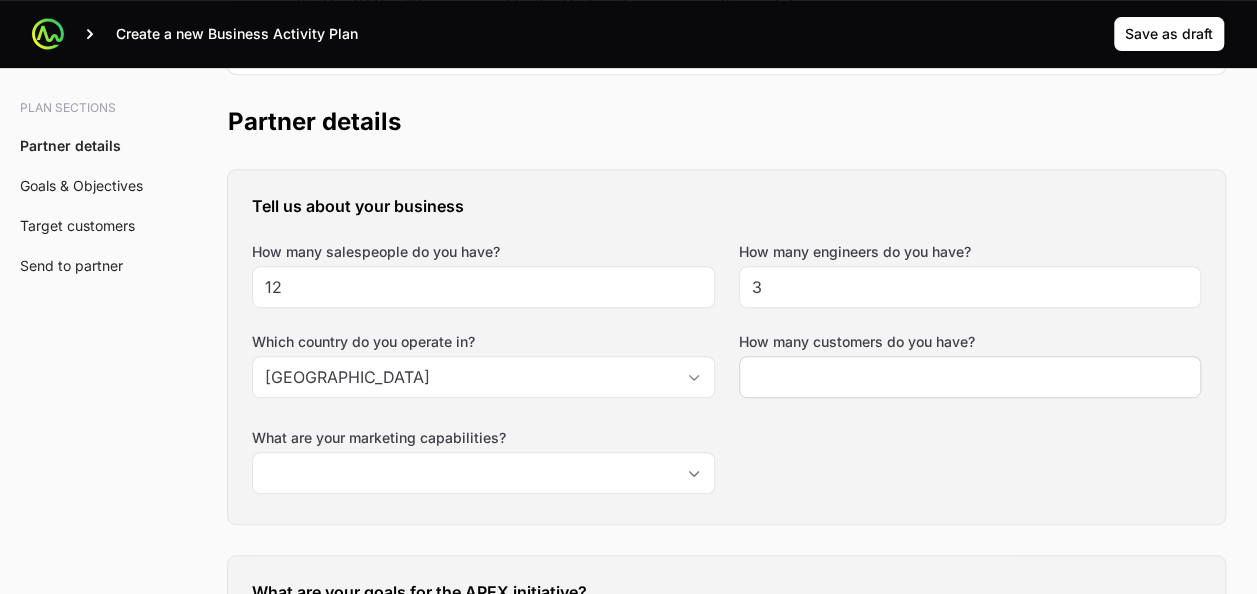 click 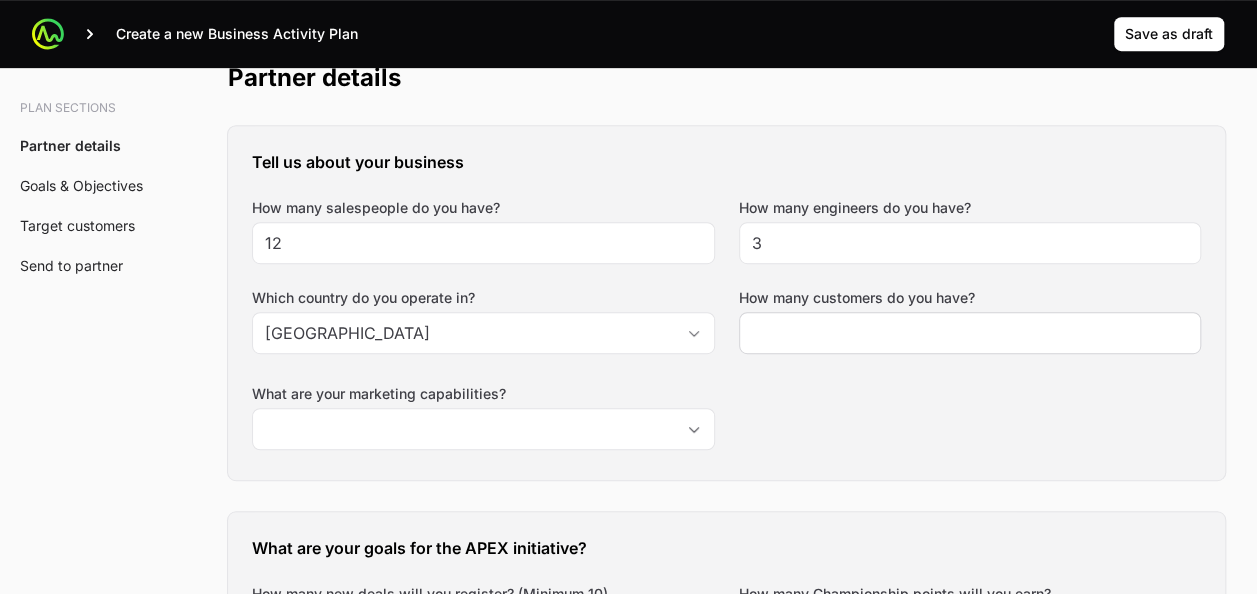scroll, scrollTop: 467, scrollLeft: 0, axis: vertical 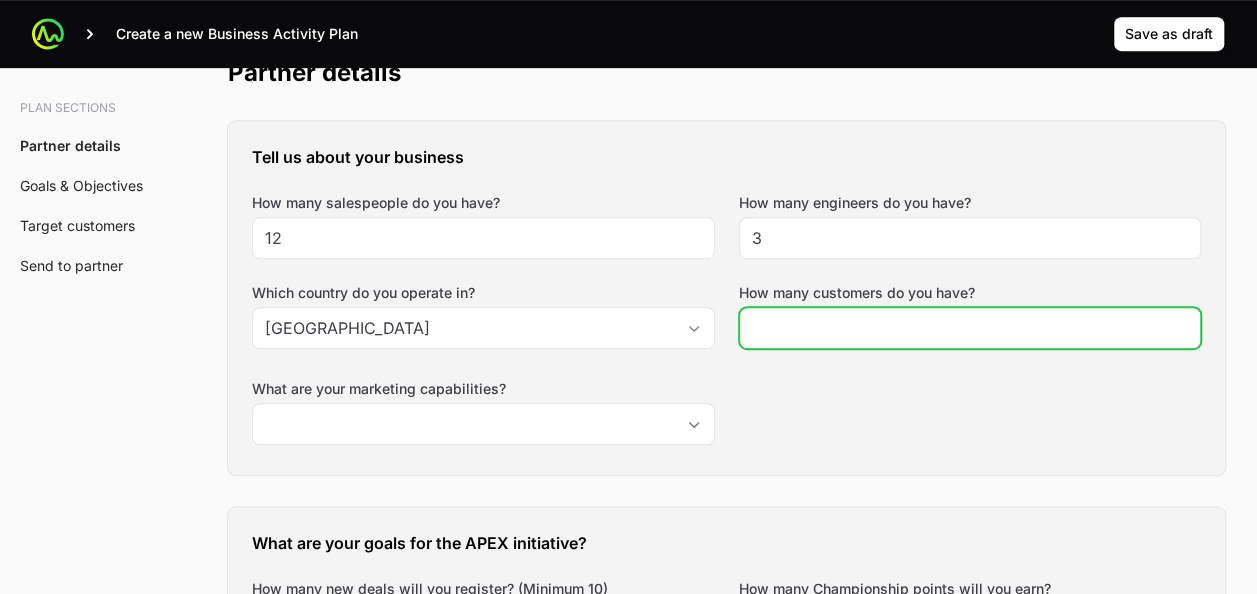 click on "How many customers do you have?" 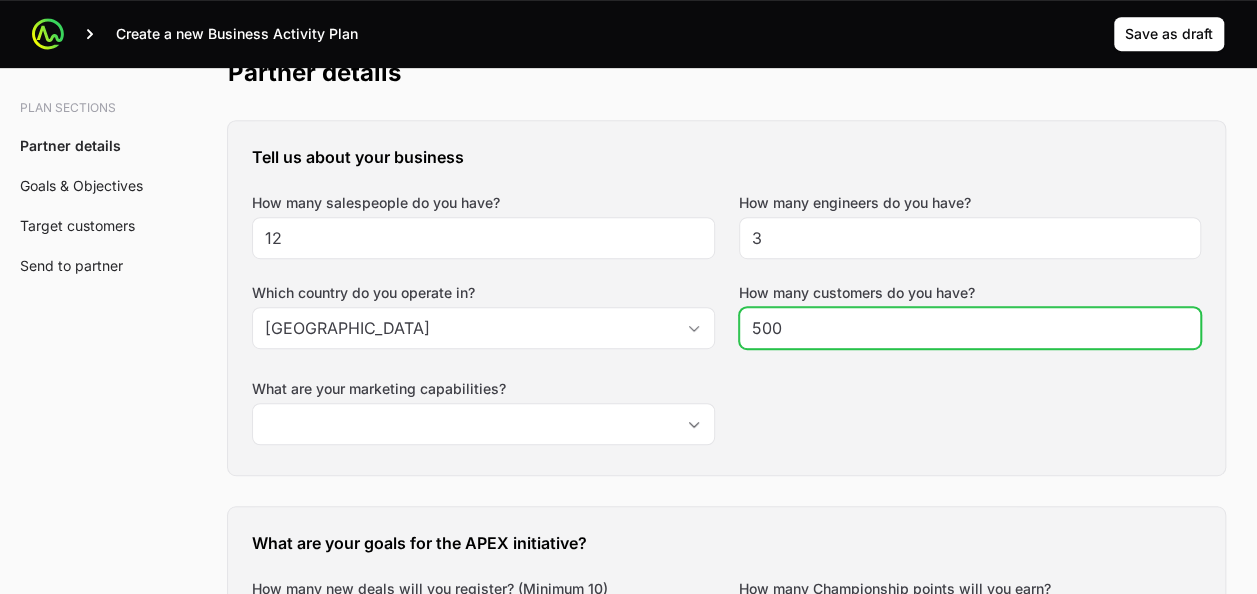 type on "500" 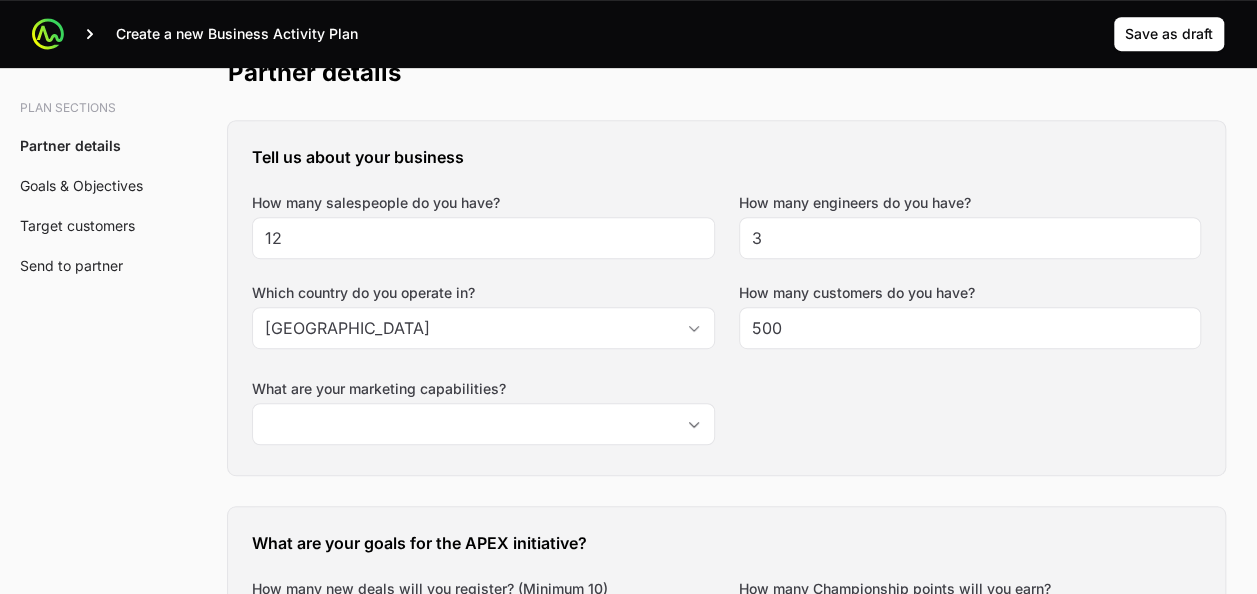 click on "Tell us about your business How many salespeople do you have? 12 How many engineers do you have? 3 Which country do you operate in? [GEOGRAPHIC_DATA] How many customers do you have? 500 What are your marketing capabilities?" 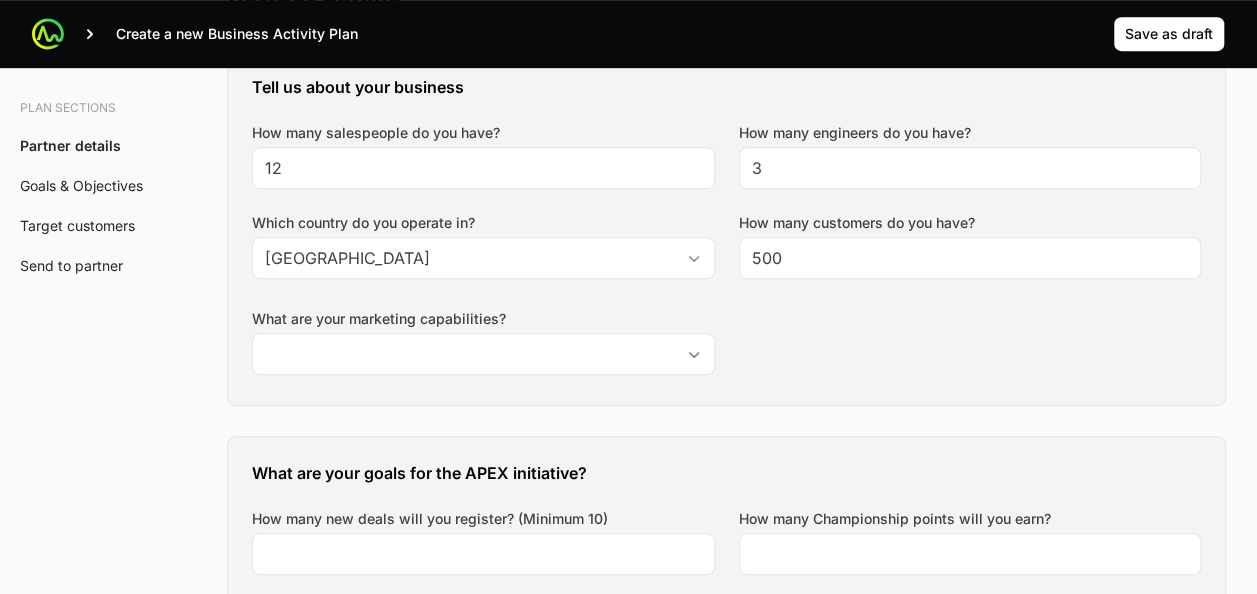 scroll, scrollTop: 553, scrollLeft: 0, axis: vertical 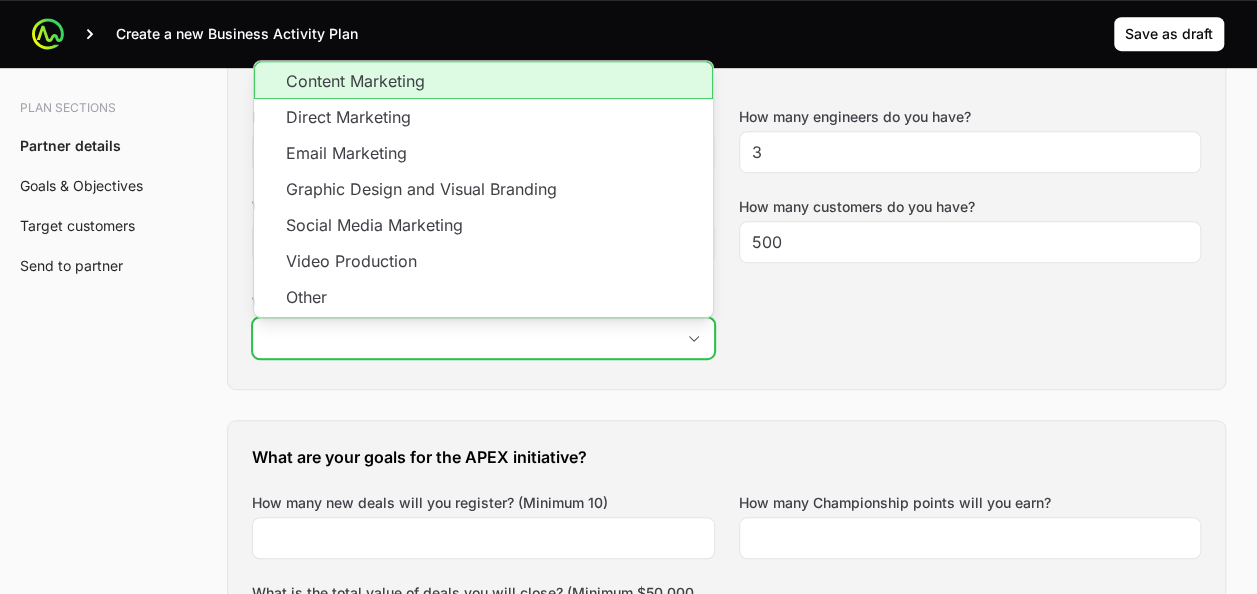 click on "What are your marketing capabilities?" 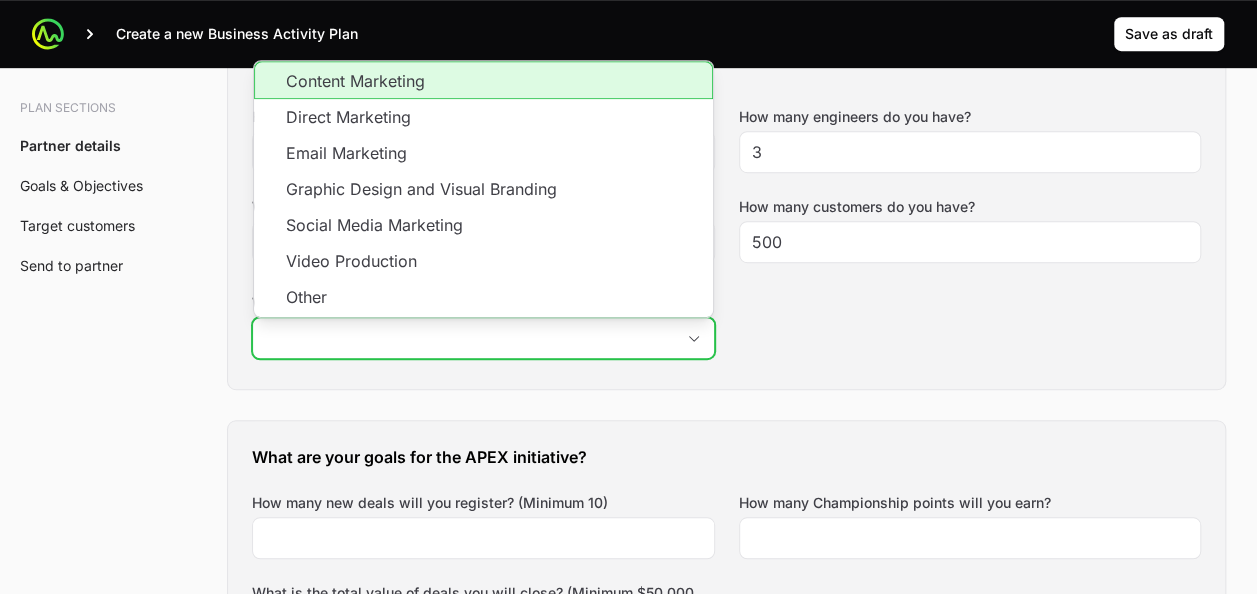 click on "Content Marketing" 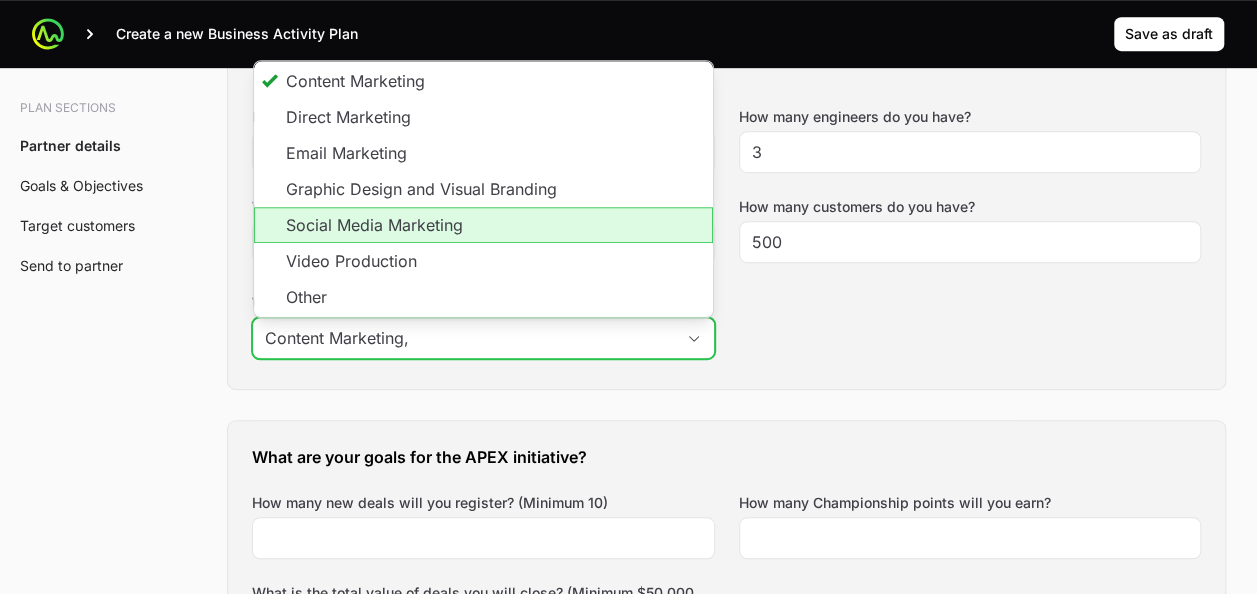 click on "Social Media Marketing" 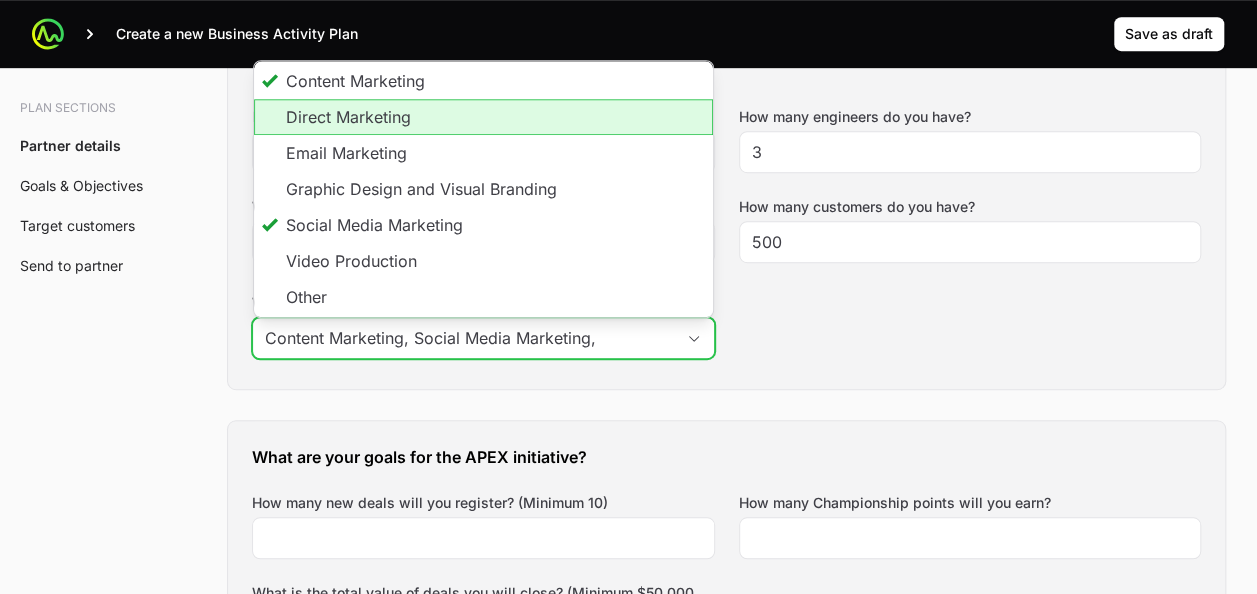 click on "Direct Marketing" 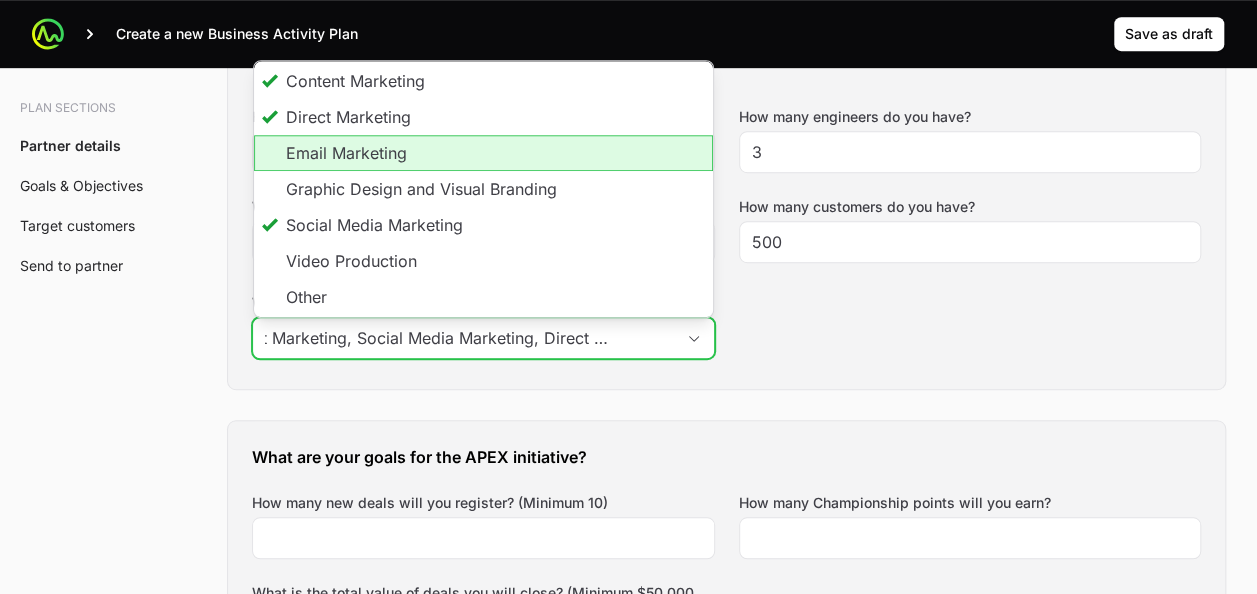 click on "Email Marketing" 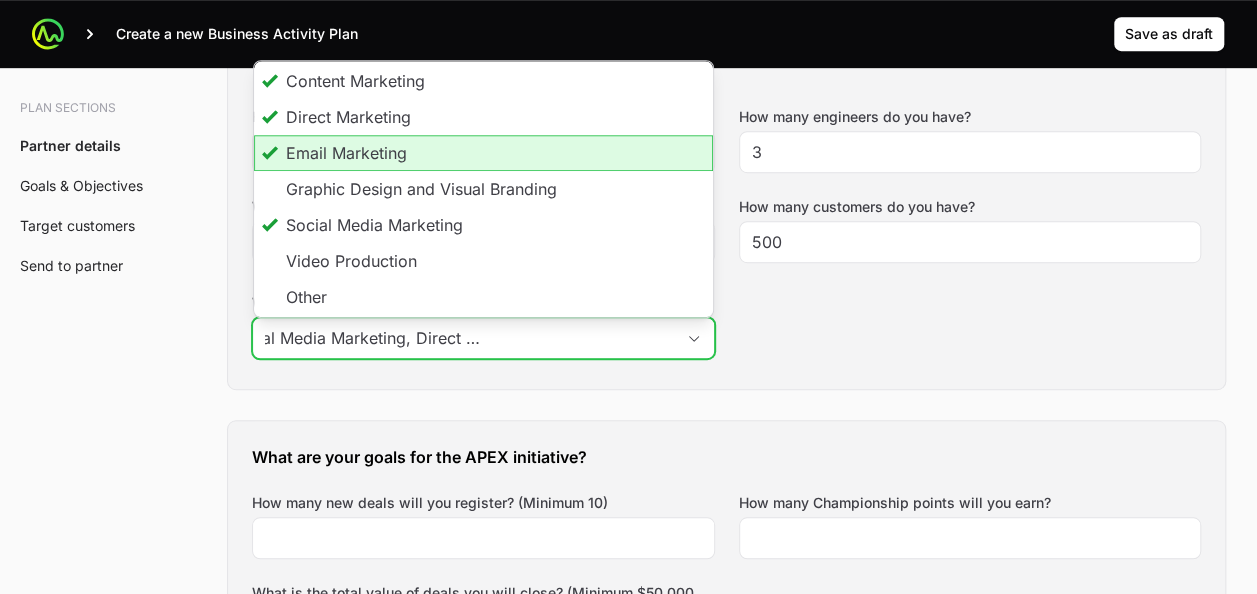 scroll, scrollTop: 0, scrollLeft: 190, axis: horizontal 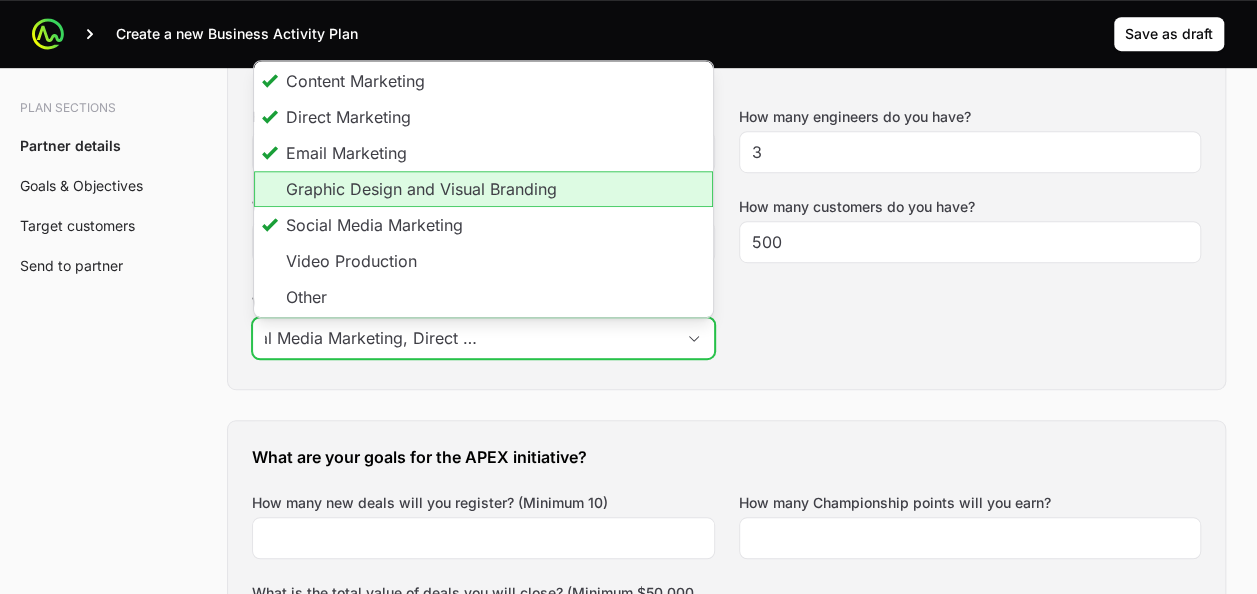 click on "Graphic Design and Visual Branding" 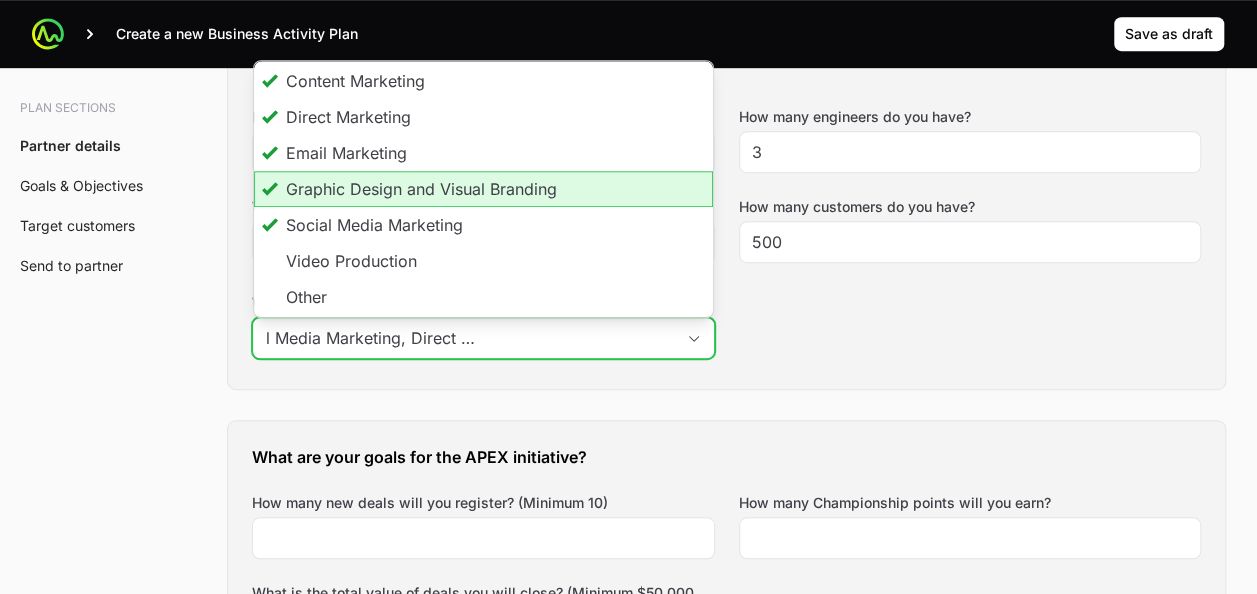 type on "Content Marketing, Social Media Marketing, Direct Marketing, Email Marketing, Graphic Design and Visual Branding," 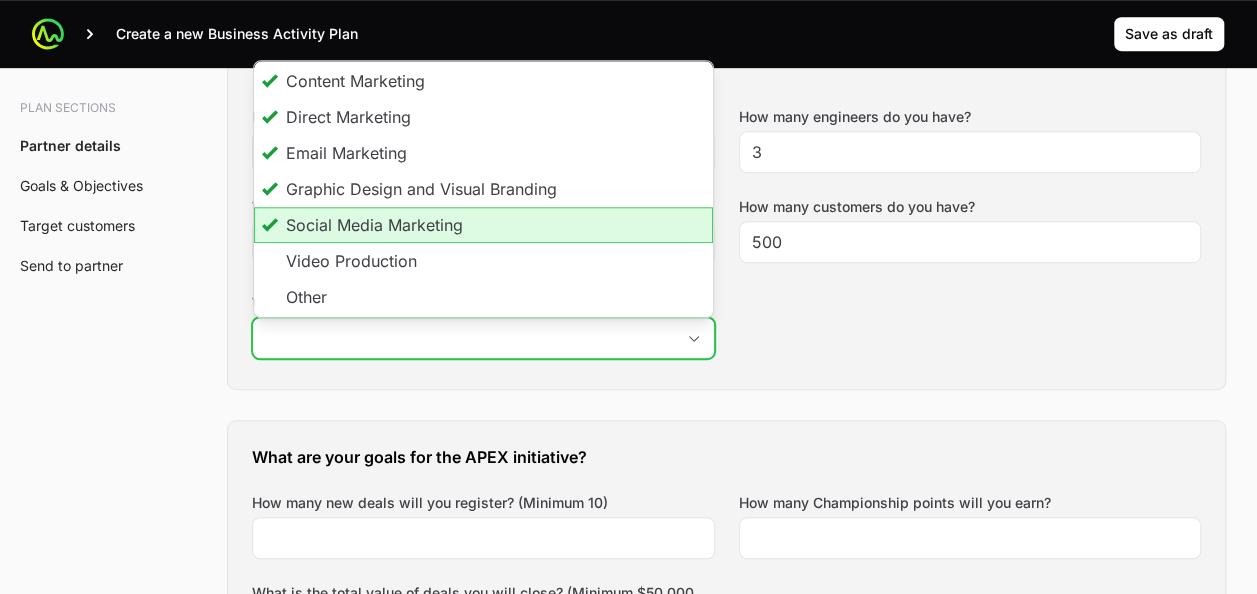 scroll, scrollTop: 0, scrollLeft: 470, axis: horizontal 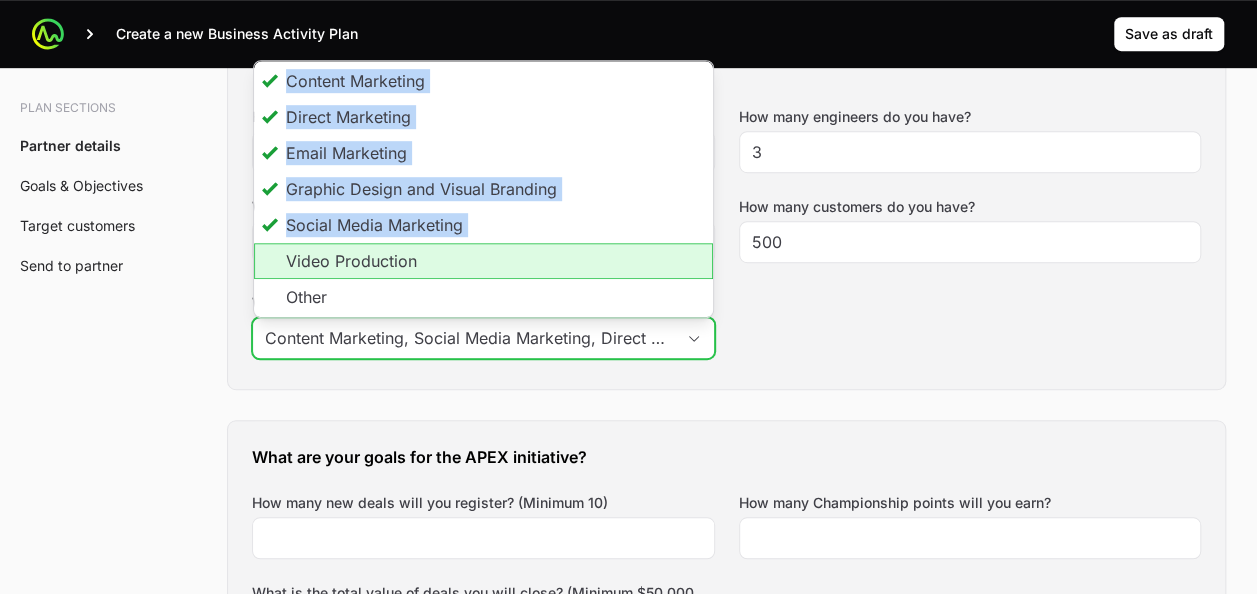 drag, startPoint x: 458, startPoint y: 262, endPoint x: 860, endPoint y: 348, distance: 411.0961 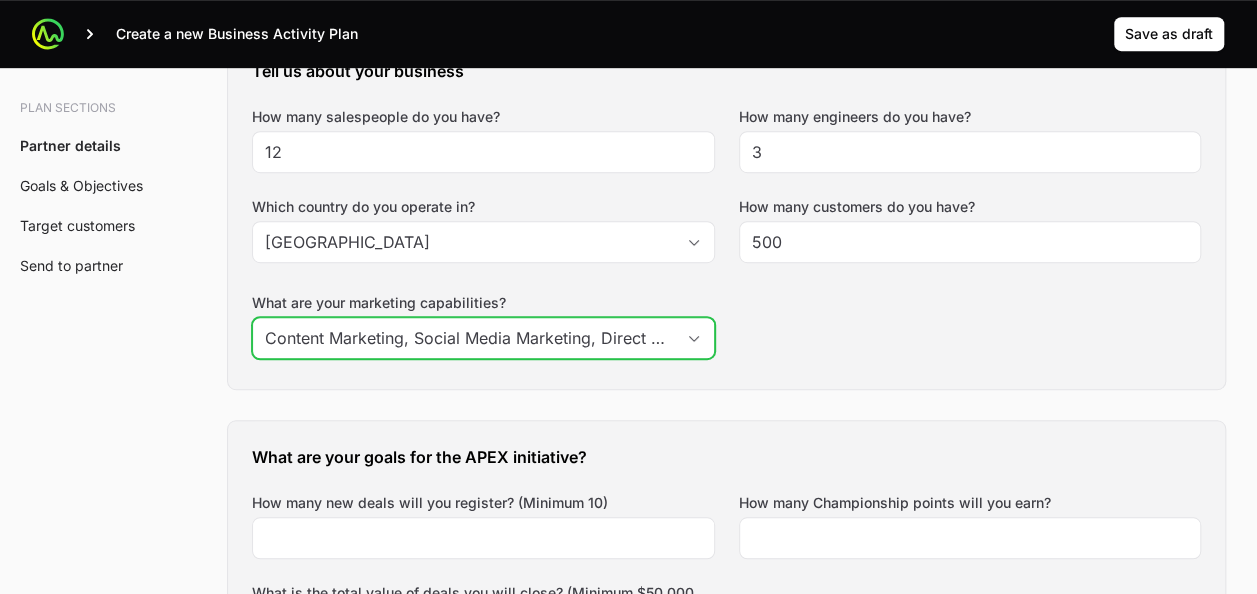 click on "Tell us about your business How many salespeople do you have? 12 How many engineers do you have? 3 Which country do you operate in? [GEOGRAPHIC_DATA] How many customers do you have? 500 What are your marketing capabilities? Content Marketing, Social Media Marketing, Direct Marketing, Email Marketing, Graphic Design and Visual Branding," 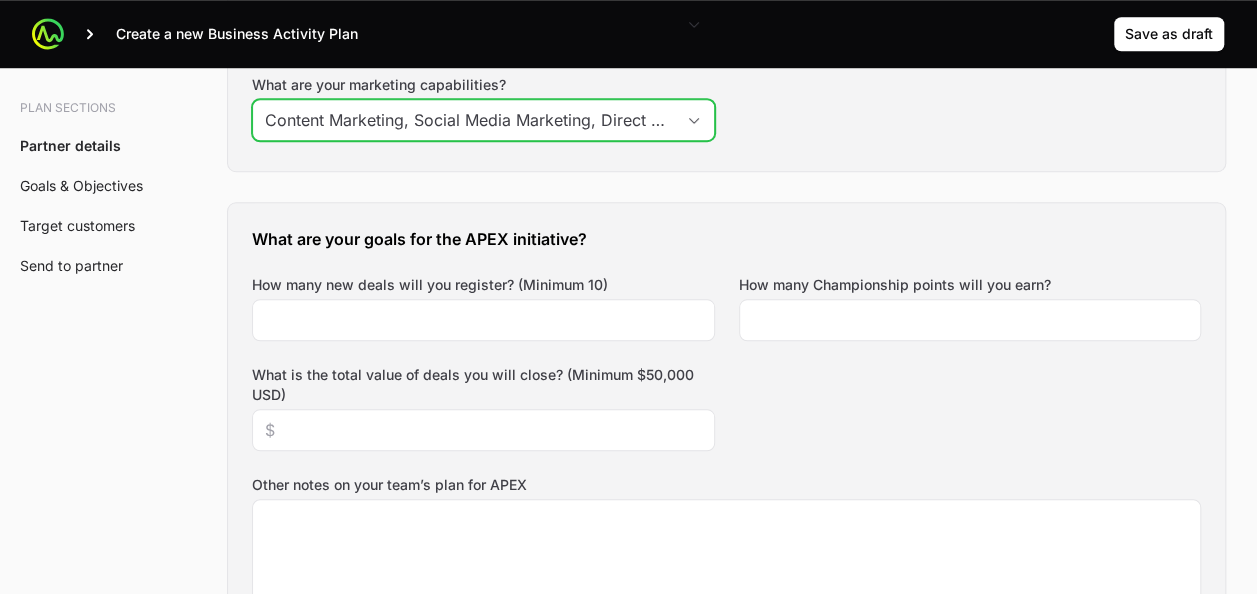 scroll, scrollTop: 776, scrollLeft: 0, axis: vertical 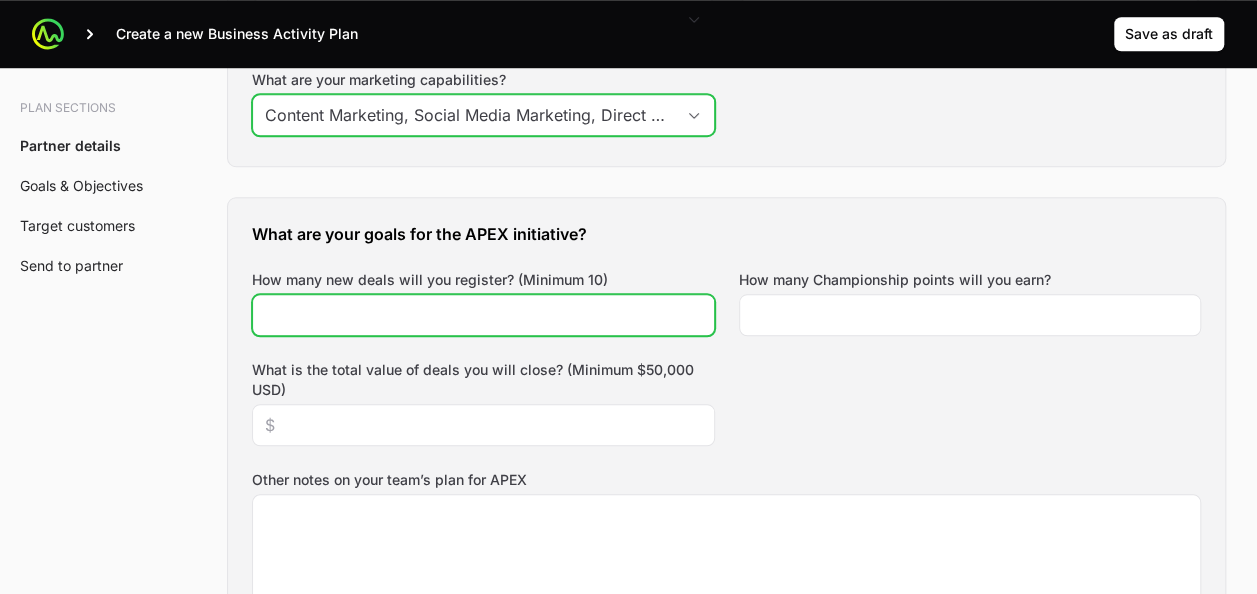 click on "How many new deals will you register? (Minimum 10)" 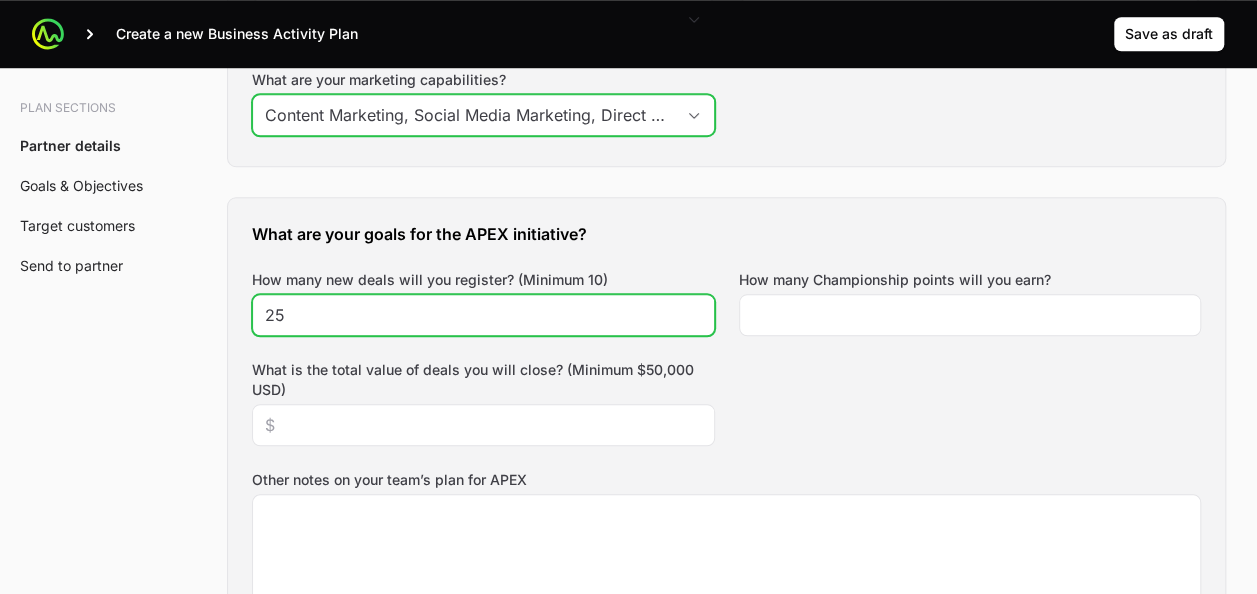type on "2" 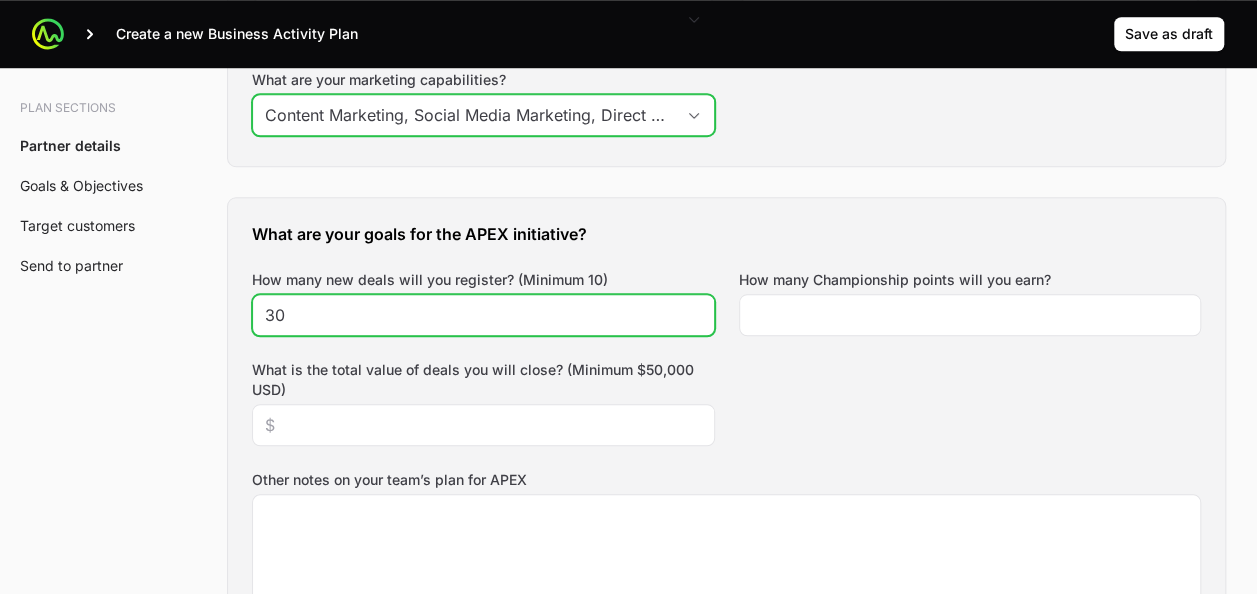 type on "30" 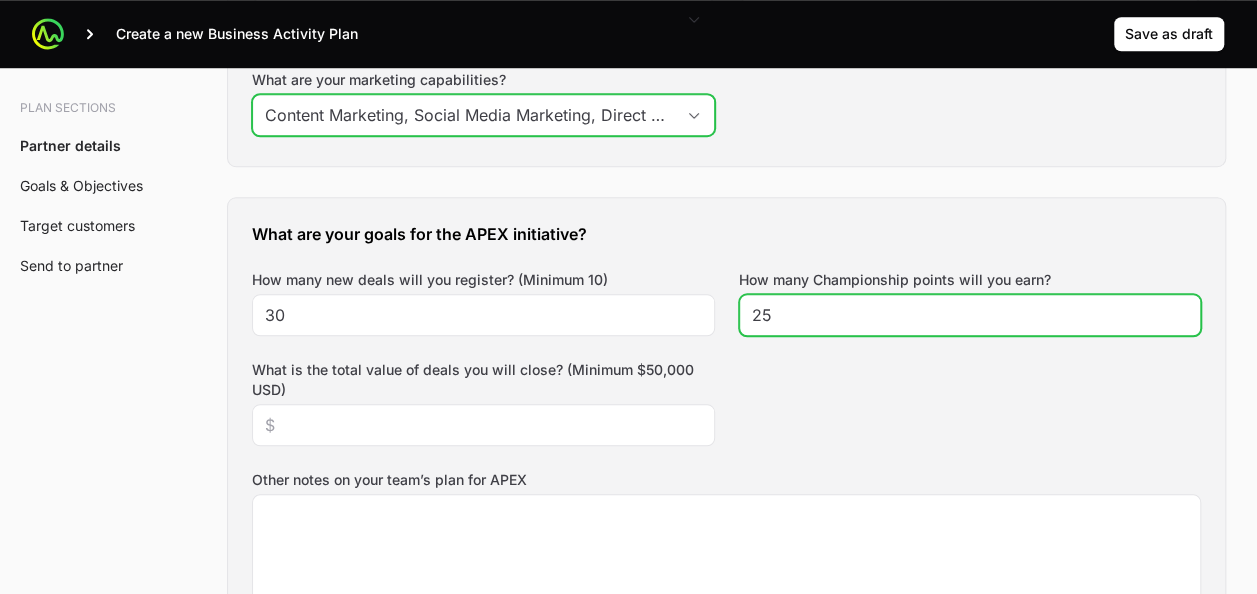 type on "2" 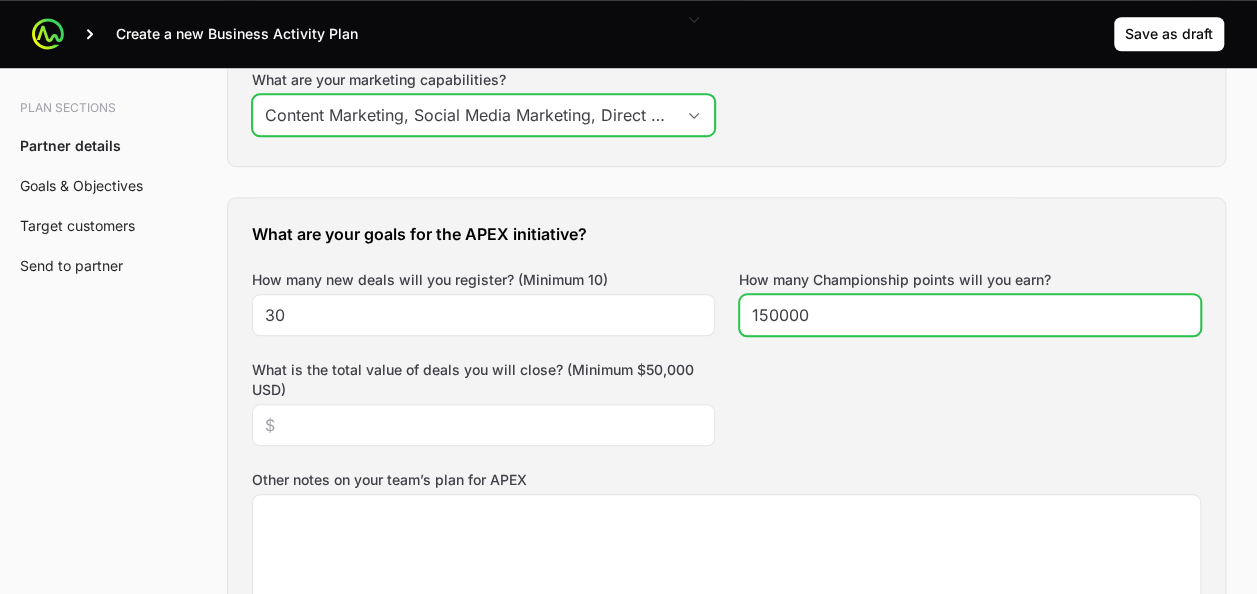 type on "150000" 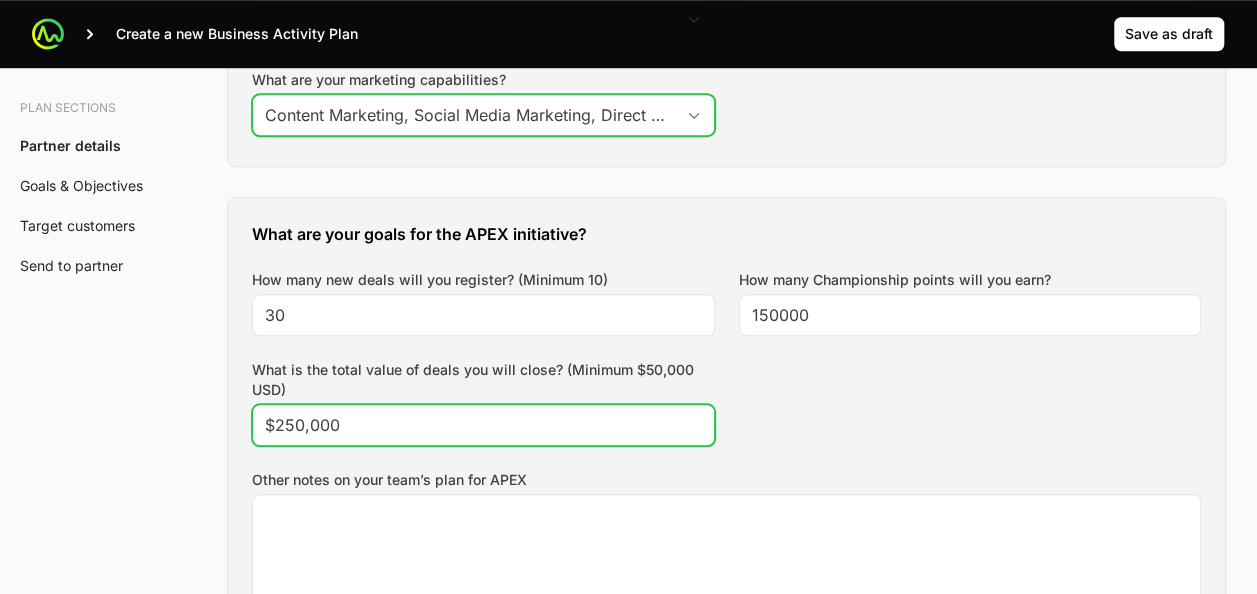 type on "$250,000" 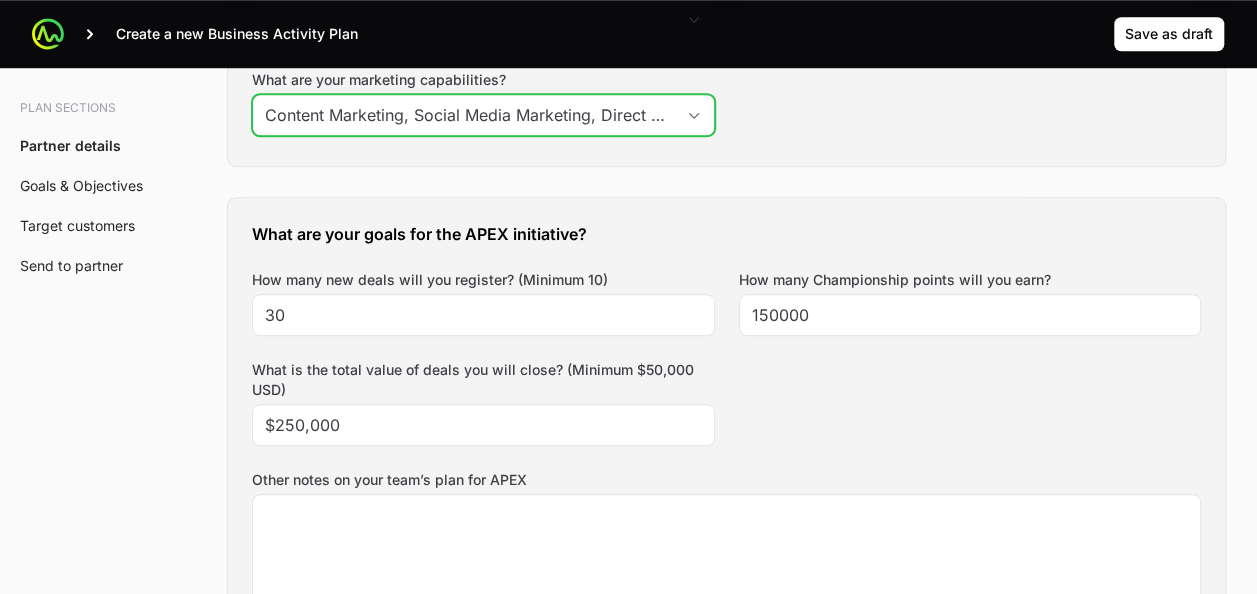 click on "What are your goals for the APEX initiative? How many new deals will you register? (Minimum 10) 30 How many Championship points will you earn? 150000 What is the total value of deals you will close? (Minimum $50,000 USD) $250,000 Other notes on your team’s plan for APEX" 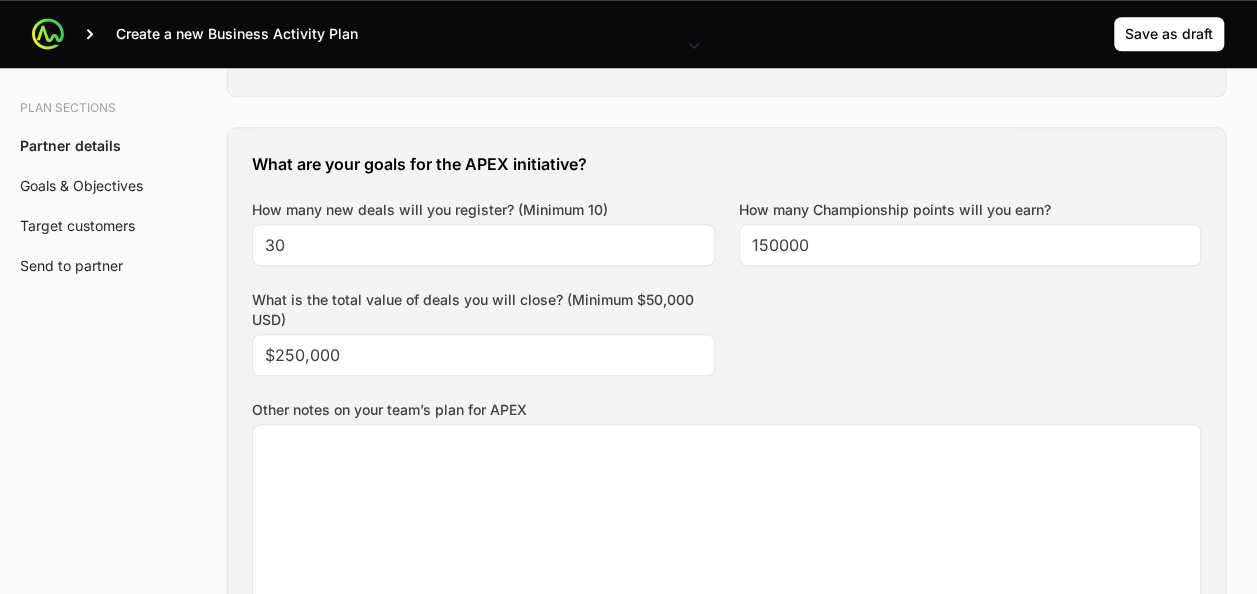scroll, scrollTop: 848, scrollLeft: 0, axis: vertical 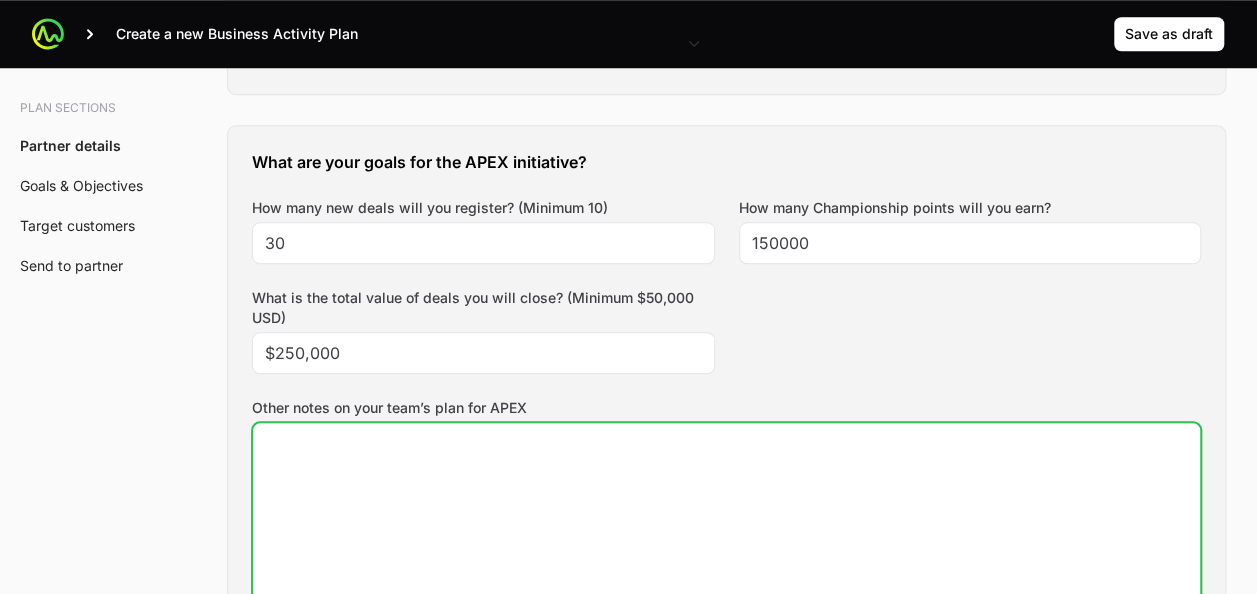 click on "Other notes on your team’s plan for APEX" 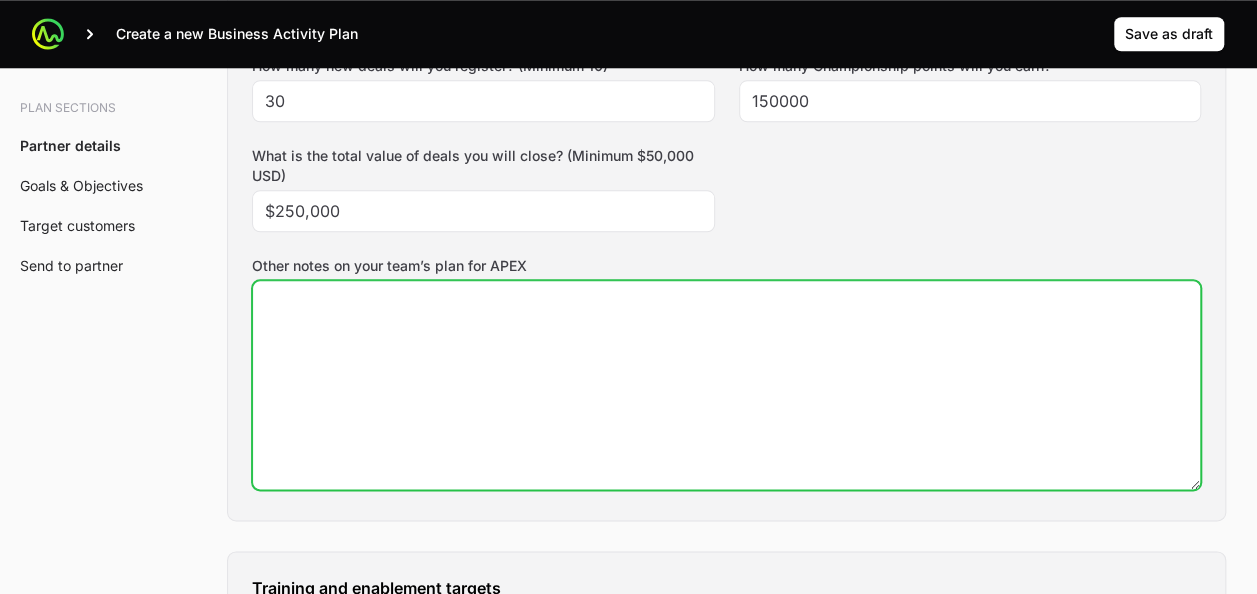 scroll, scrollTop: 993, scrollLeft: 0, axis: vertical 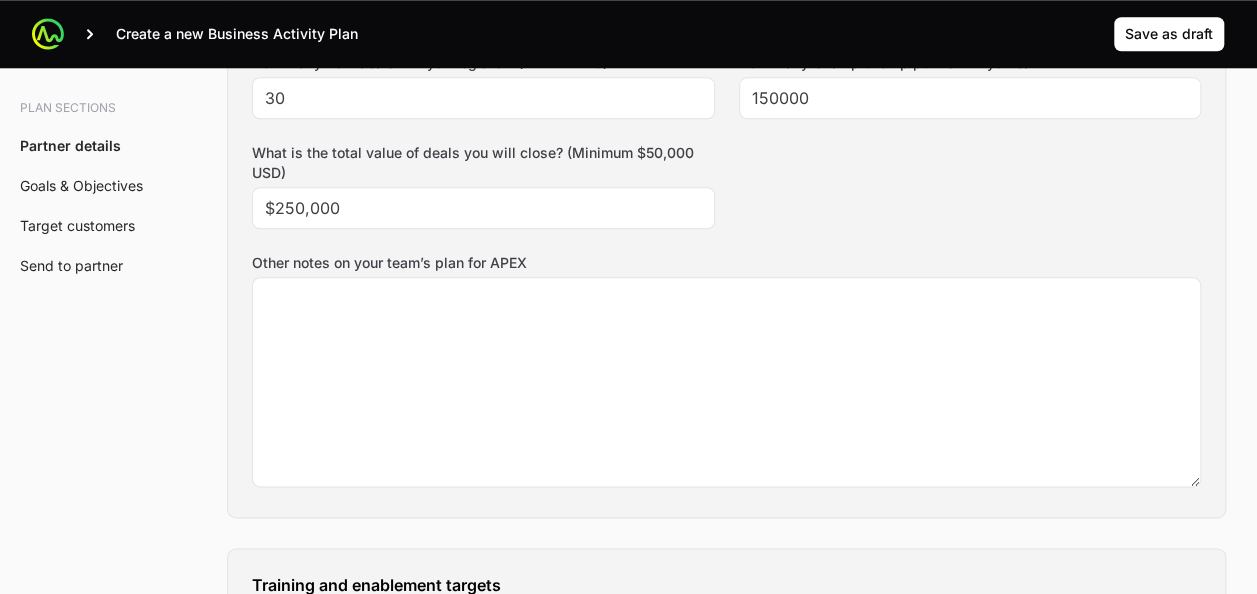 click on "Tell us about your business How many salespeople do you have? 12 How many engineers do you have? 3 Which country do you operate in? [GEOGRAPHIC_DATA] How many customers do you have? 500 What are your marketing capabilities? Content Marketing, Social Media Marketing, Direct Marketing, Email Marketing, Graphic Design and Visual Branding, What are your goals for the APEX initiative? How many new deals will you register? (Minimum 10) 30 How many Championship points will you earn? 150000 What is the total value of deals you will close? (Minimum $50,000 USD) $250,000 Other notes on your team’s plan for APEX Training and enablement targets How familiar are you with CrowdStrike solutions? How many enablement sessions will you run? How many Engineers will be CrowdStrike accredited? How many Salespeople will be CrowdStrike accredited? Describe your approach to enablement this year: Target offering What offerings do you want to be ready to take to market? What offerings do you want to be ready to take to market? is required." 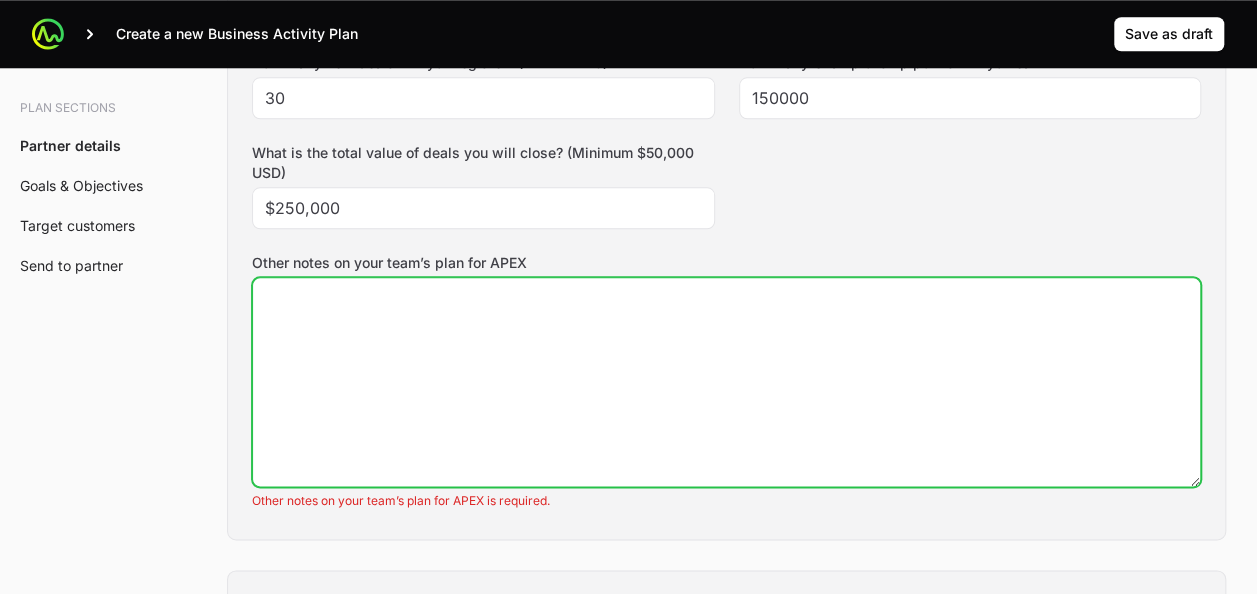 click on "Other notes on your team’s plan for APEX" 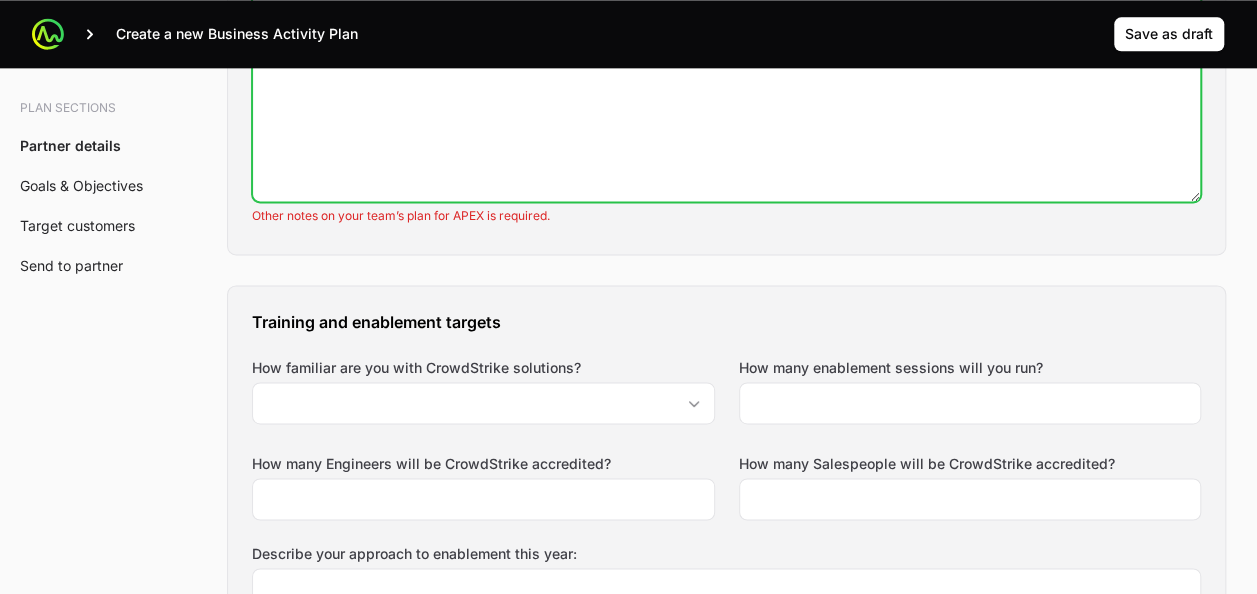 scroll, scrollTop: 1279, scrollLeft: 0, axis: vertical 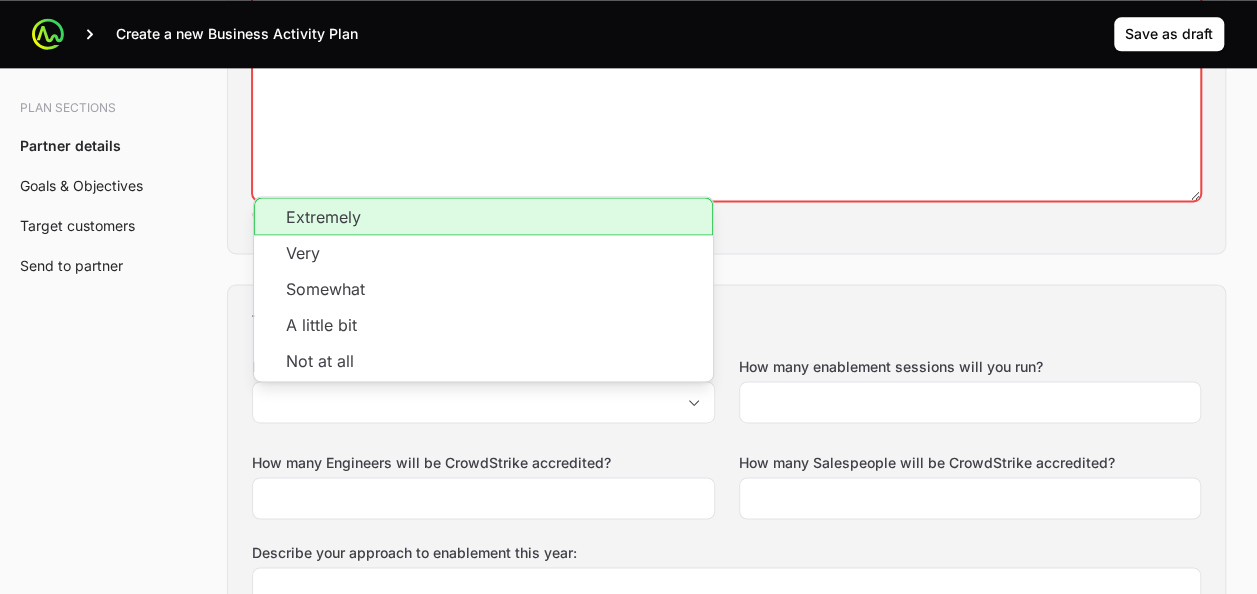 drag, startPoint x: 438, startPoint y: 389, endPoint x: 140, endPoint y: 409, distance: 298.67038 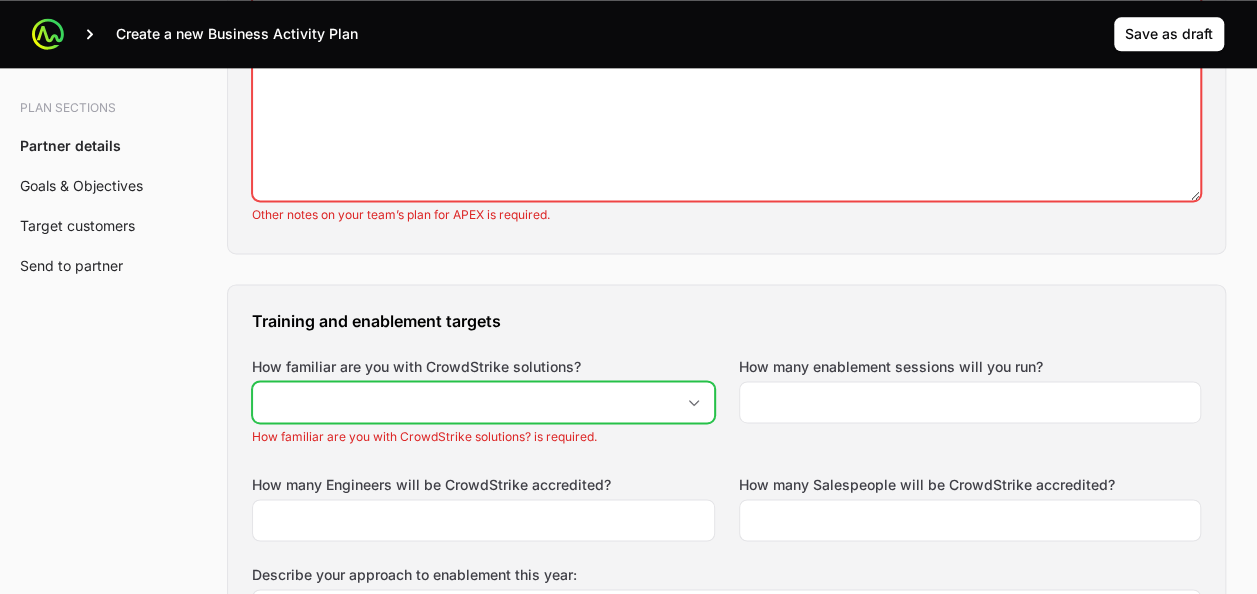 click on "How familiar are you with CrowdStrike solutions?" 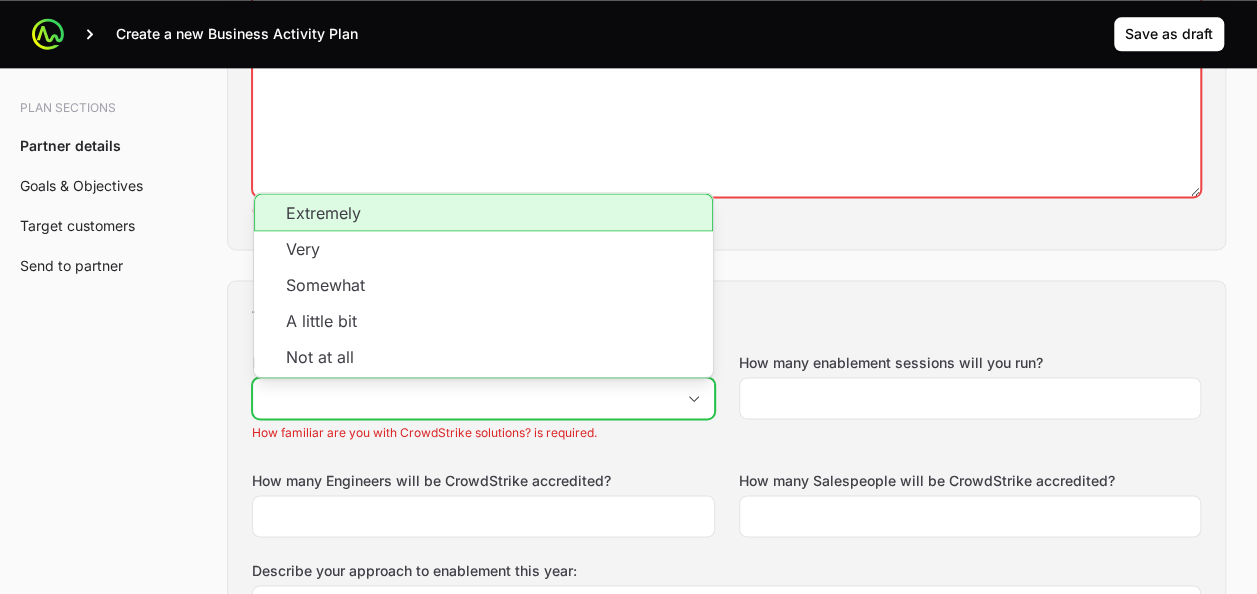 scroll, scrollTop: 1279, scrollLeft: 0, axis: vertical 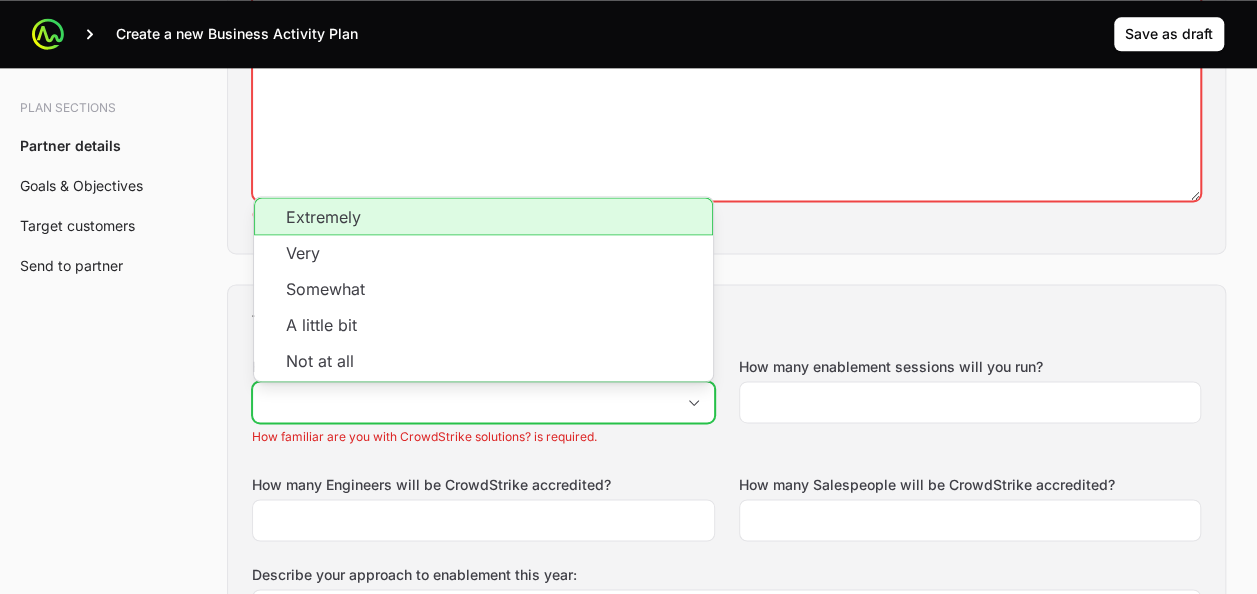 click on "Extremely" 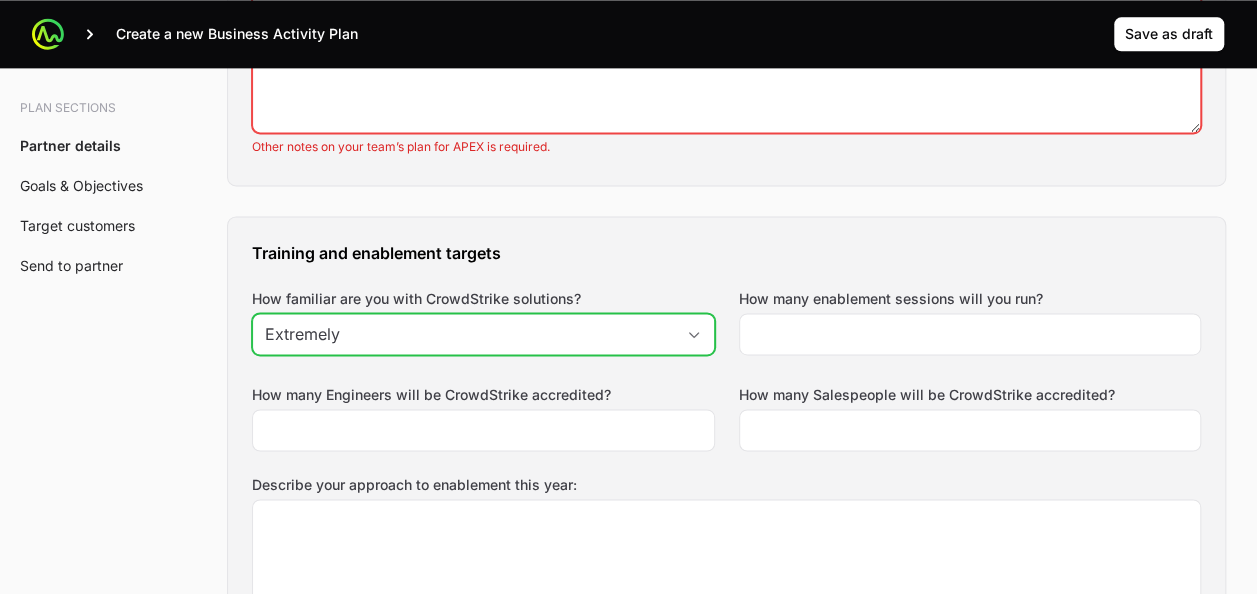 scroll, scrollTop: 1348, scrollLeft: 0, axis: vertical 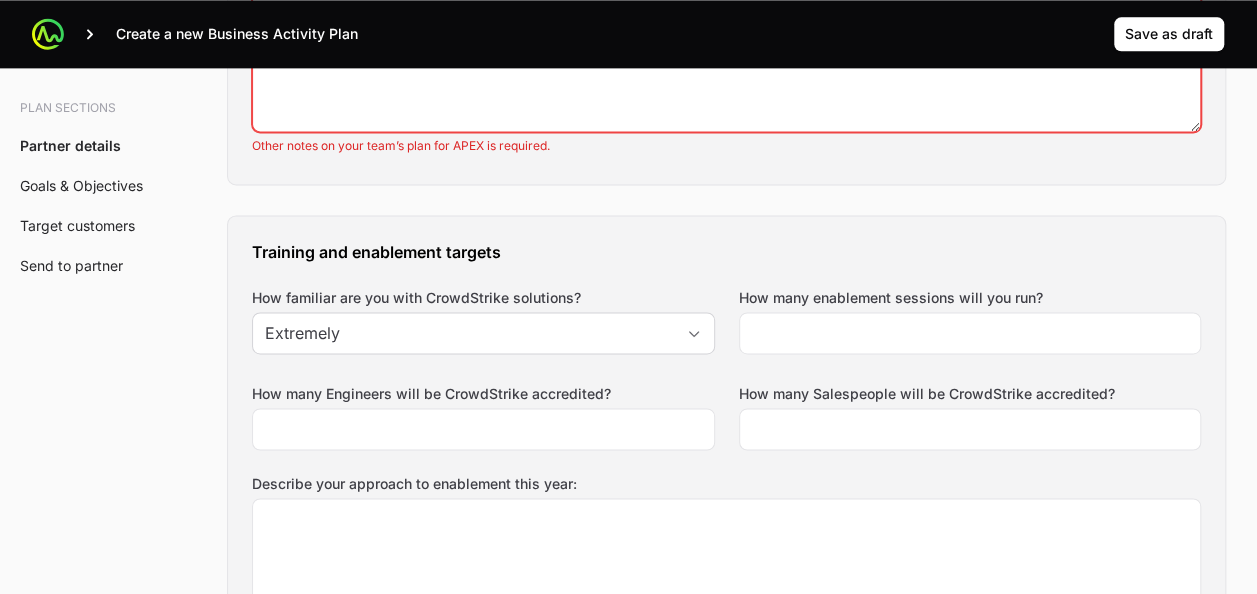 drag, startPoint x: 792, startPoint y: 337, endPoint x: 740, endPoint y: 275, distance: 80.919716 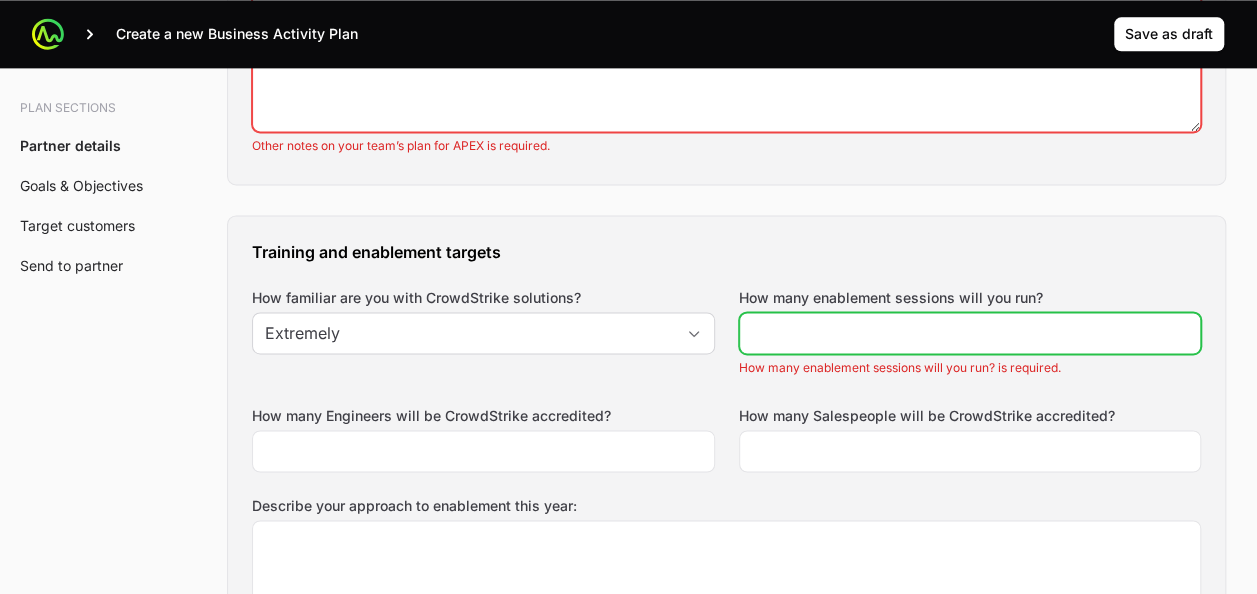 click on "How many enablement sessions will you run?" 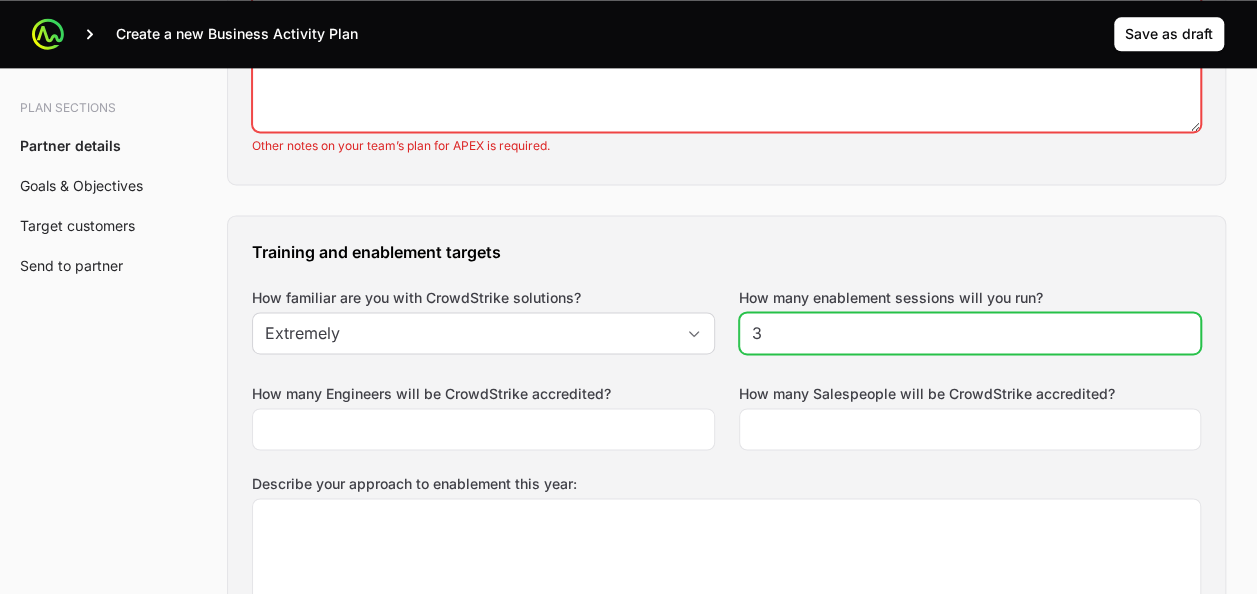 type on "3" 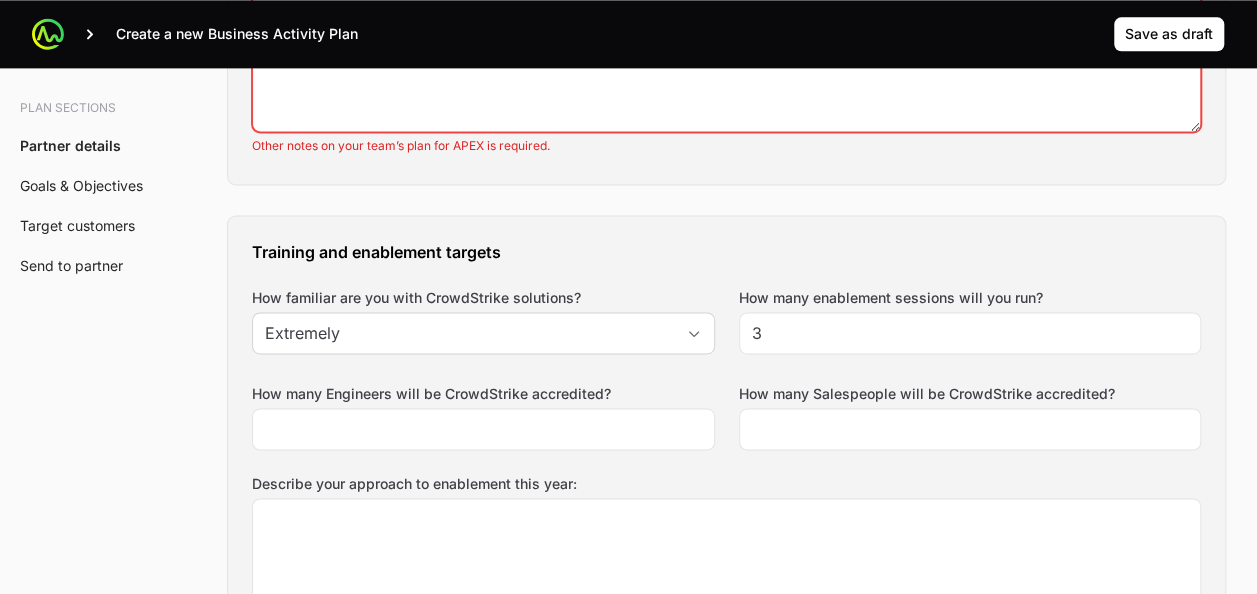 click on "How many Engineers will be CrowdStrike accredited?" 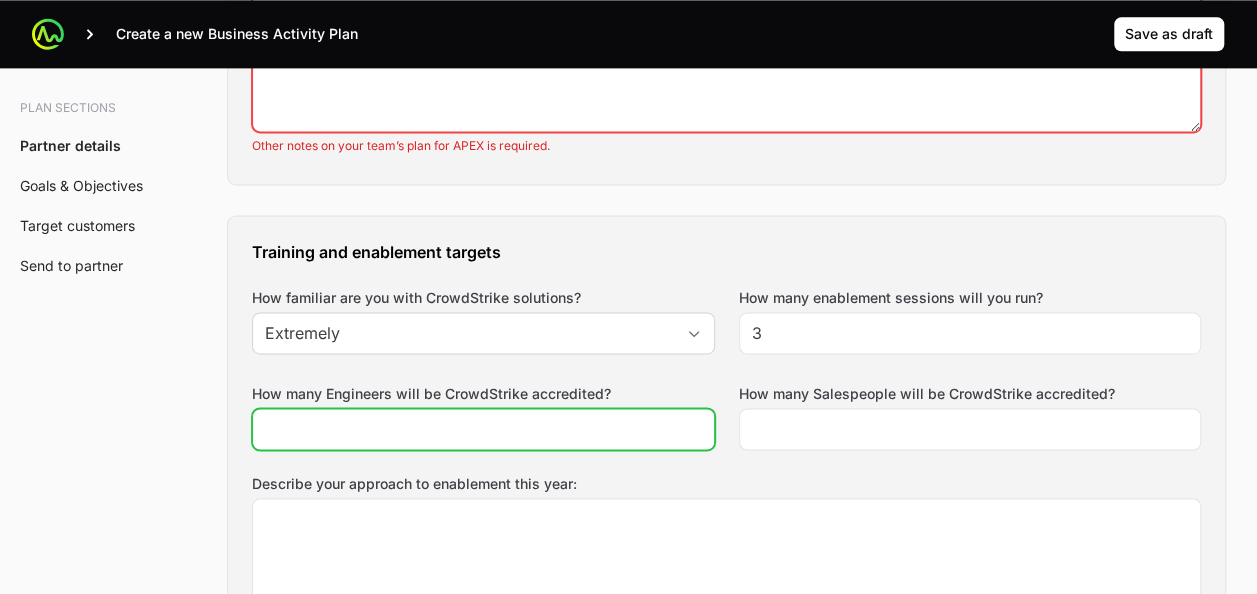 click on "How many Engineers will be CrowdStrike accredited?" 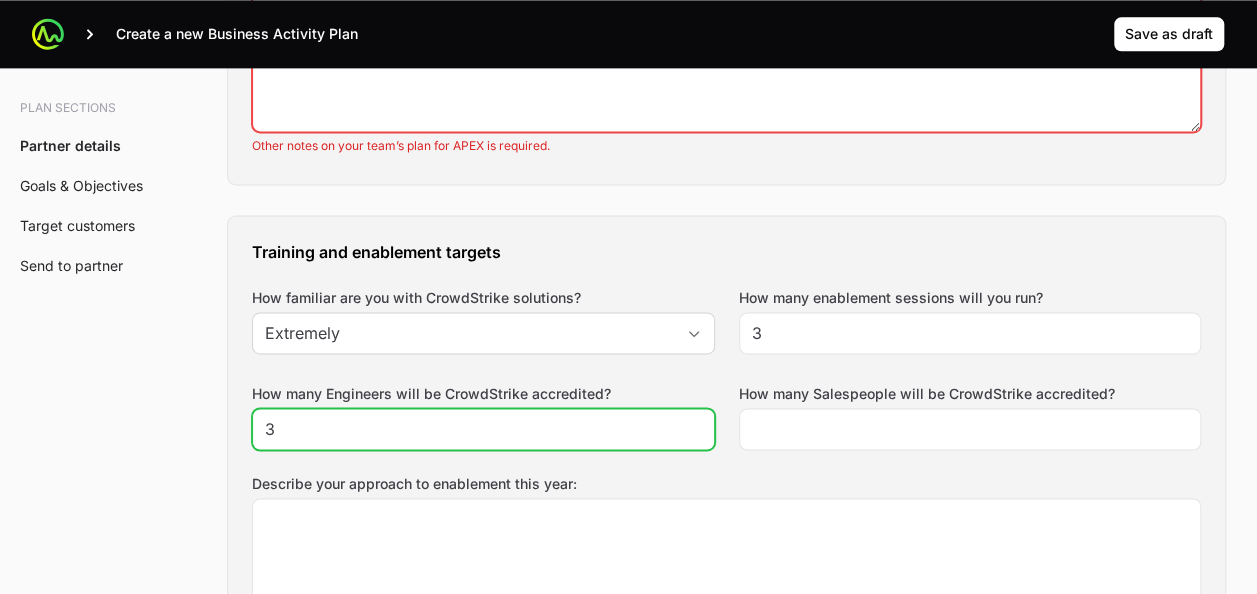 type on "3" 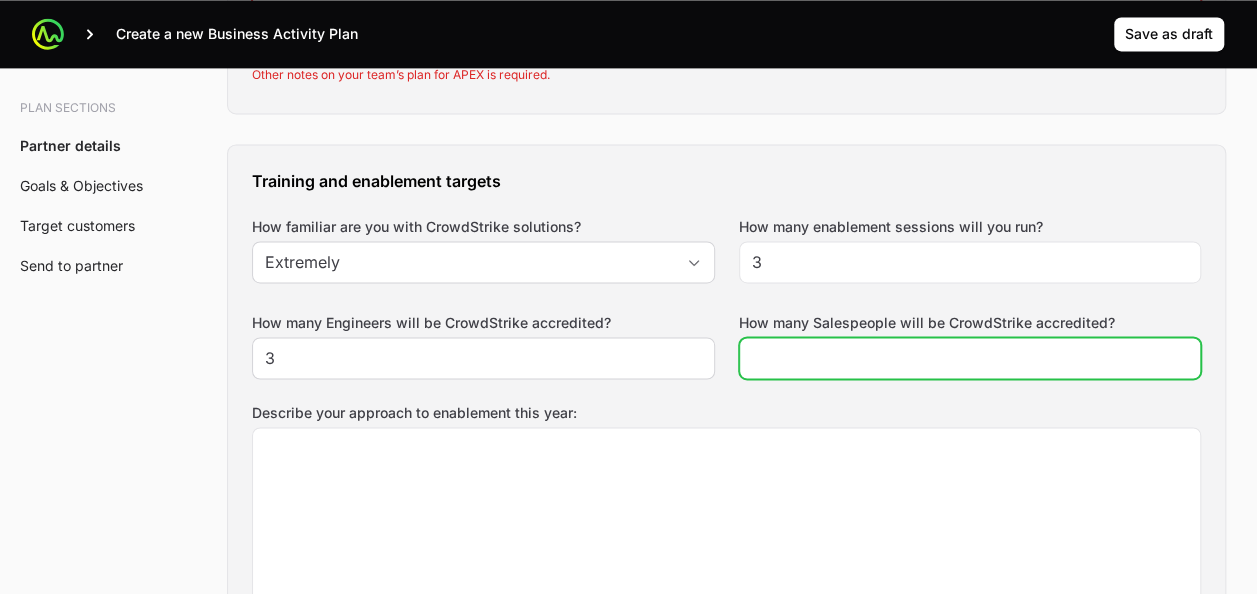 scroll, scrollTop: 1420, scrollLeft: 0, axis: vertical 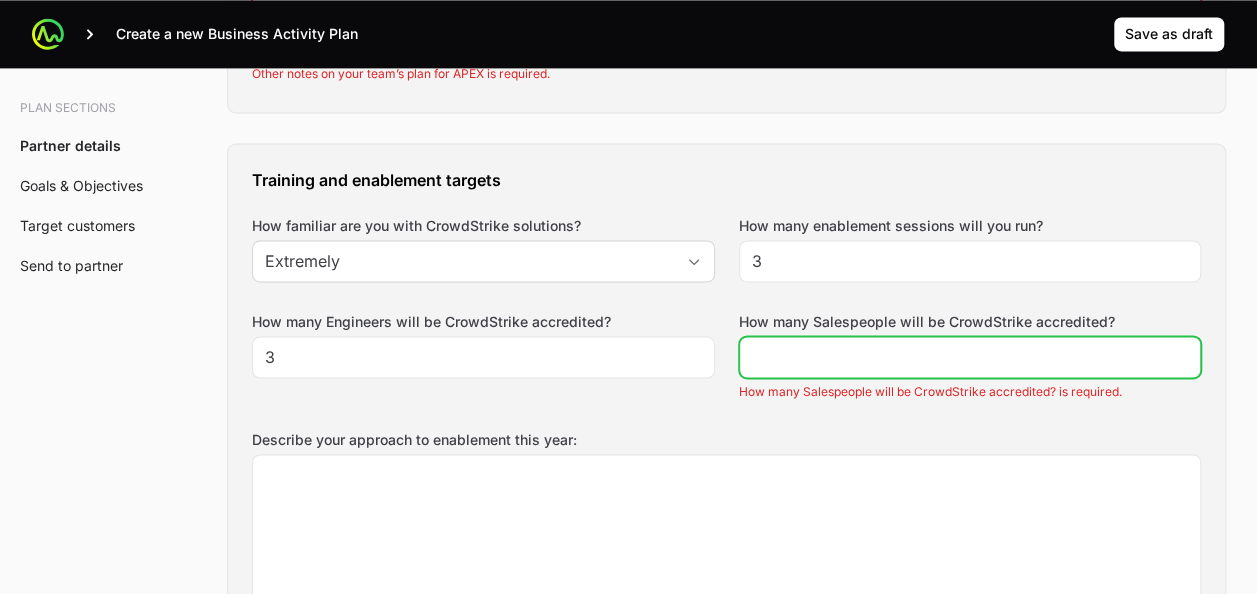 drag, startPoint x: 773, startPoint y: 332, endPoint x: 754, endPoint y: 356, distance: 30.610456 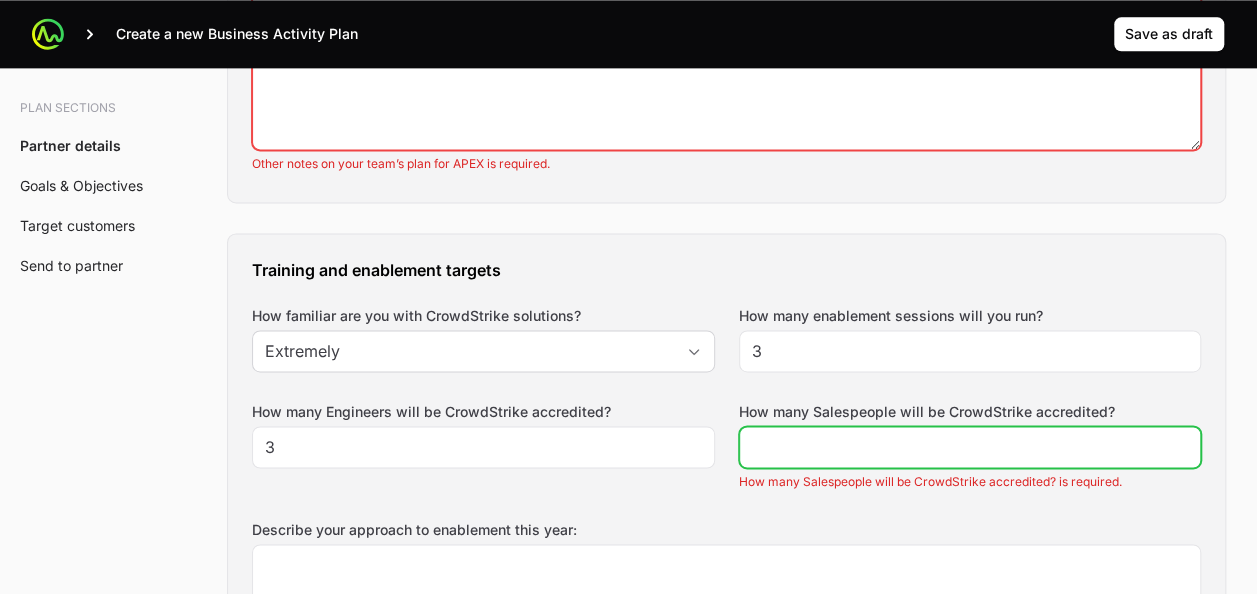 scroll, scrollTop: 1330, scrollLeft: 0, axis: vertical 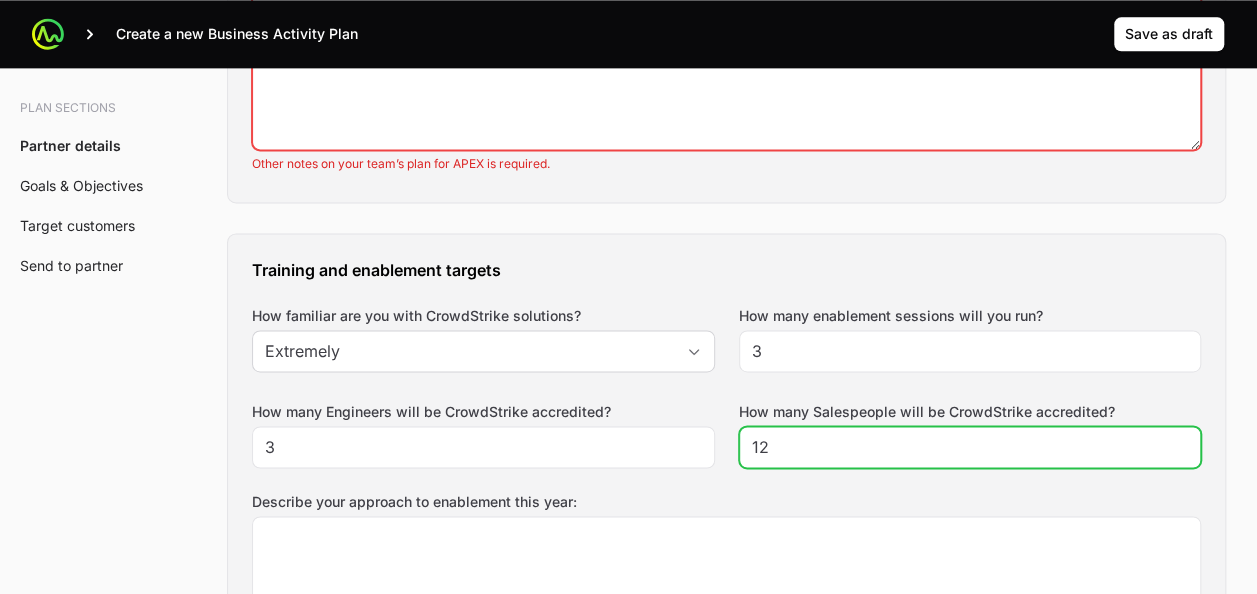 type on "12" 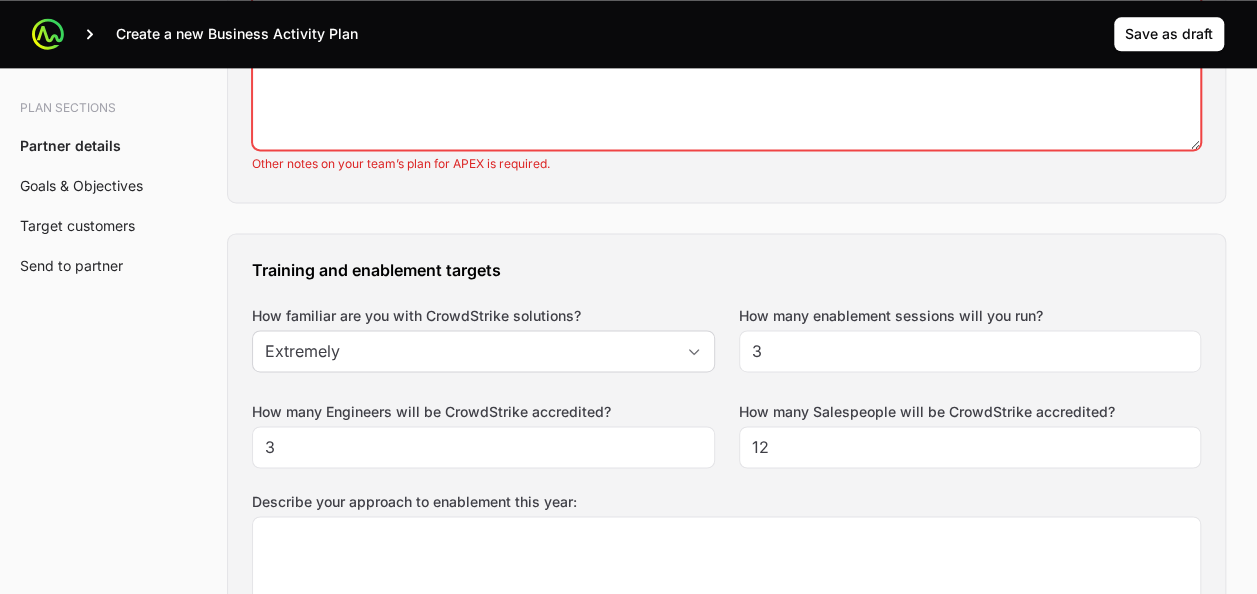 click on "Describe your approach to enablement this year:" 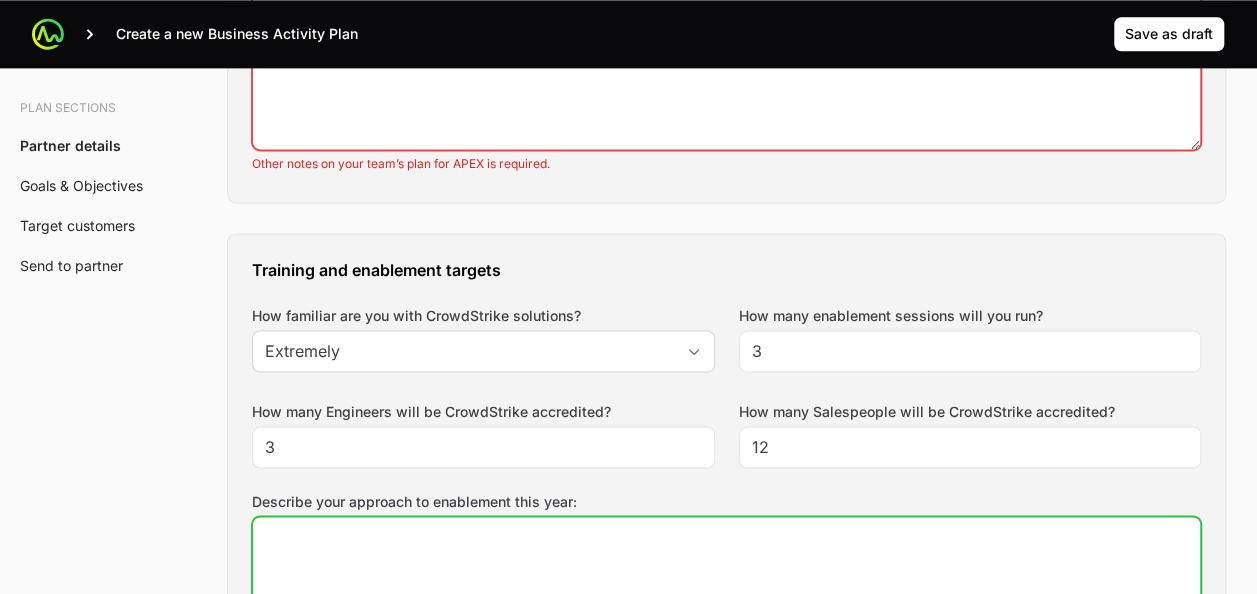 click on "Describe your approach to enablement this year:" 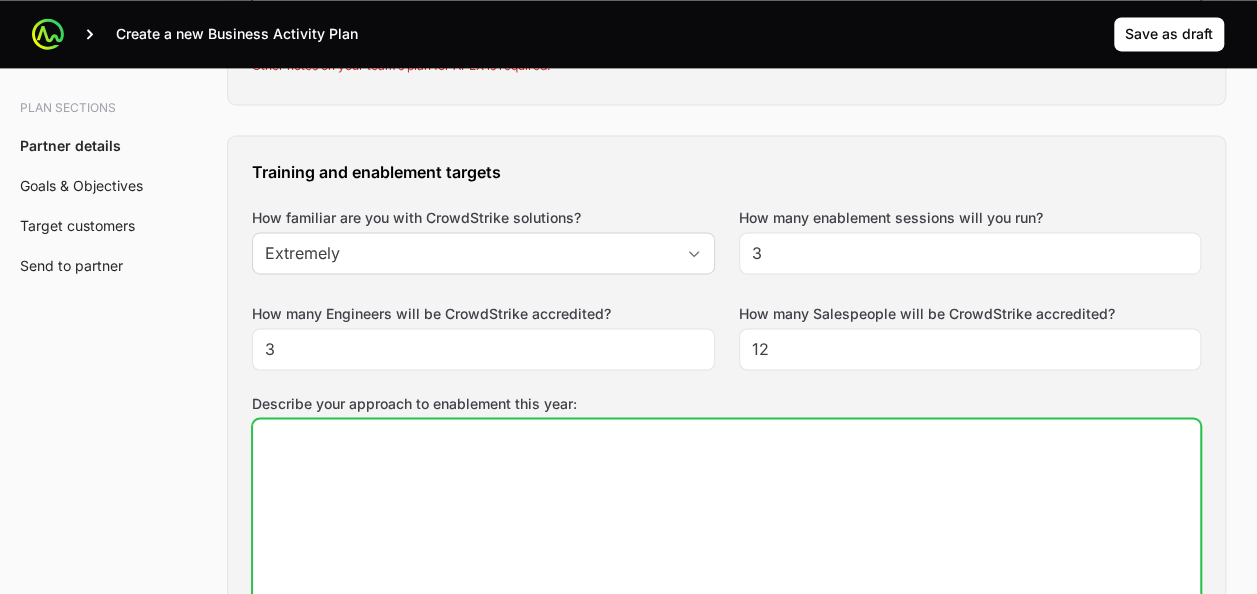 scroll, scrollTop: 1444, scrollLeft: 0, axis: vertical 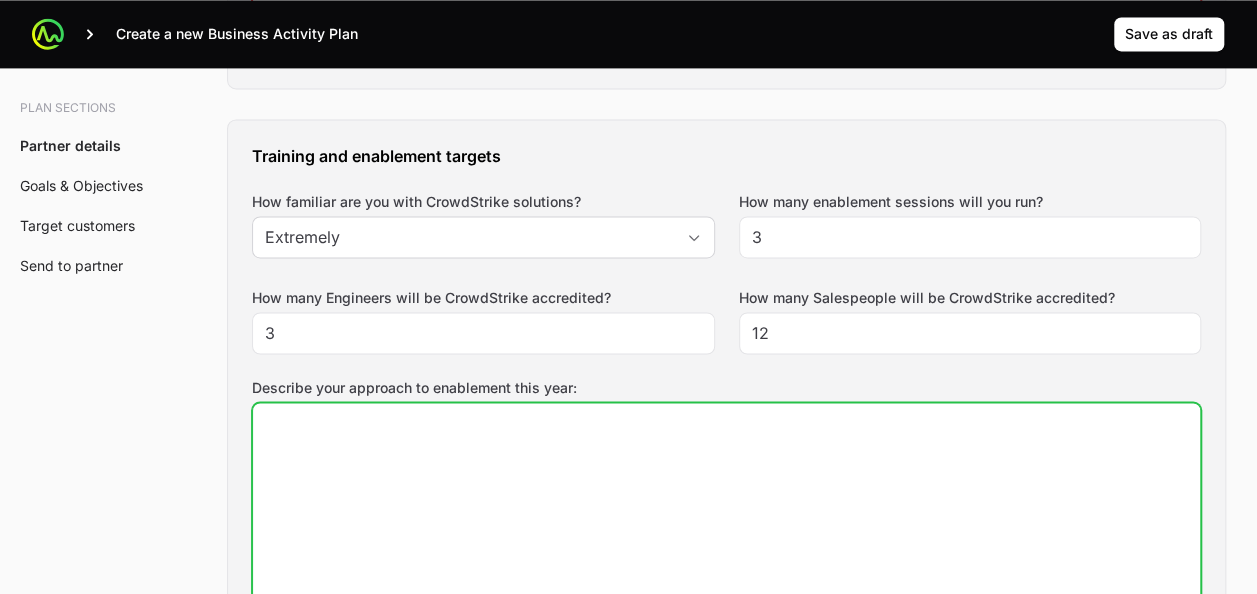 click on "Describe your approach to enablement this year:" 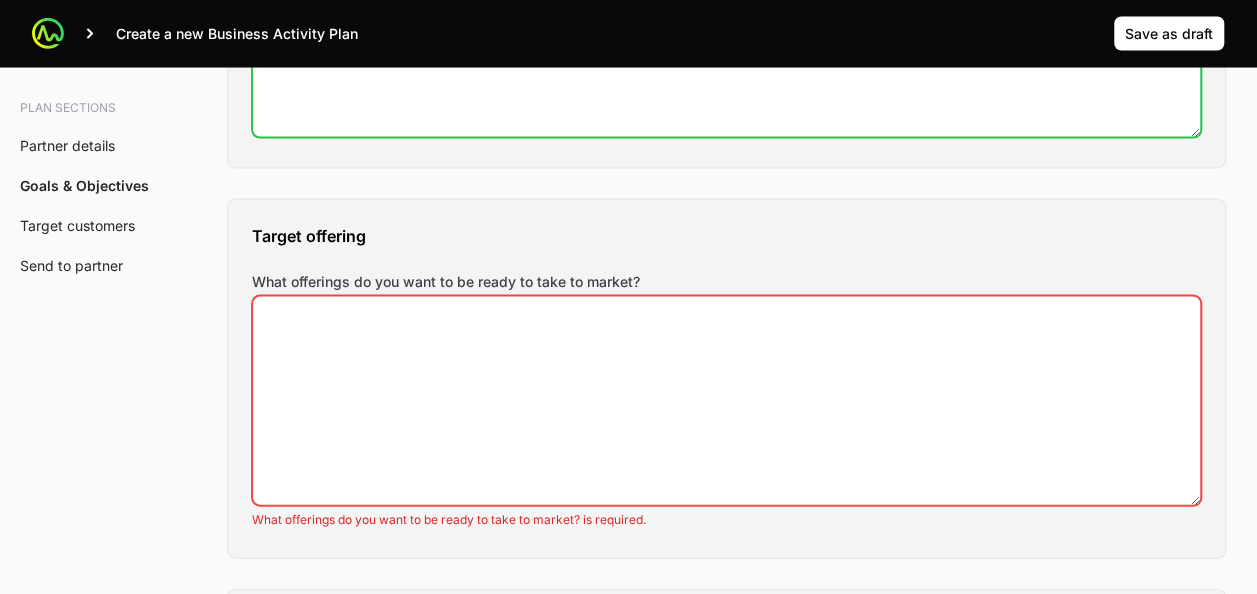 scroll, scrollTop: 1924, scrollLeft: 0, axis: vertical 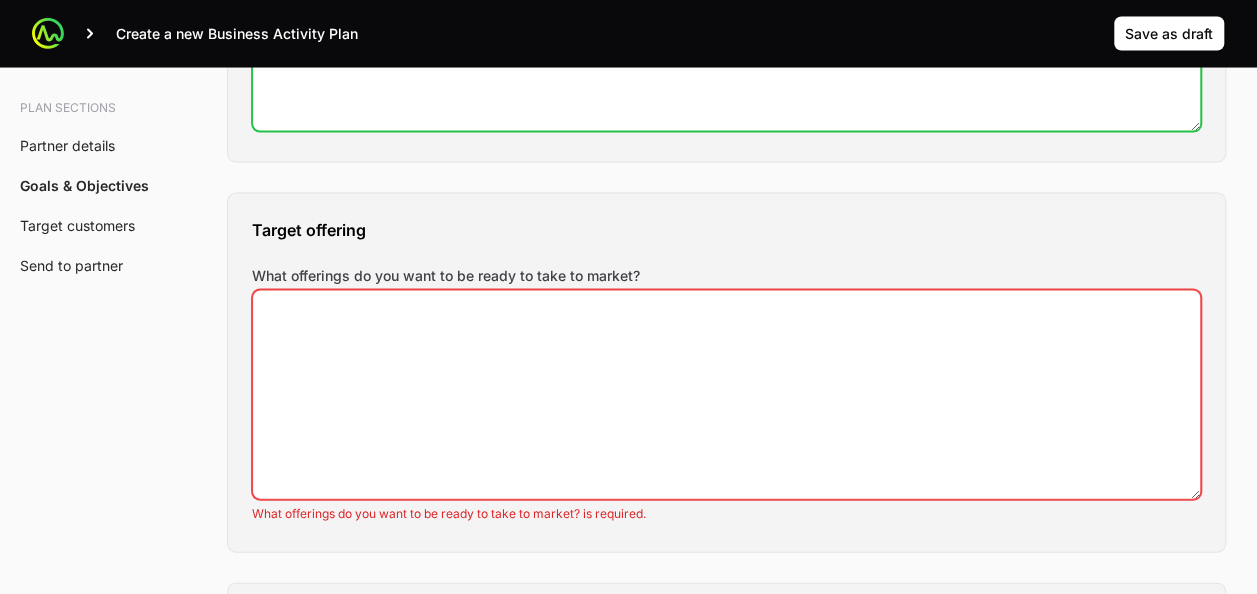 type on "DARWIN CERTIFICACOIN CCFA AUGUST." 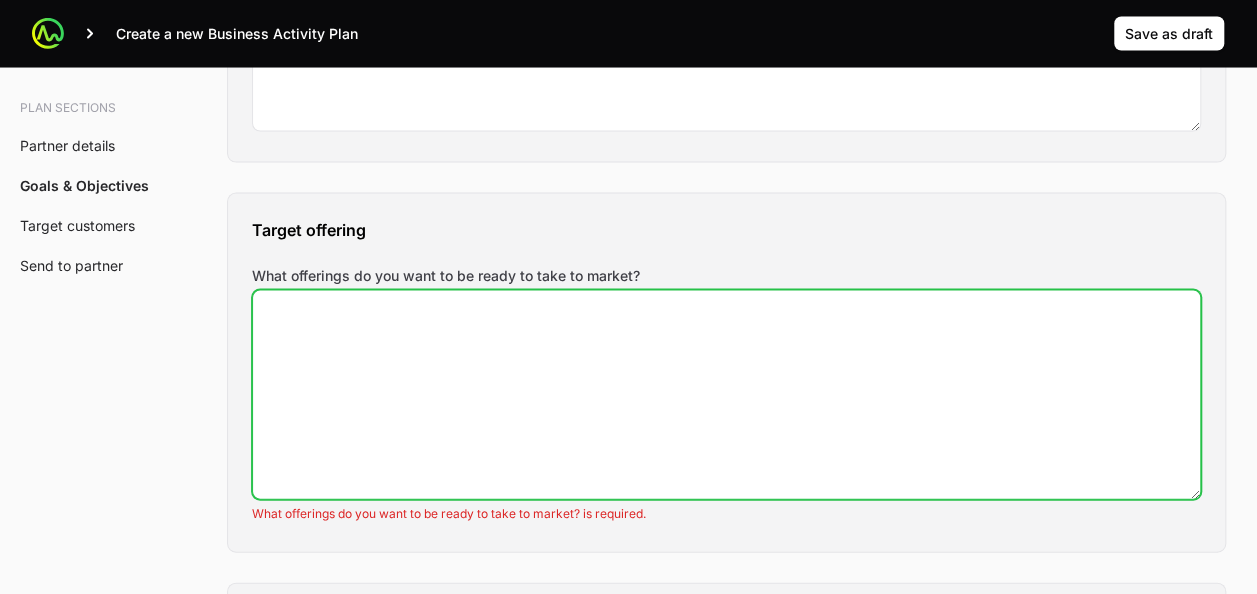 click on "What offerings do you want to be ready to take to market?" 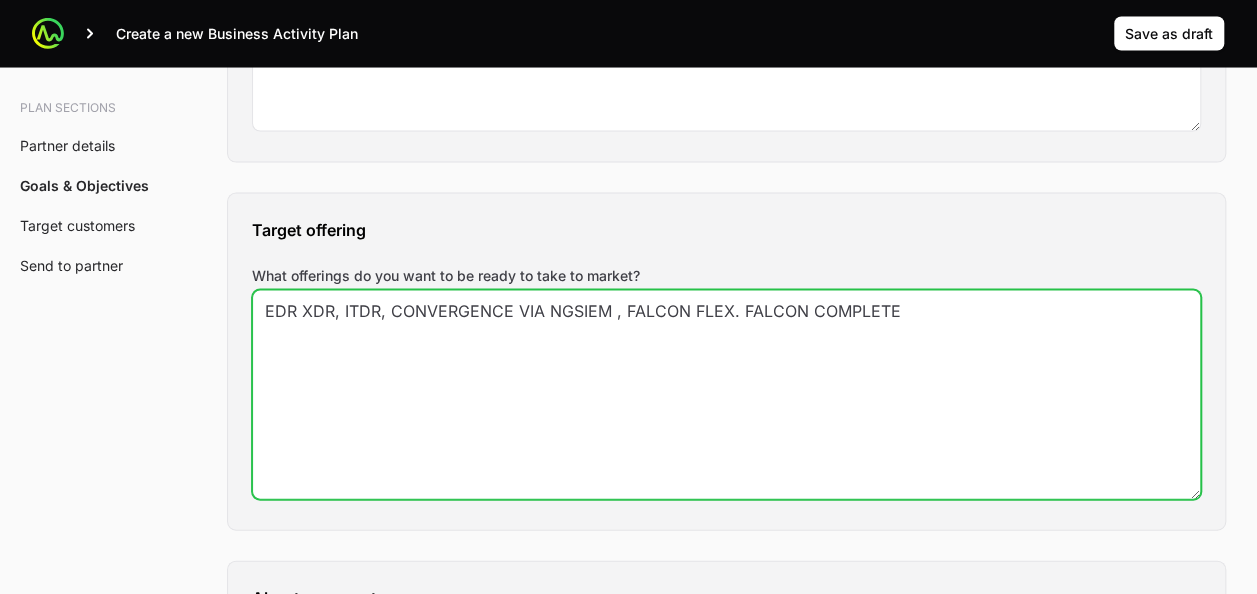 type on "EDR XDR, ITDR, CONVERGENCE VIA NGSIEM , FALCON FLEX. FALCON COMPLETE" 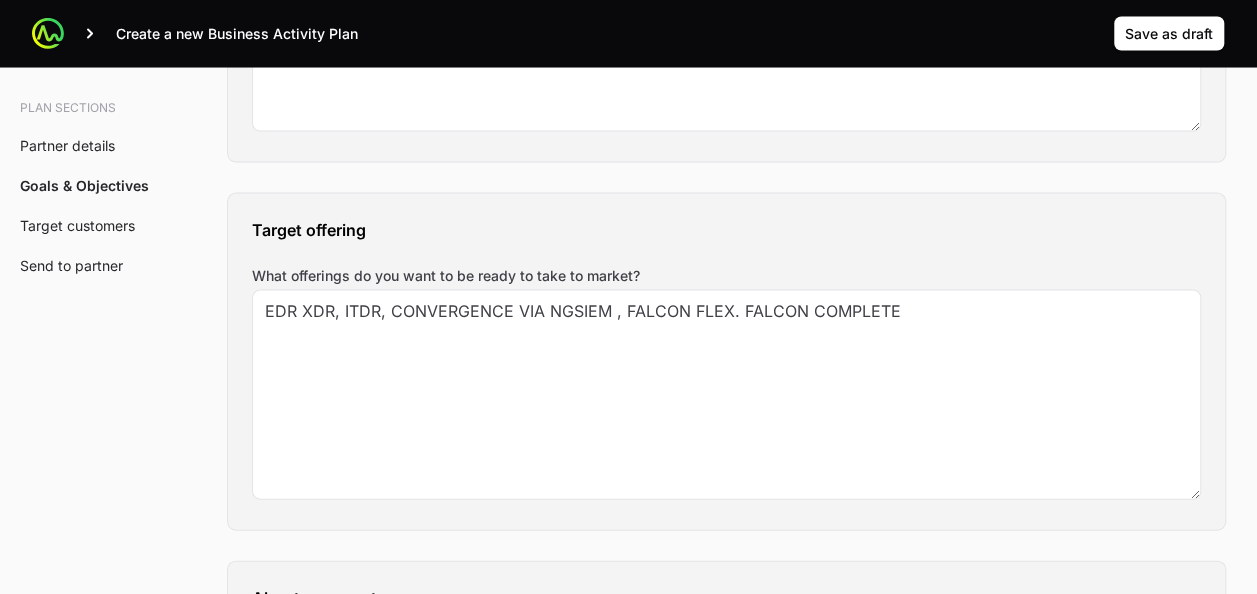 click on "Target offering" 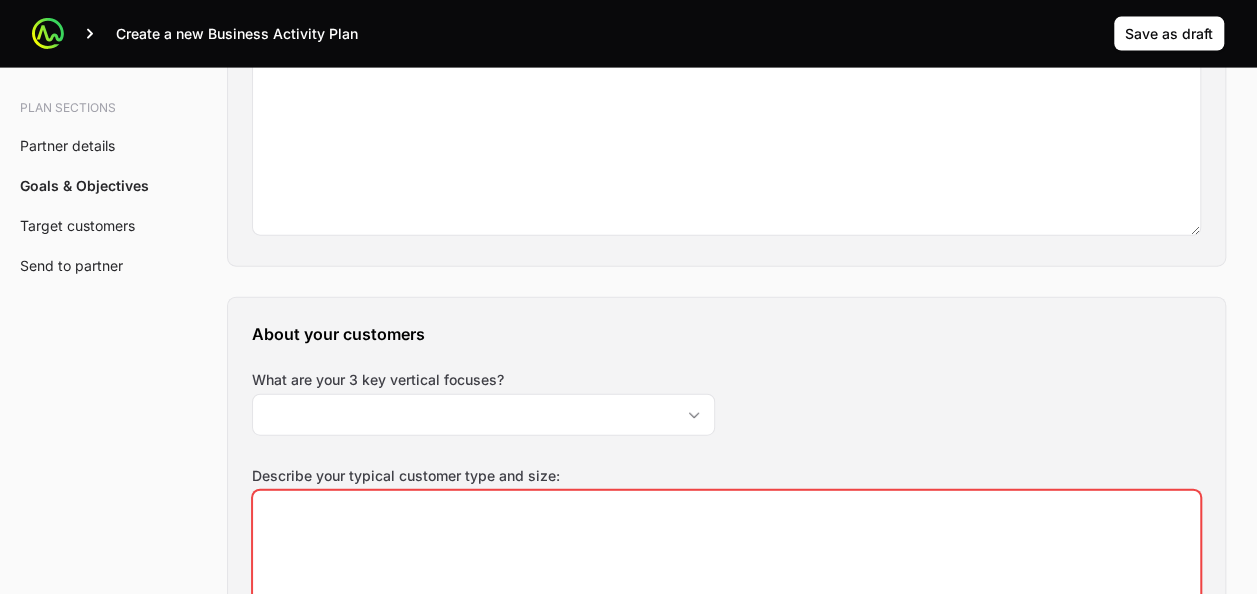 scroll, scrollTop: 2190, scrollLeft: 0, axis: vertical 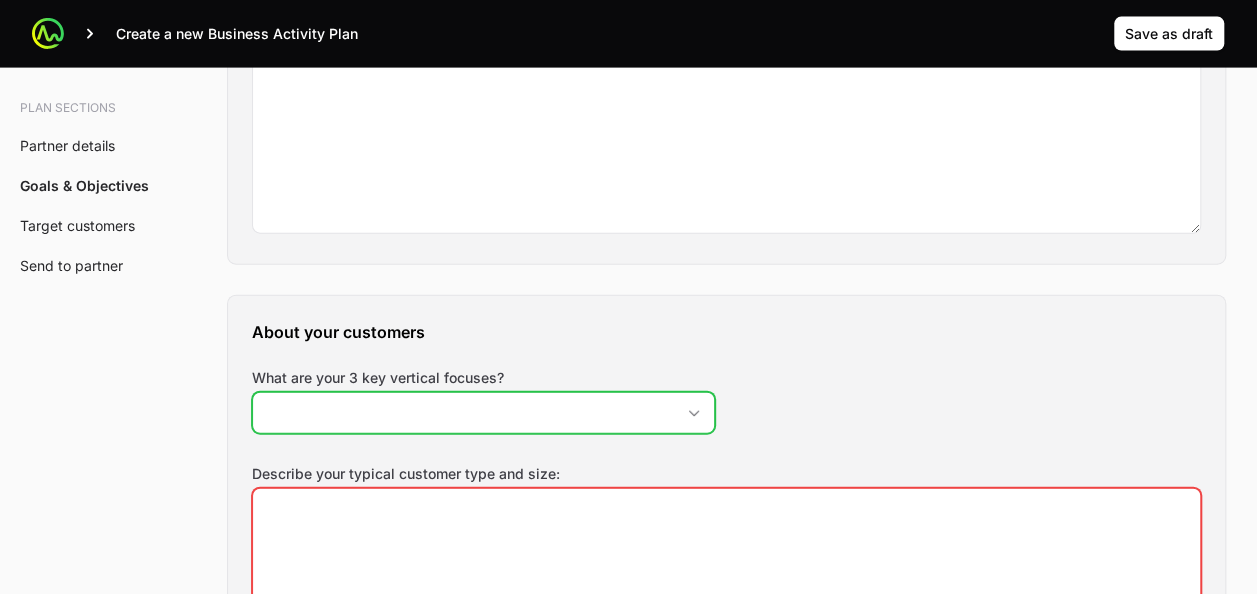 click on "What are your 3 key vertical focuses?" 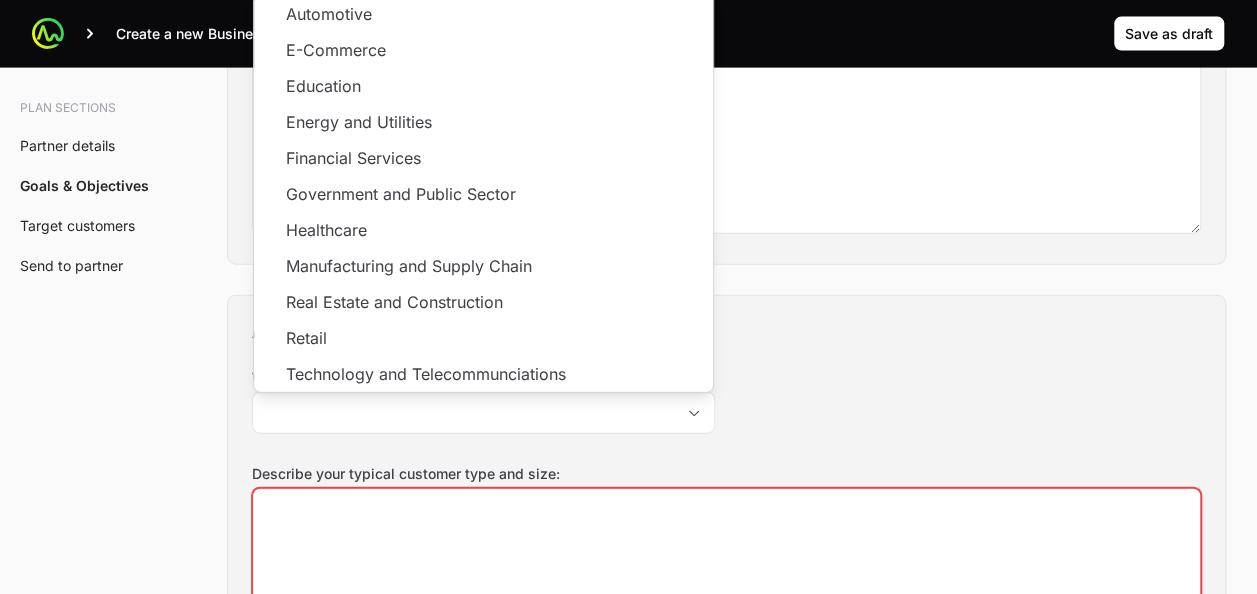click on "About your customers What are your 3 key vertical focuses? Automotive E-Commerce Education Energy and Utilities Financial Services Government and Public Sector Healthcare Manufacturing and Supply Chain Real Estate and Construction Retail Technology and Telecommunciations Travel and Hospitality Describe your typical customer type and size: Describe your typical customer type and size: is required." 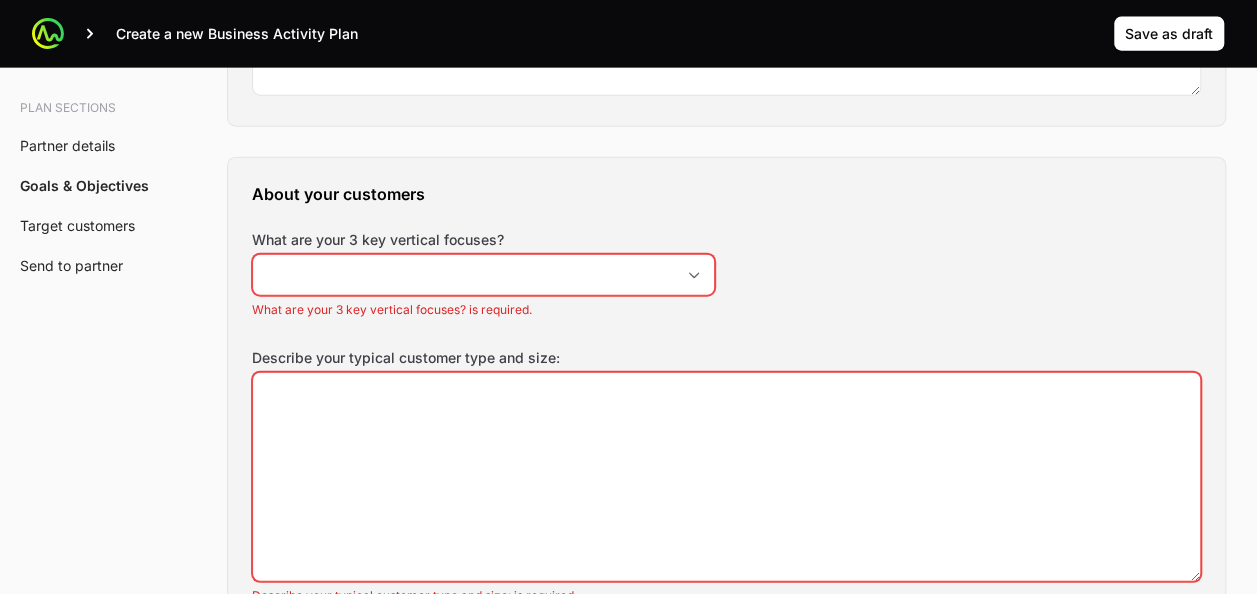 scroll, scrollTop: 2338, scrollLeft: 0, axis: vertical 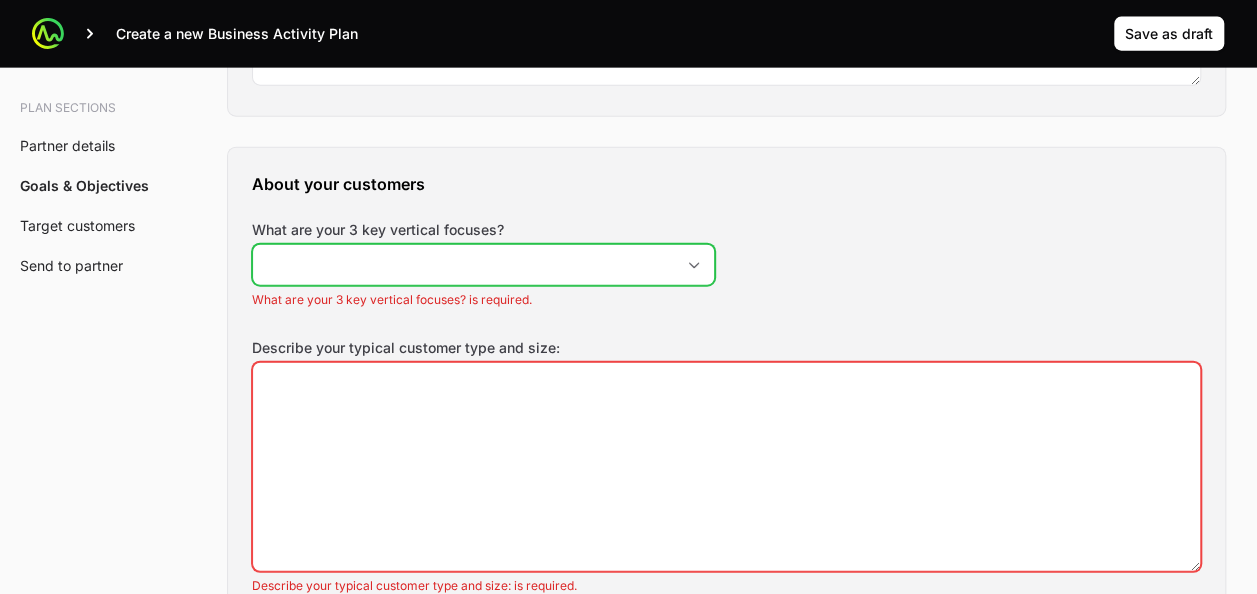 click 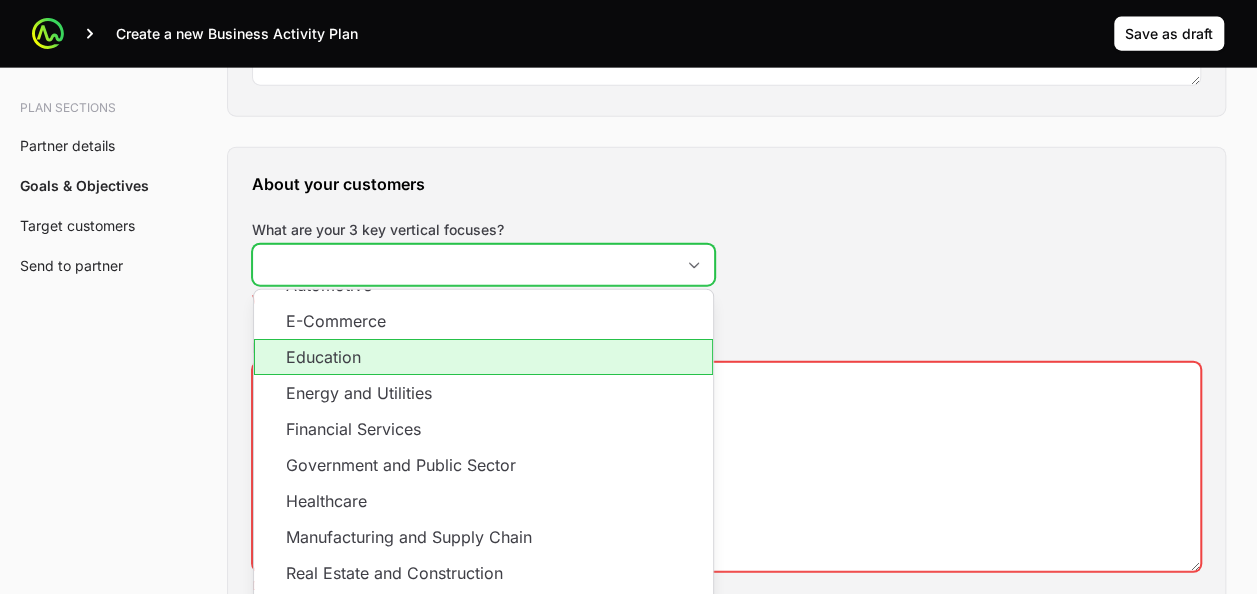 scroll, scrollTop: 37, scrollLeft: 0, axis: vertical 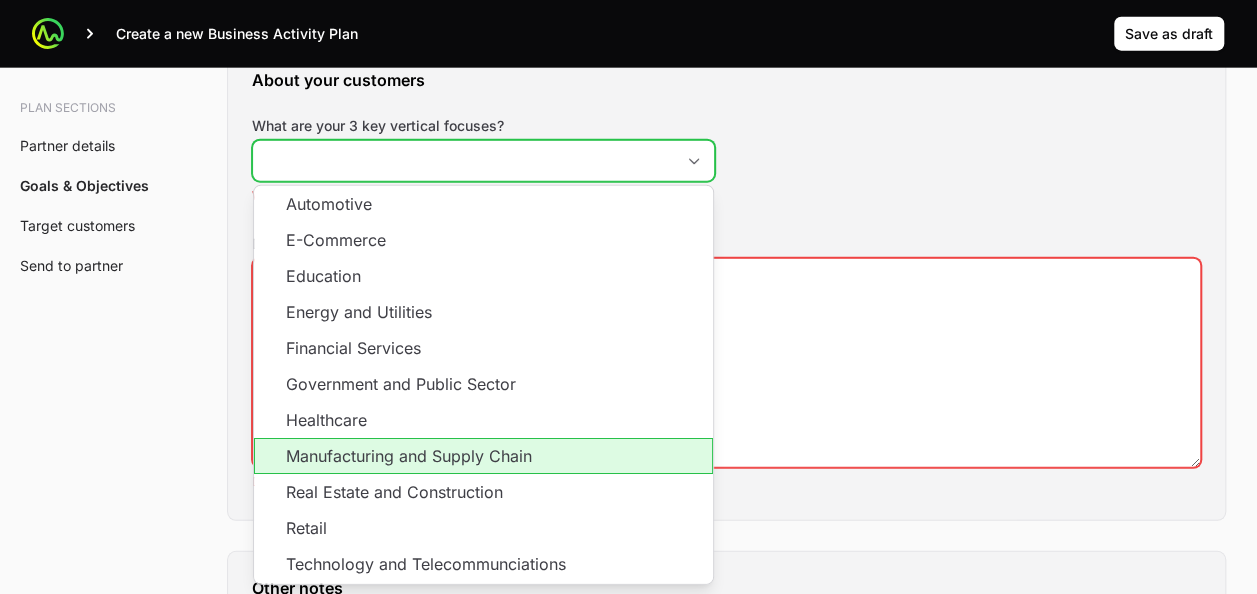 click on "Manufacturing and Supply Chain" 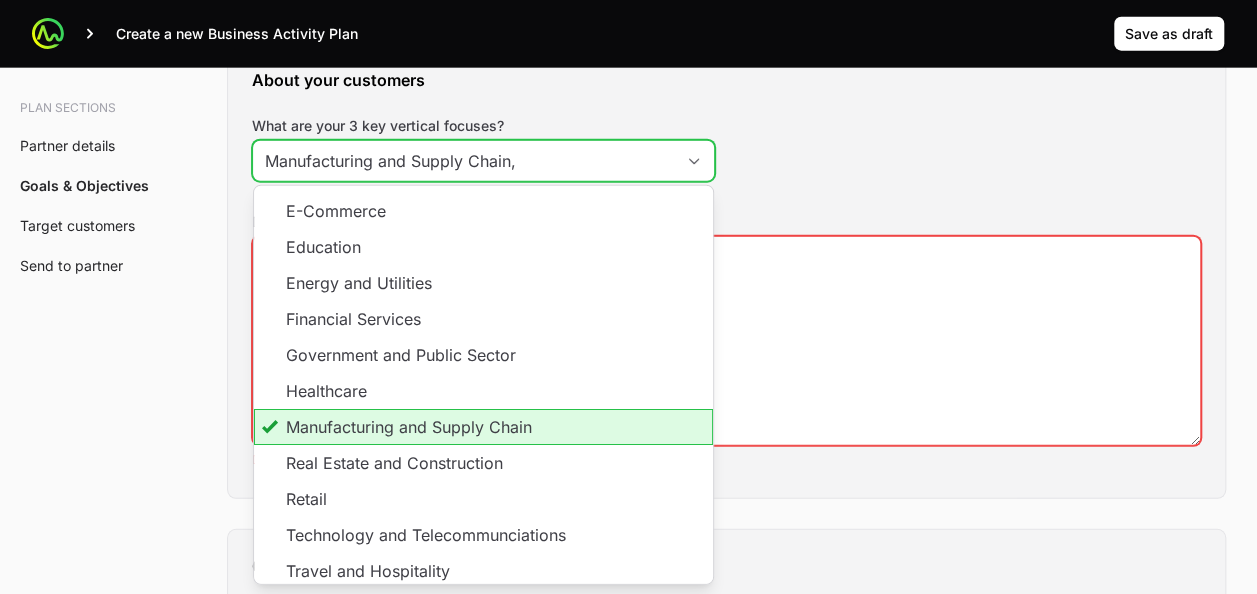 scroll, scrollTop: 32, scrollLeft: 0, axis: vertical 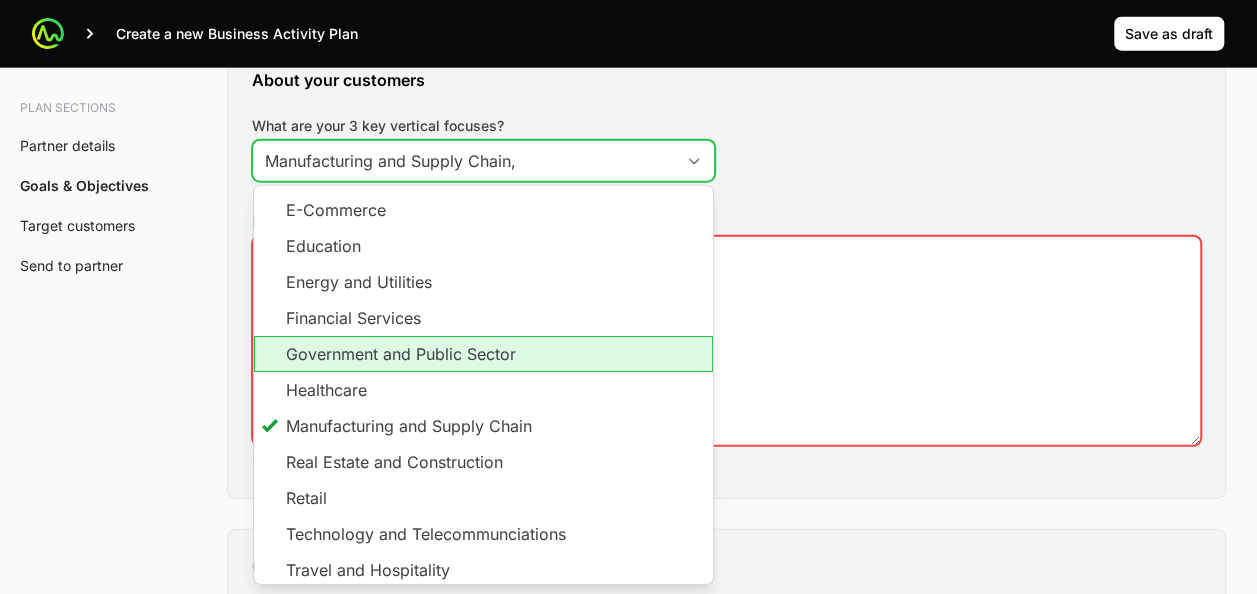 click on "Government and Public Sector" 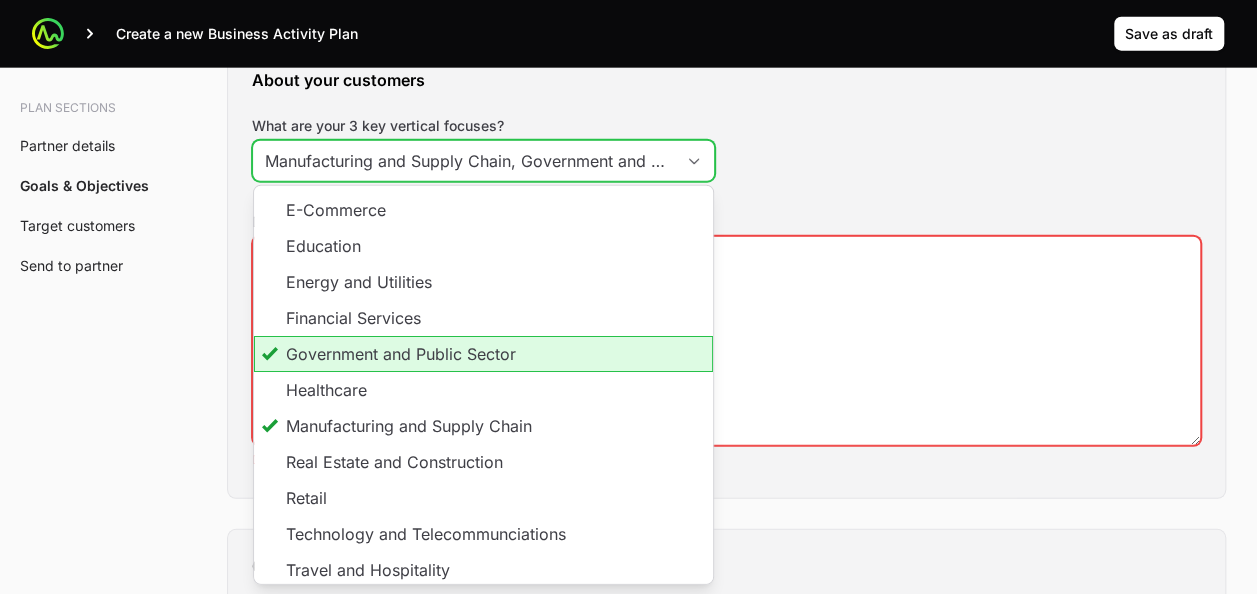 scroll, scrollTop: 0, scrollLeft: 86, axis: horizontal 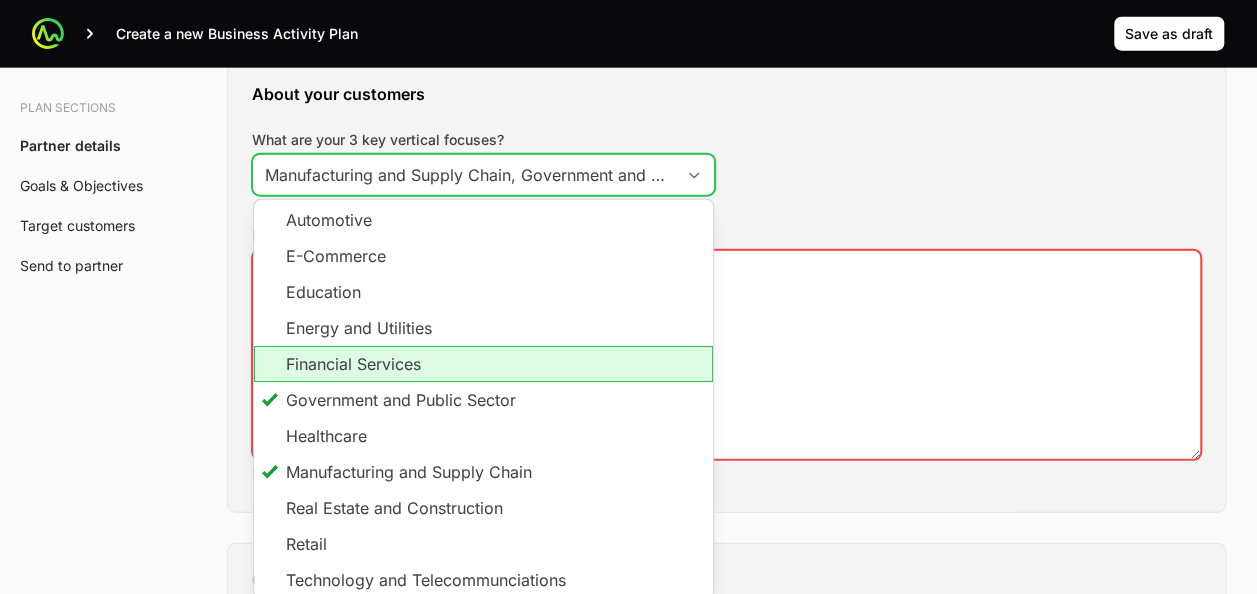 click on "Financial Services" 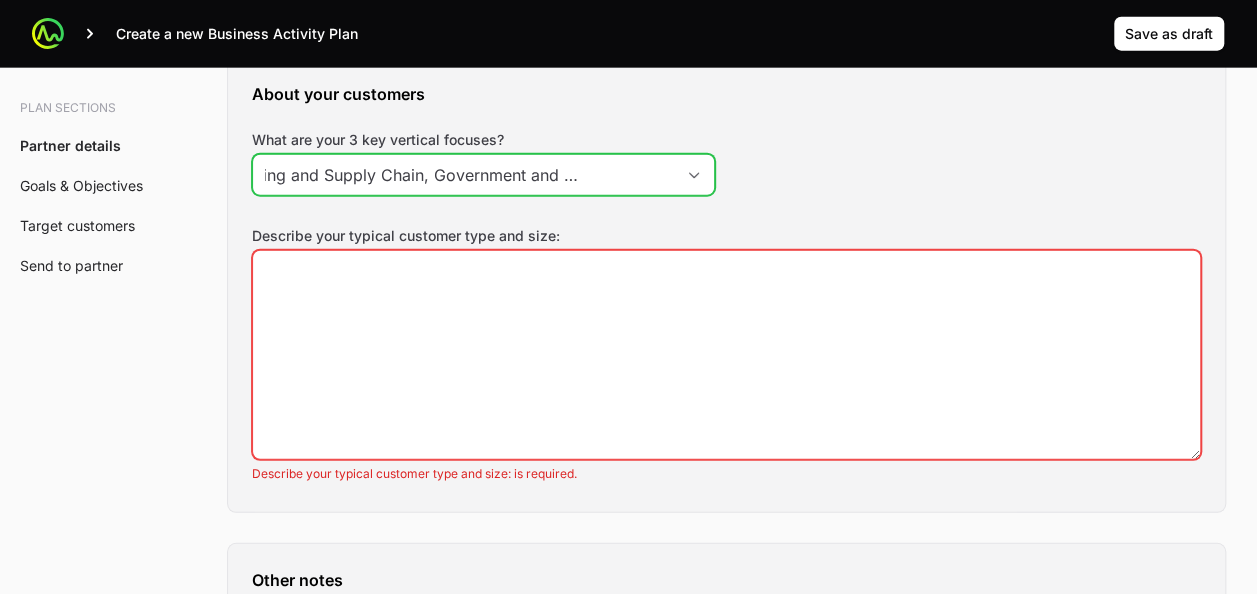 scroll, scrollTop: 0, scrollLeft: 228, axis: horizontal 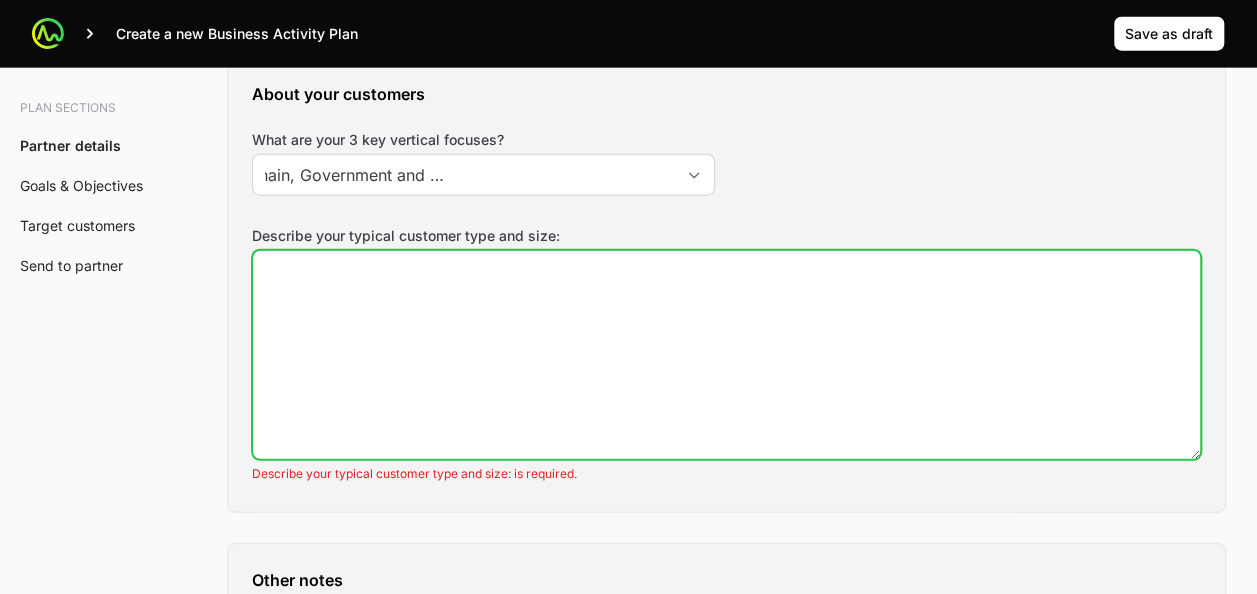 type on "Manufacturing and Supply Chain, Government and Public Sector, Financial Services" 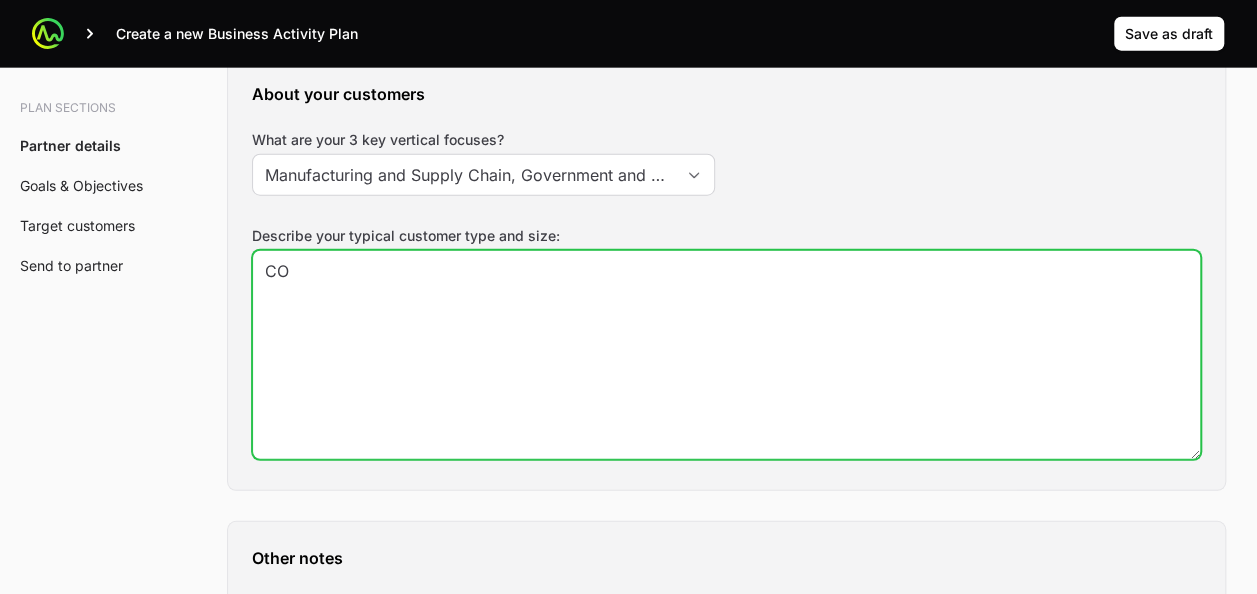 type on "C" 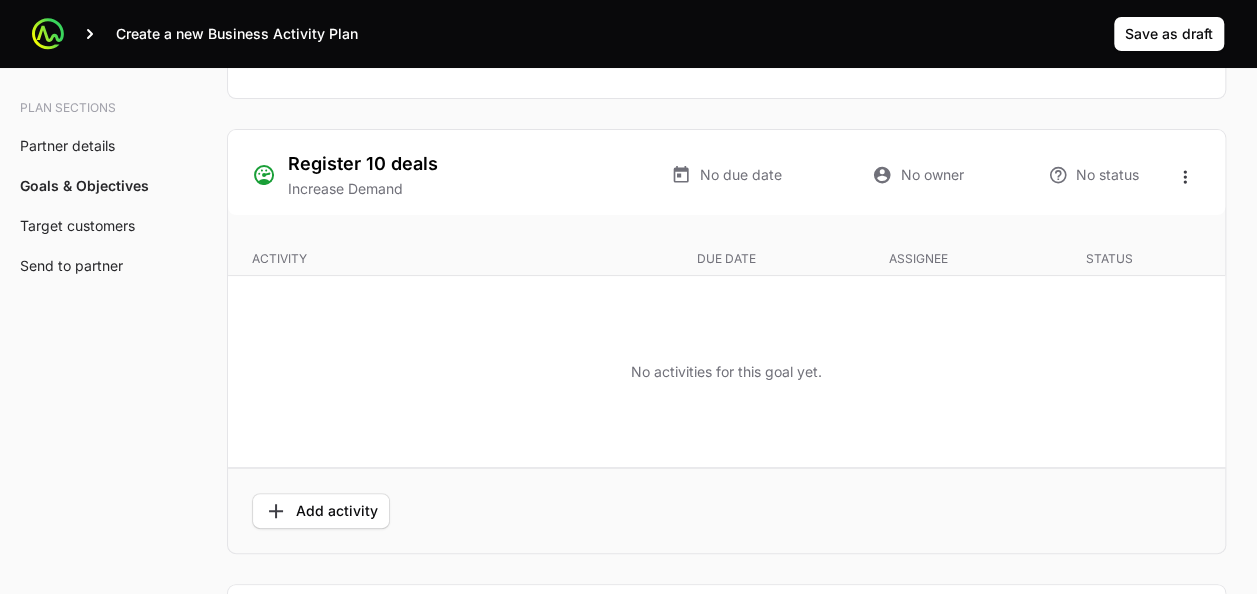scroll, scrollTop: 3768, scrollLeft: 0, axis: vertical 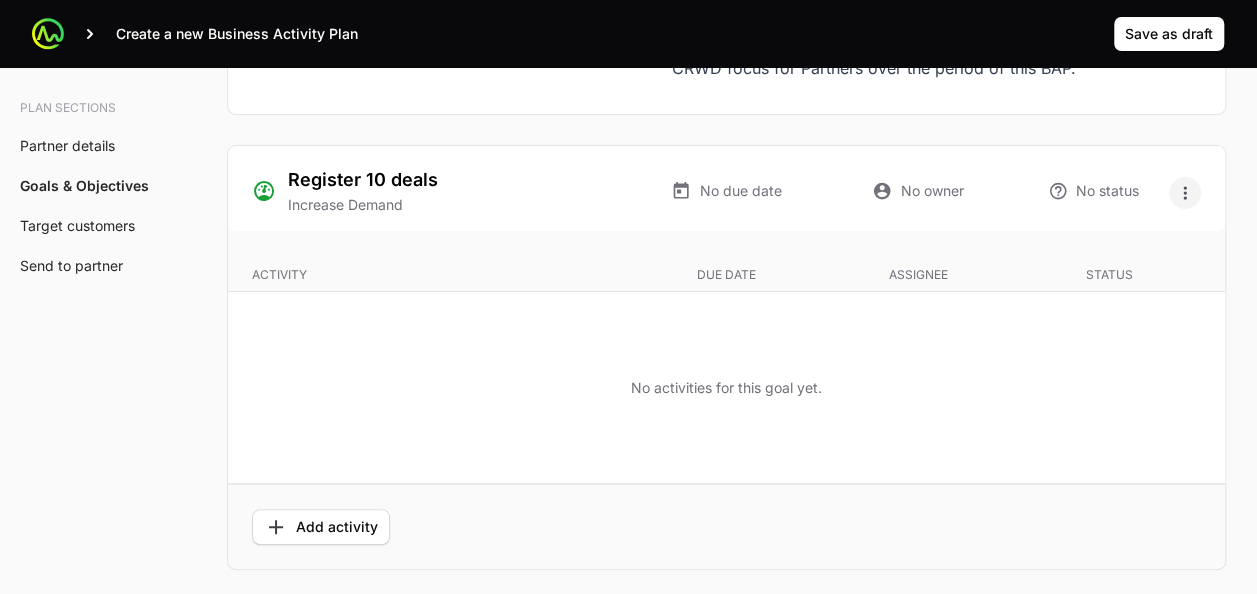 type on "Mid corporate . El promedio esta entre 250 y 300 users." 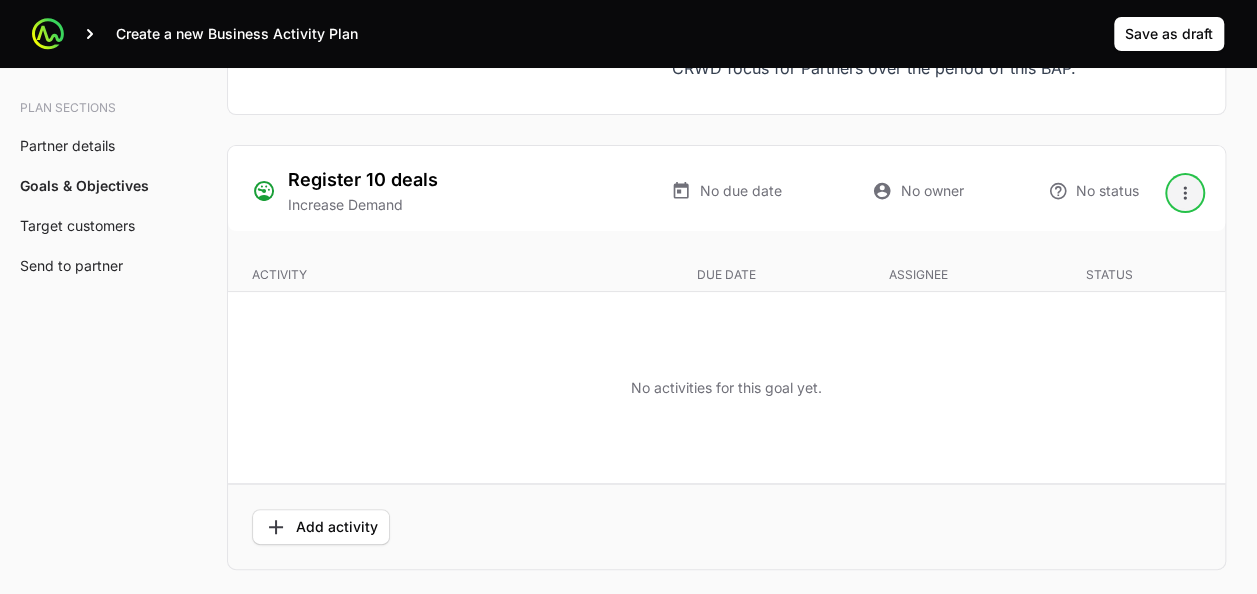 click 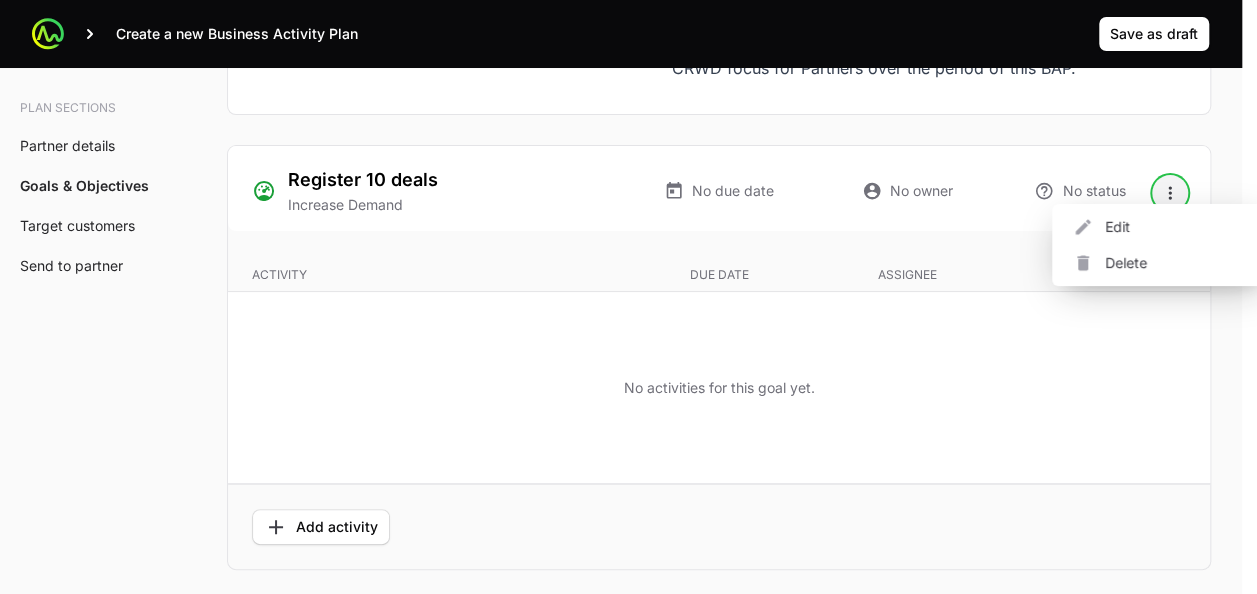 click on "Create a new Business Activity Plan  Save as draft Business Plan GQ GRUPO QUATTRO   ·   CrowdStrike   ·   [PERSON_NAME] Micro LATAM Plan sections Partner details Goals & Objectives Target customers Send to partner A  Business Activity Plan  is an agreement between the partner and the distributor about the targets they will aim for and the activities they will run to hit those targets. The Distributor will arrange a meeting to talk through the business activity plan below. This BAP will be filled out by the the Distributor Rep during the call. The BAP will be assigned to the Partner to review on the portal. Partner will then accept the BAP in the portal. Partner details Tell us about your business How many salespeople do you have? 12 How many engineers do you have? 3 Which country do you operate in? [GEOGRAPHIC_DATA] How many customers do you have? 500 What are your marketing capabilities? Content Marketing, Social Media Marketing, Direct Marketing, Email Marketing, Graphic Design and Visual Branding, 30 150000 3" at bounding box center (628, -739) 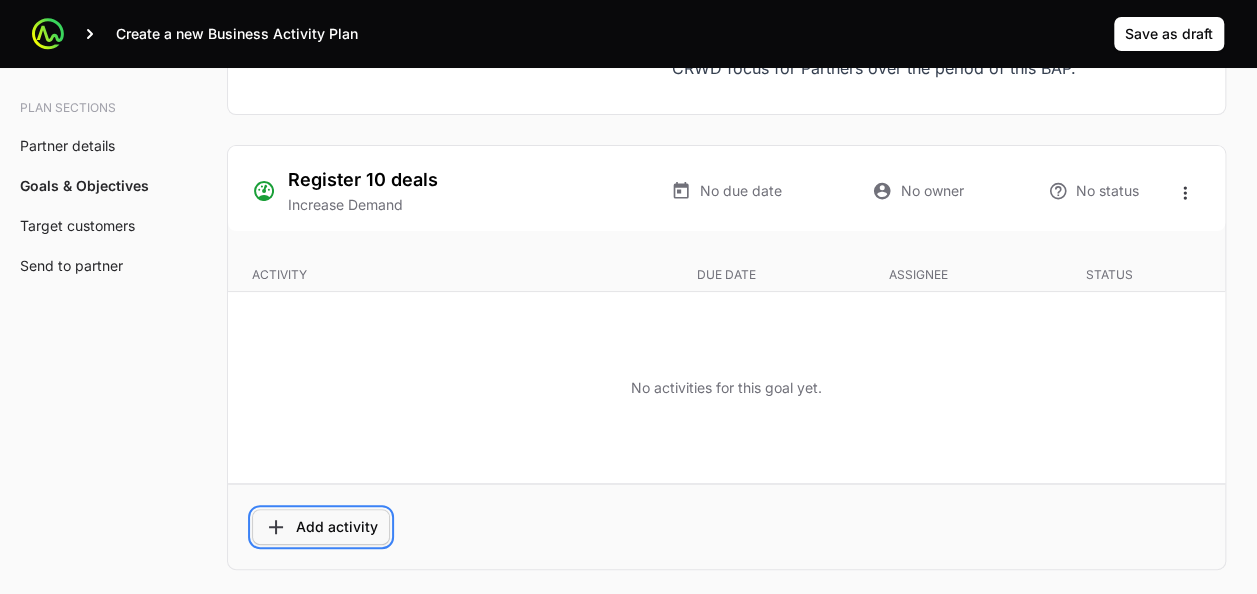 click on "Add activity" 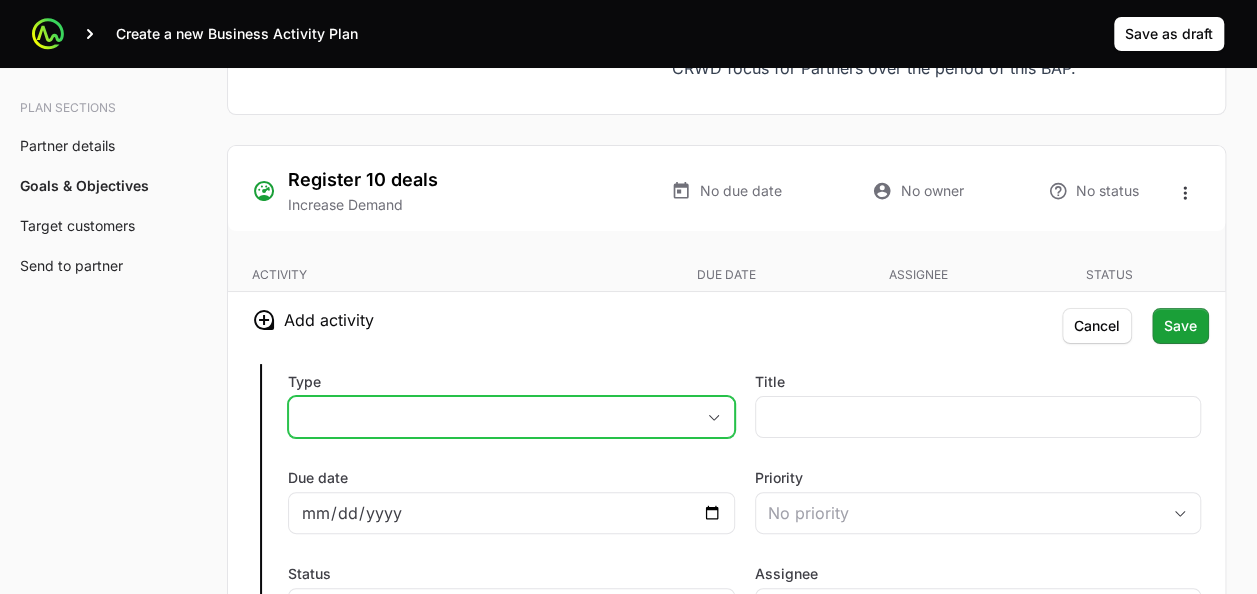 click on "placeholder" 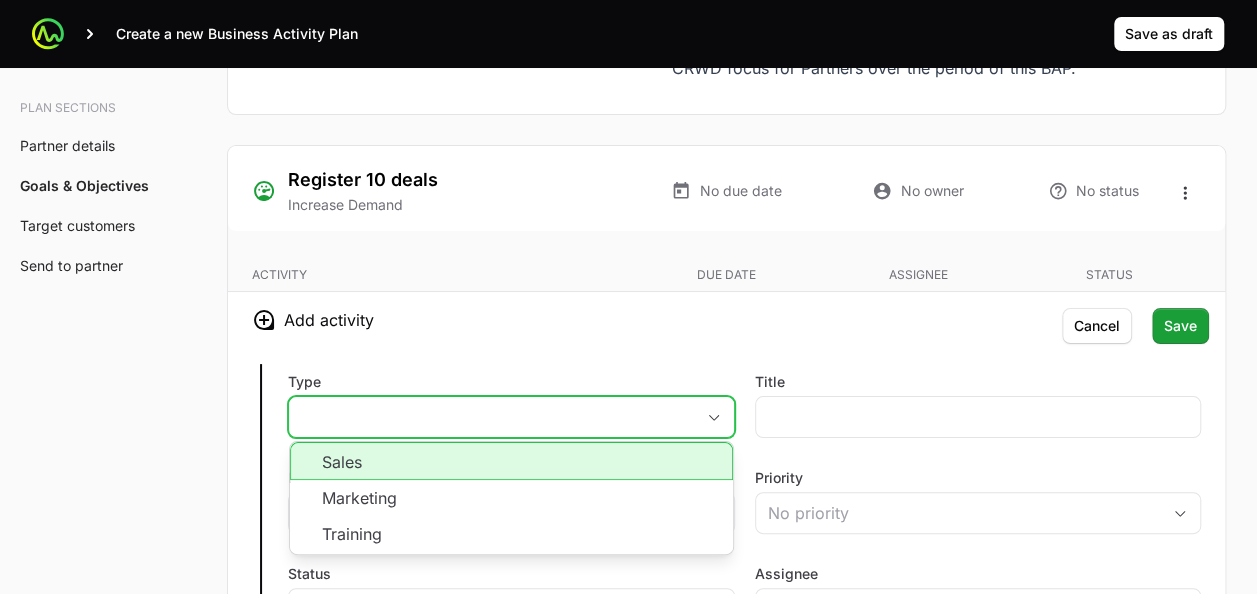 click on "Sales" 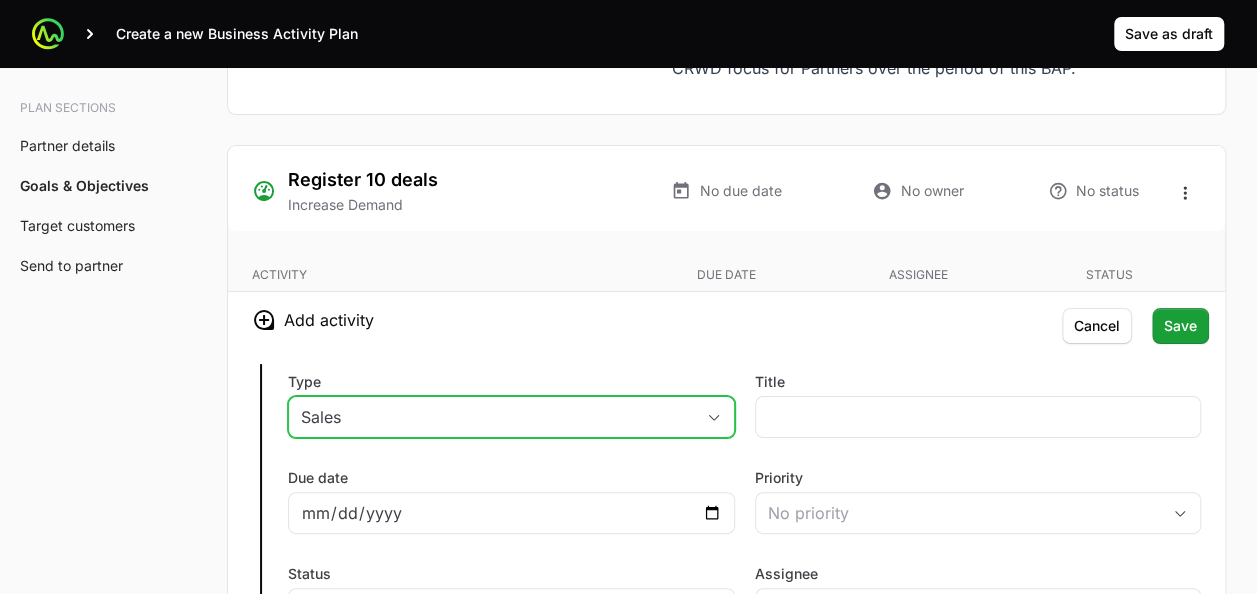 click on "Sales" 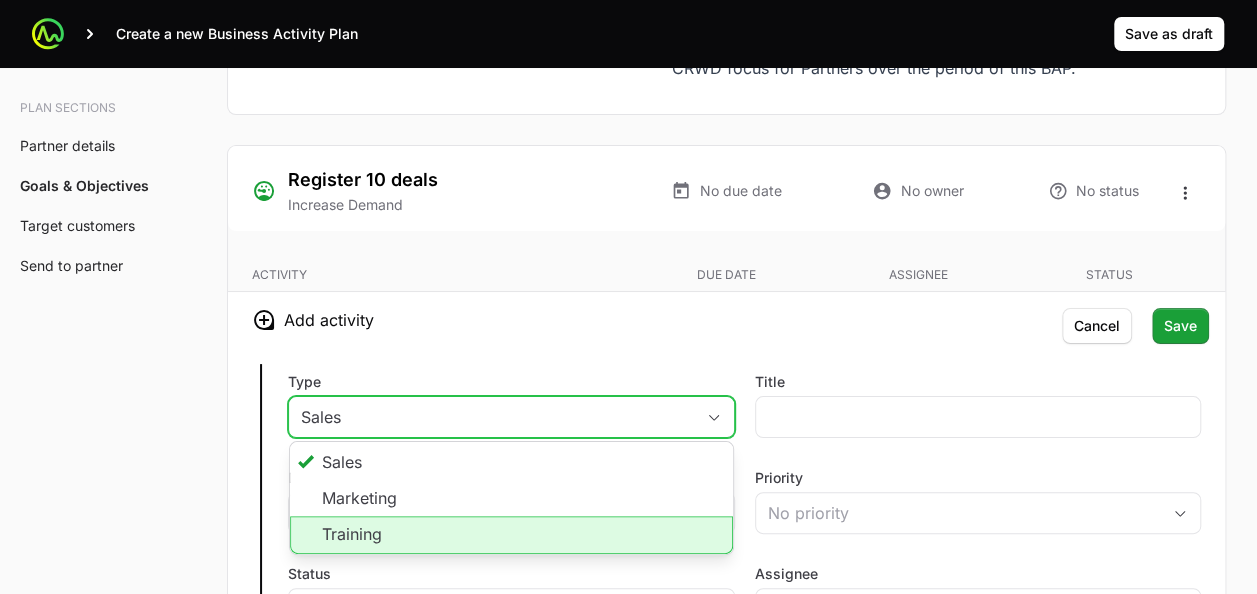 click on "Training" 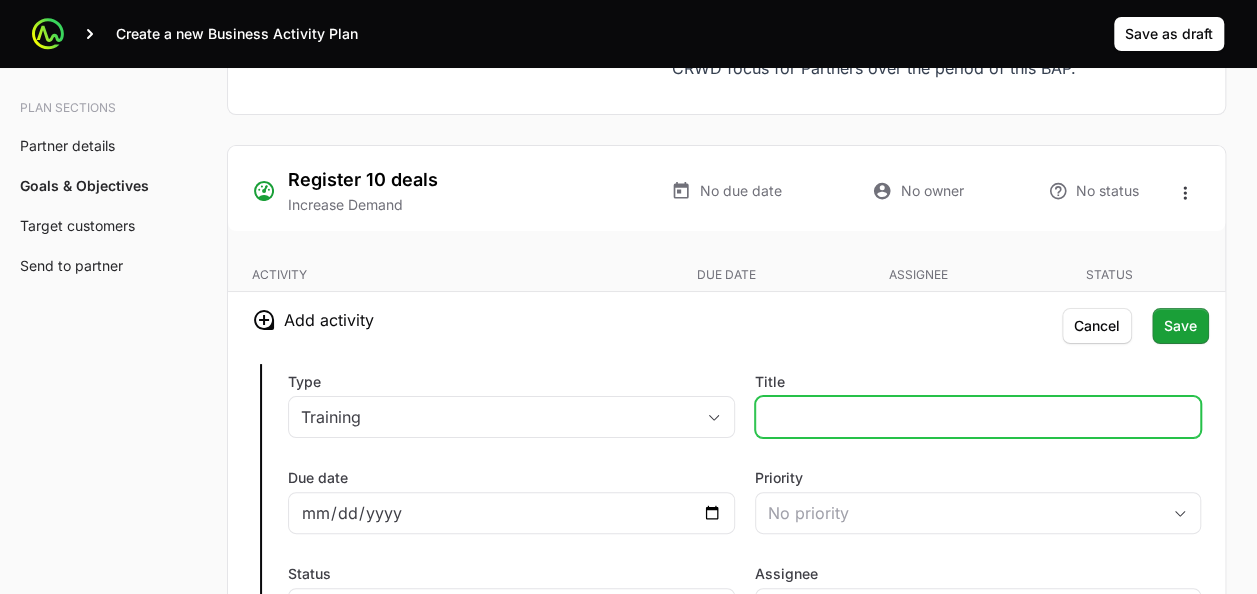 click on "Title" 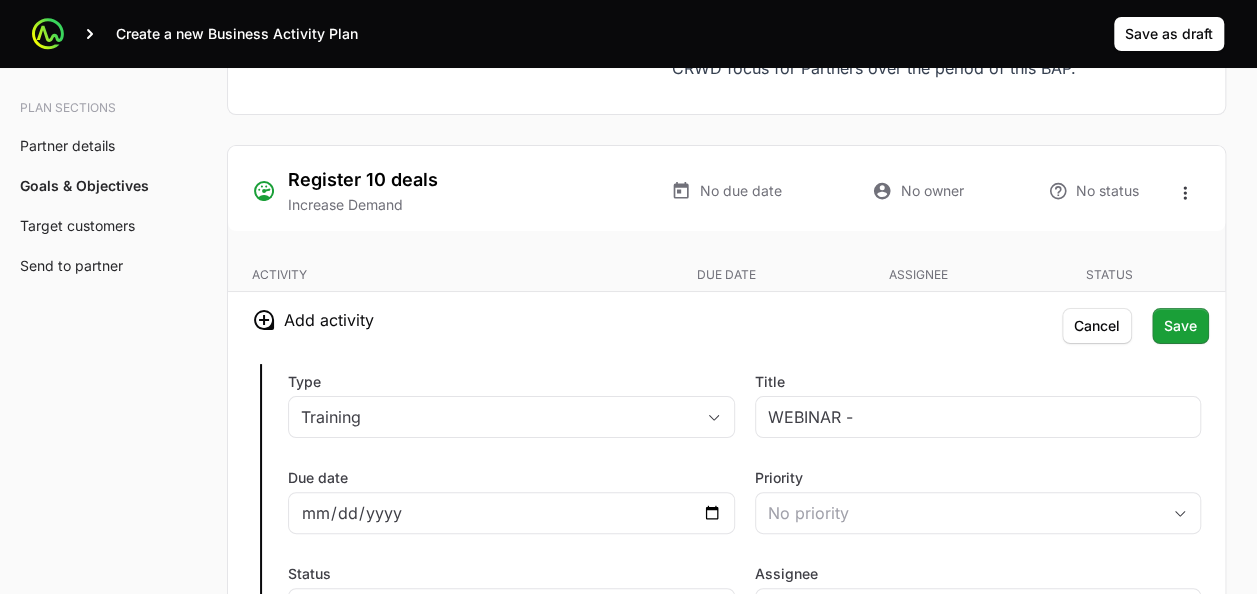 click on "Add activity" 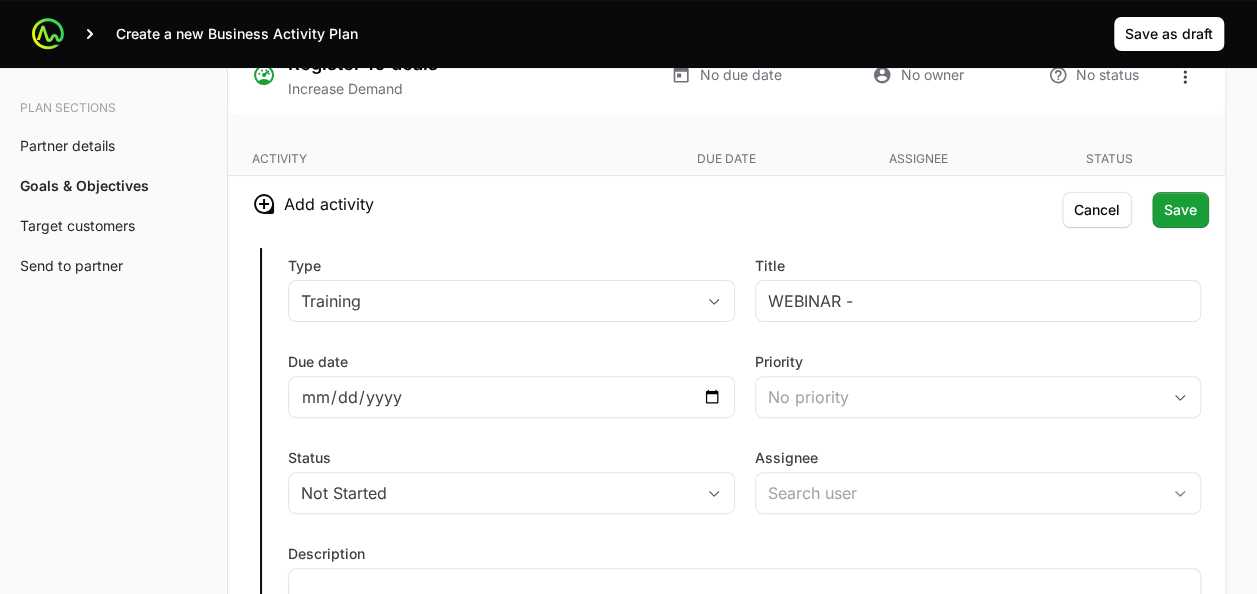 scroll, scrollTop: 3888, scrollLeft: 0, axis: vertical 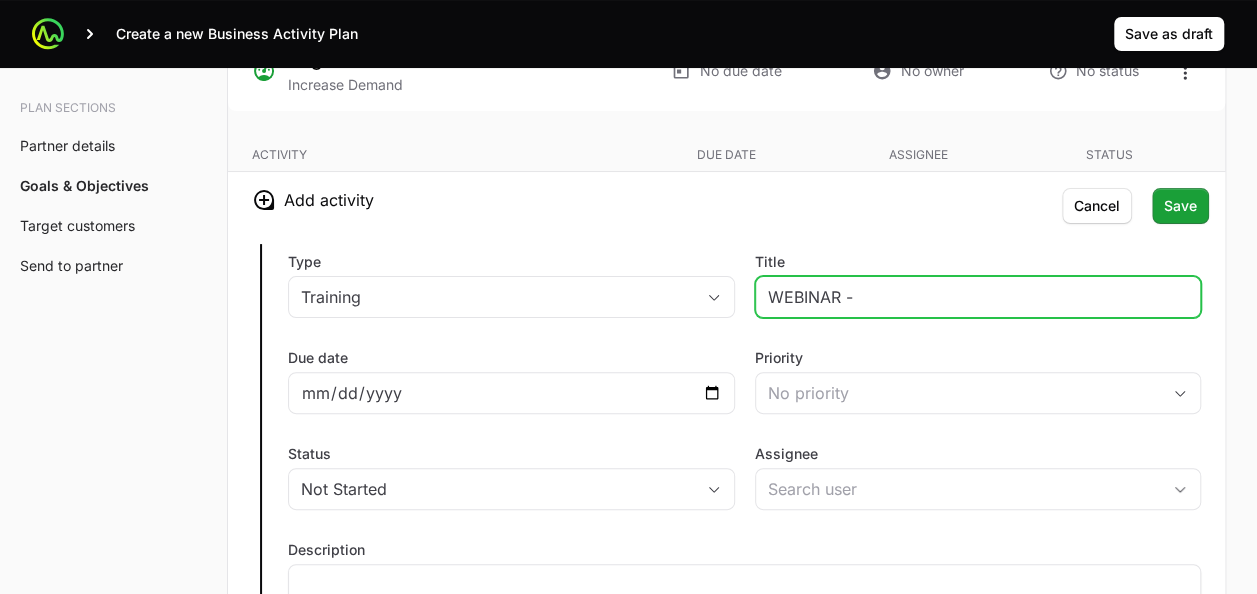 click on "WEBINAR -" 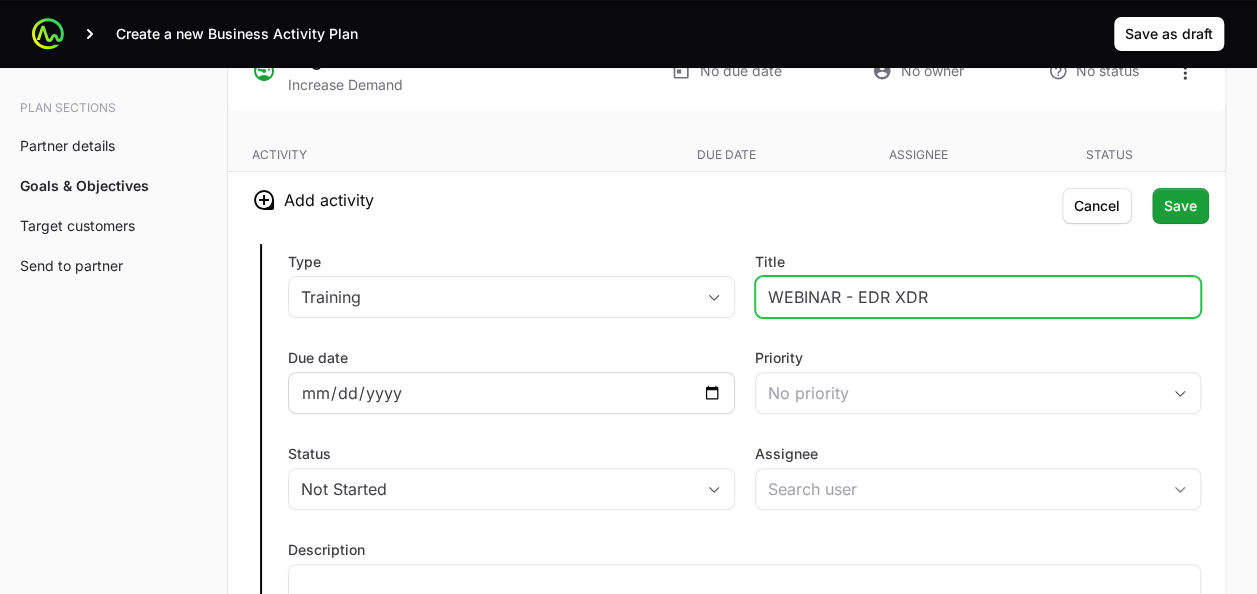 type on "WEBINAR - EDR XDR" 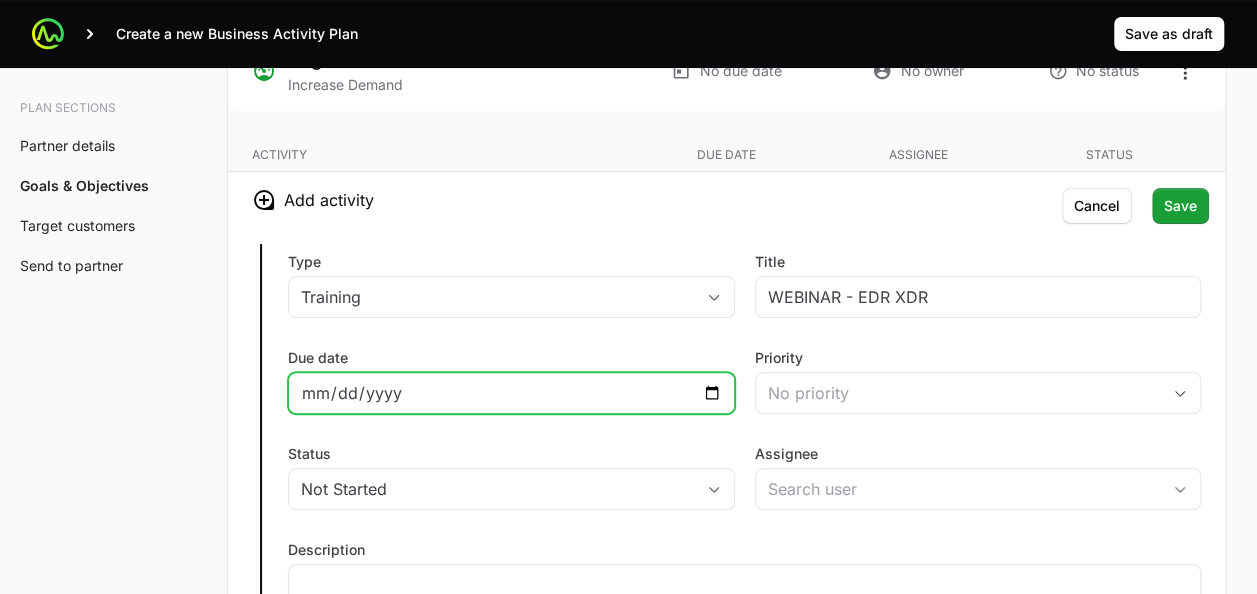 click on "Due date" 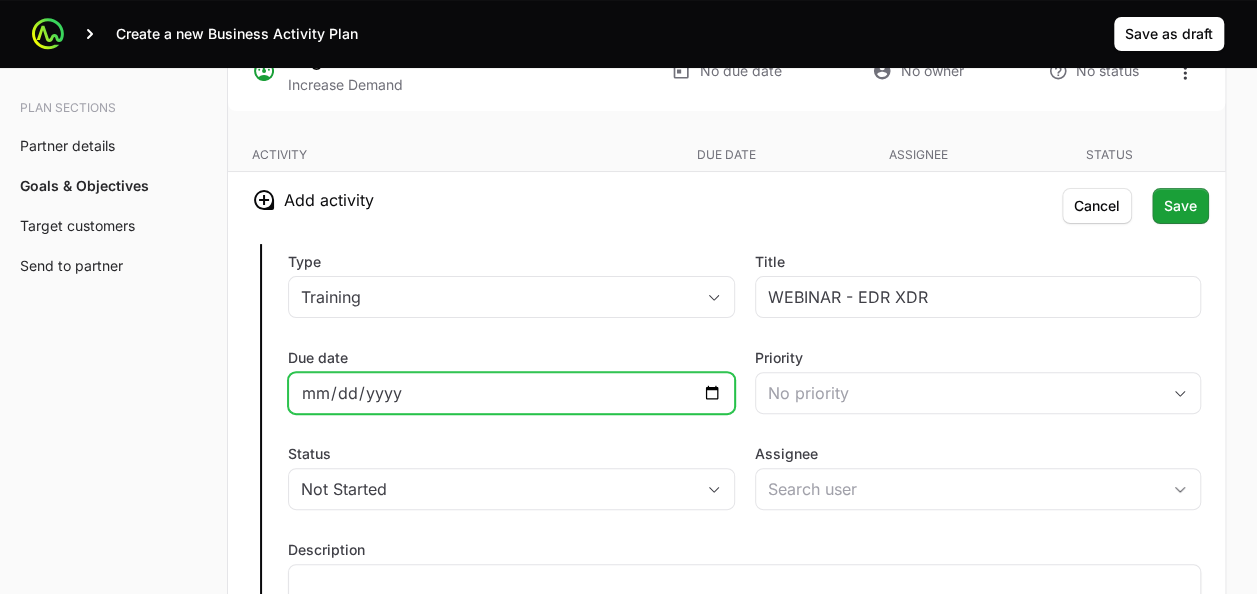 click on "[DATE]" 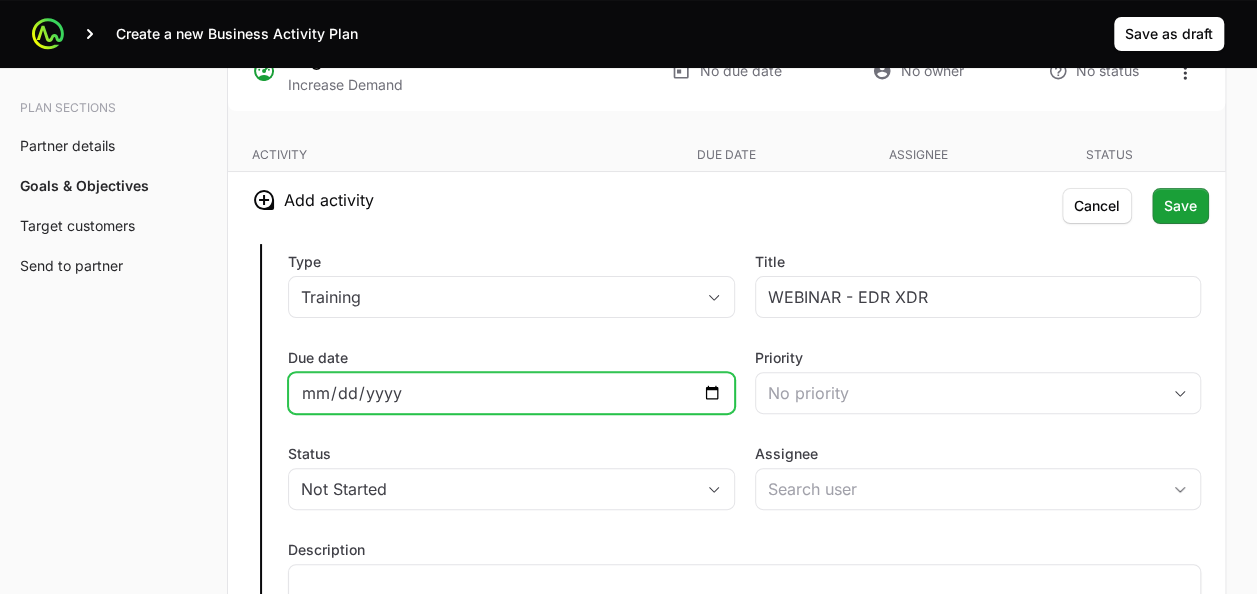 type on "[DATE]" 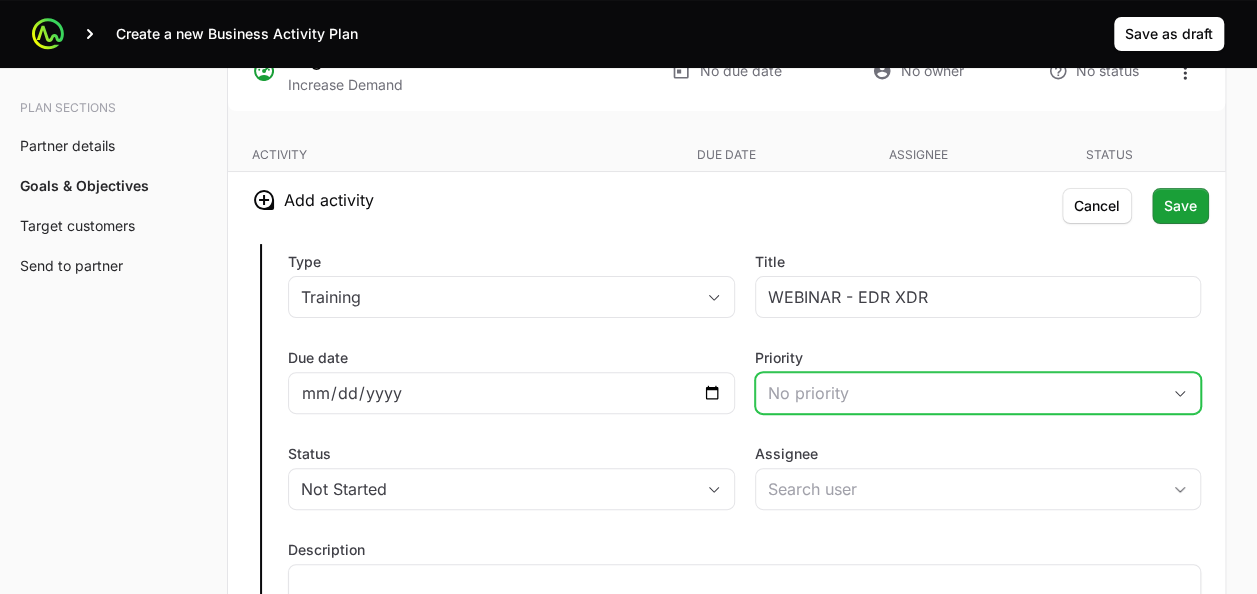 click on "No priority" 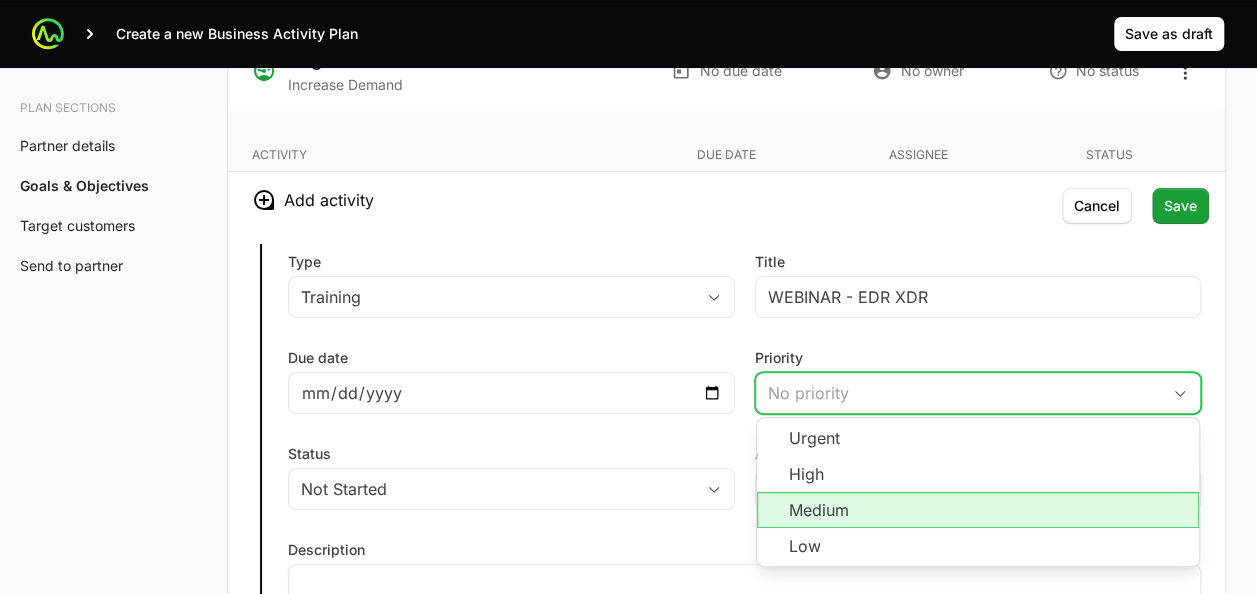 click on "Medium" 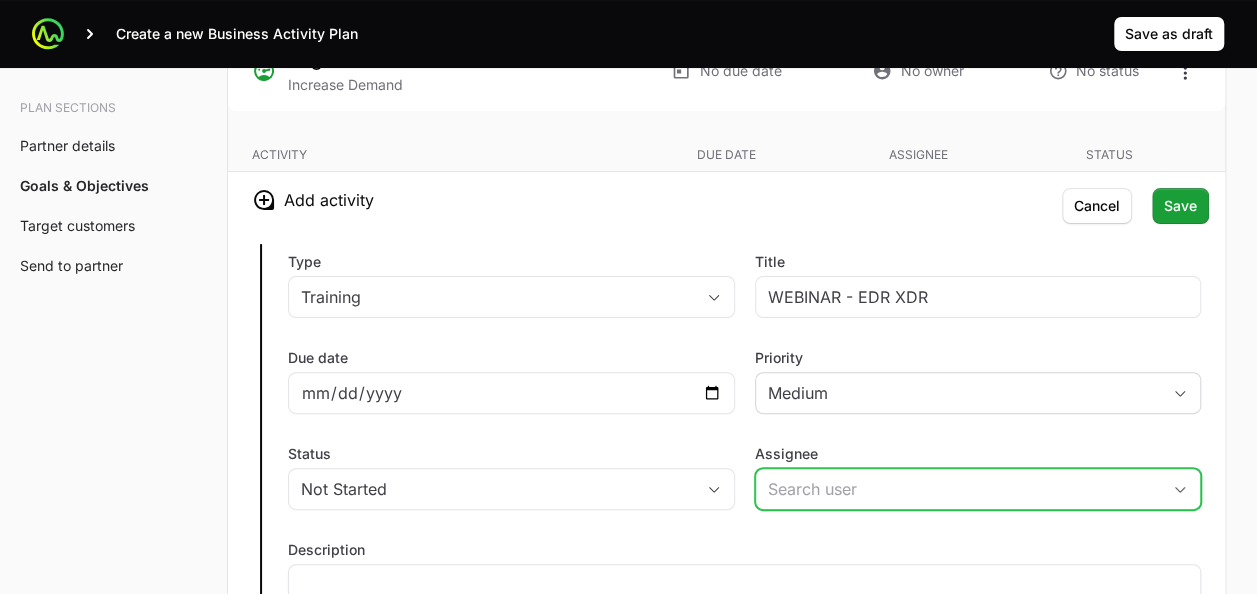click on "Assignee" 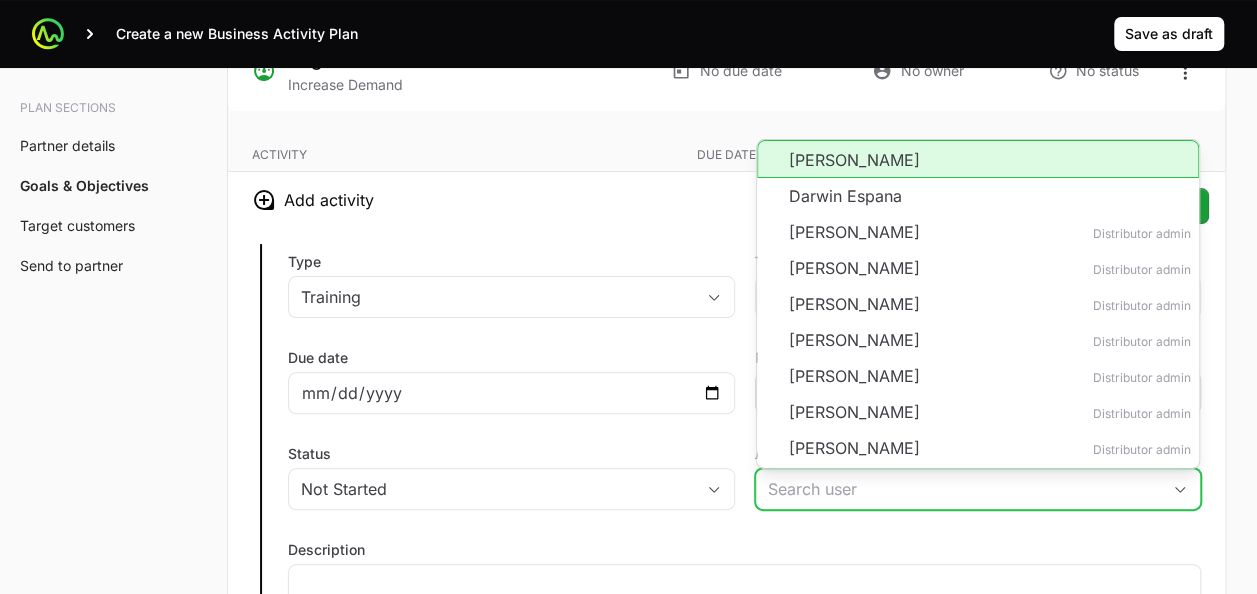 click on "[PERSON_NAME]" 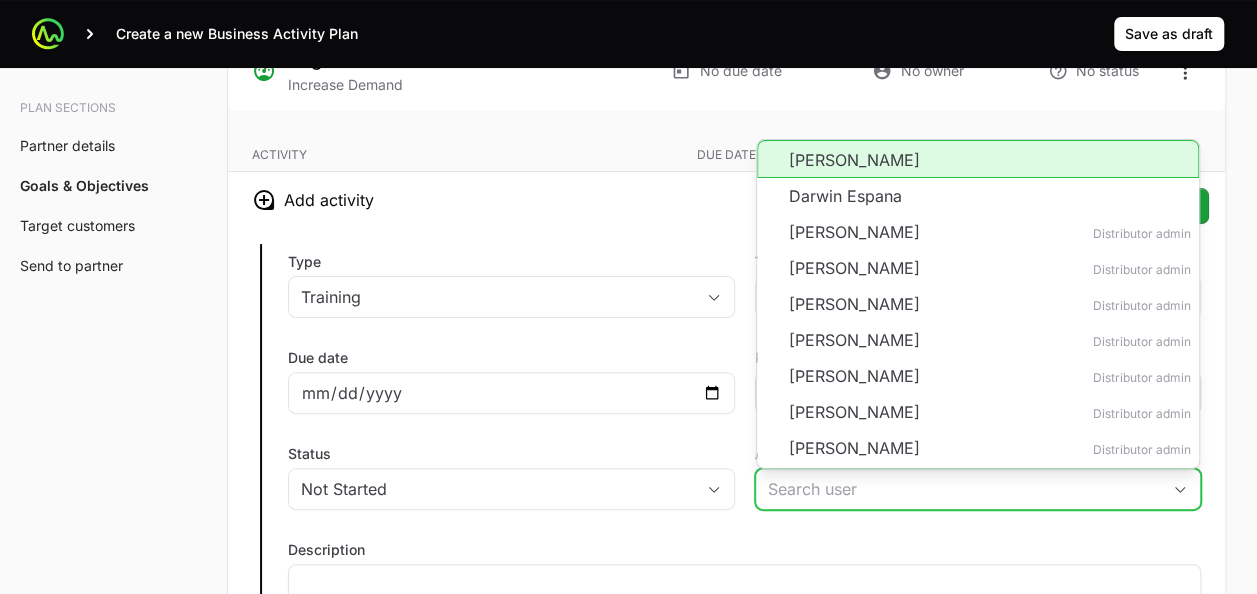type on "[PERSON_NAME]" 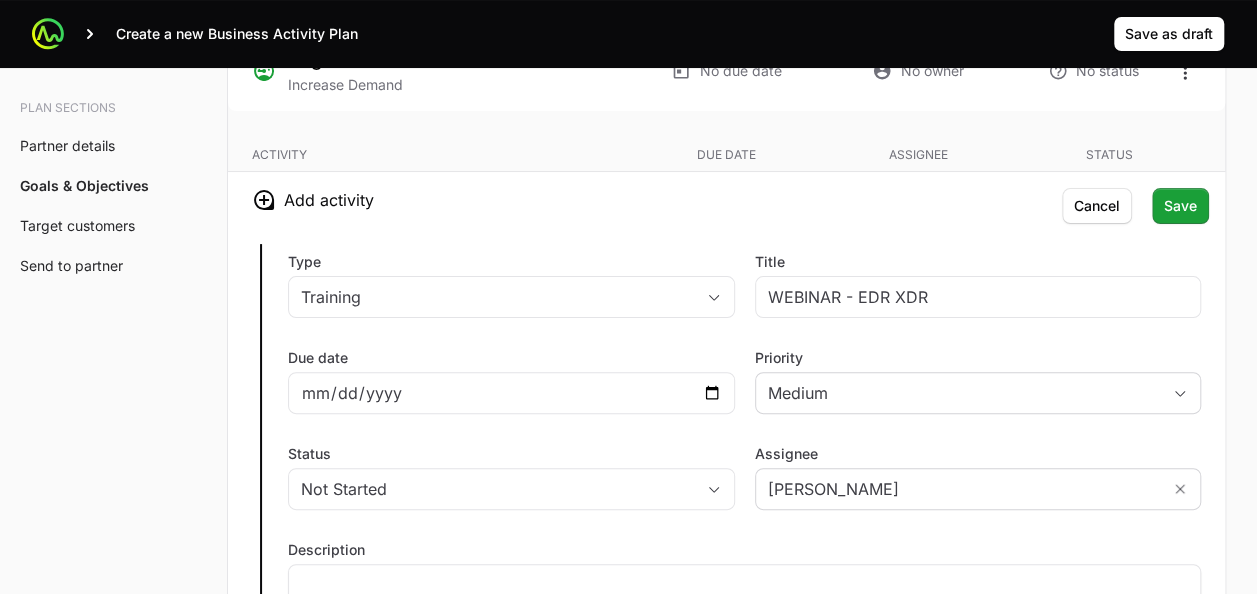 click on "Type Training Title WEBINAR - EDR XDR Due date [DATE] Priority Medium Status Not Started Assignee [PERSON_NAME] Description Save Cancel" 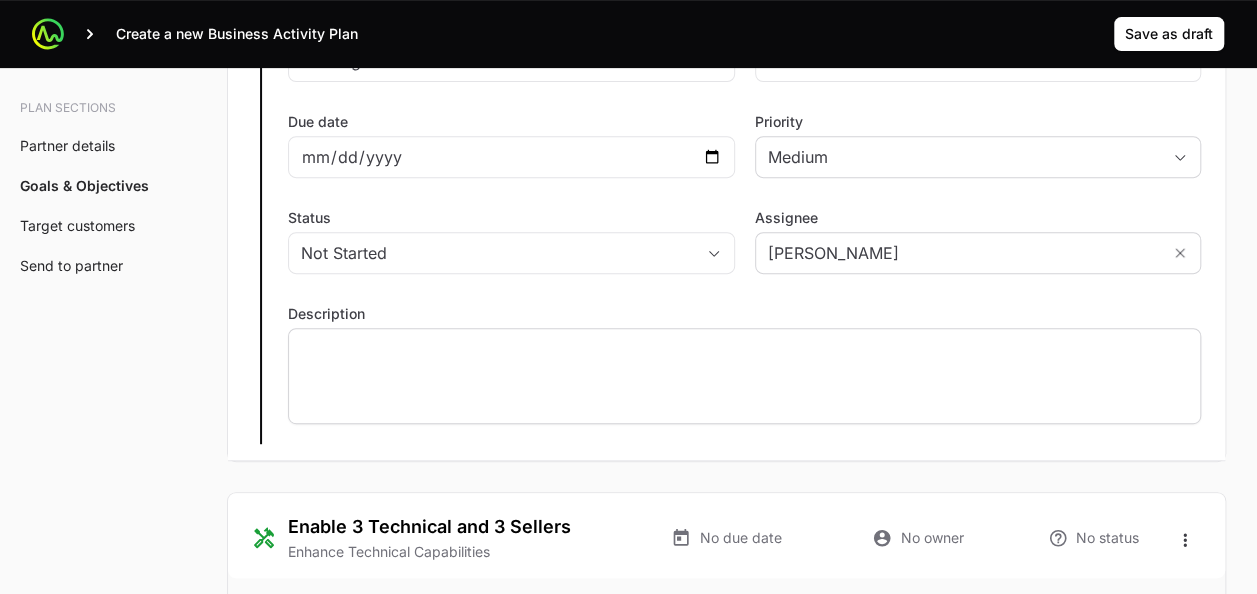 scroll, scrollTop: 4144, scrollLeft: 0, axis: vertical 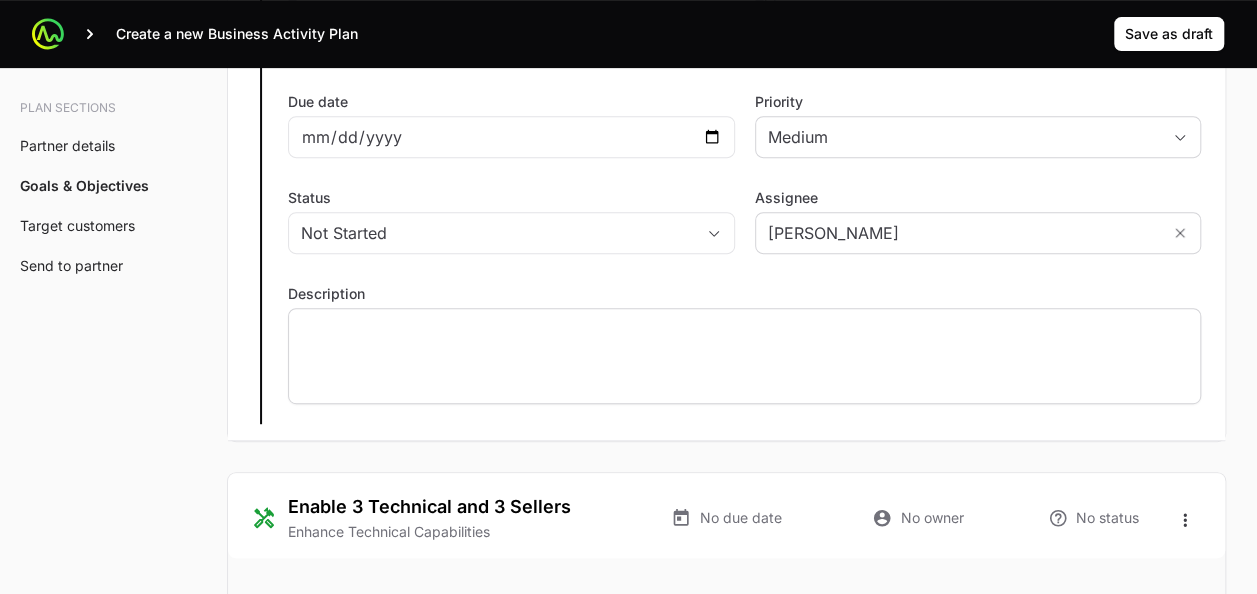 click 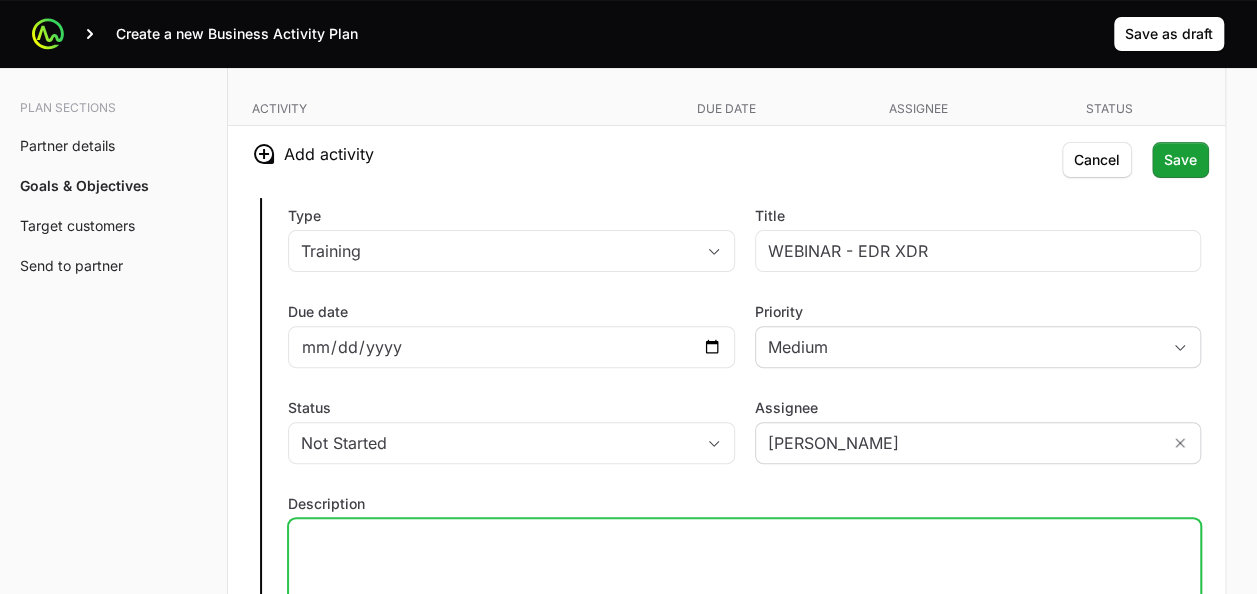 scroll, scrollTop: 3924, scrollLeft: 0, axis: vertical 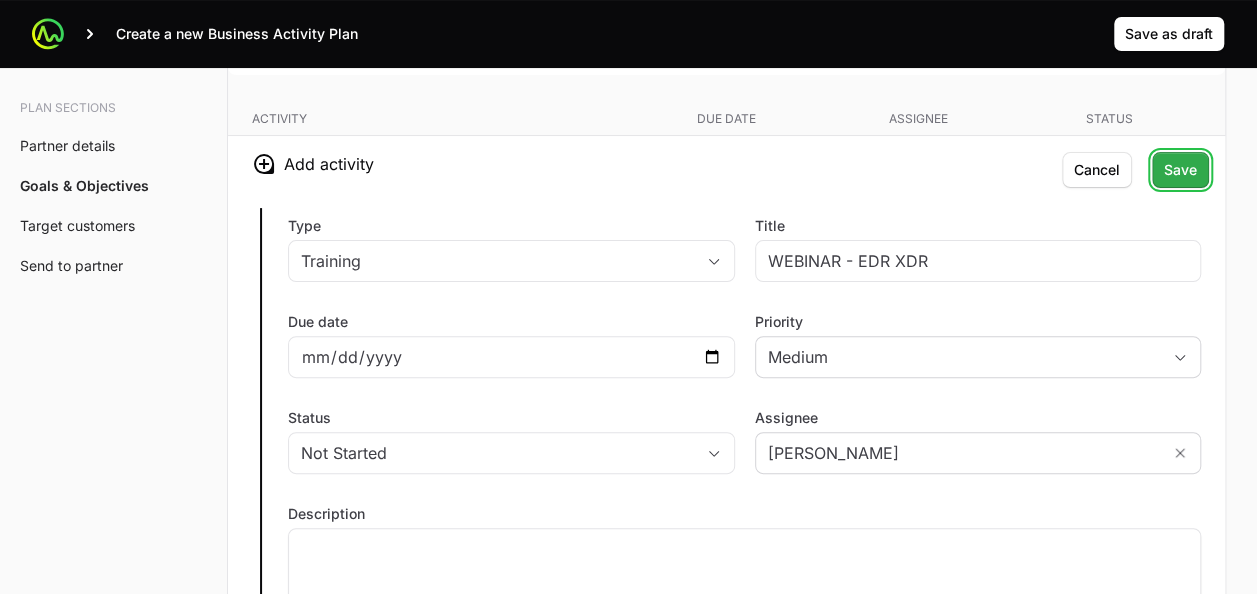 click on "Save" 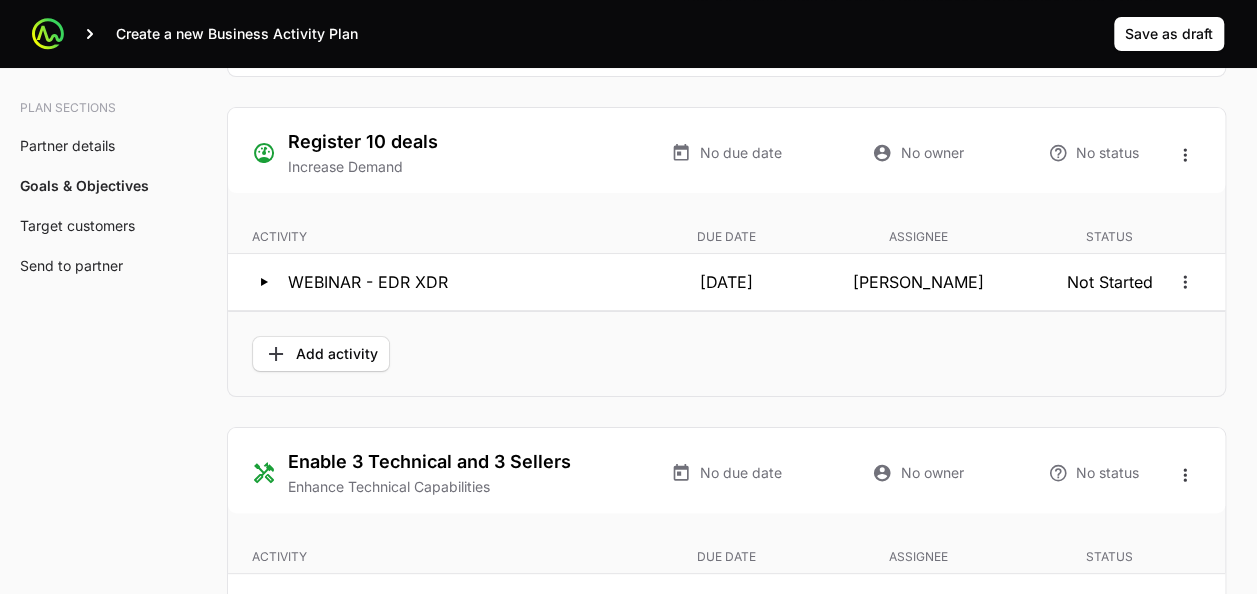 scroll, scrollTop: 3798, scrollLeft: 0, axis: vertical 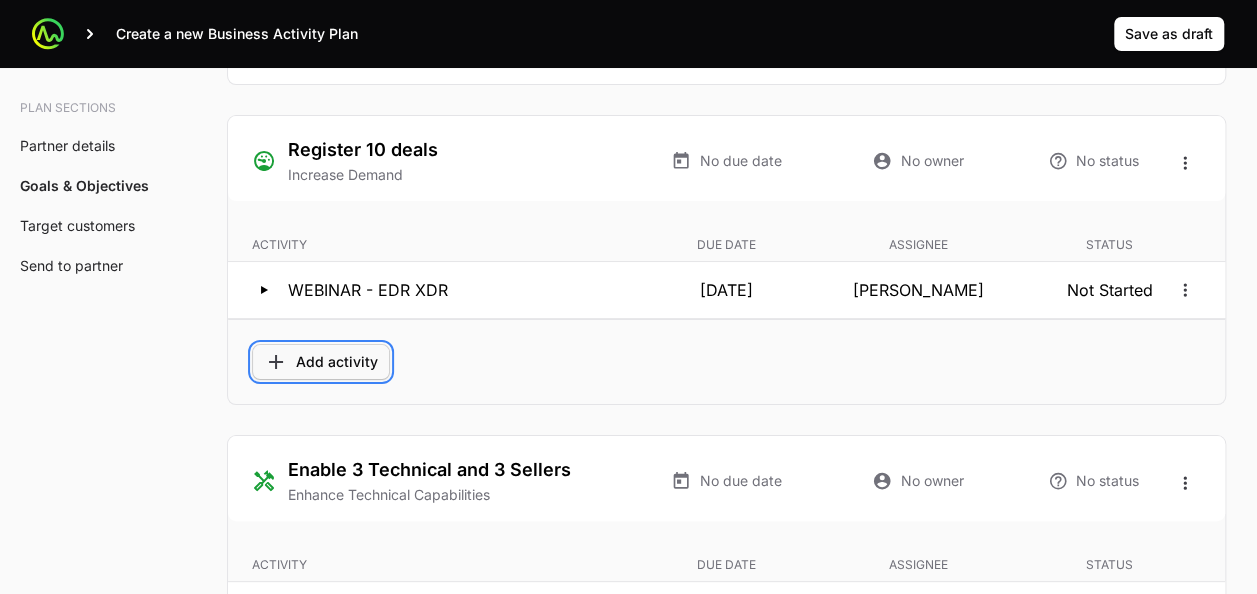 click on "Add activity" 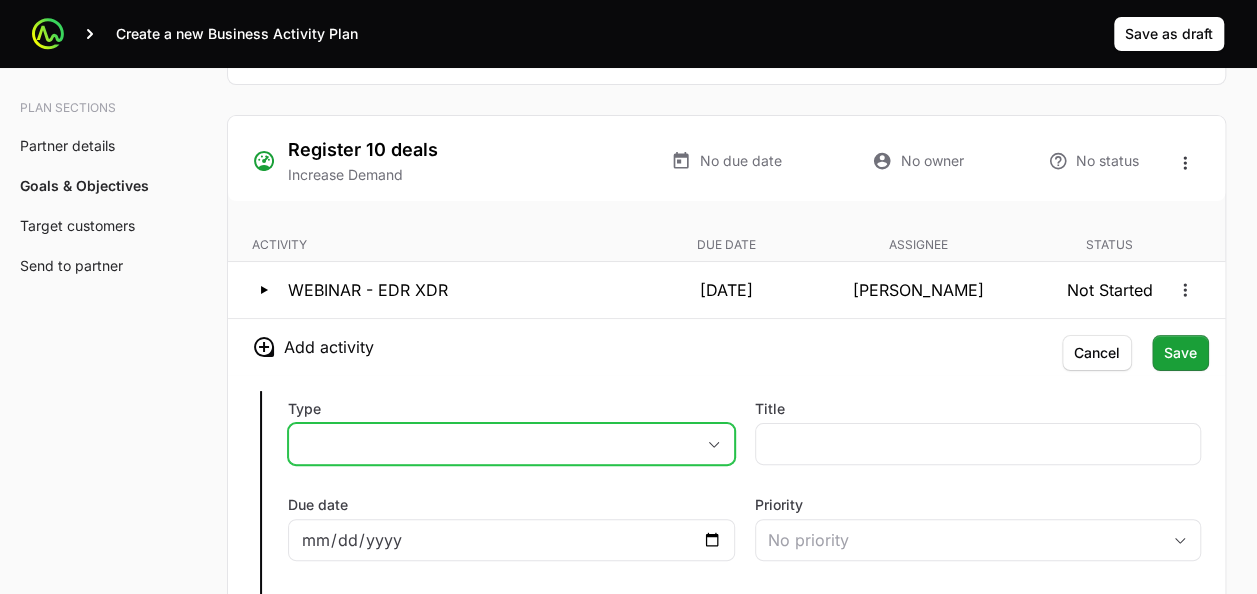 click on "placeholder" 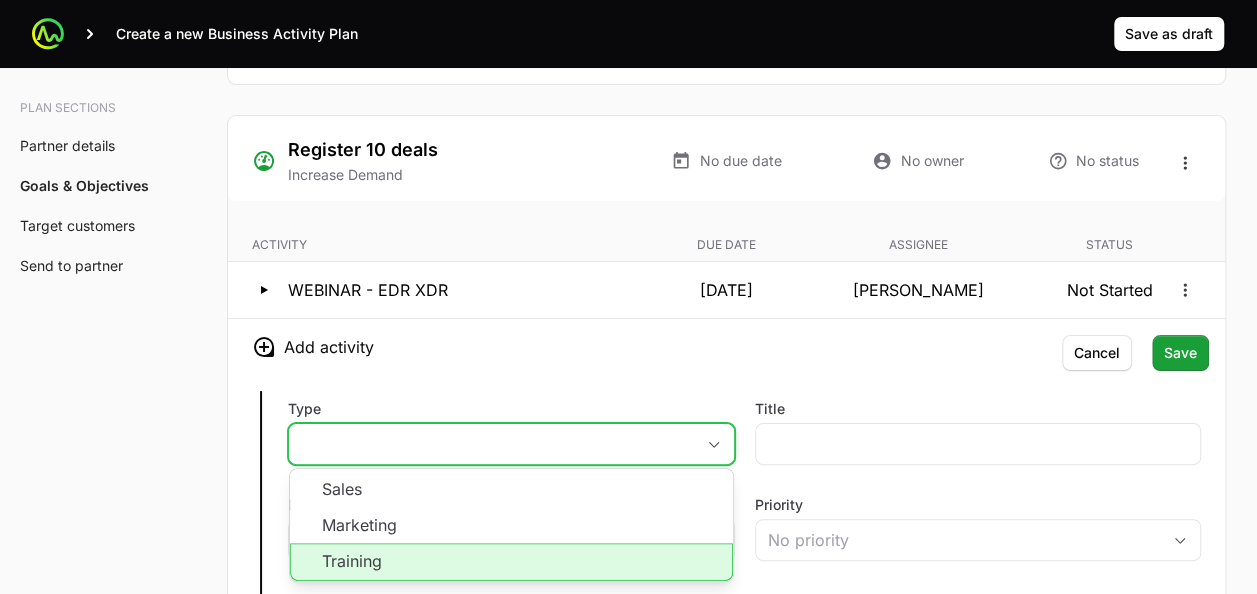 click on "Training" 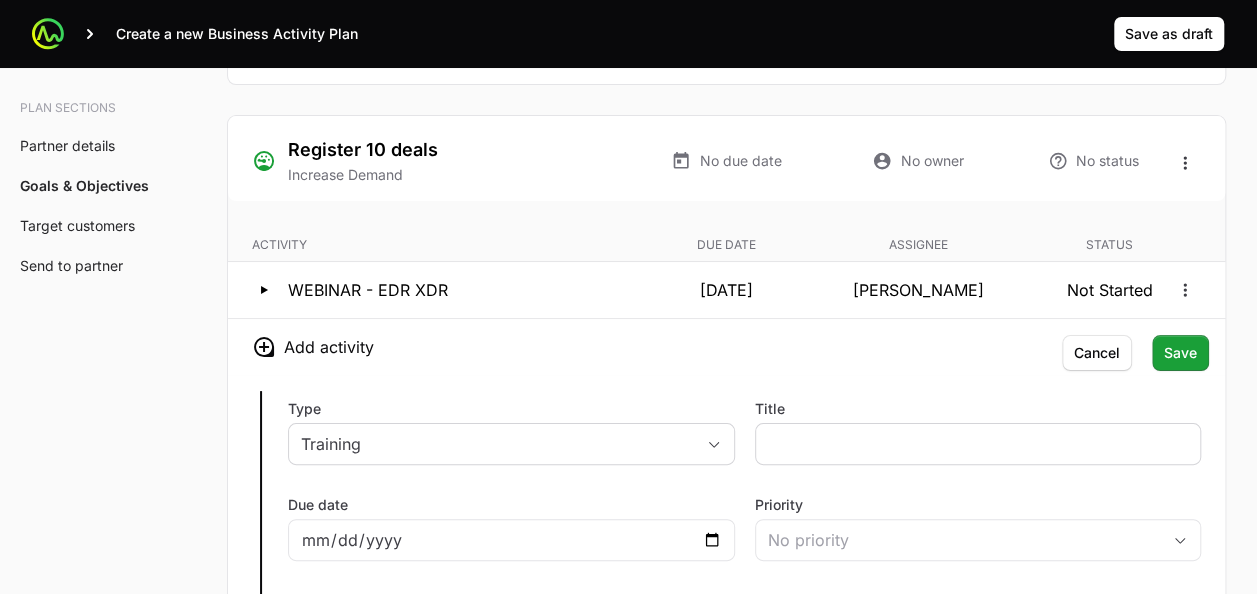 click 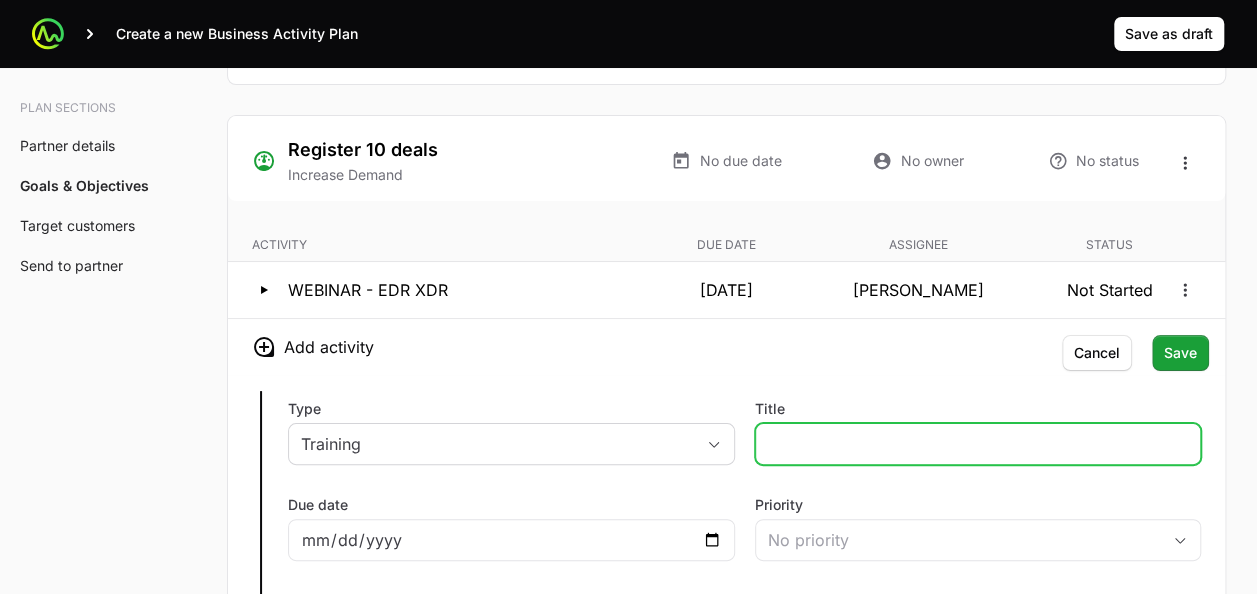 click on "Title" 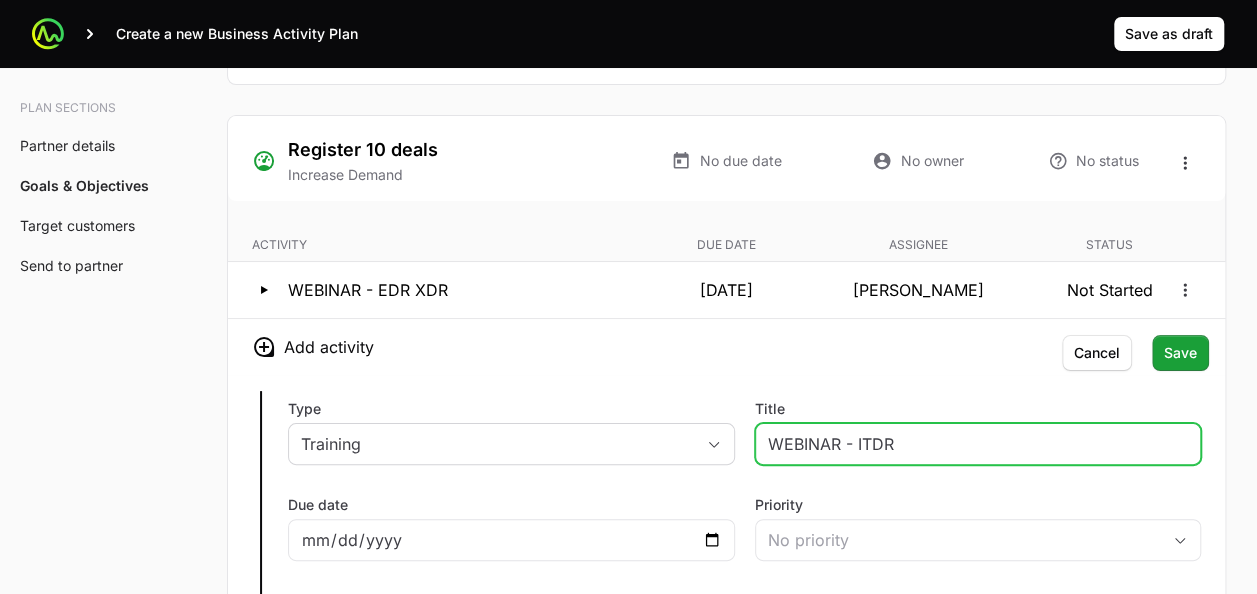 type on "WEBINAR - ITDR" 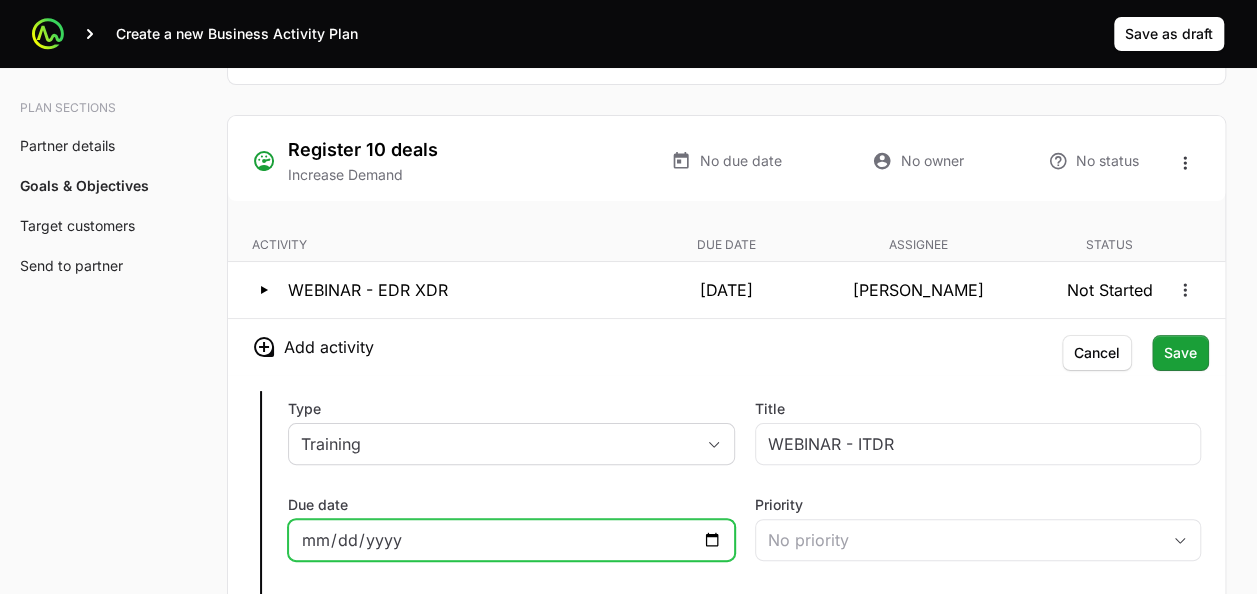 click on "Due date" 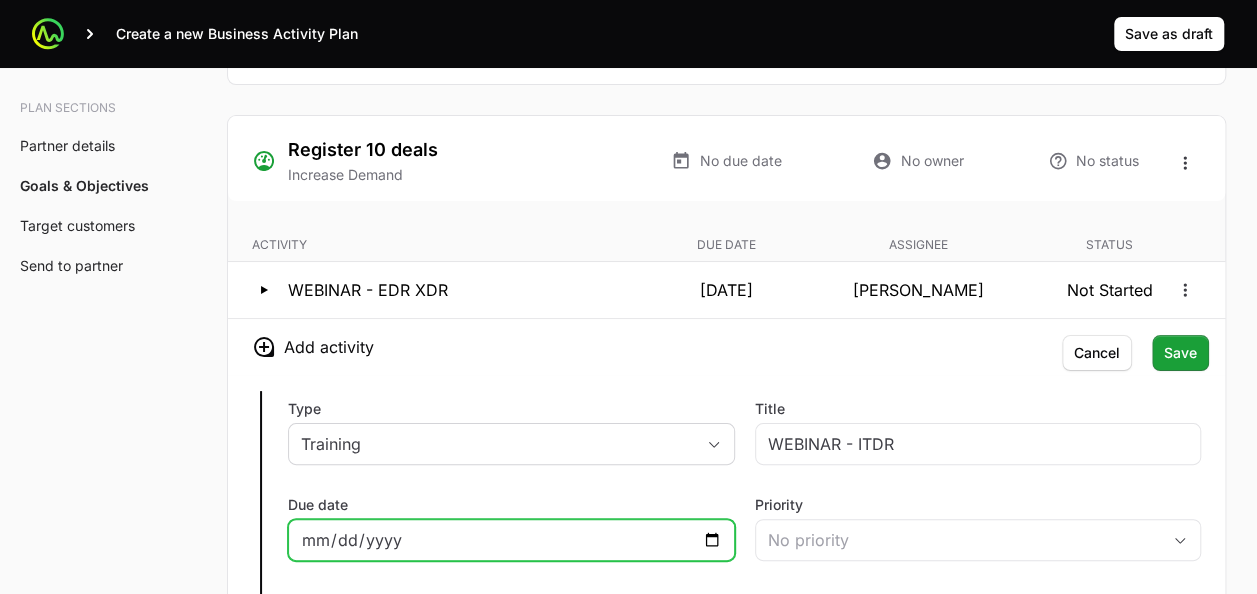 click on "[DATE]" 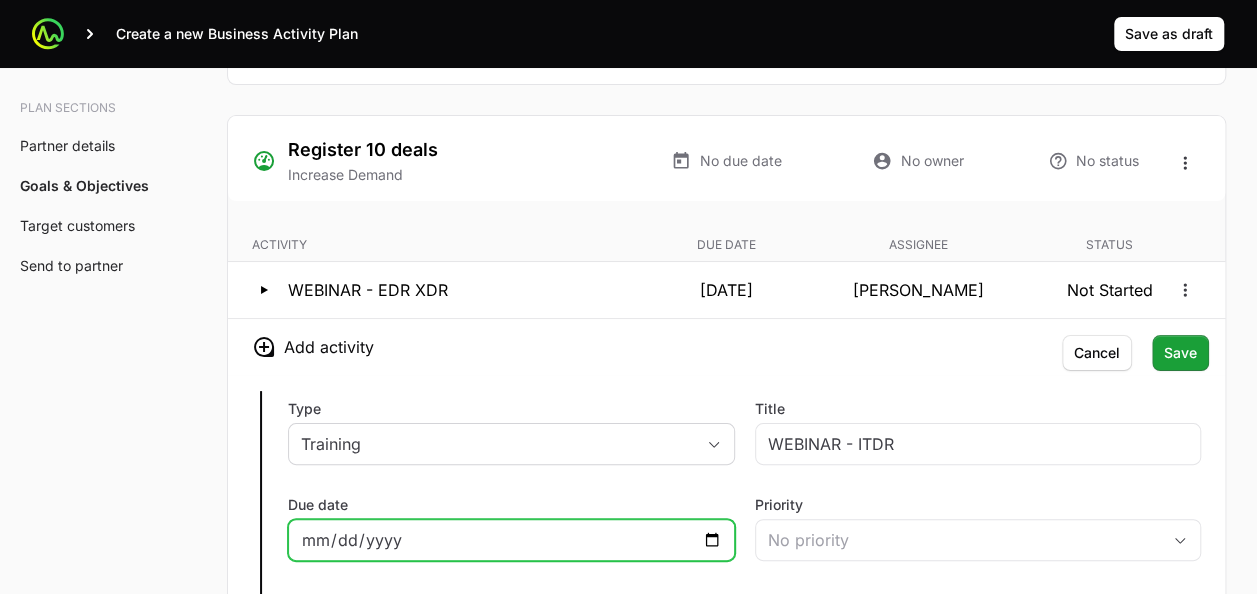 click on "[DATE]" 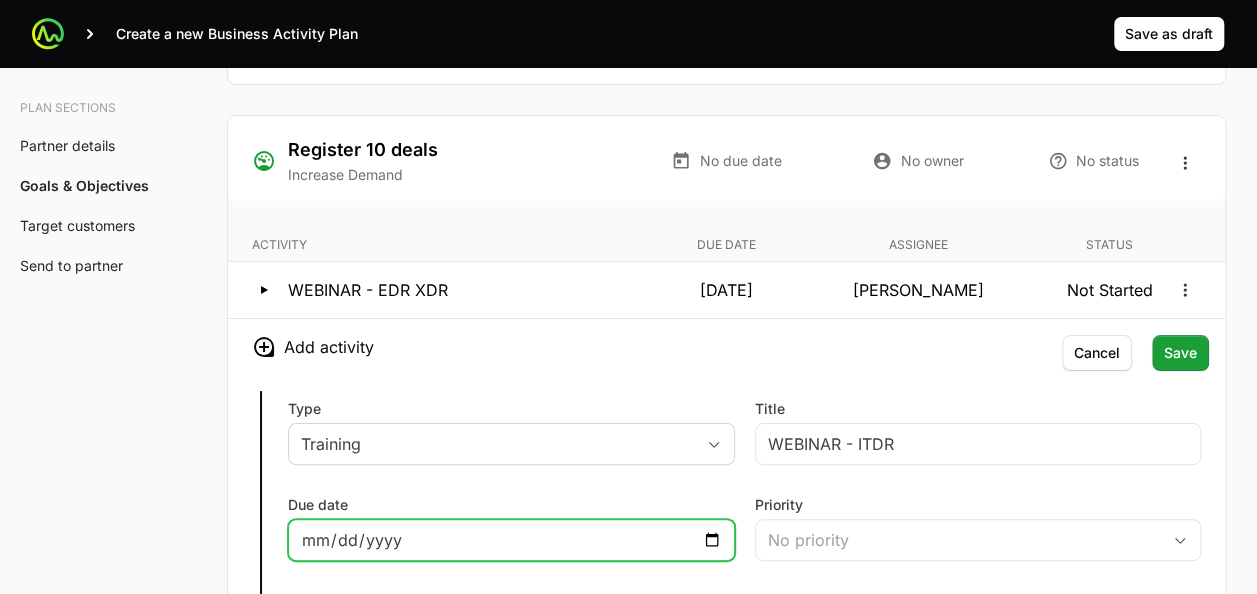 type on "[DATE]" 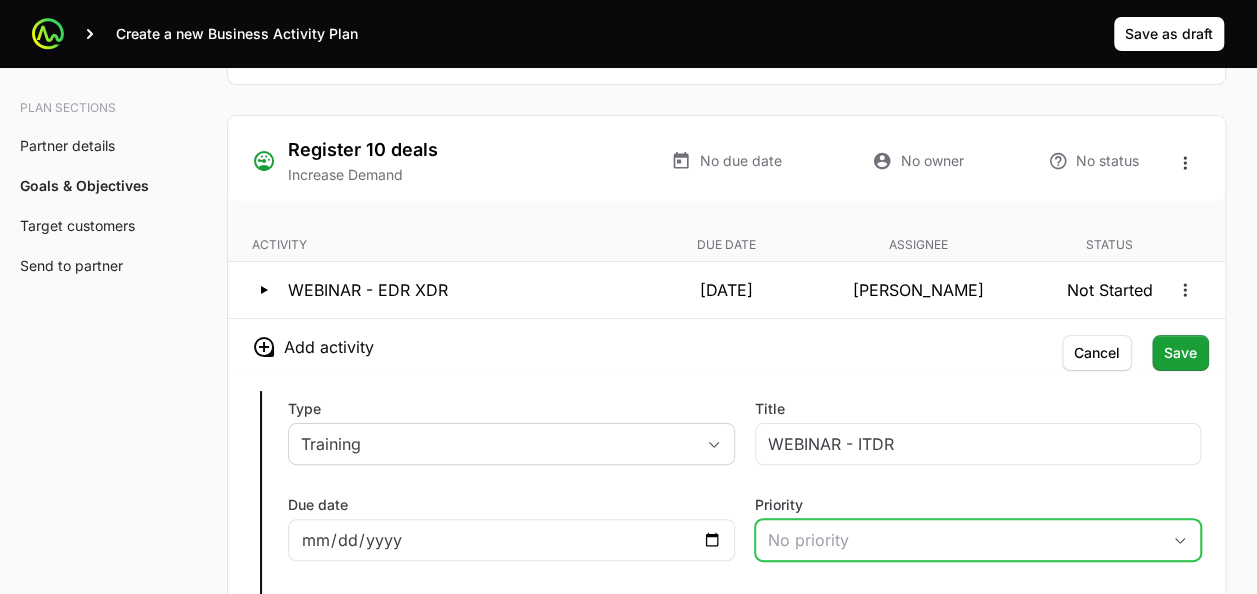 click on "No priority" 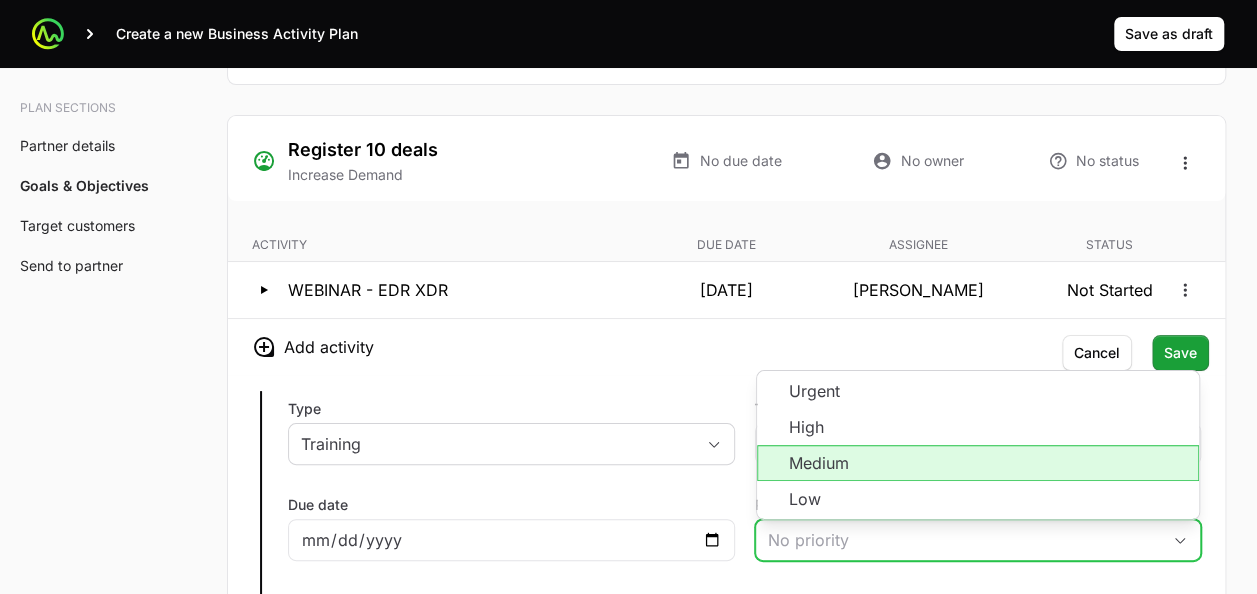 click on "Medium" 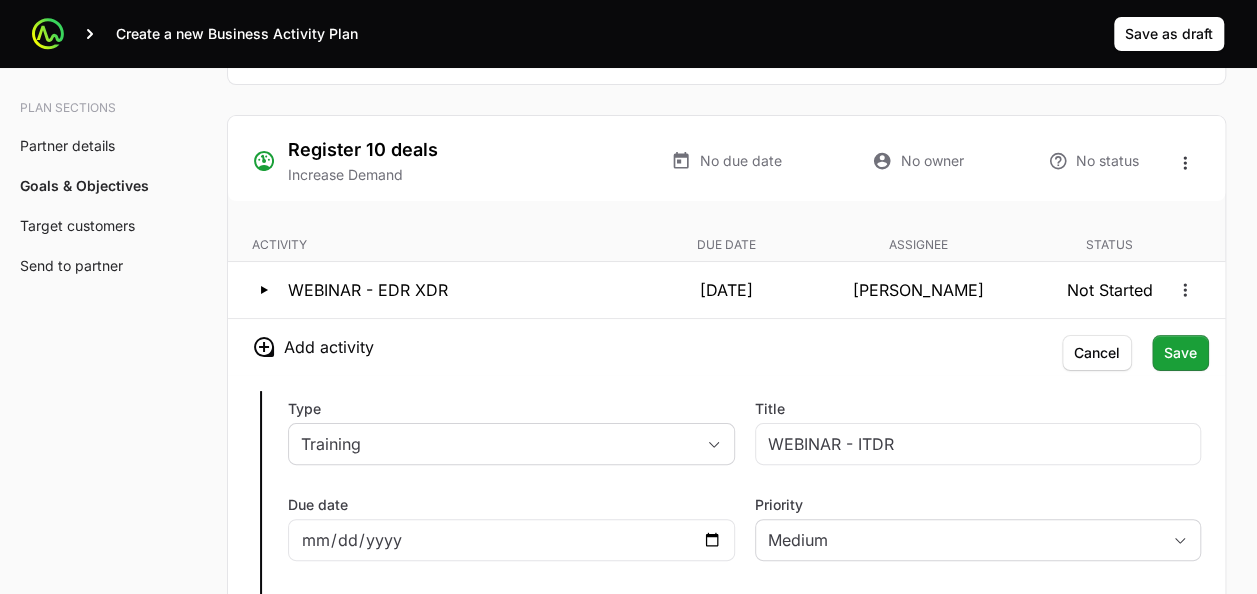 click on "Due date [DATE]" 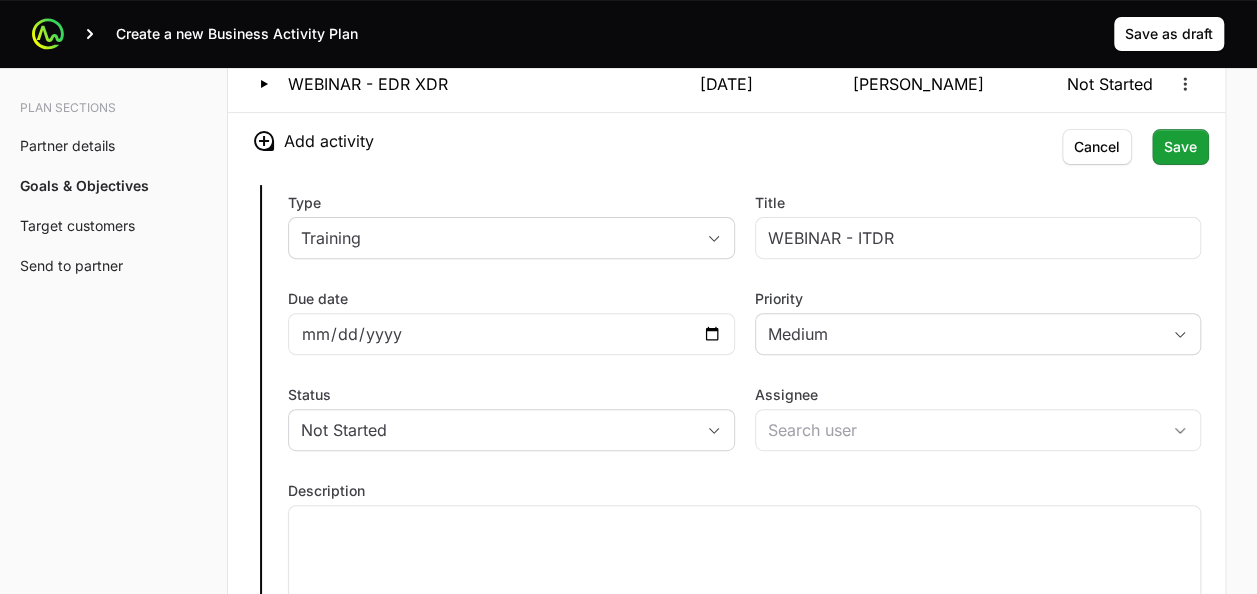 scroll, scrollTop: 4010, scrollLeft: 0, axis: vertical 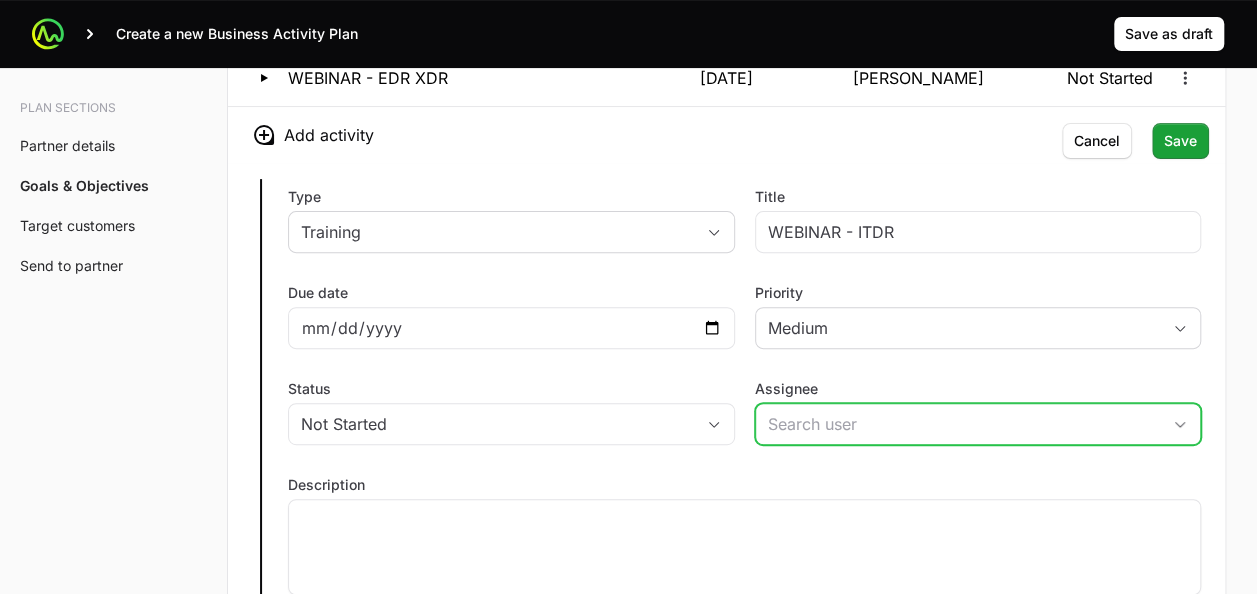 click on "Assignee" 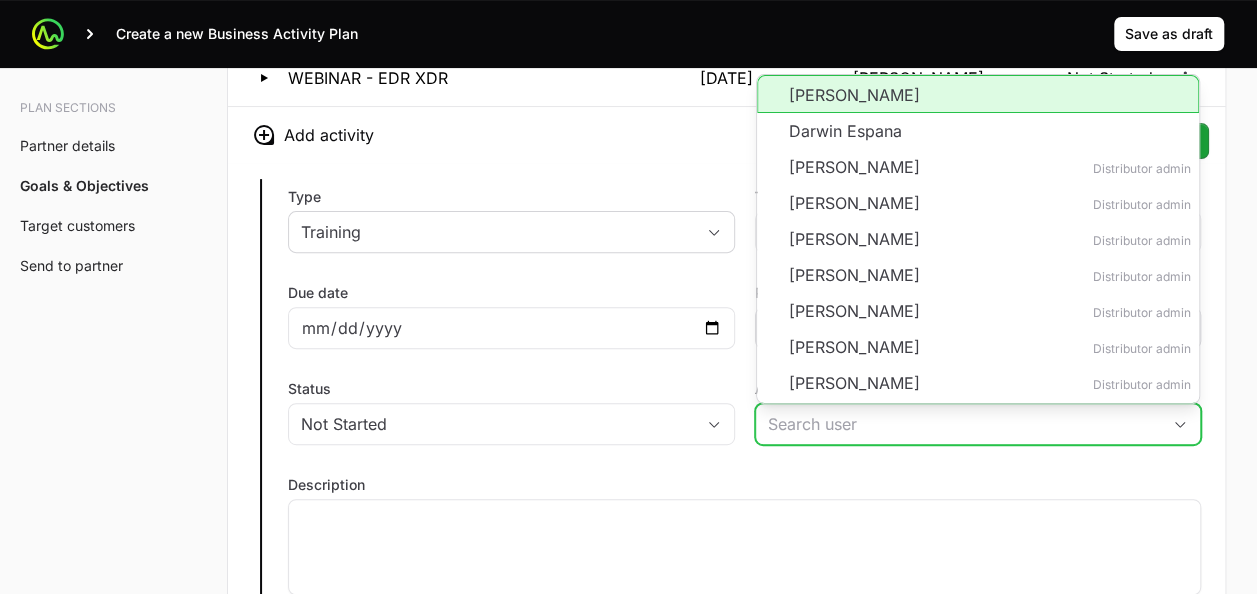 click on "[PERSON_NAME]" 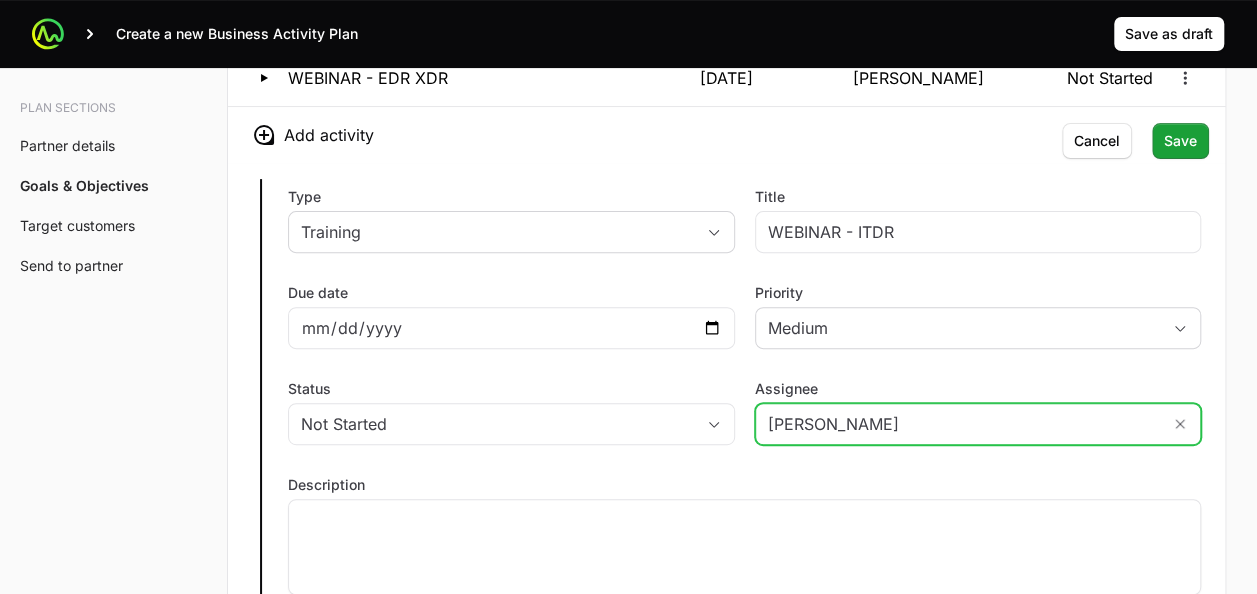 click on "[PERSON_NAME]" 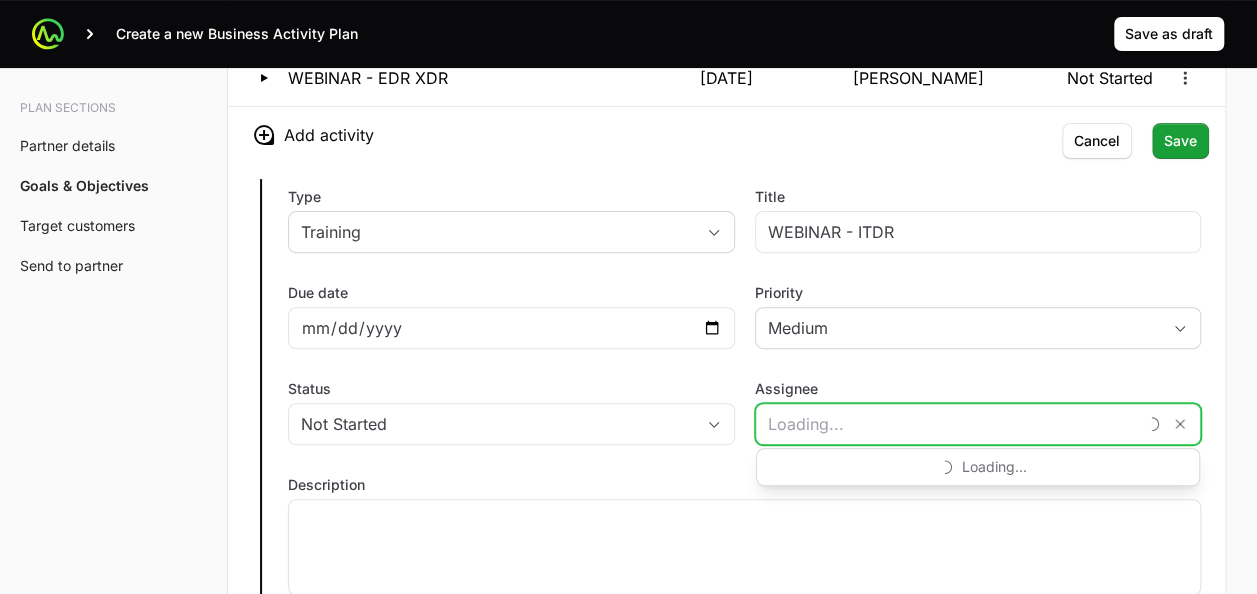 click on "Assignee" 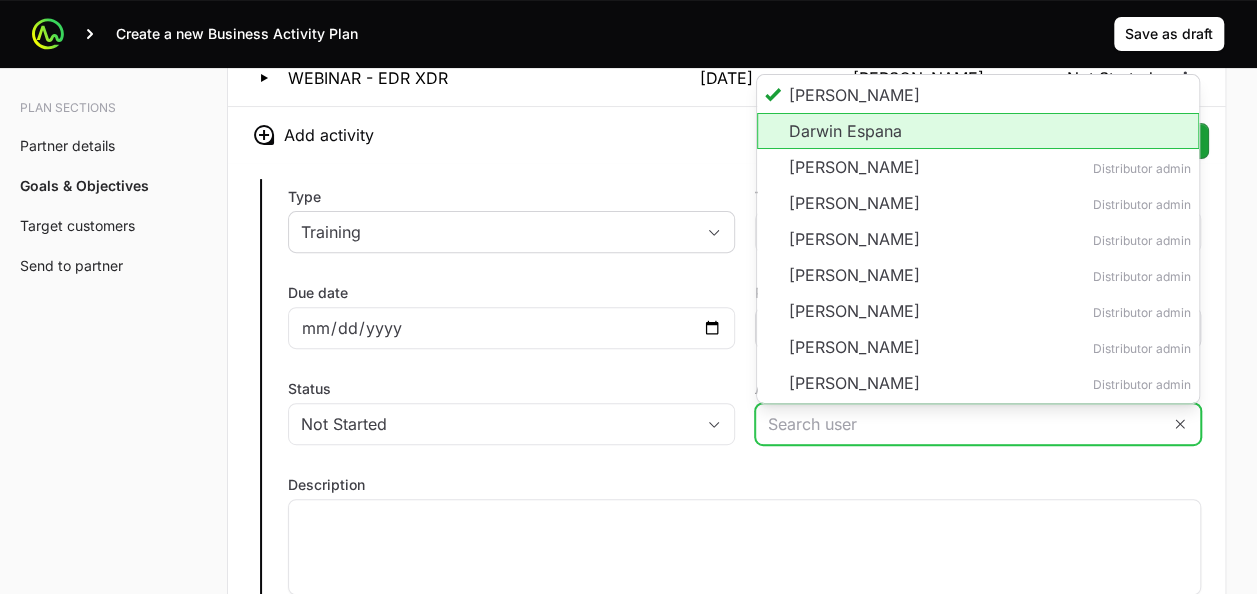 click on "Darwin Espana" 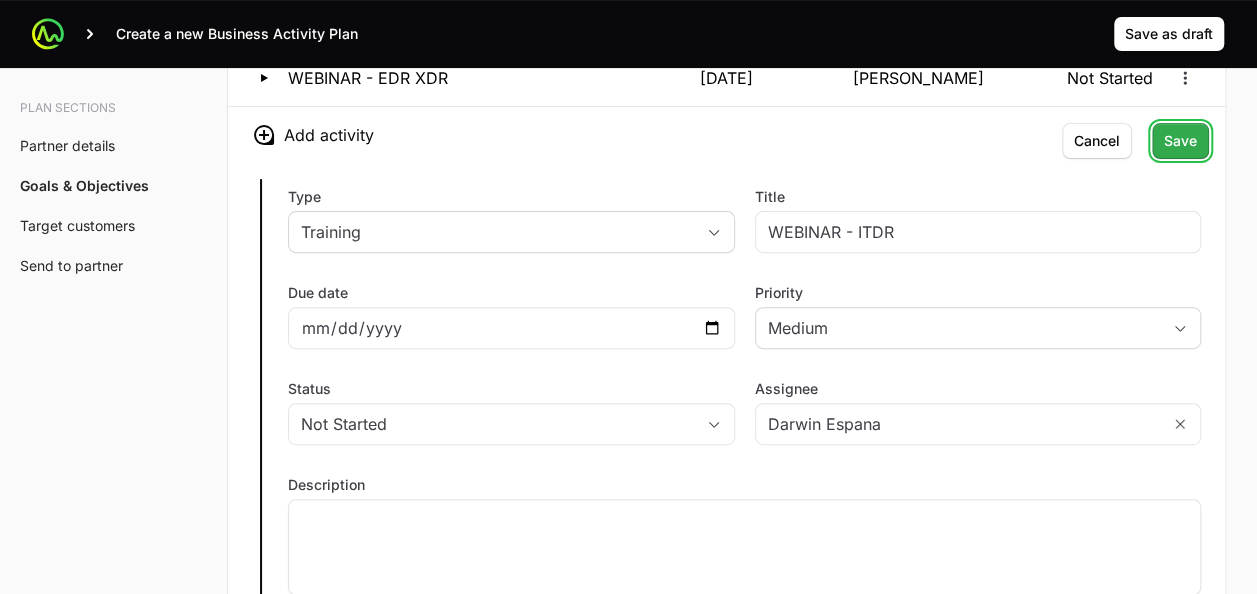 click on "Save" 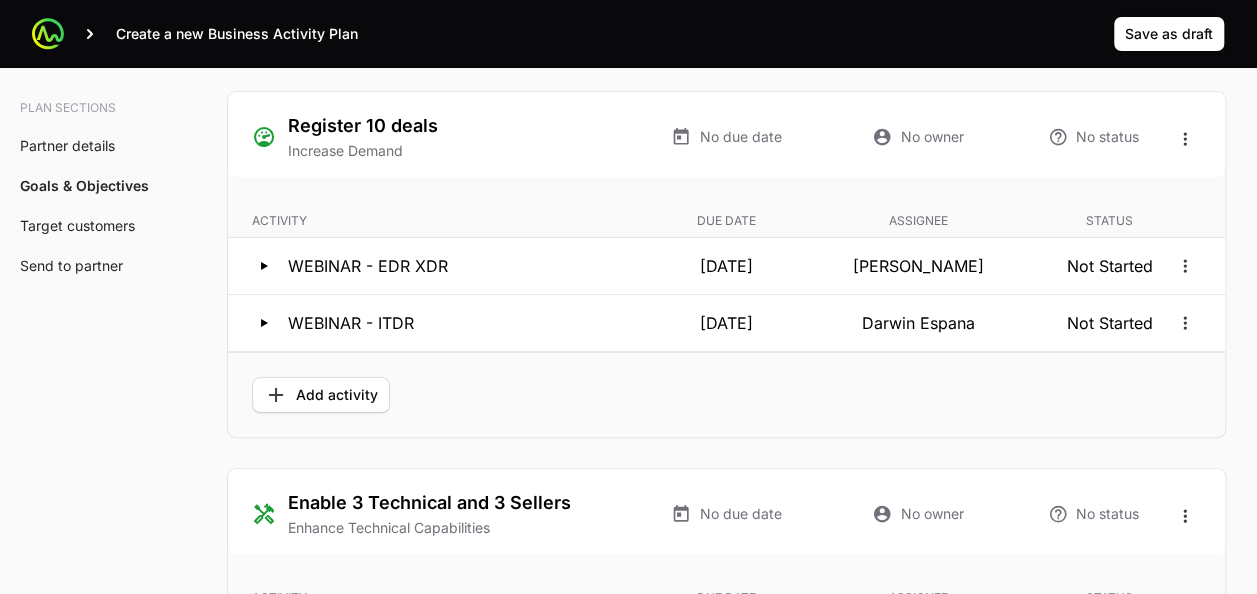 scroll, scrollTop: 3814, scrollLeft: 0, axis: vertical 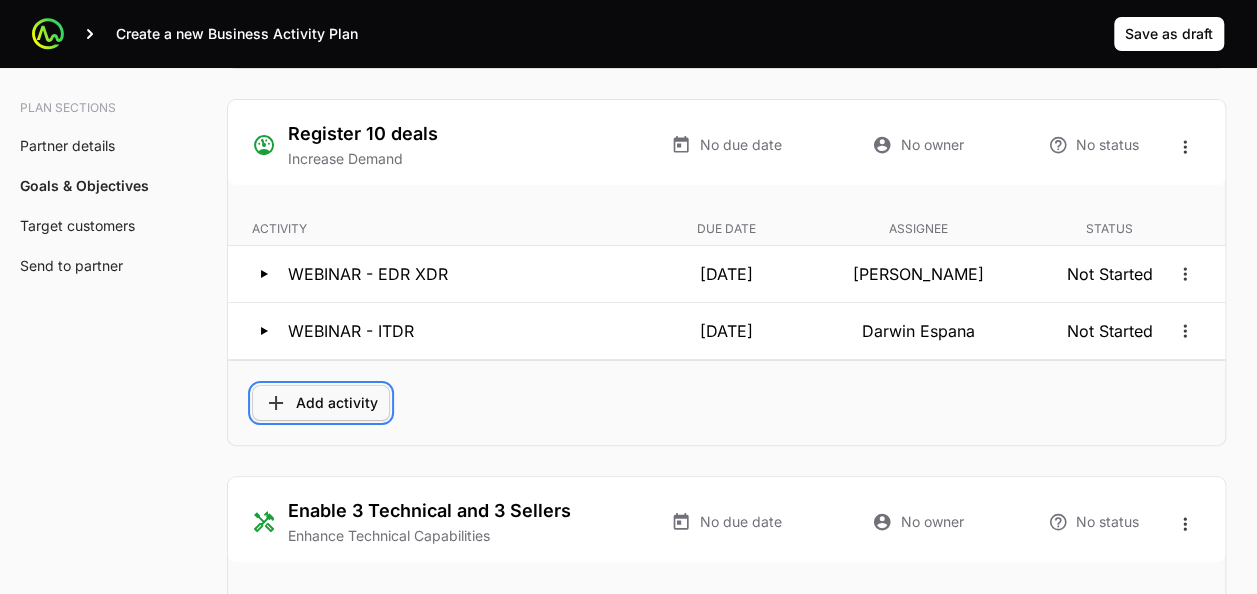 click on "Add activity" 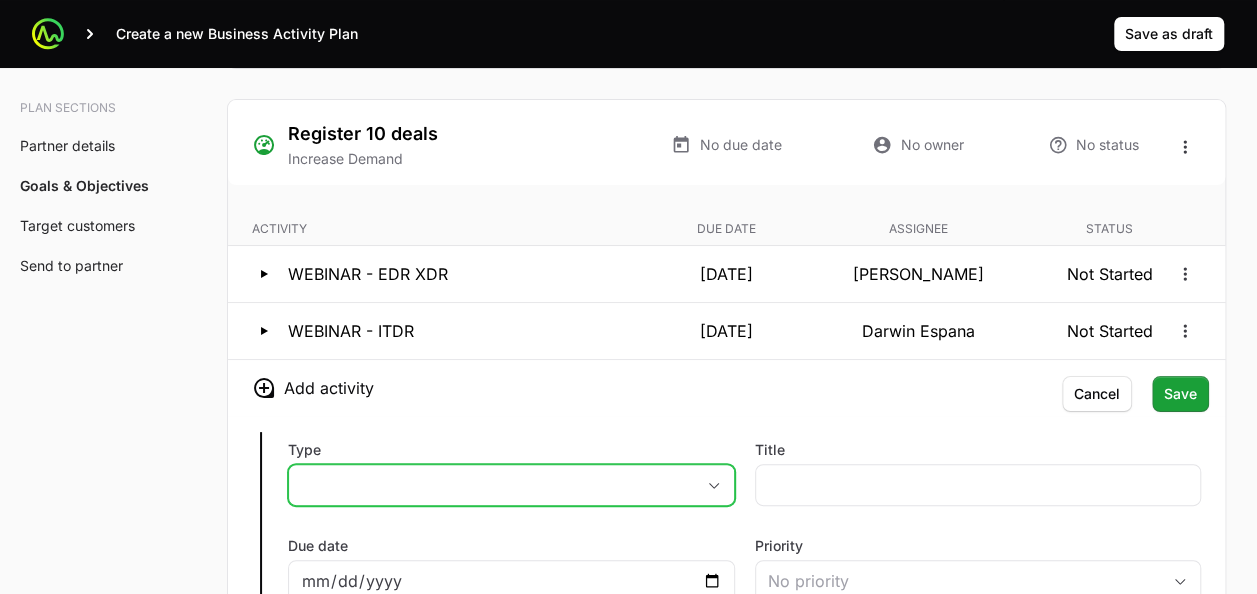click on "placeholder" 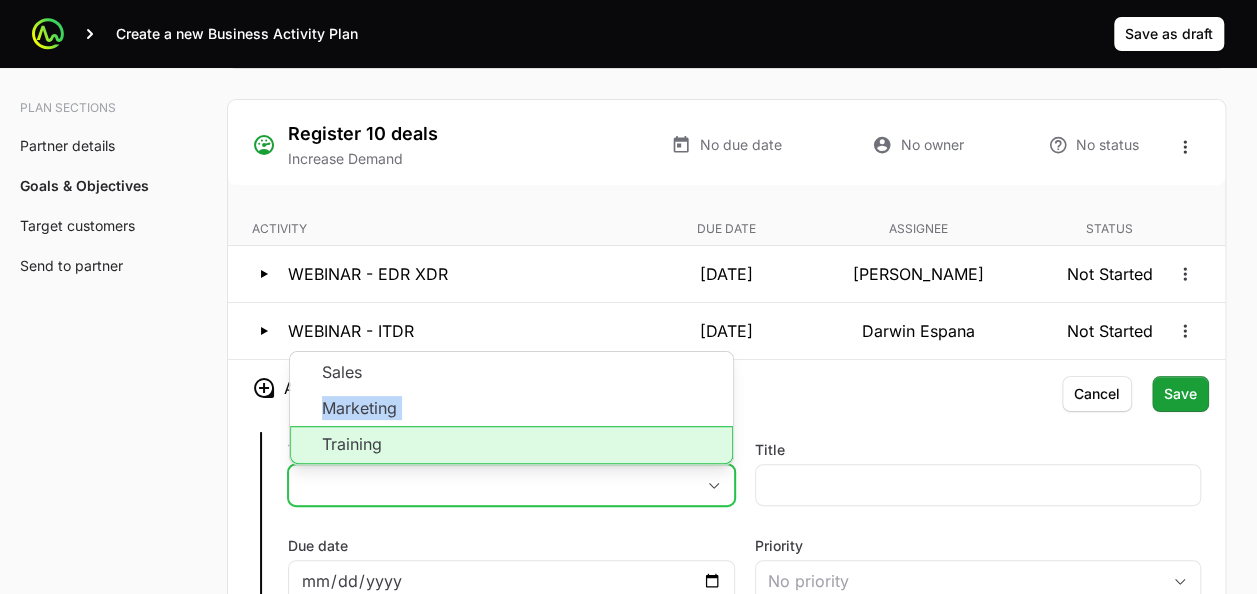 drag, startPoint x: 376, startPoint y: 407, endPoint x: 364, endPoint y: 448, distance: 42.72002 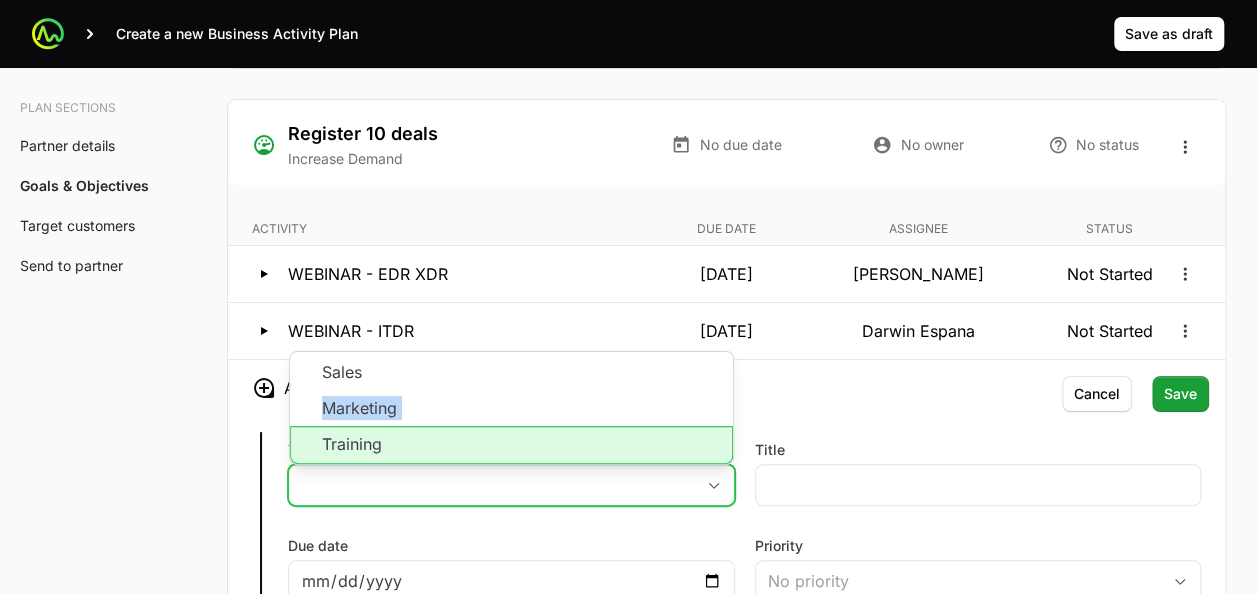 click on "Sales Marketing Training" 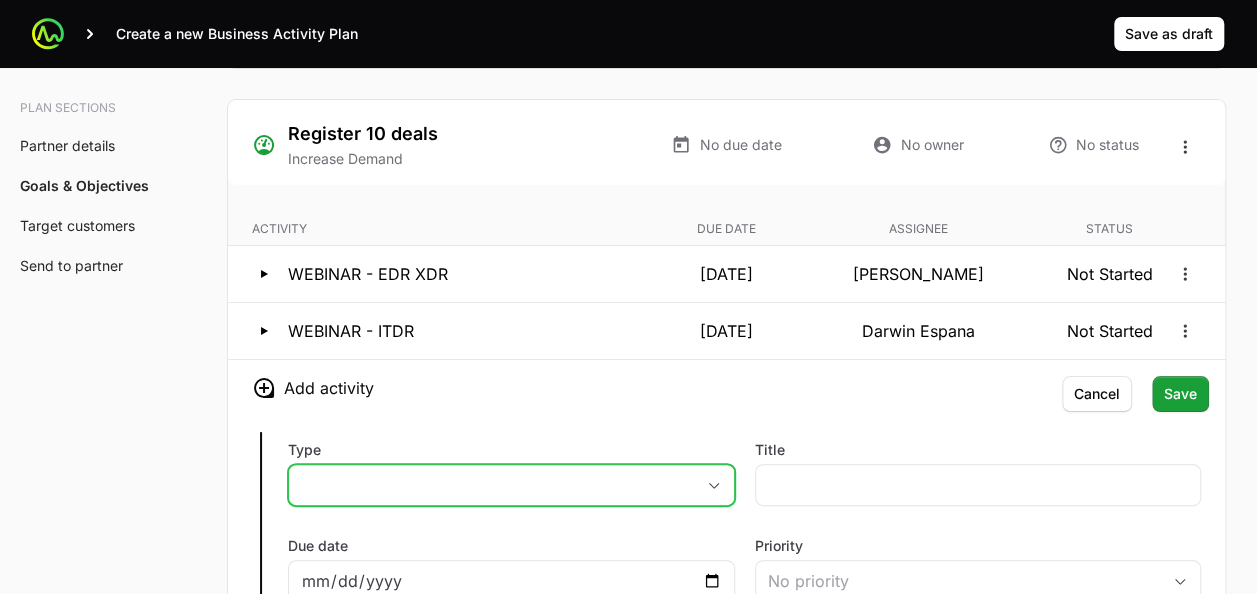 drag, startPoint x: 364, startPoint y: 448, endPoint x: 324, endPoint y: 480, distance: 51.224995 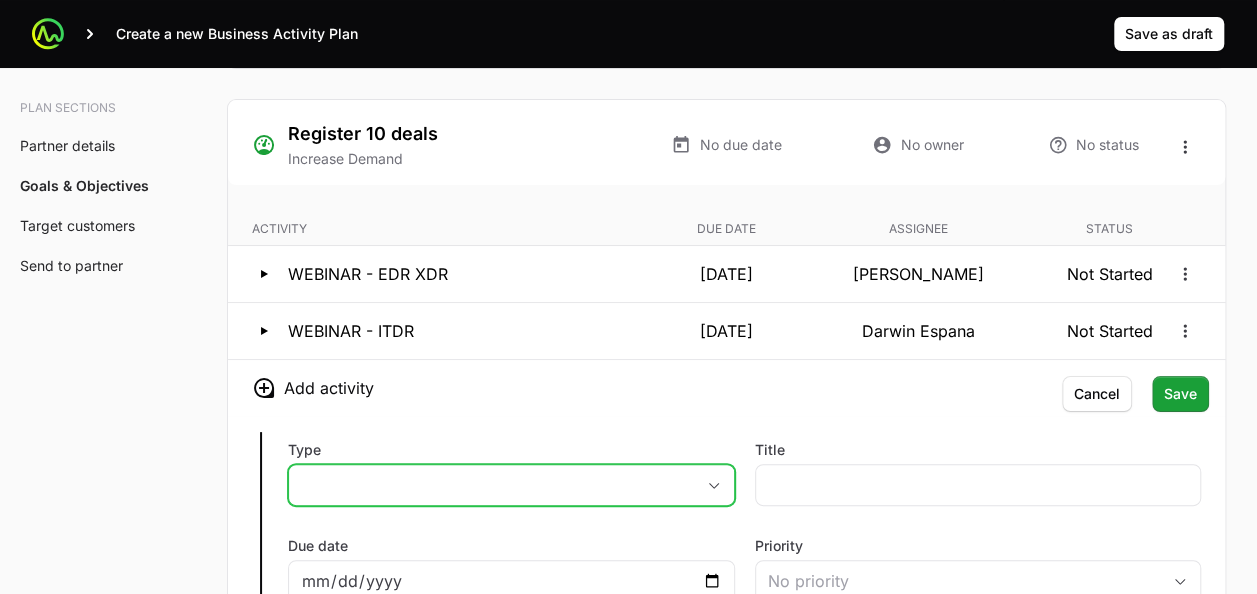 drag, startPoint x: 324, startPoint y: 480, endPoint x: 308, endPoint y: 481, distance: 16.03122 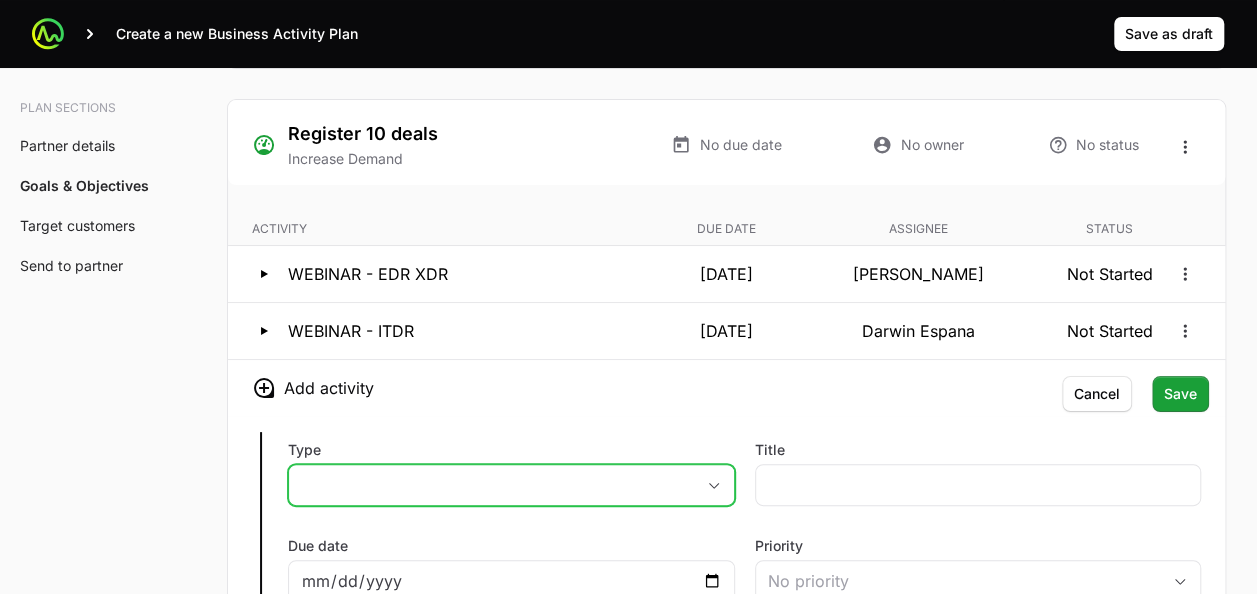 click on "placeholder" 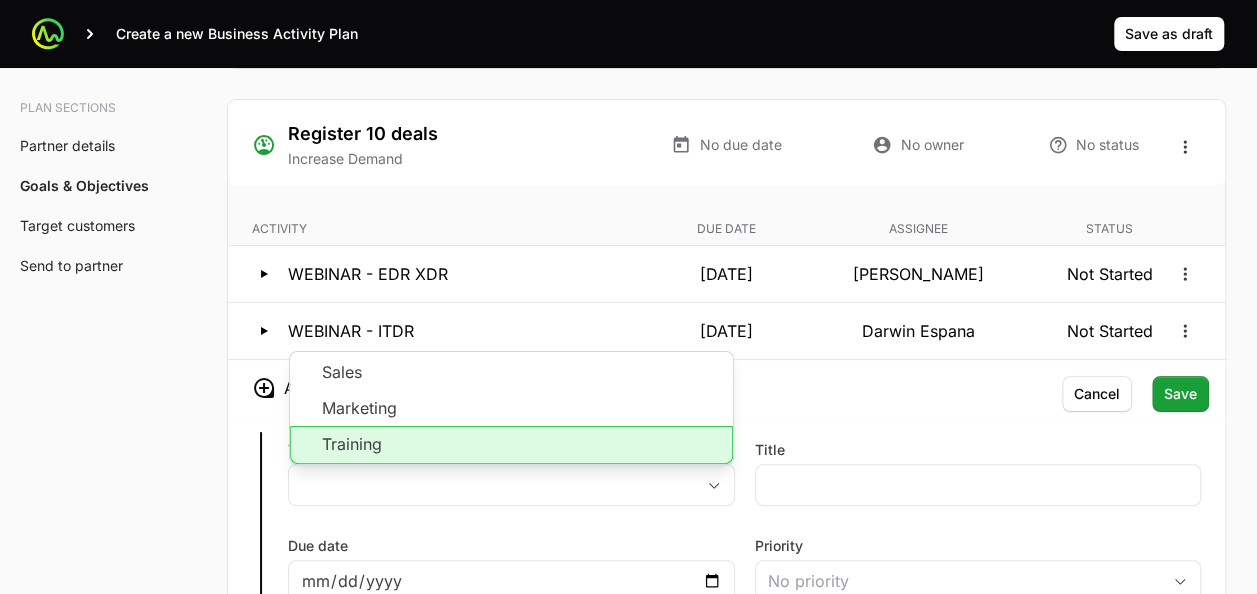 click on "Training" 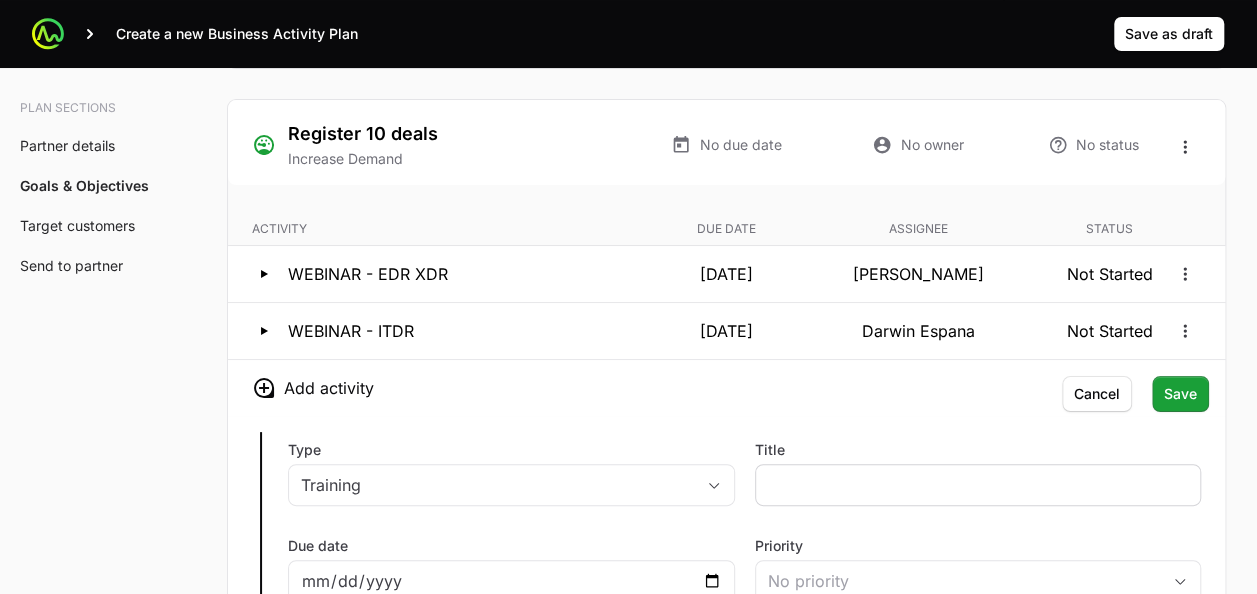 click 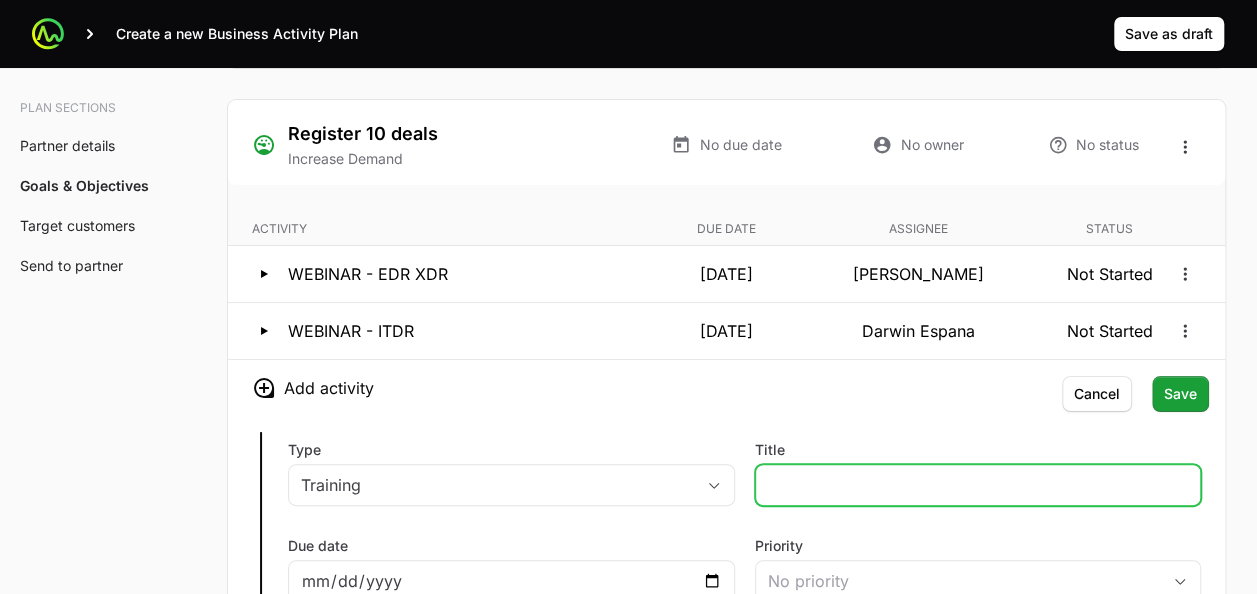 click on "Title" 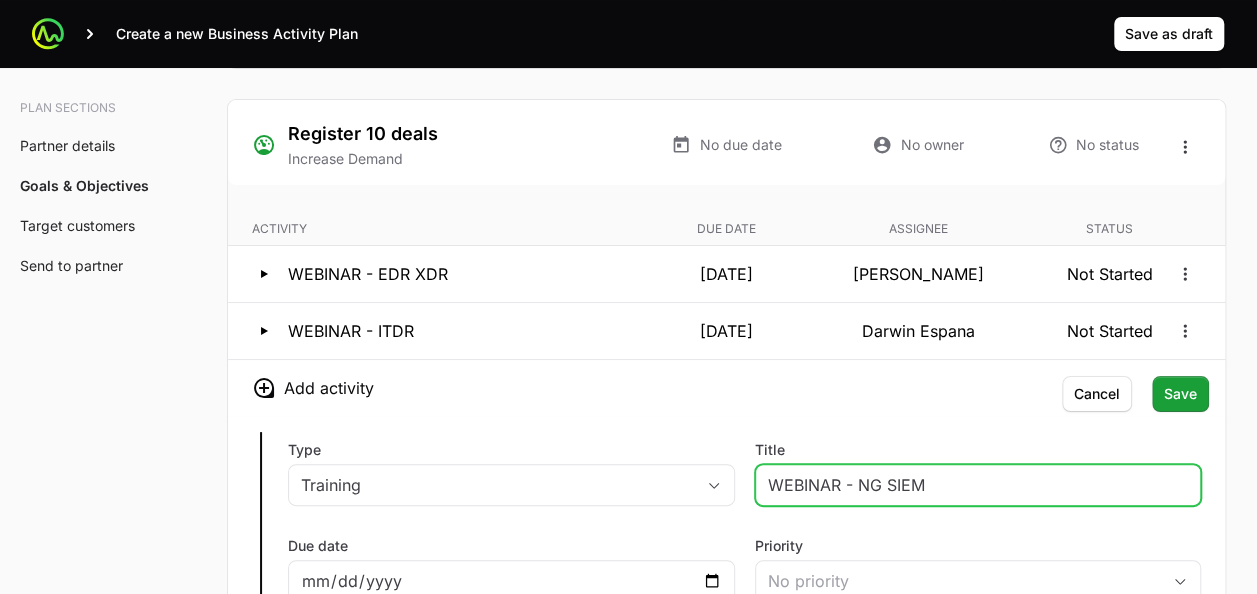 type on "WEBINAR - NG SIEM" 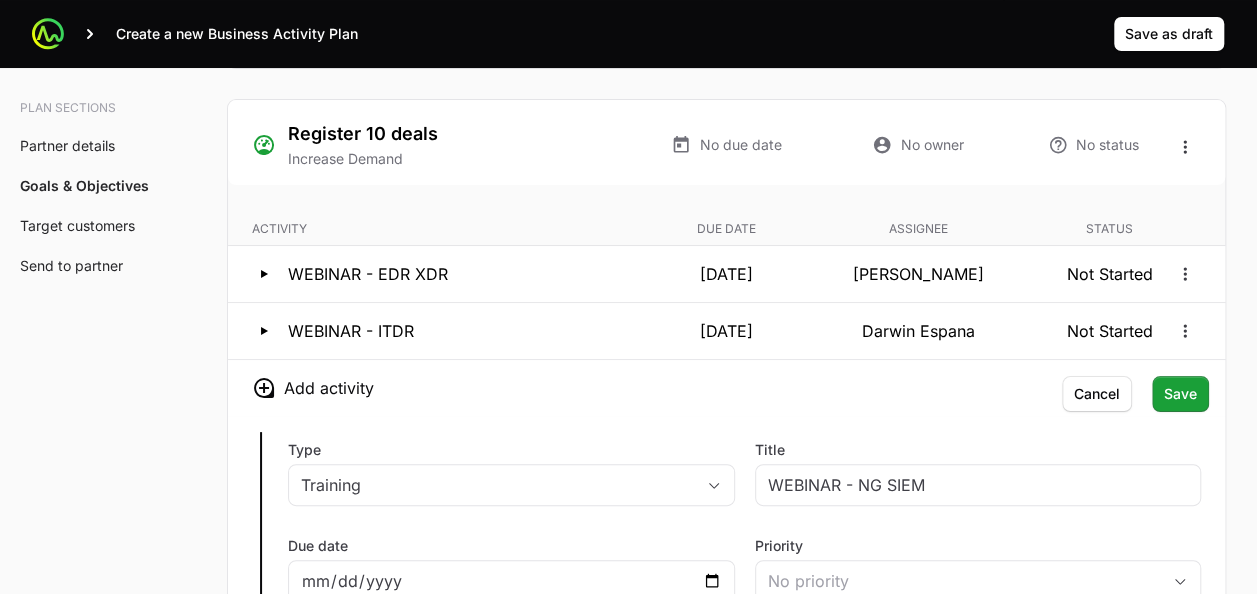 click on "Add activity" 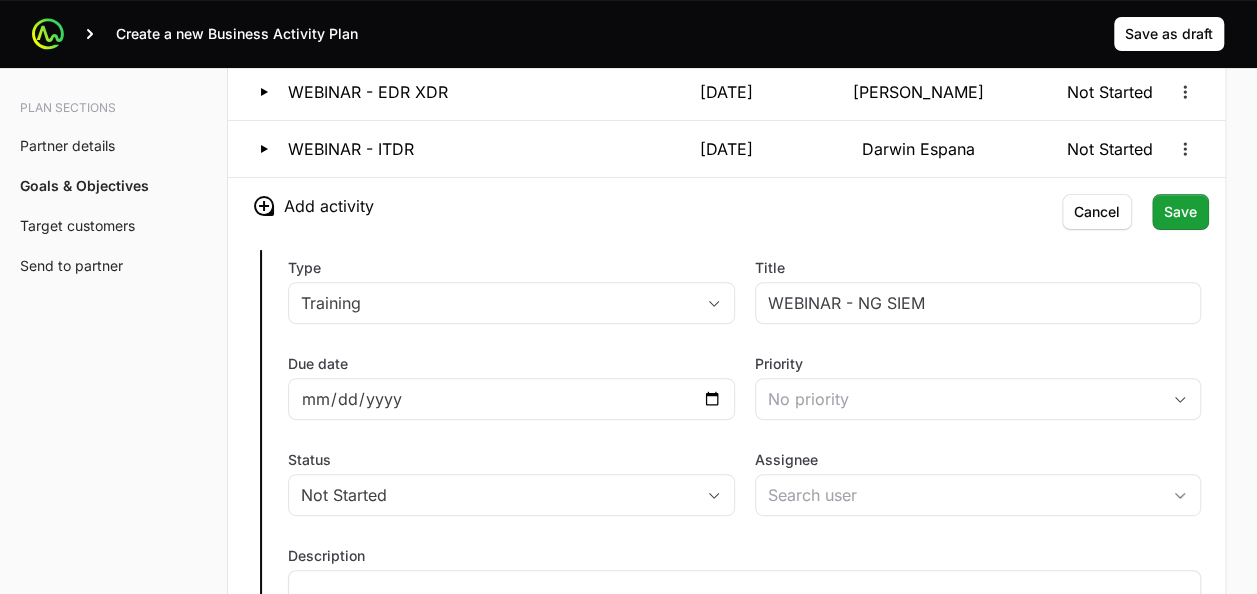scroll, scrollTop: 4026, scrollLeft: 0, axis: vertical 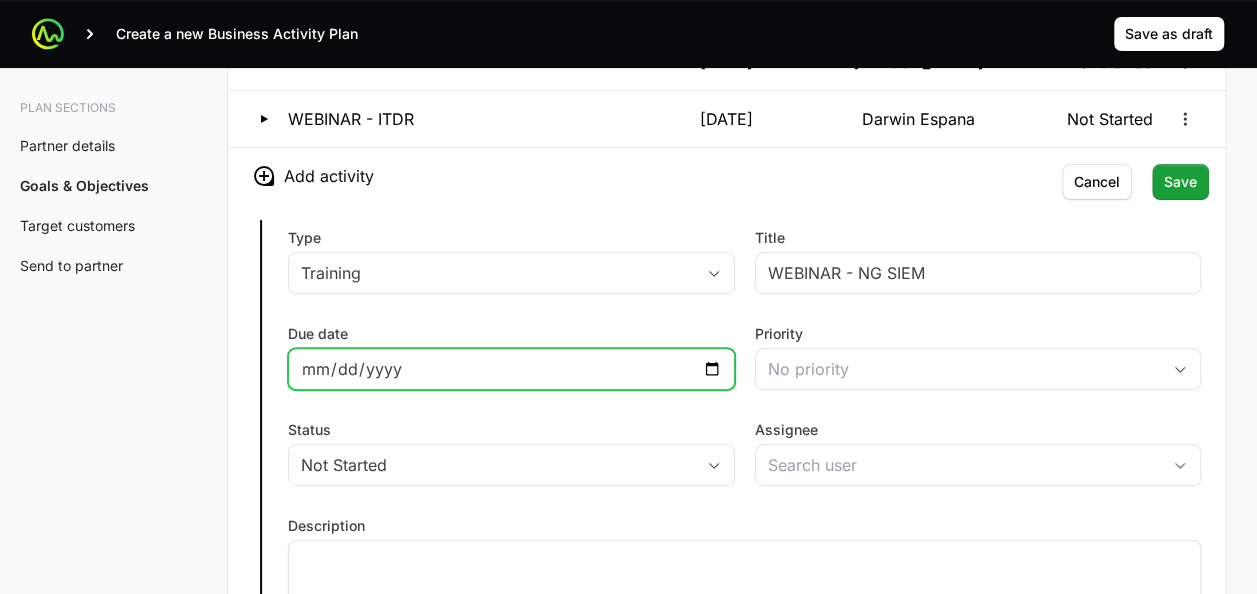 click on "Due date" 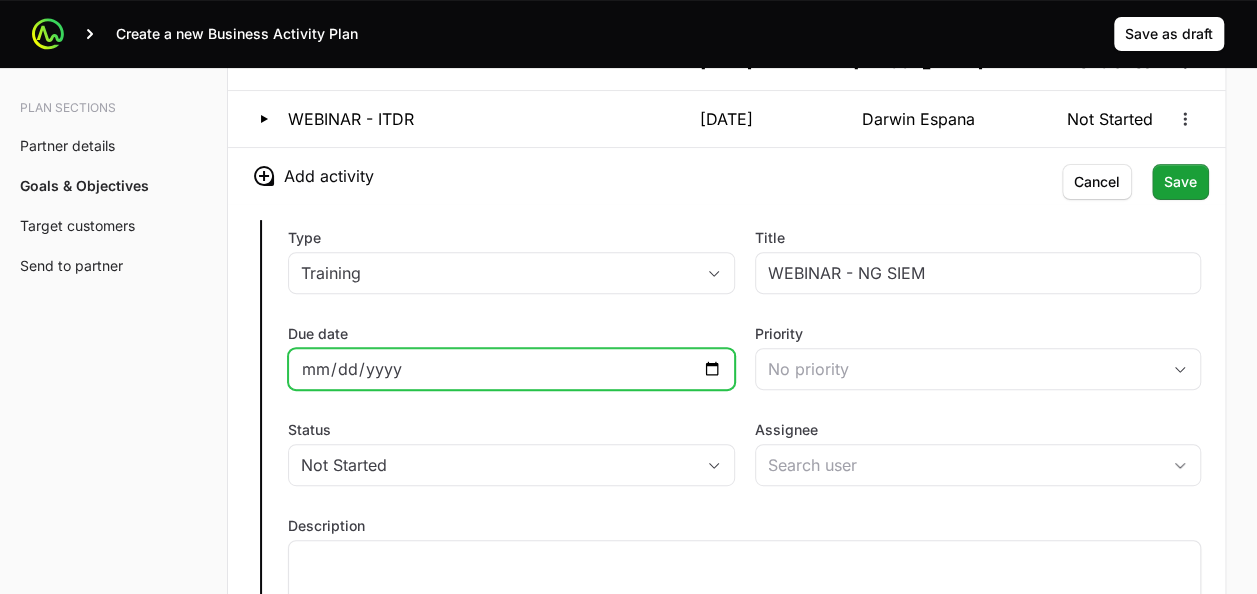 type on "[DATE]" 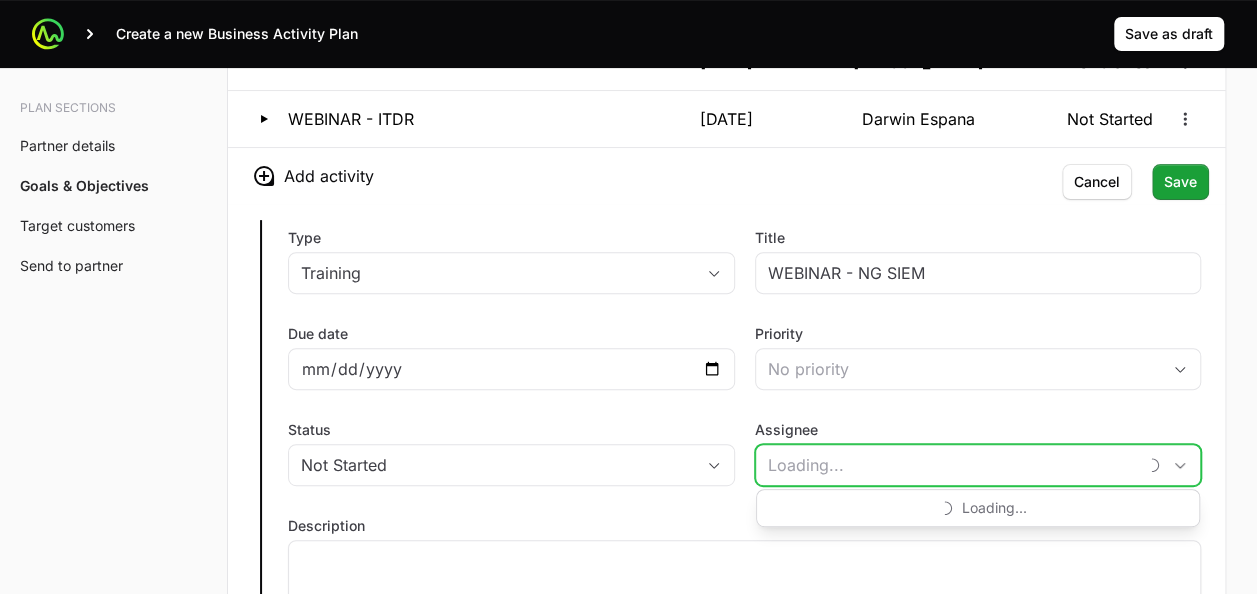 click on "Assignee" 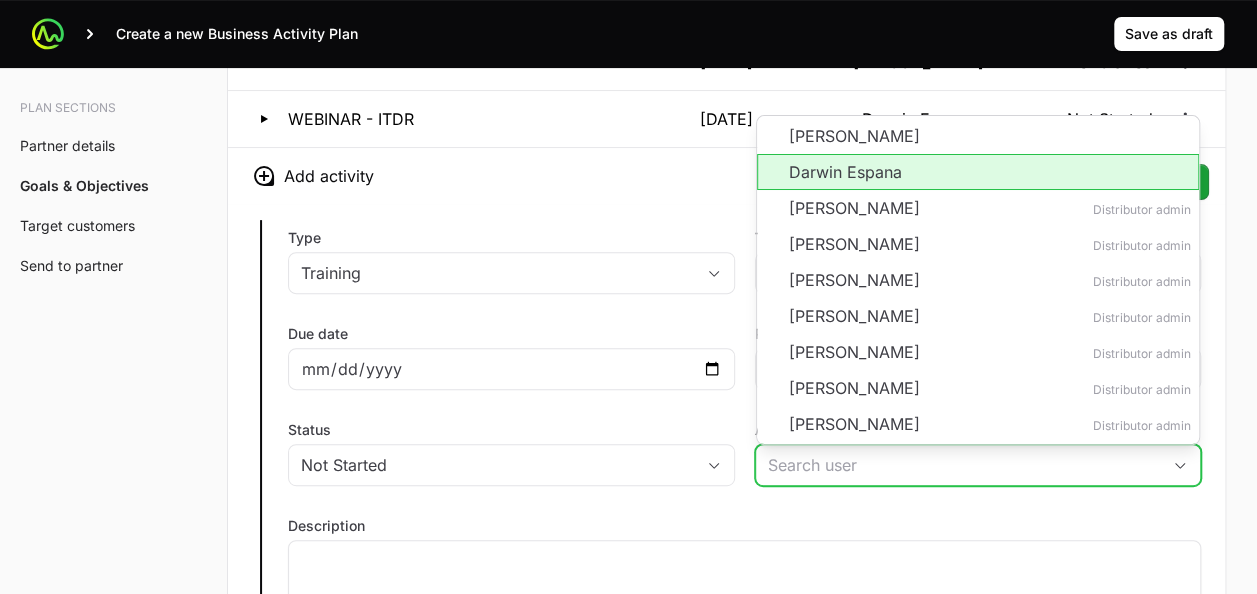 click on "Darwin Espana" 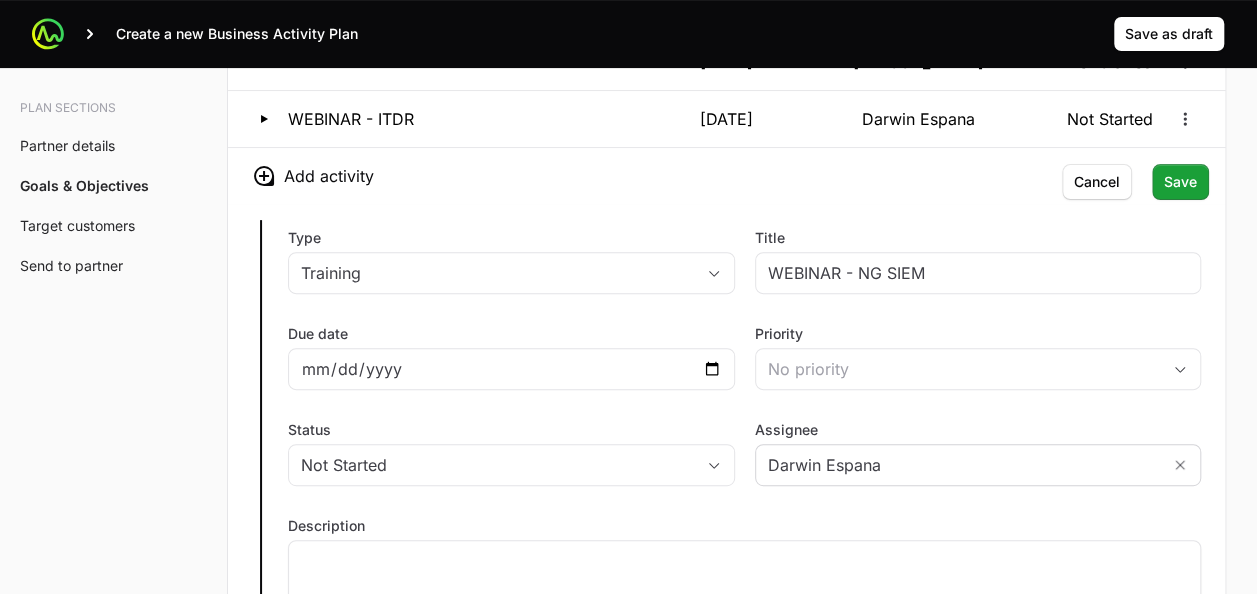 click on "Type Training Title WEBINAR - NG SIEM Due date [DATE] Priority No priority Status Not Started Assignee Darwin Espana Description Save Cancel" 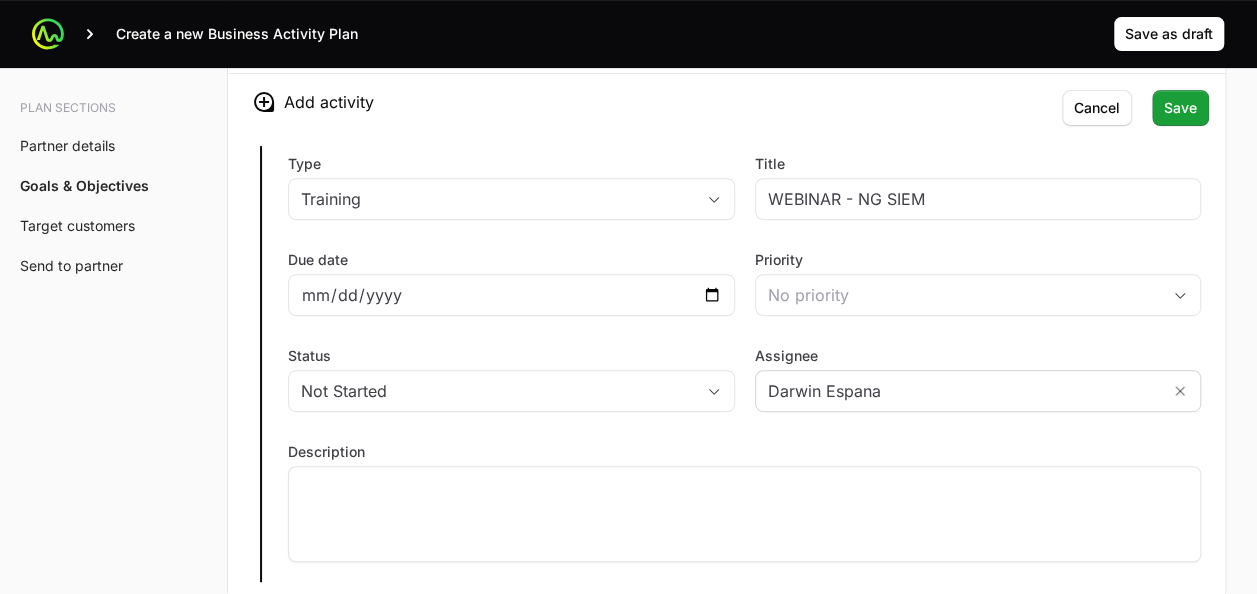scroll, scrollTop: 4114, scrollLeft: 0, axis: vertical 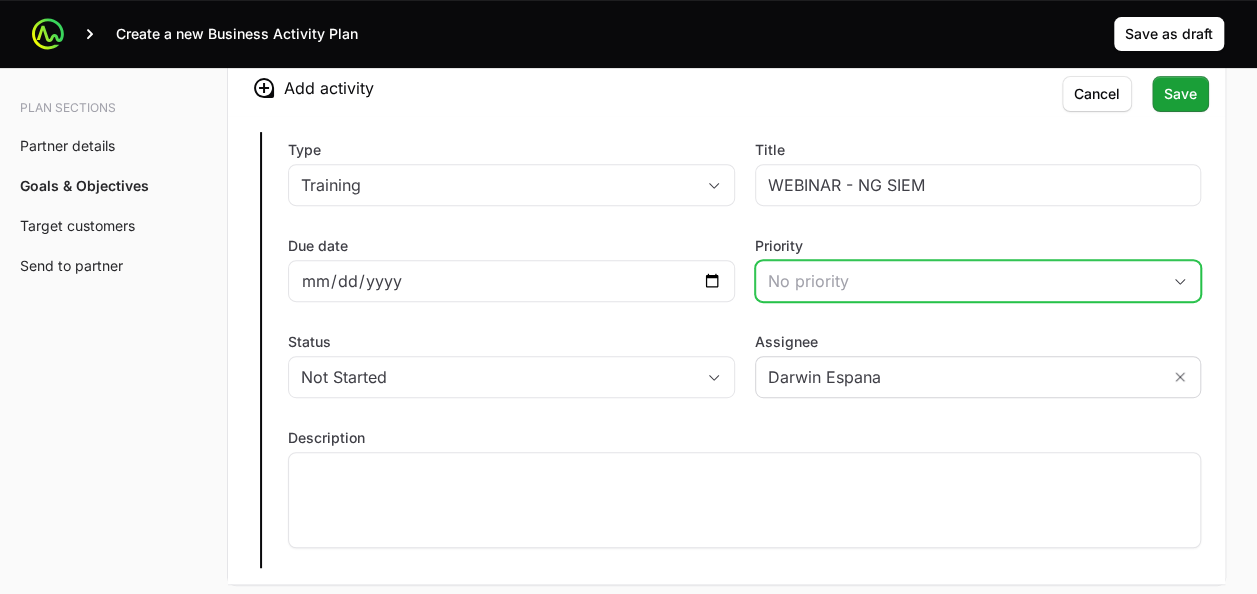 click on "No priority" 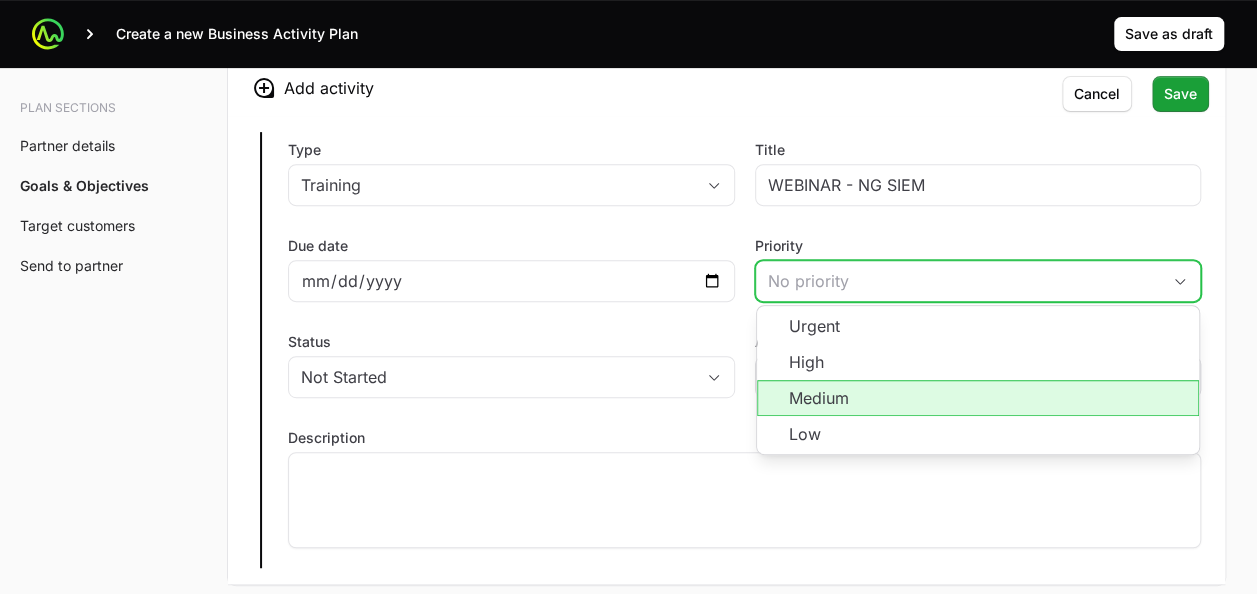 click on "Medium" 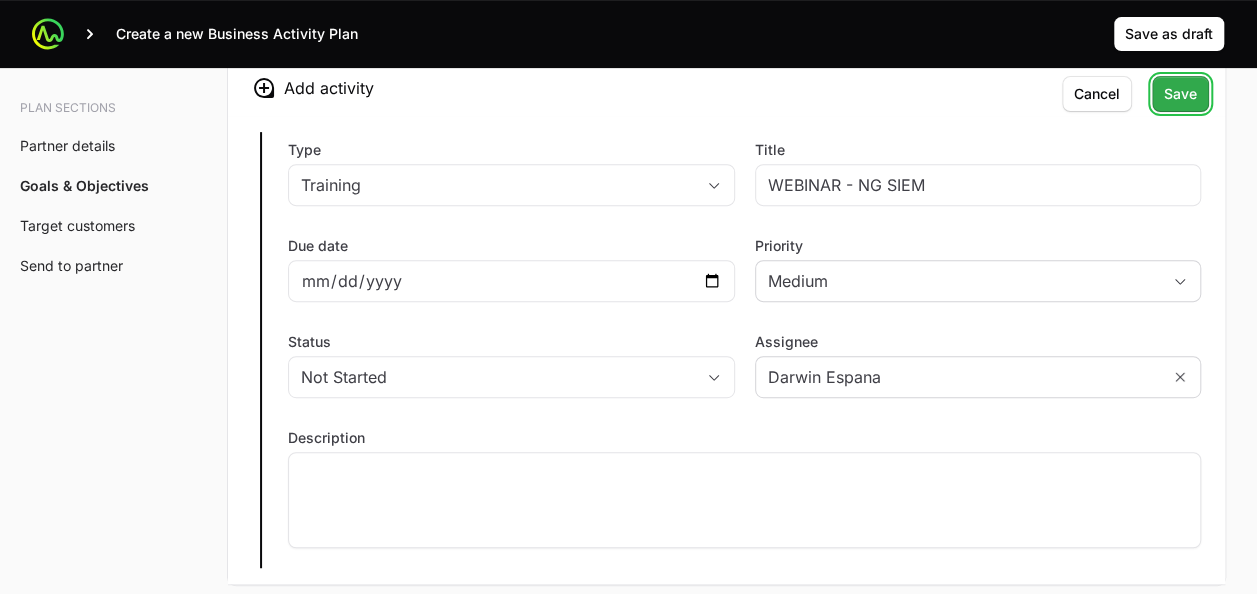 click on "Save" 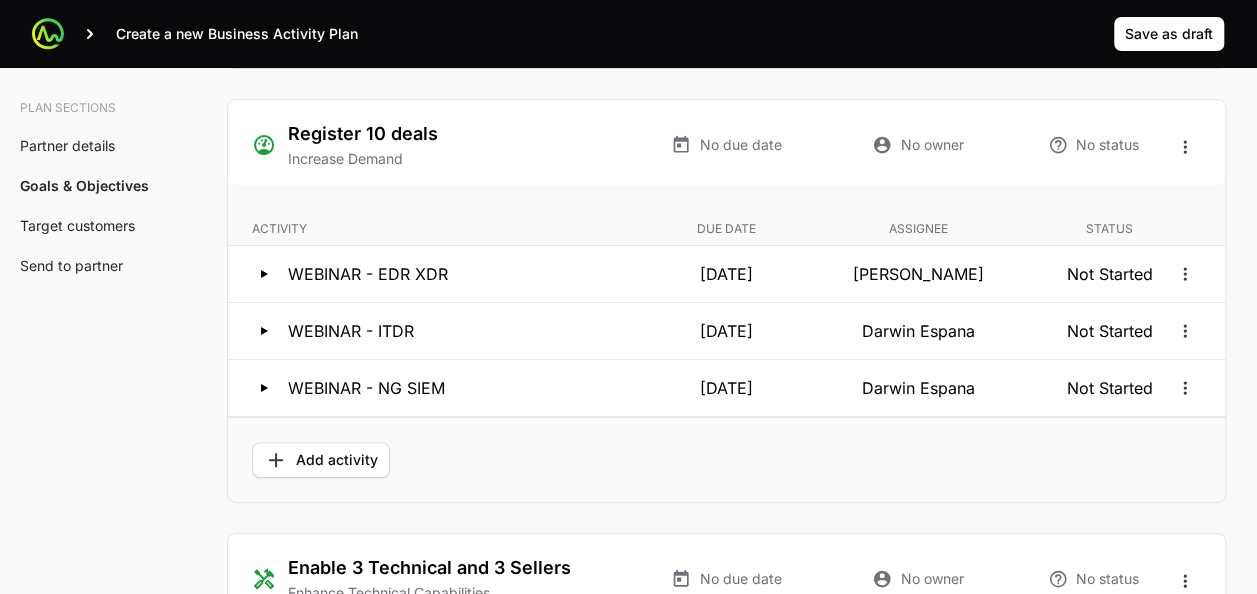 scroll, scrollTop: 3808, scrollLeft: 0, axis: vertical 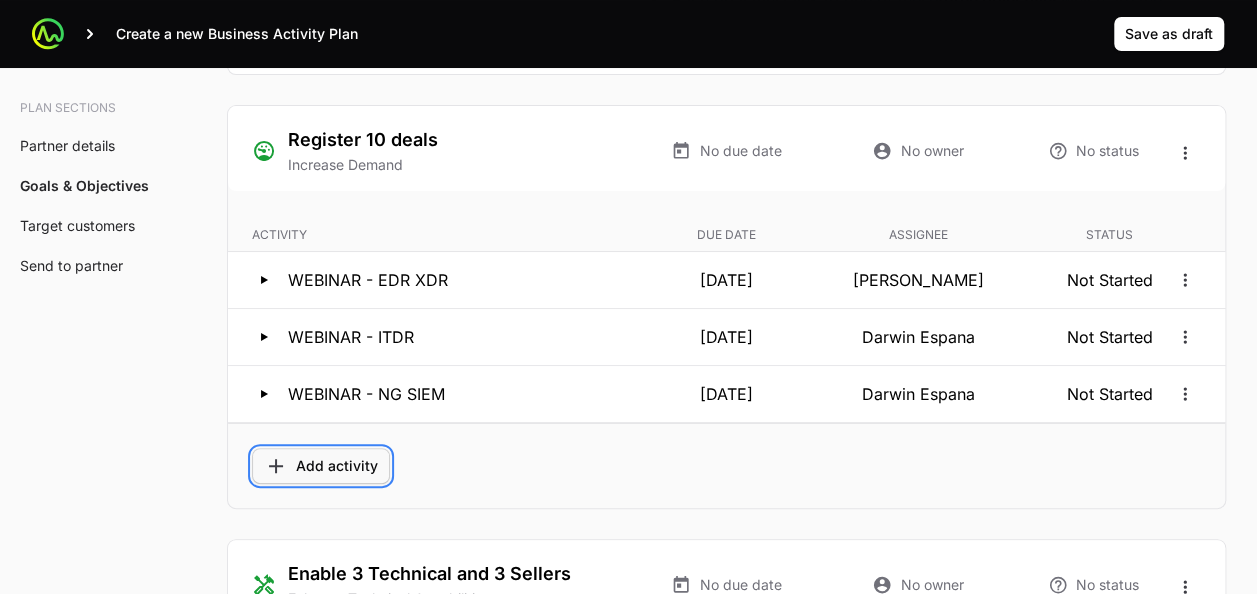 click on "Add activity" 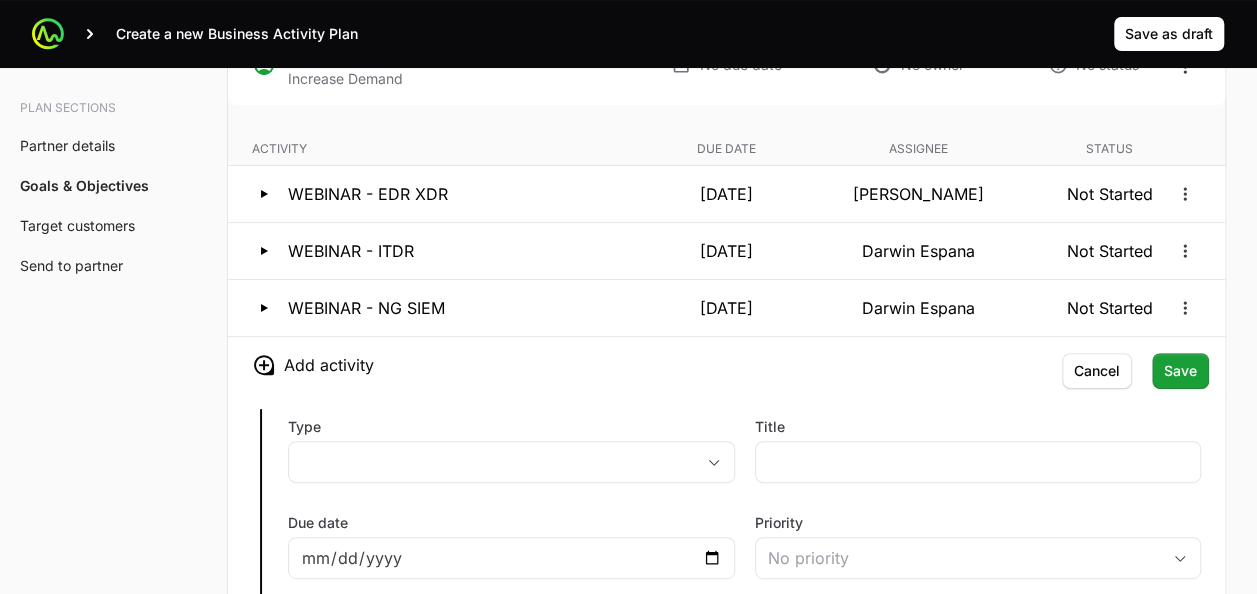 scroll, scrollTop: 3900, scrollLeft: 0, axis: vertical 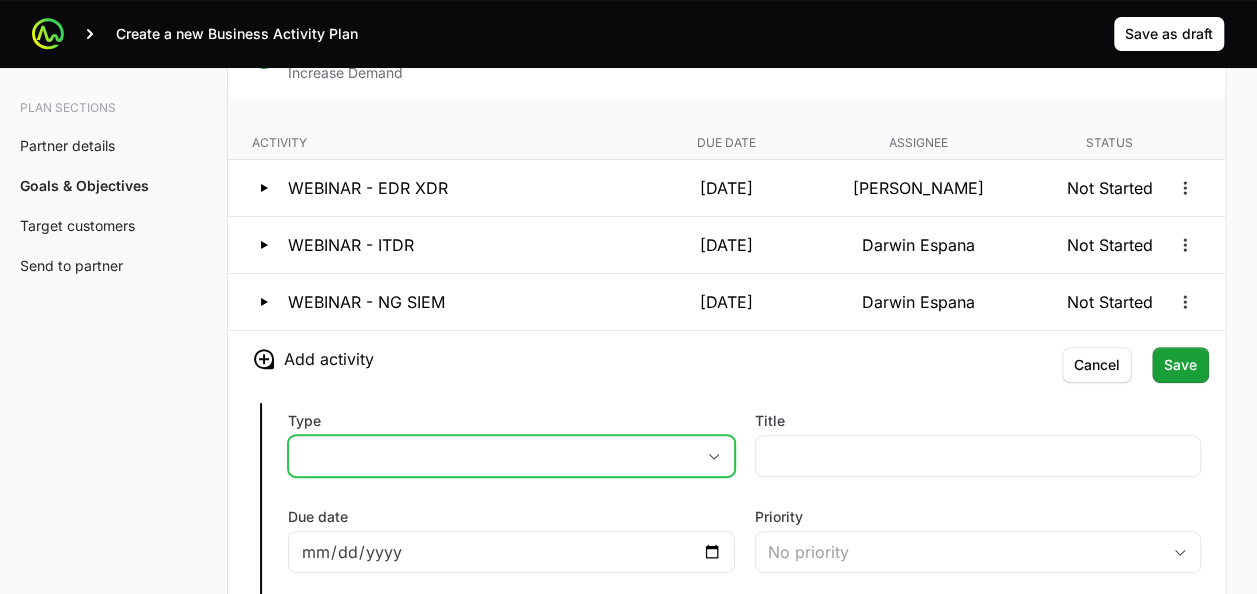 click on "placeholder" 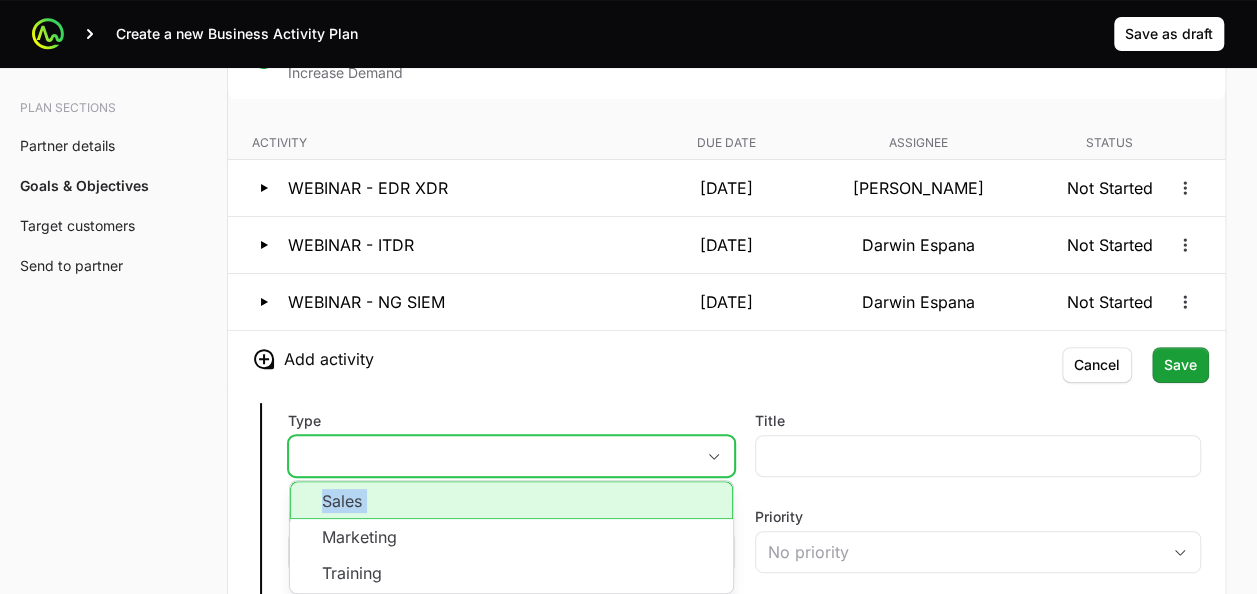 drag, startPoint x: 354, startPoint y: 494, endPoint x: 359, endPoint y: 518, distance: 24.5153 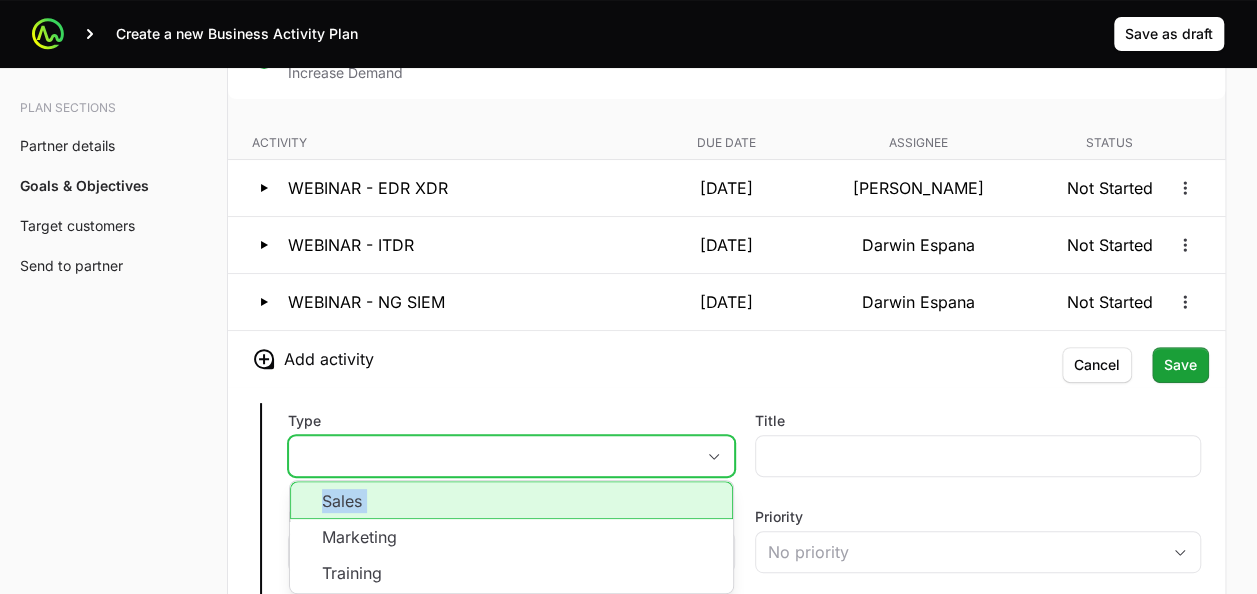 click on "Sales Marketing Training" 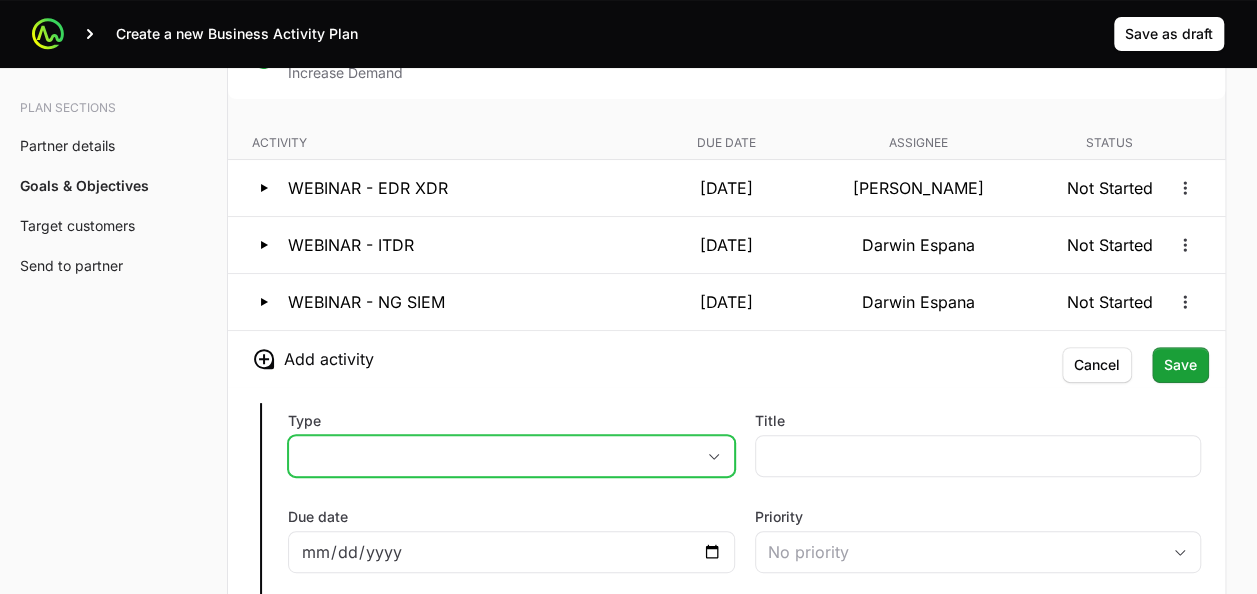 click on "Due date" 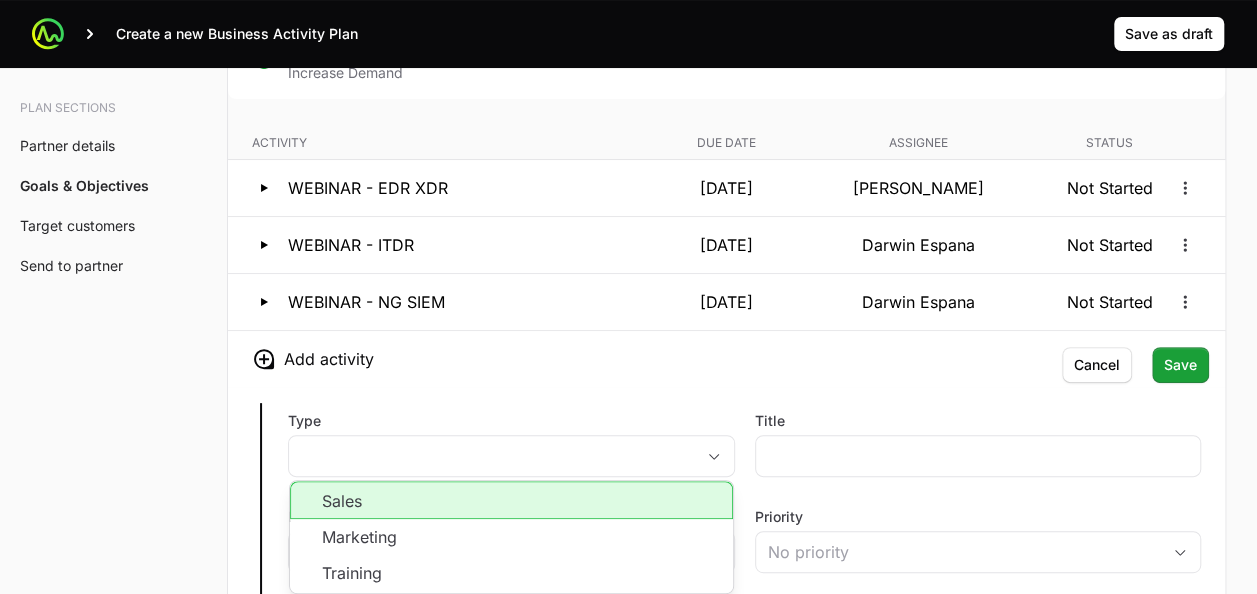 click on "Sales" 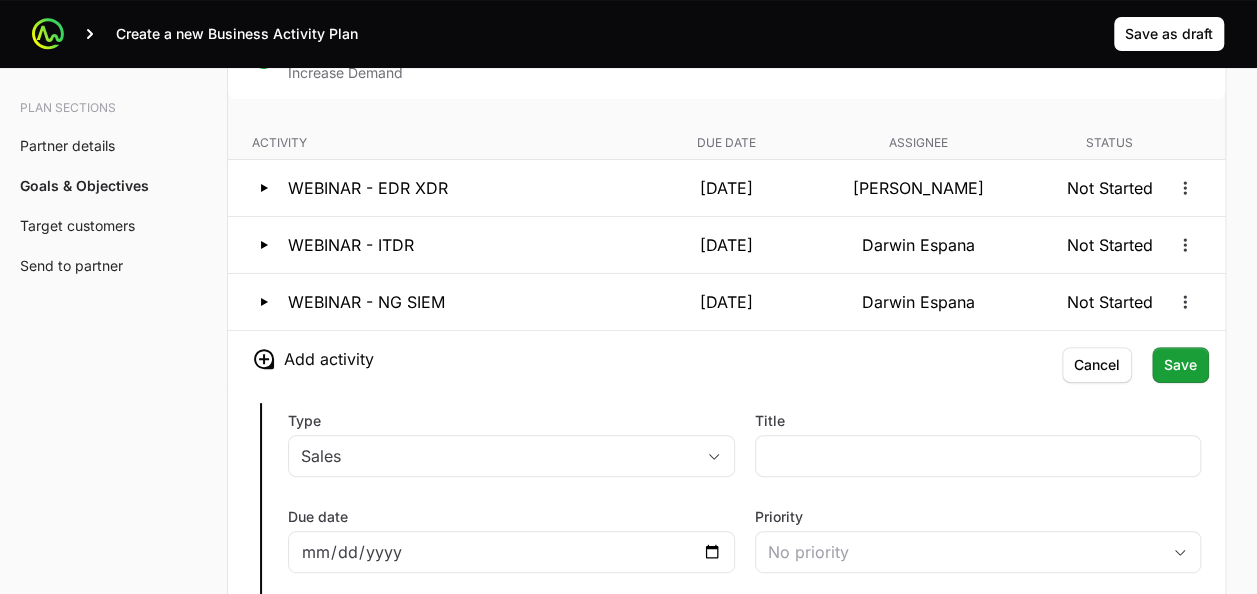 click on "Type Sales Title Due date Priority No priority Status Not Started Assignee Description Save Cancel" 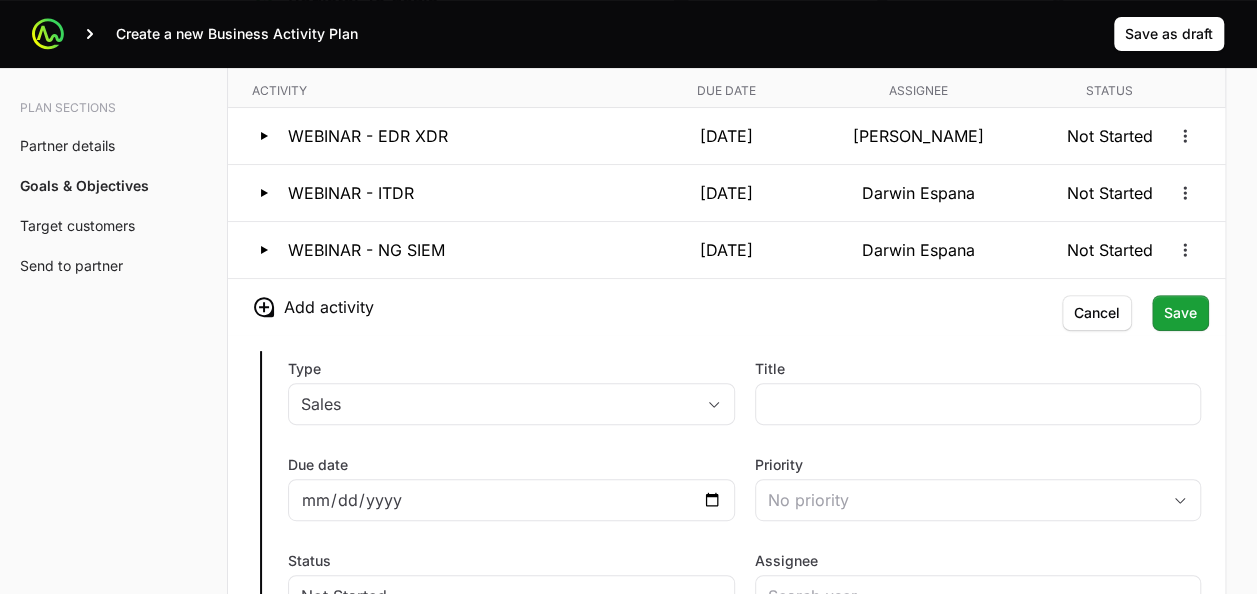 scroll, scrollTop: 3952, scrollLeft: 0, axis: vertical 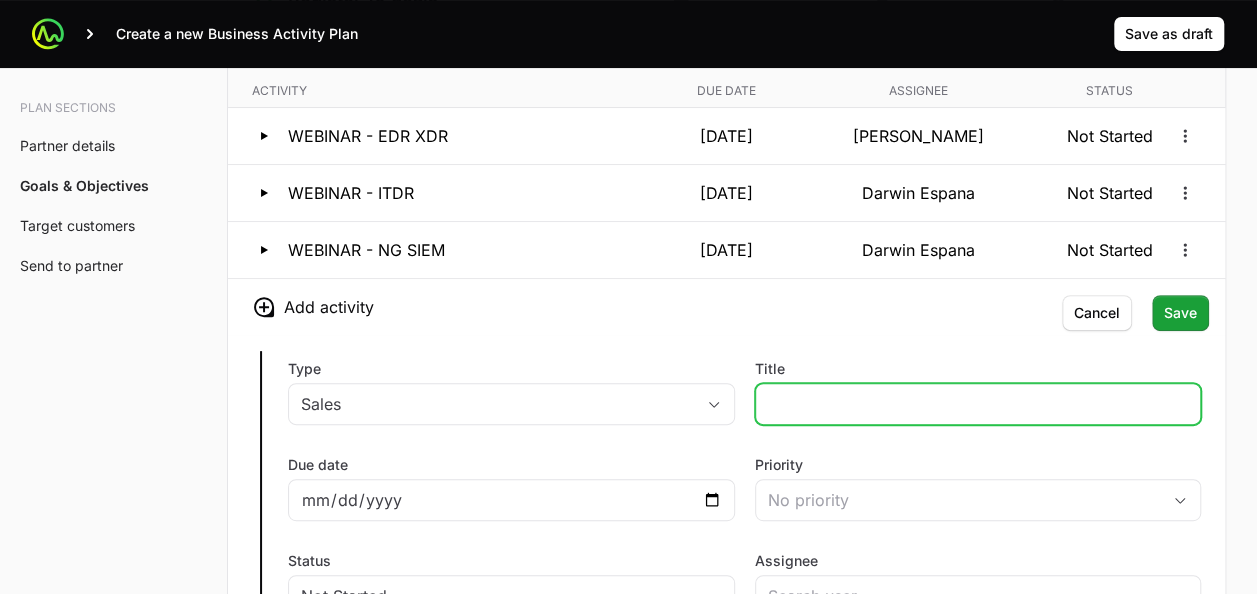 click on "Title" 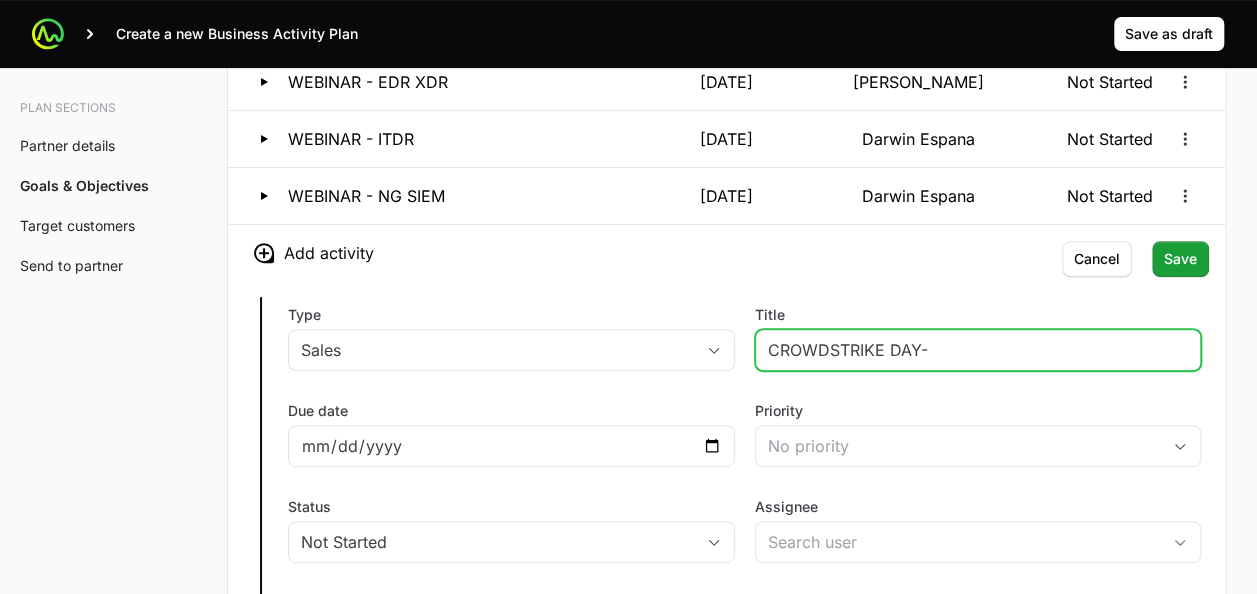 scroll, scrollTop: 4008, scrollLeft: 0, axis: vertical 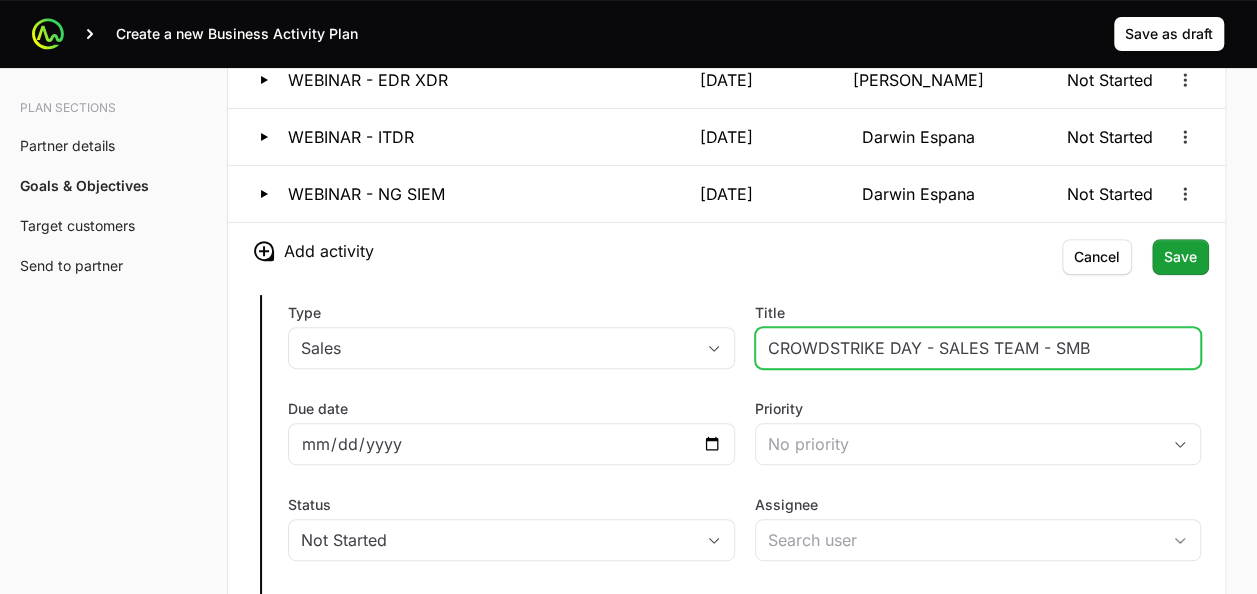type on "CROWDSTRIKE DAY - SALES TEAM - SMB" 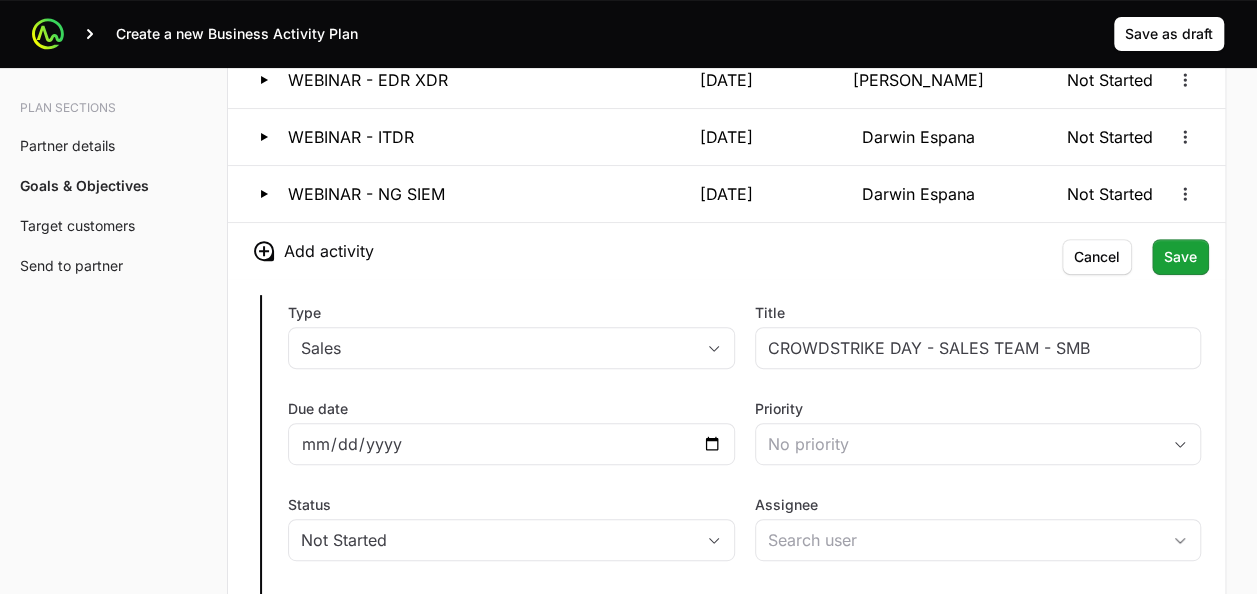 click on "Type Sales Title CROWDSTRIKE DAY - SALES TEAM - SMB Due date Priority No priority Status Not Started Assignee Description Save Cancel" 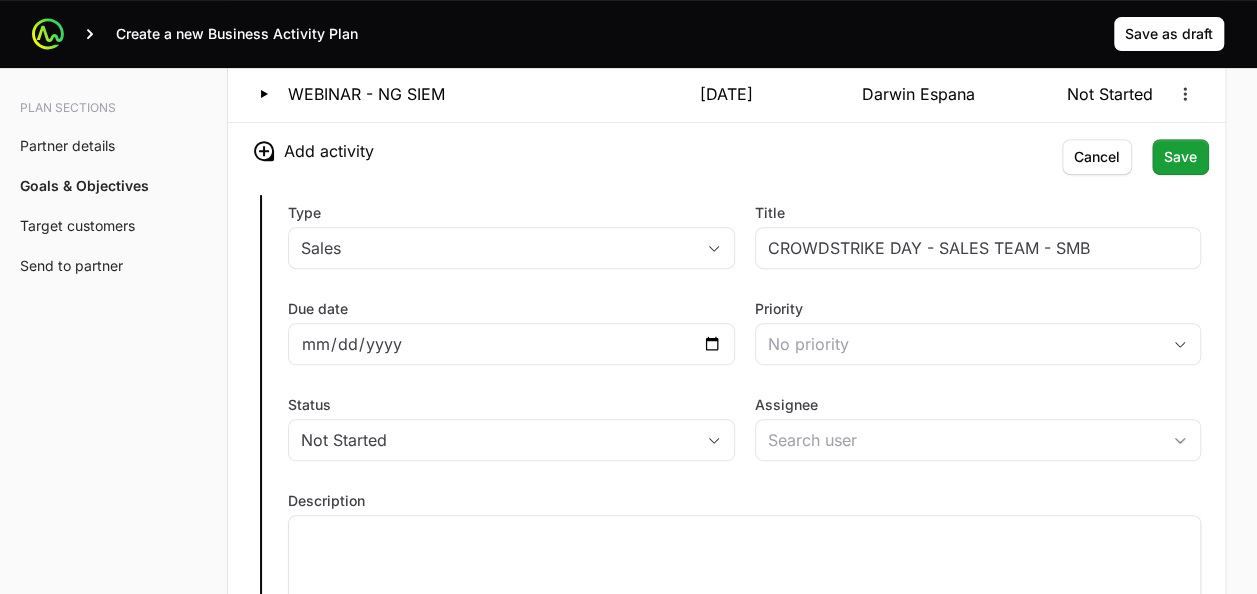 scroll, scrollTop: 4112, scrollLeft: 0, axis: vertical 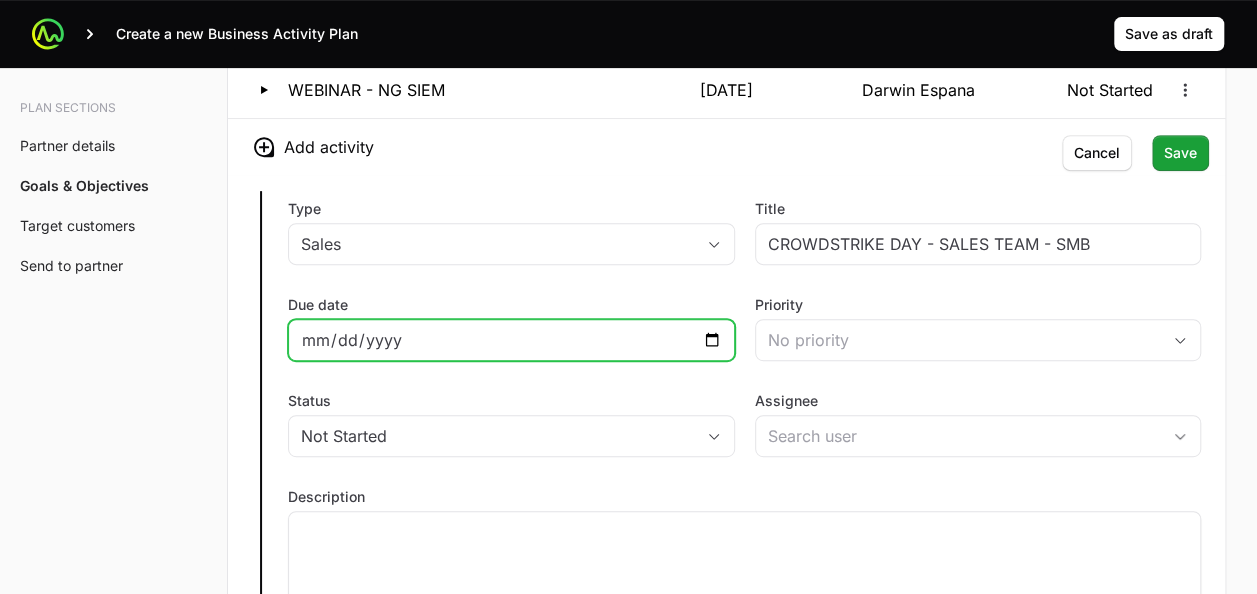 click on "Due date" 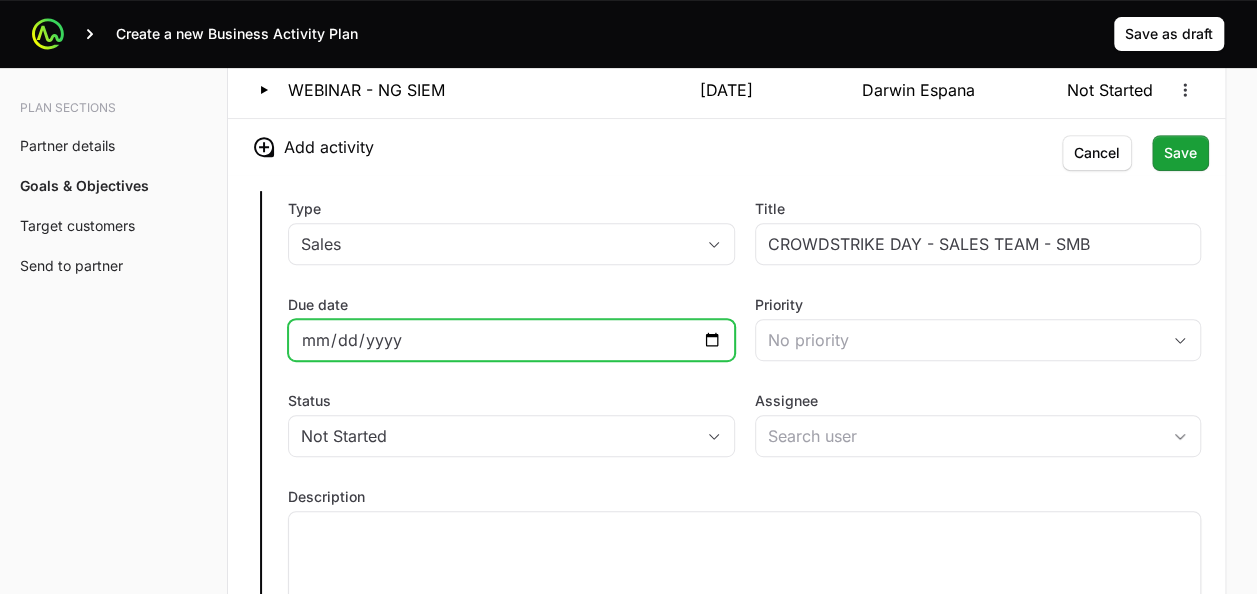 click on "[DATE]" 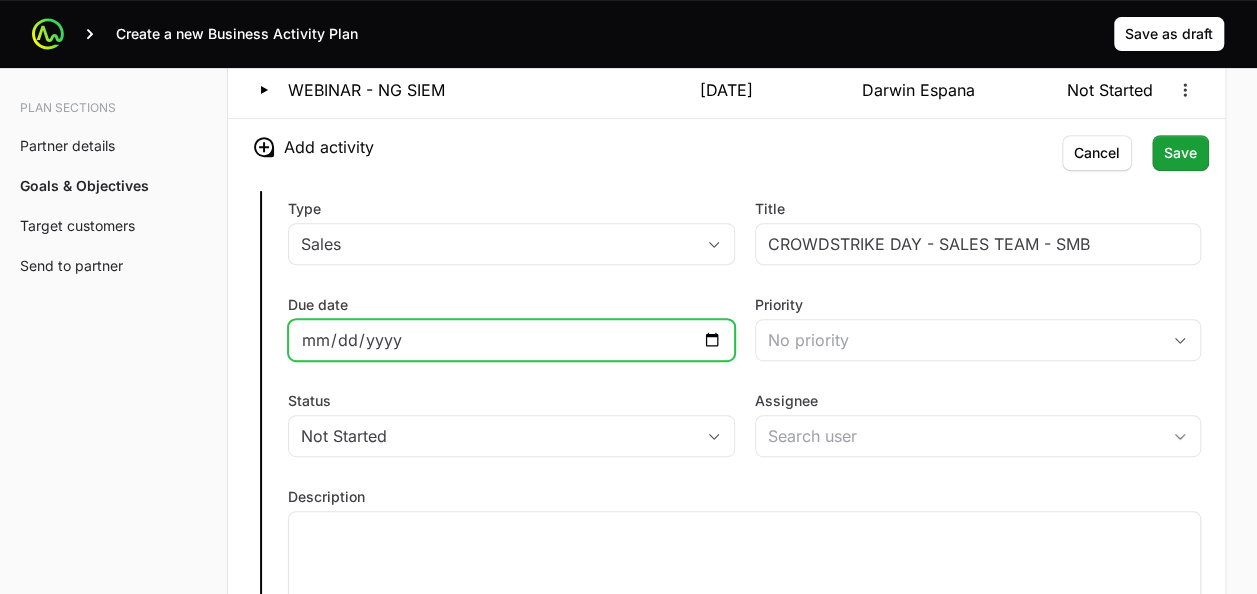 click on "[DATE]" 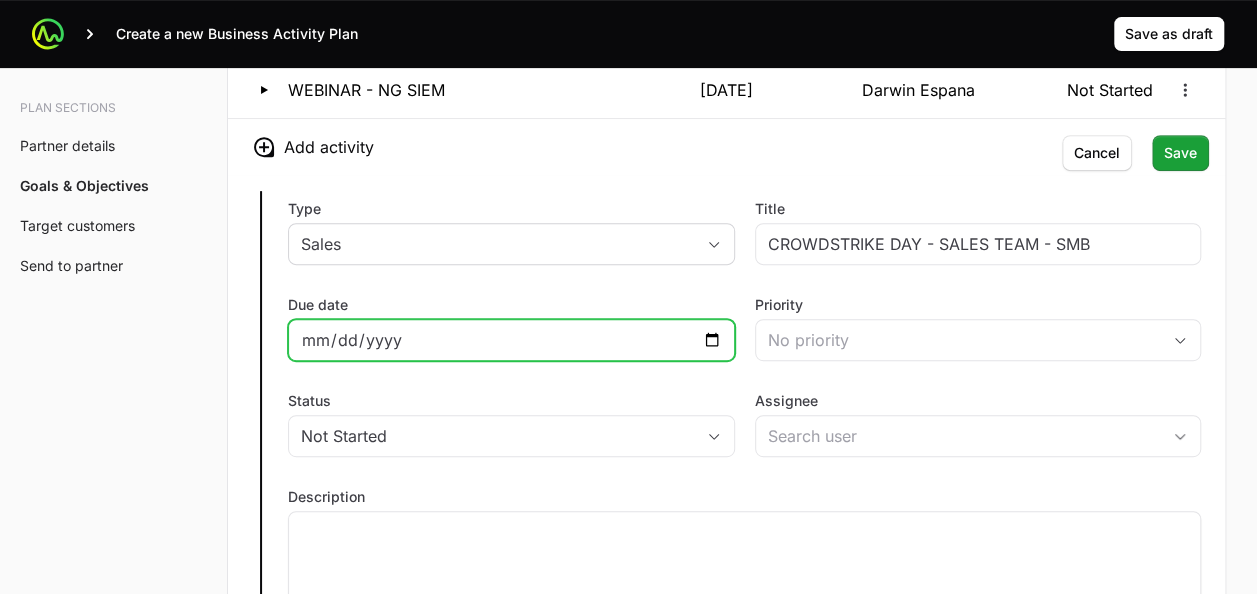 type on "[DATE]" 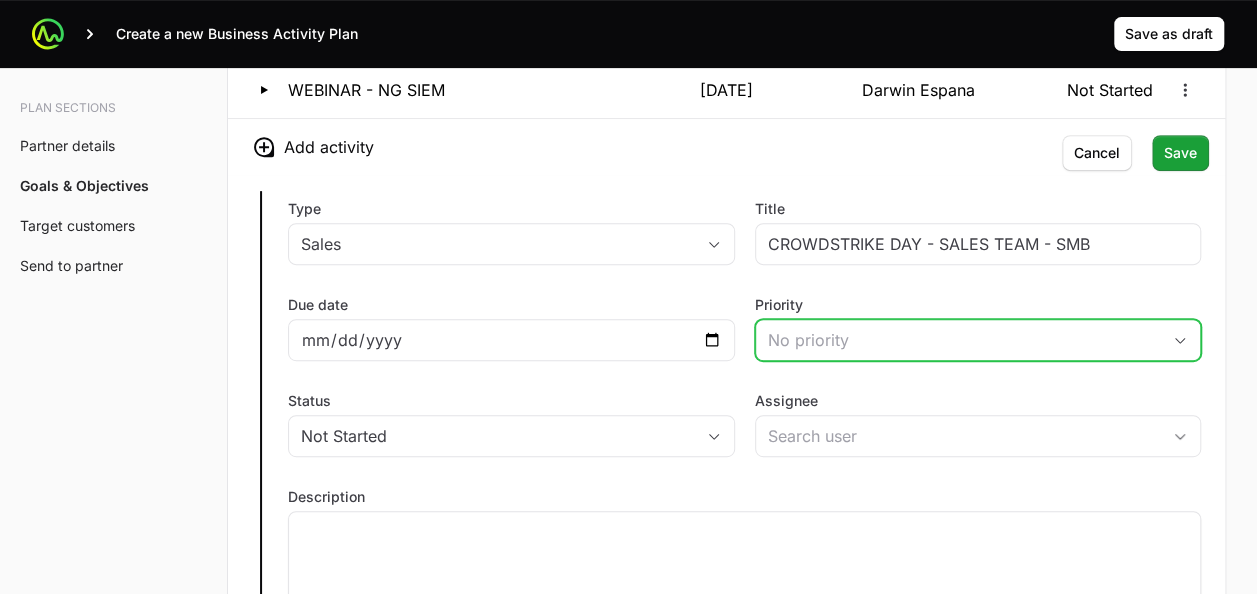 click on "No priority" 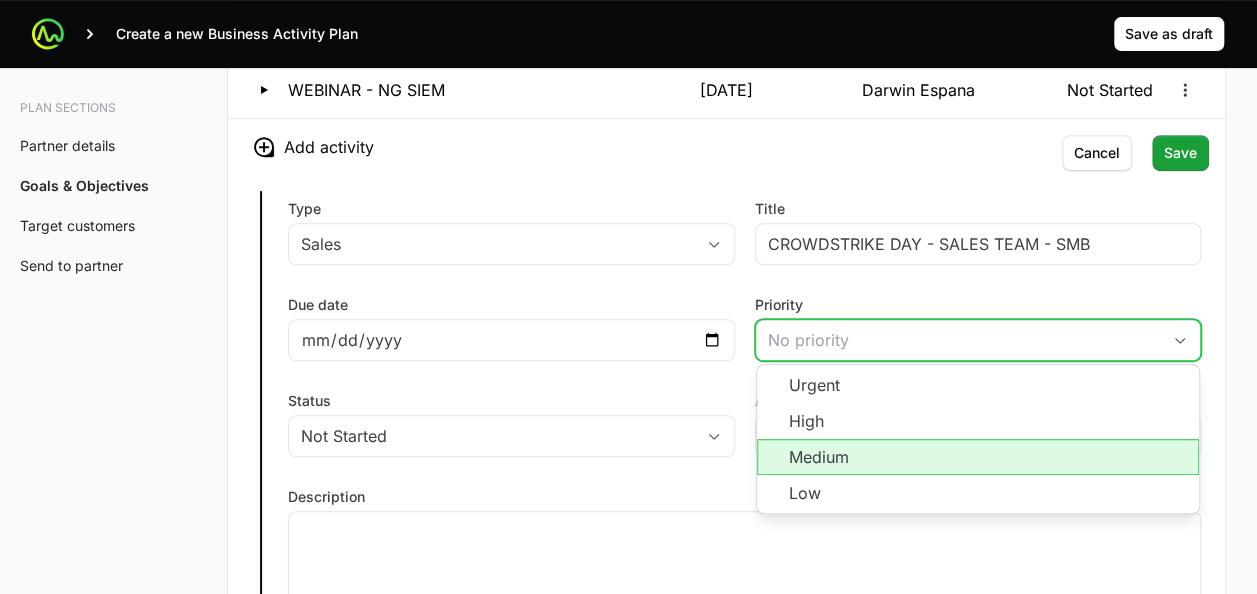 click on "Medium" 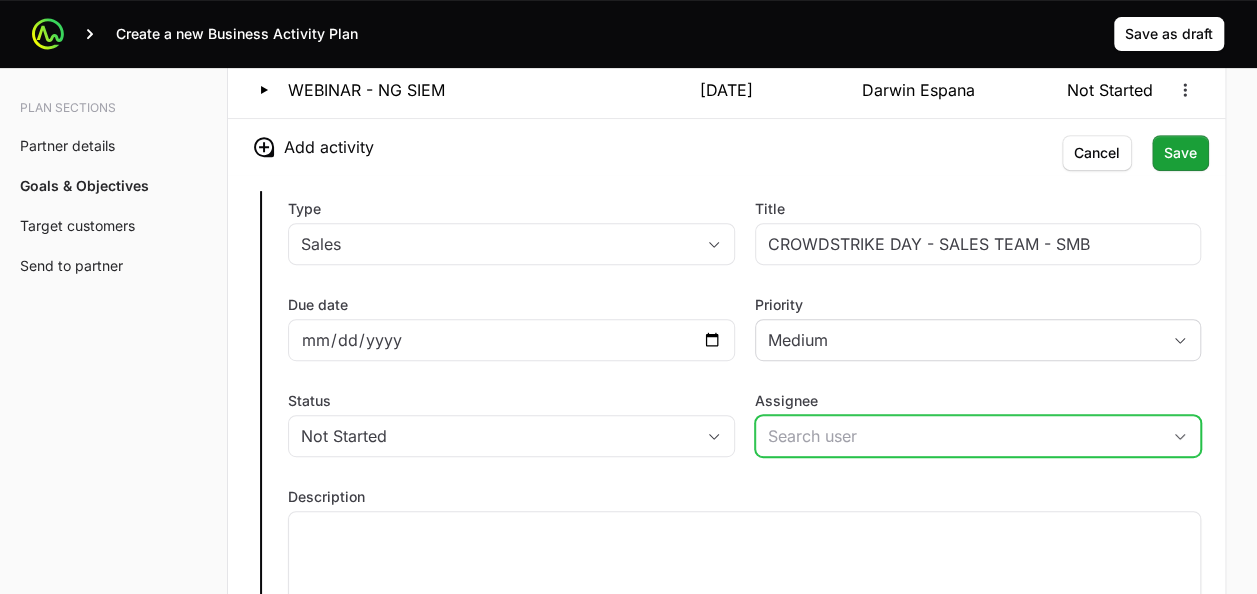 click on "Assignee" 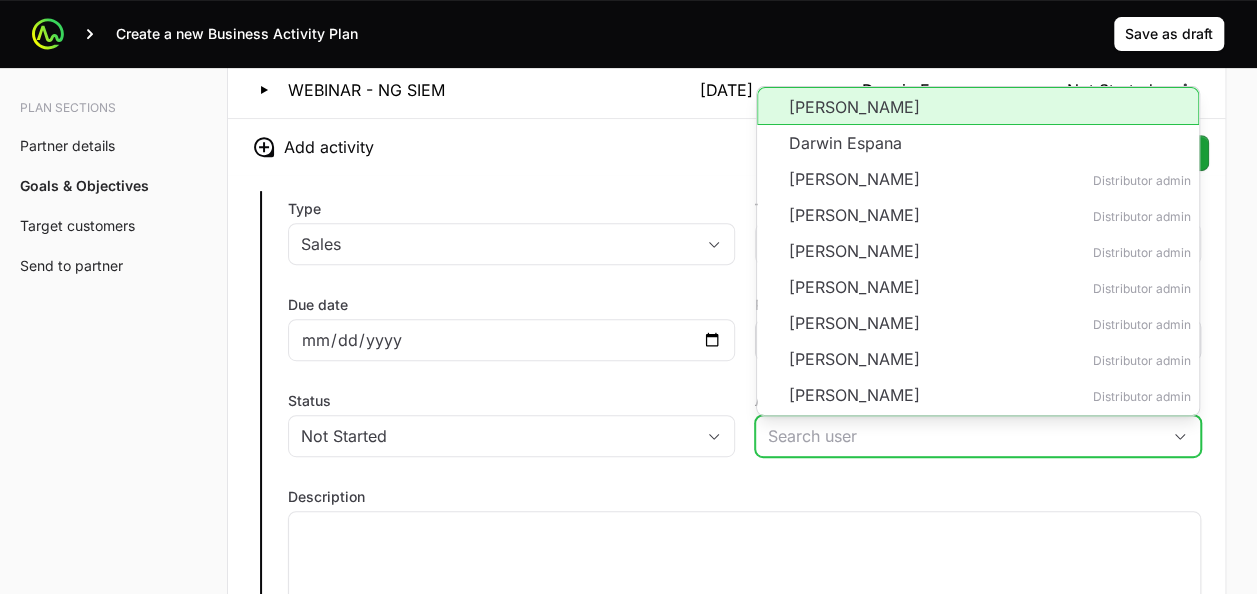 click on "[PERSON_NAME]" 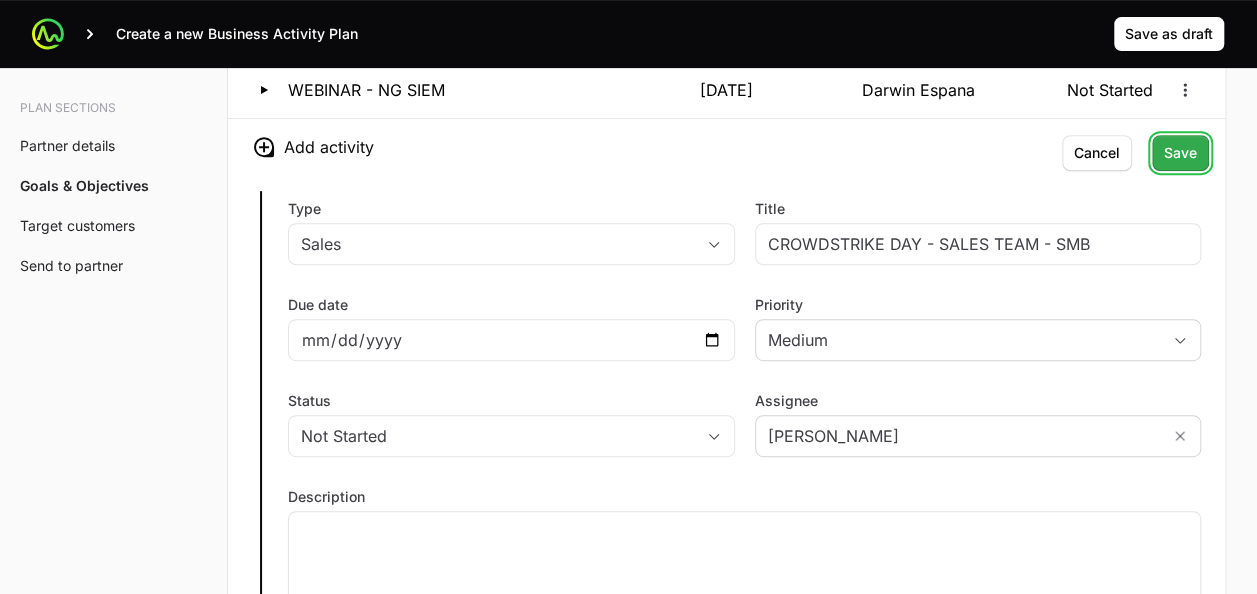 click on "Save" 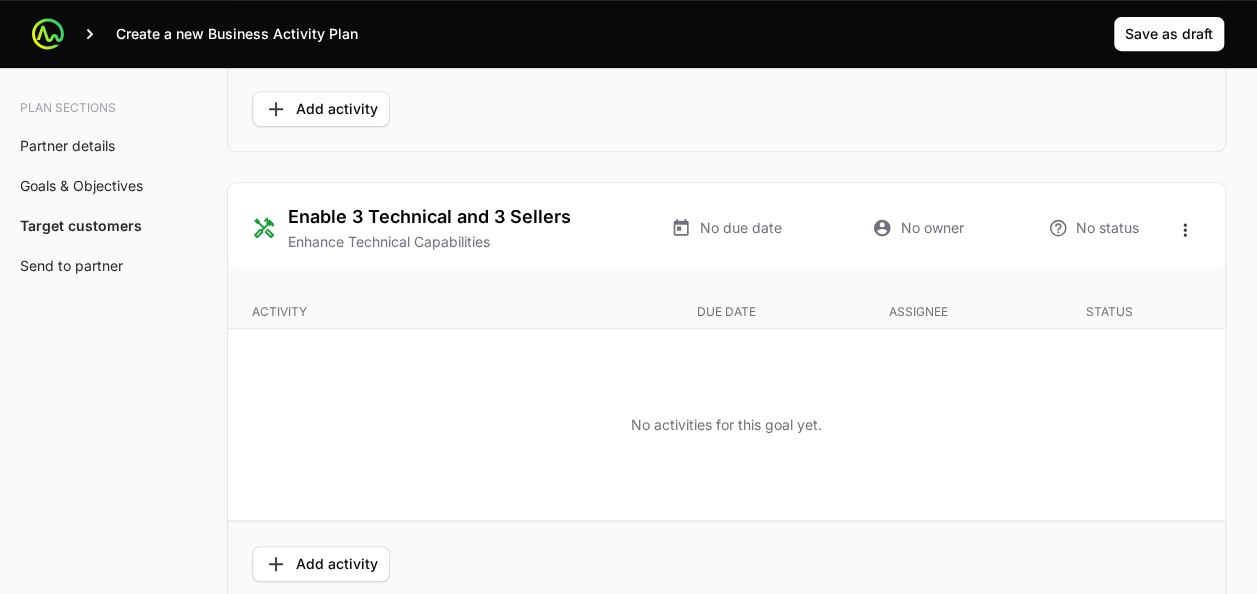 scroll, scrollTop: 4223, scrollLeft: 0, axis: vertical 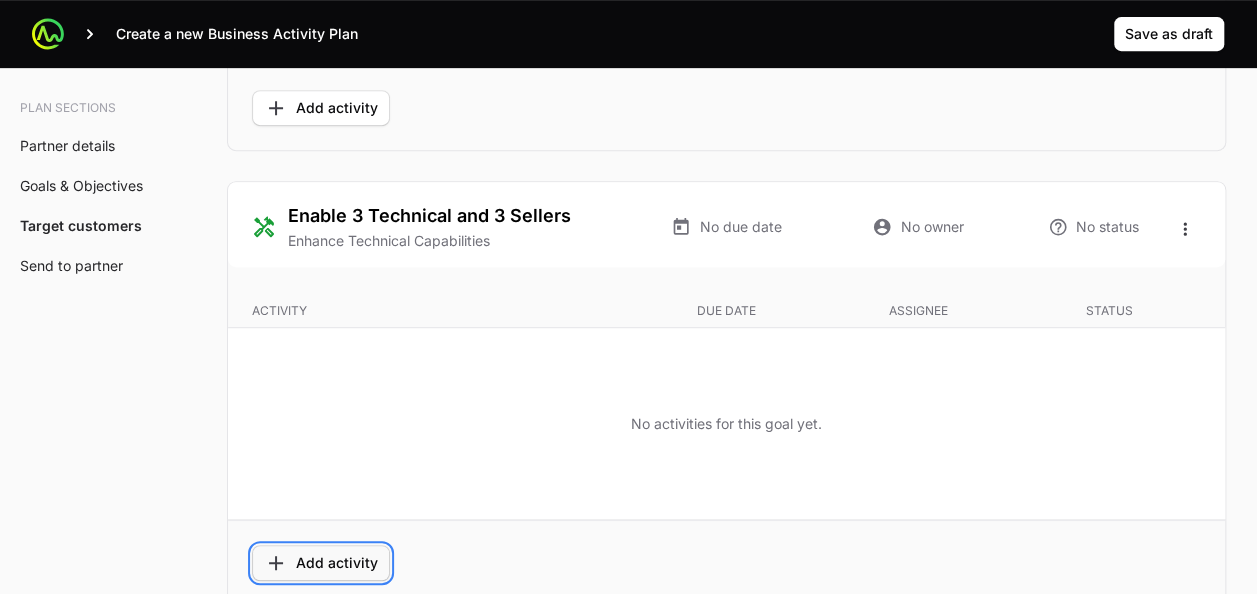 click on "Add activity" 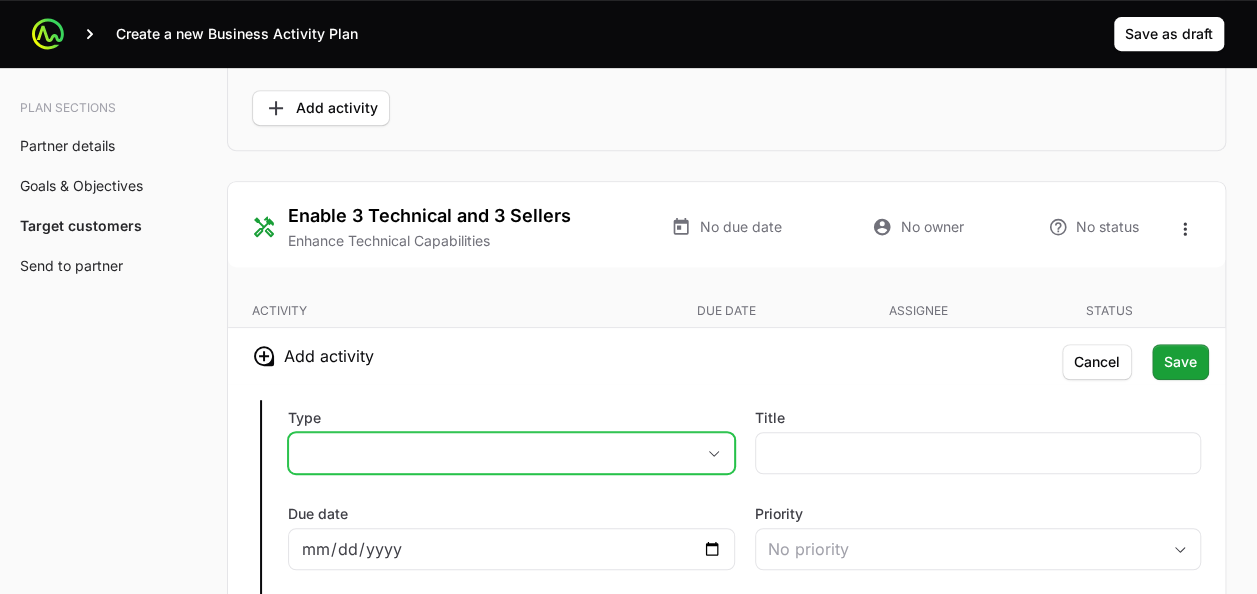 click on "placeholder" 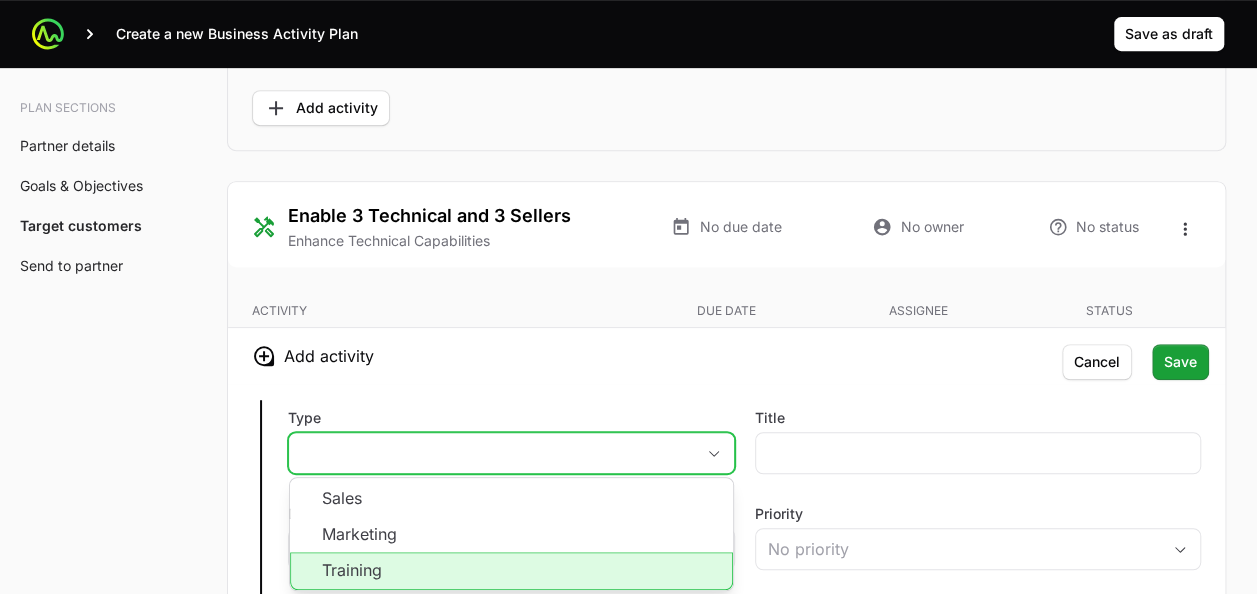 click on "Training" 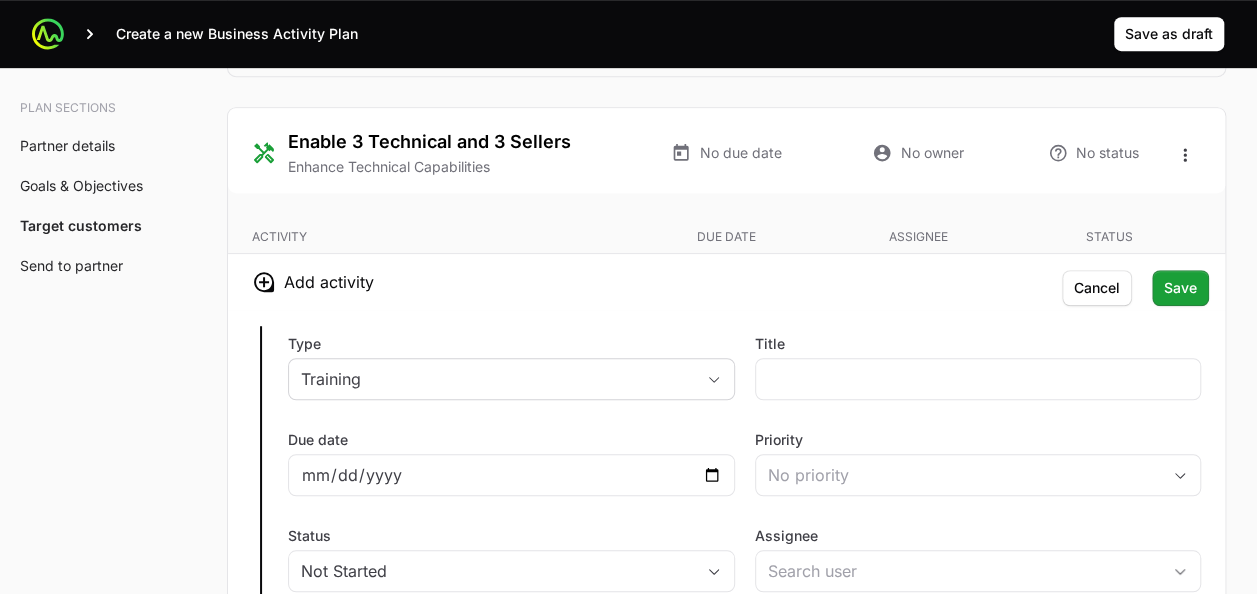 scroll, scrollTop: 4298, scrollLeft: 0, axis: vertical 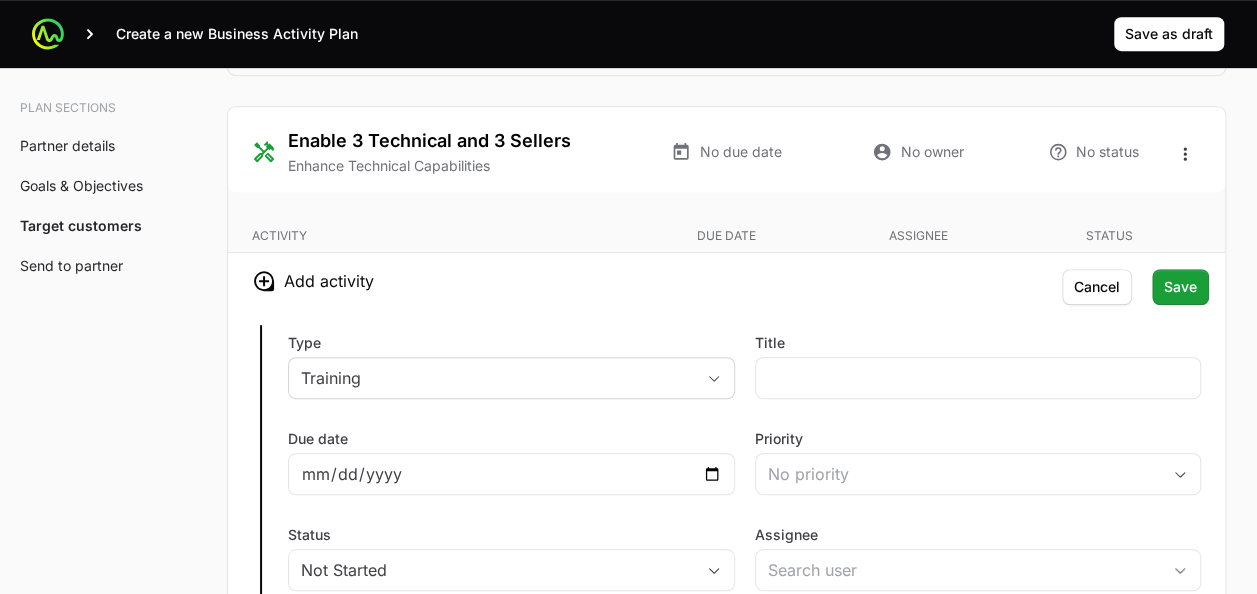 drag, startPoint x: 627, startPoint y: 373, endPoint x: 511, endPoint y: 299, distance: 137.5936 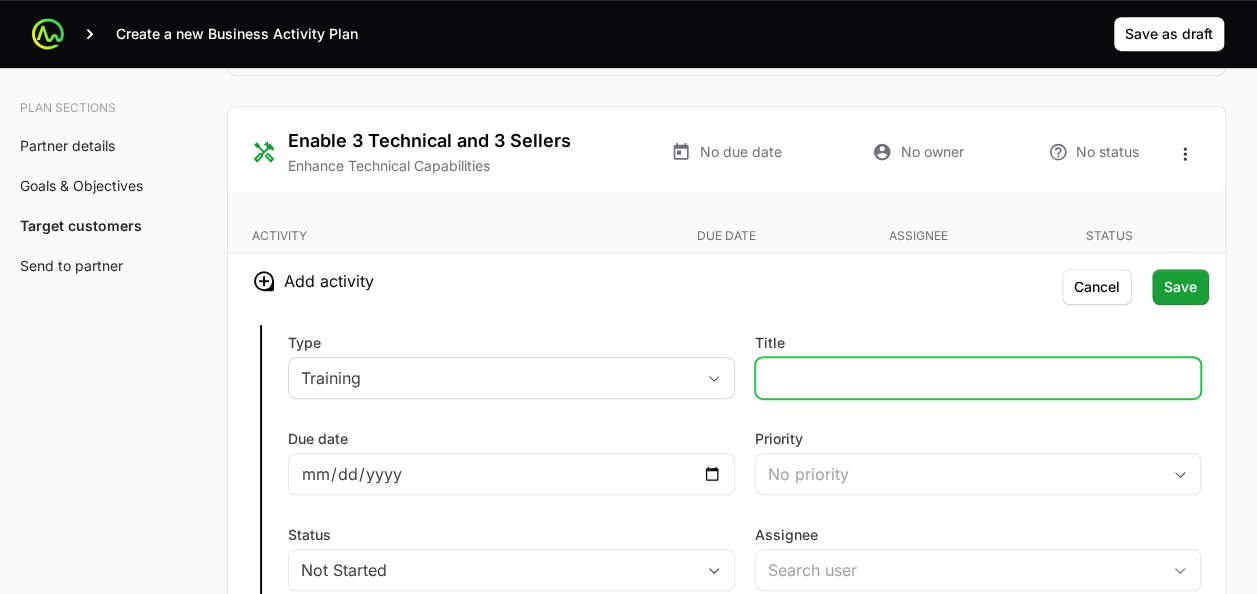 click on "Title" 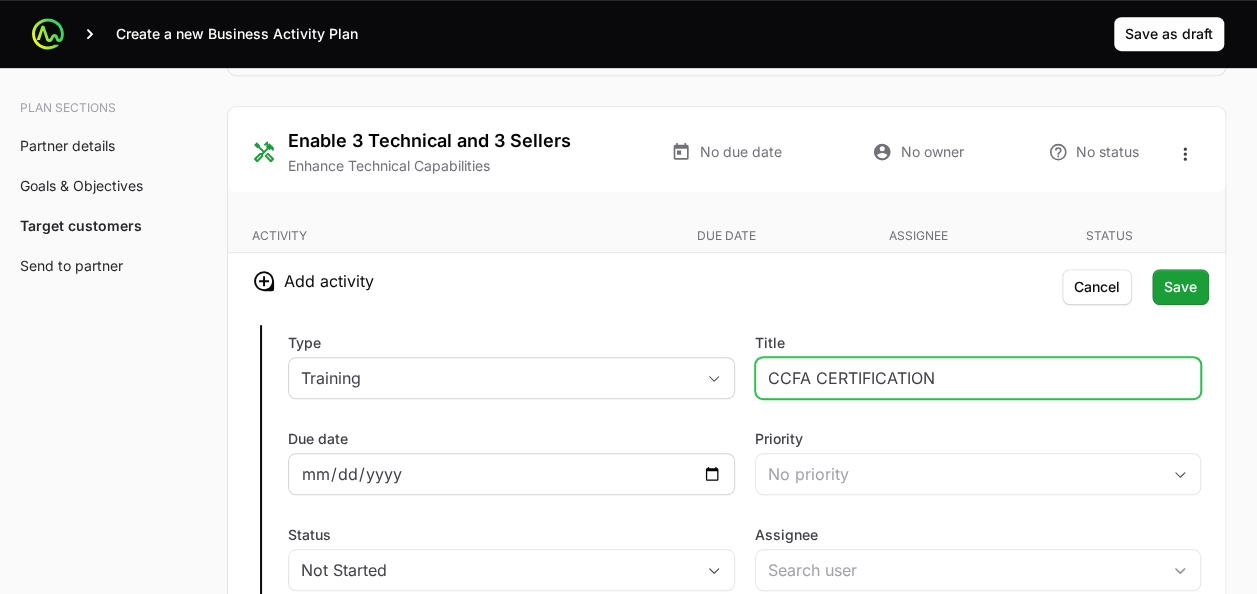 type on "CCFA CERTIFICATION" 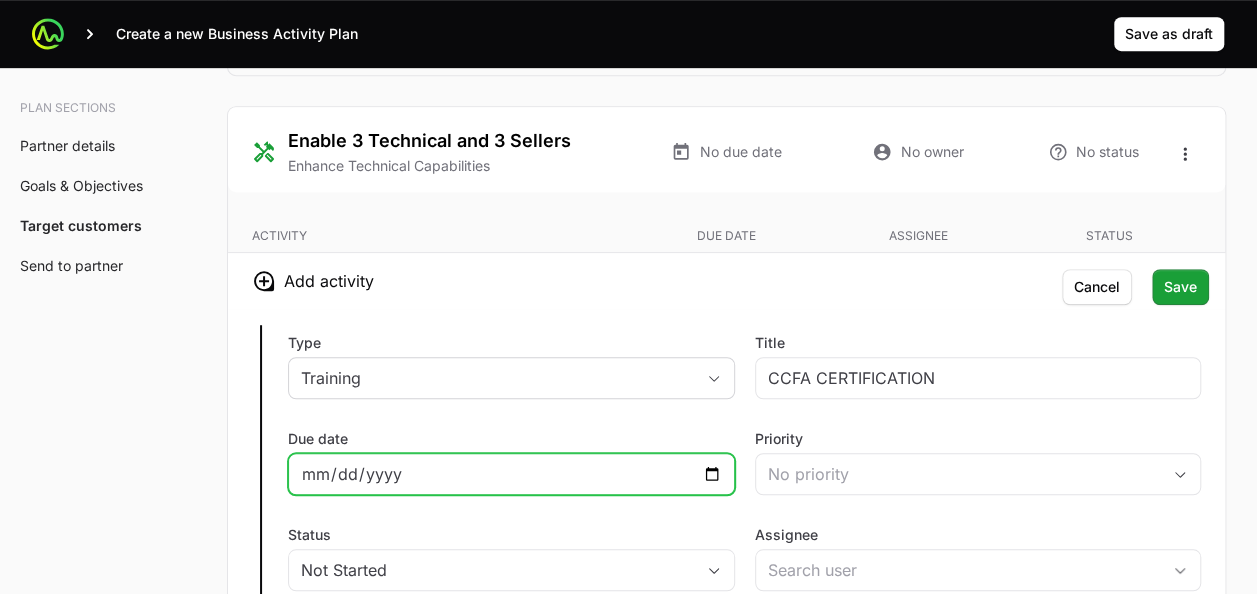 click on "Due date" 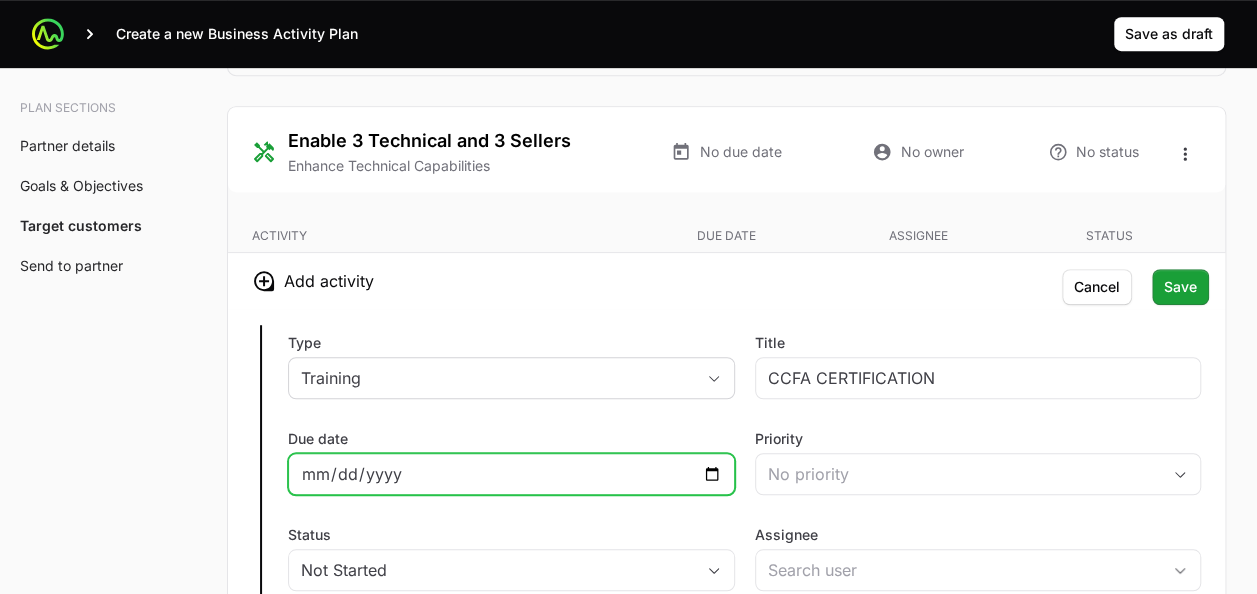 type on "[DATE]" 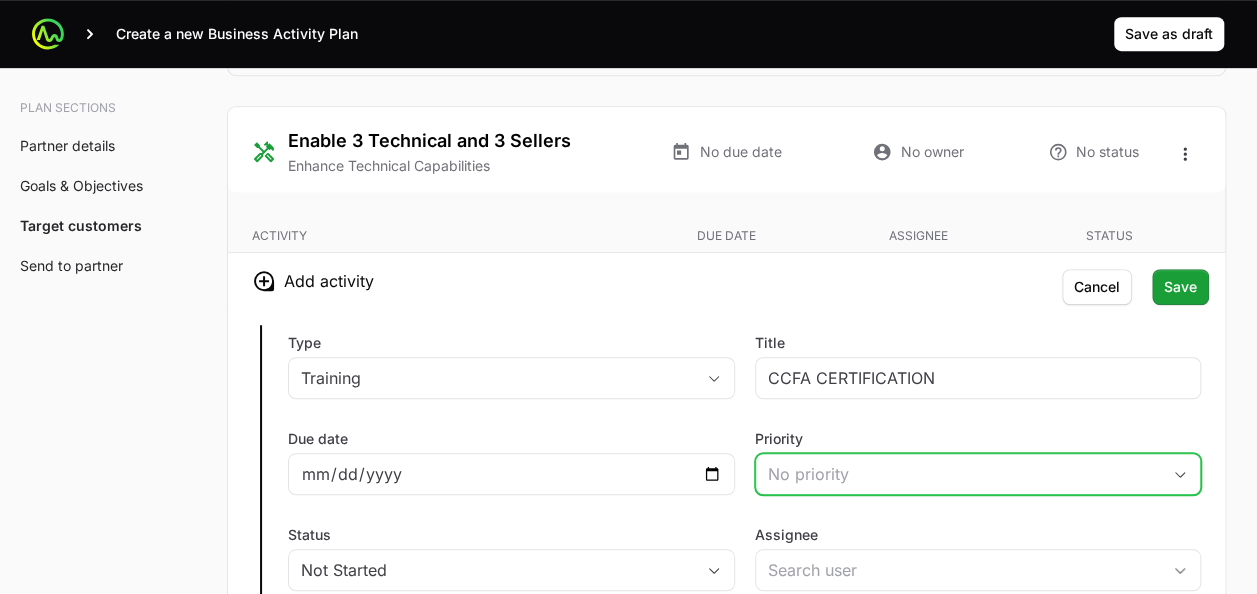click on "No priority" 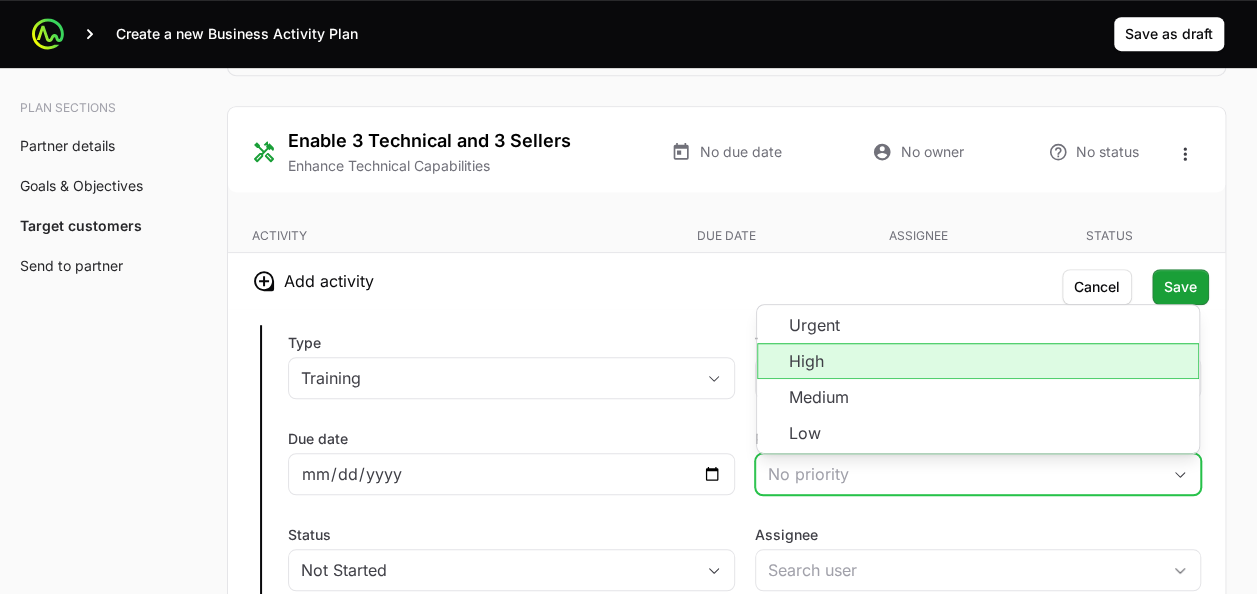 click on "High" 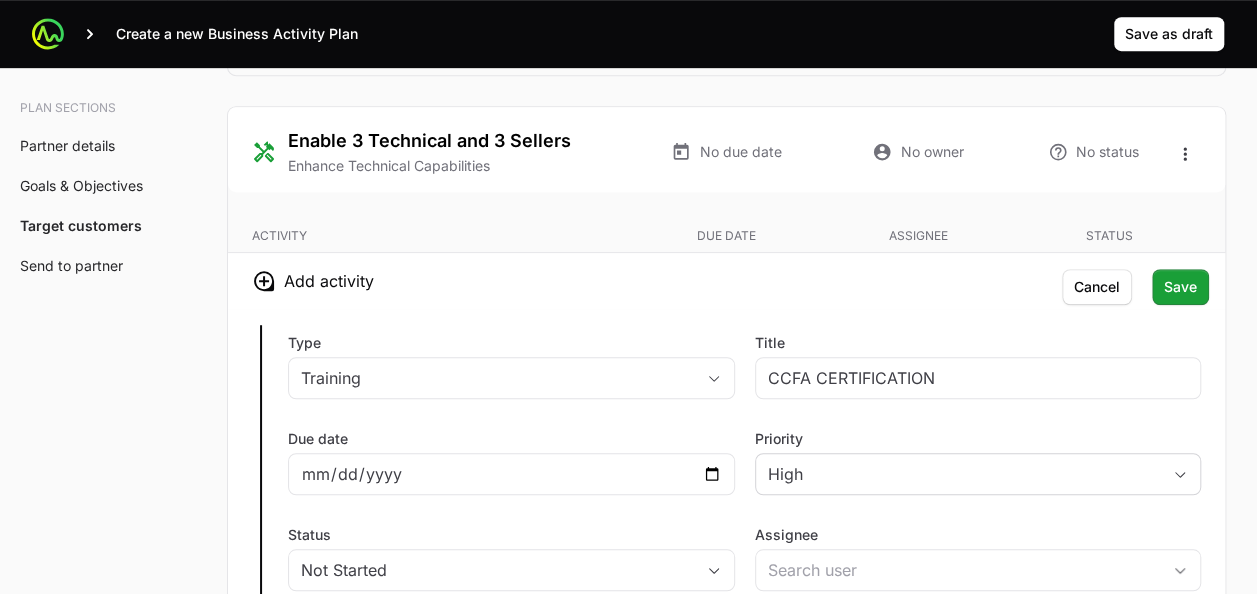 click on "Type Training Title CCFA CERTIFICATION Due date [DATE] Priority High Status Not Started Assignee Description Save Cancel" 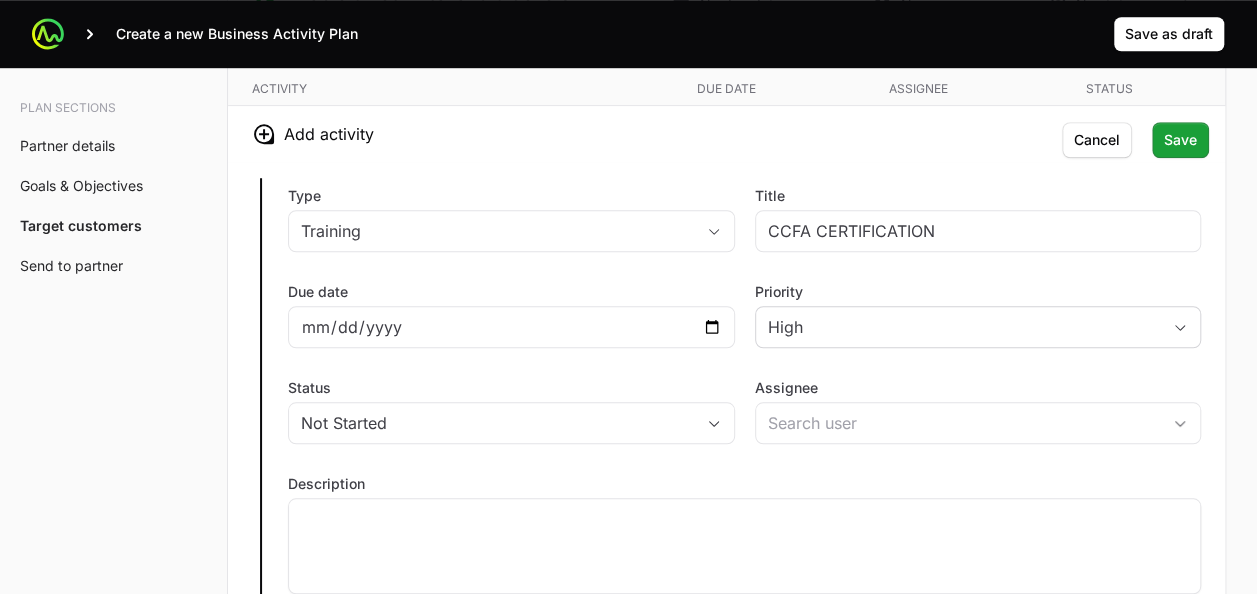 scroll, scrollTop: 4453, scrollLeft: 0, axis: vertical 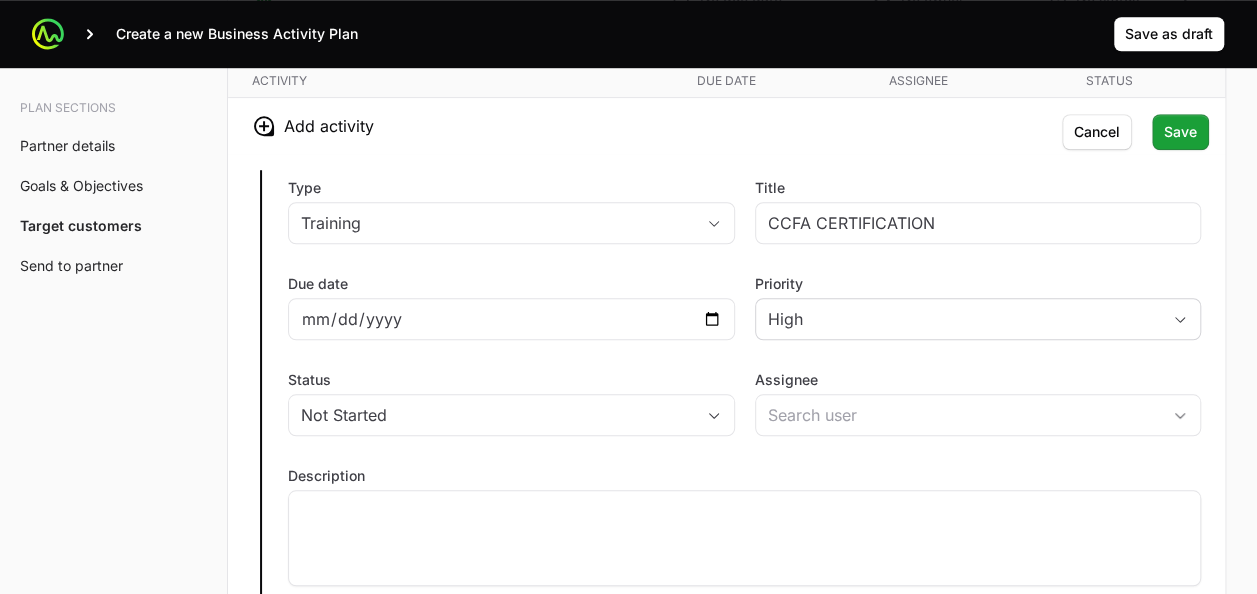 click on "Status Not Started" 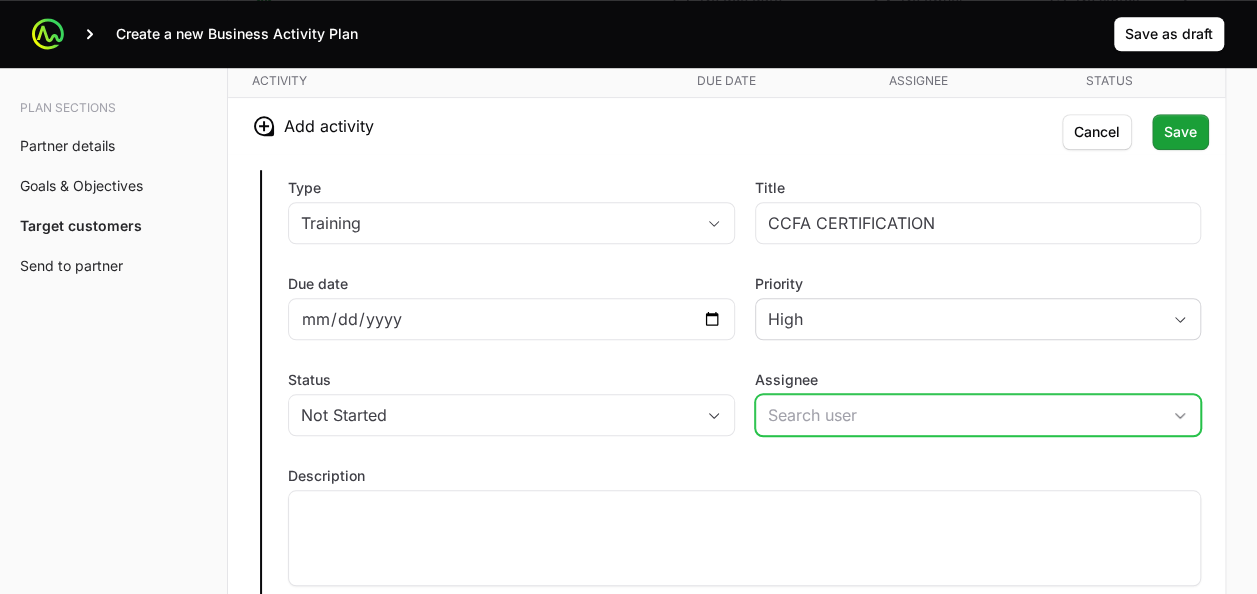 click on "Assignee" 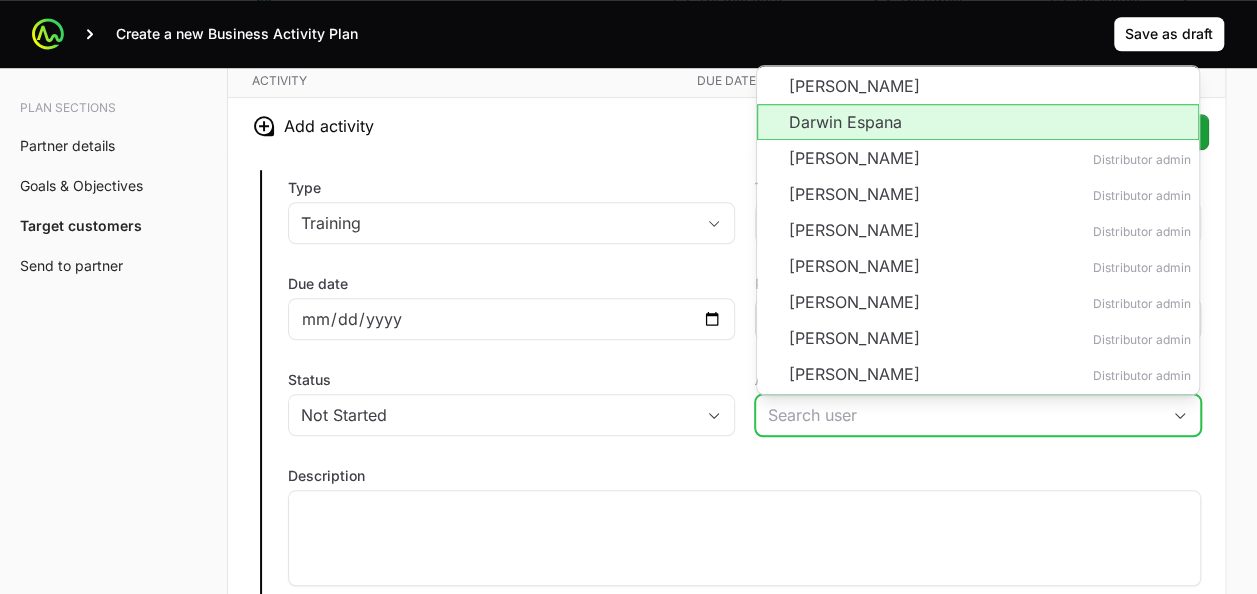 click on "Darwin Espana" 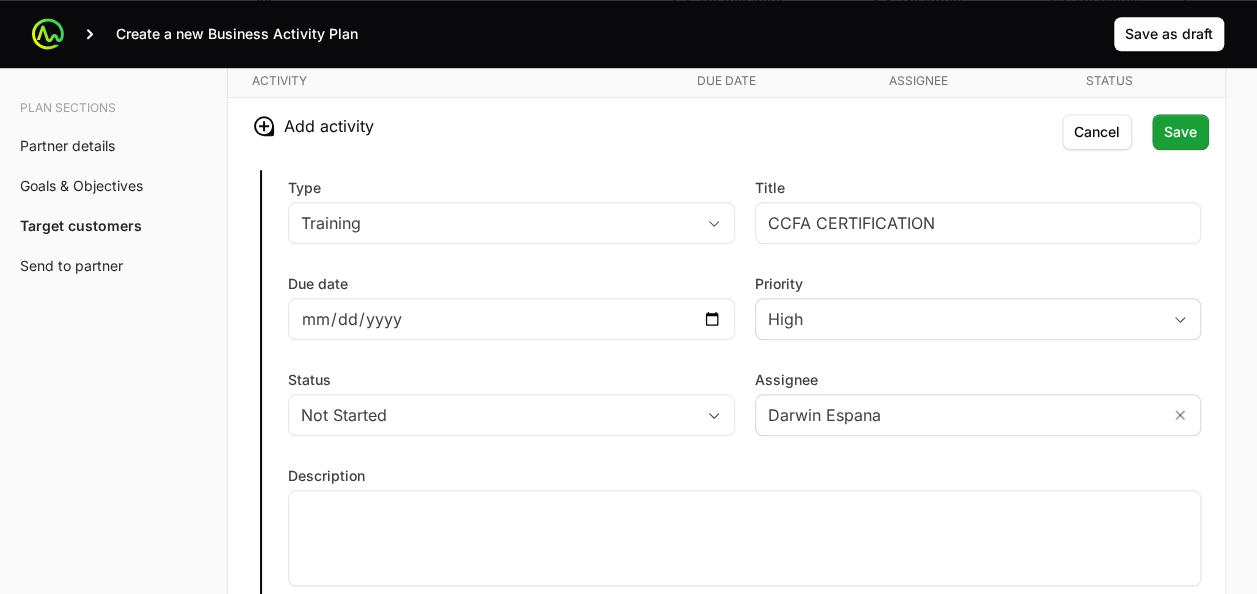click on "Type Training Title CCFA CERTIFICATION Due date [DATE] Priority High Status Not Started Assignee Darwin Espana Description Save Cancel" 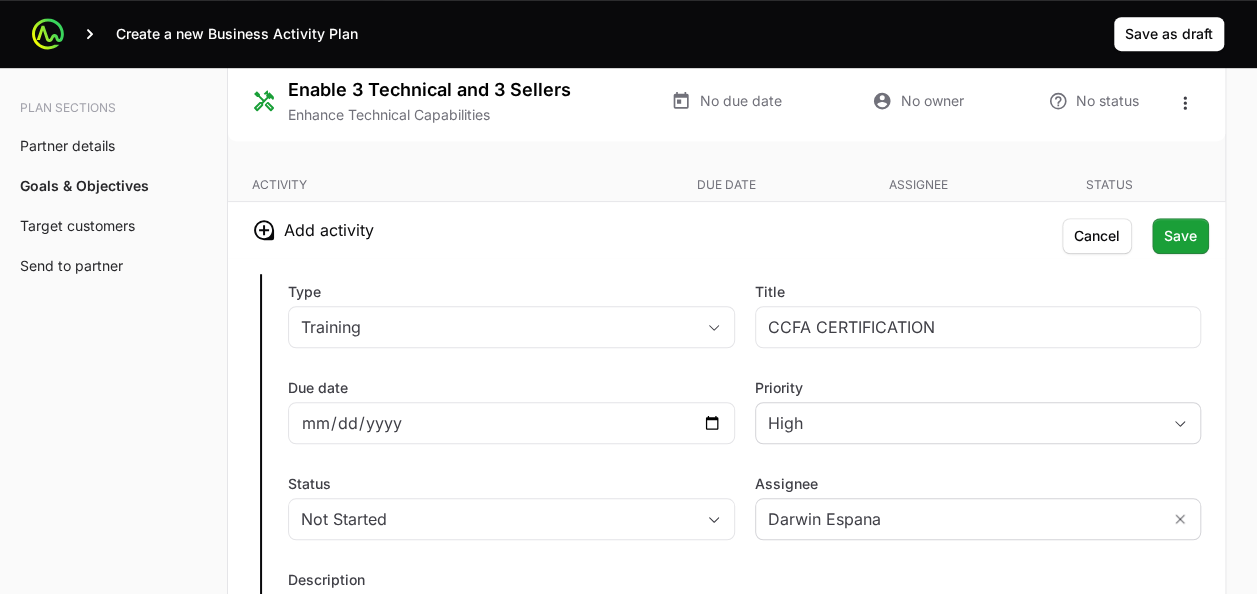 scroll, scrollTop: 4347, scrollLeft: 0, axis: vertical 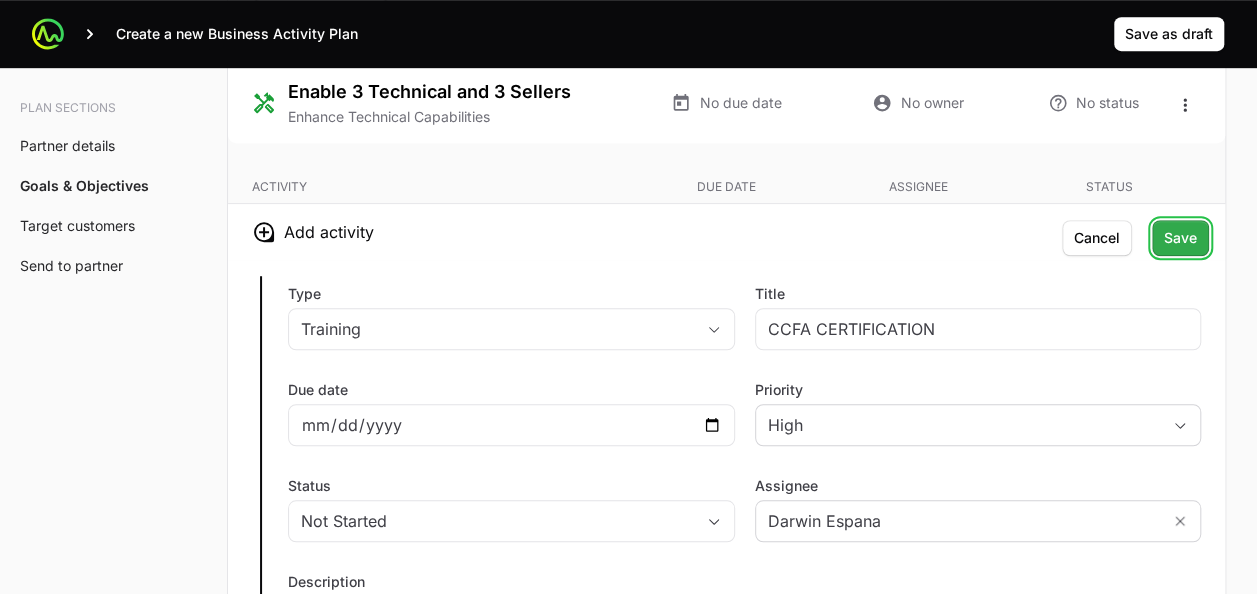 click on "Save" 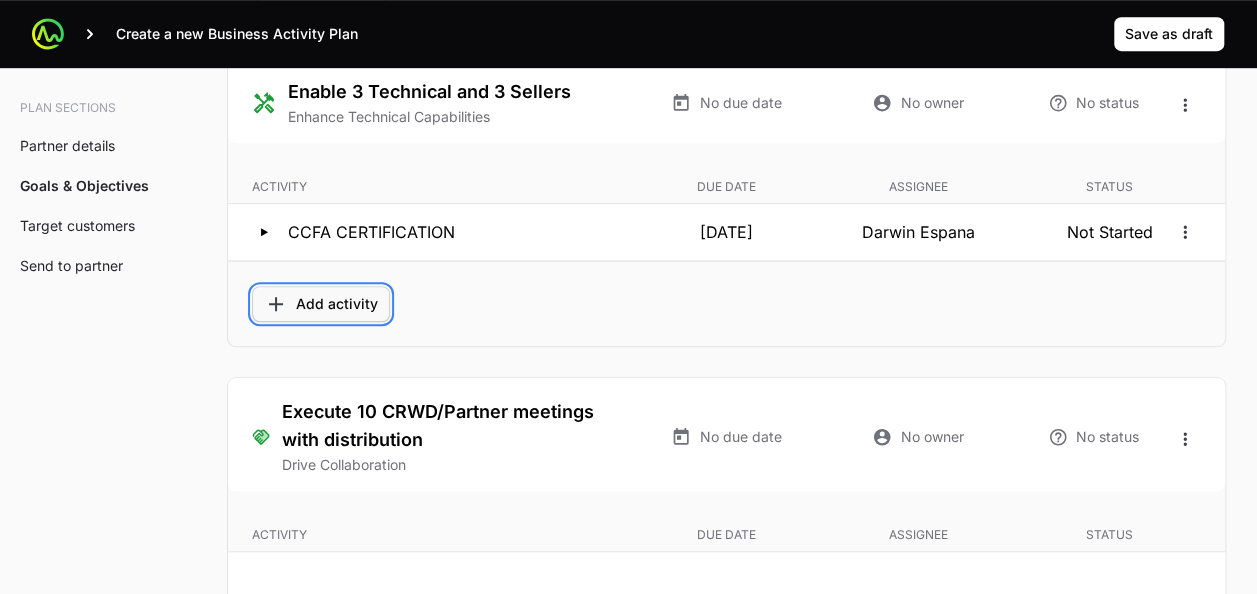 click on "Add activity" 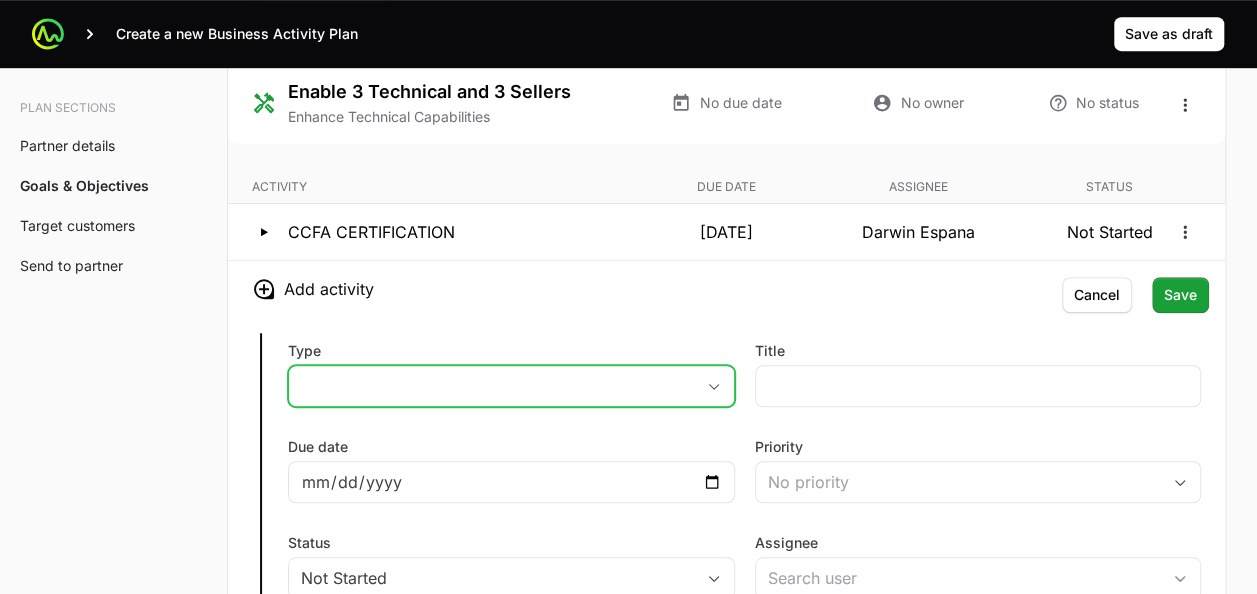 click on "placeholder" 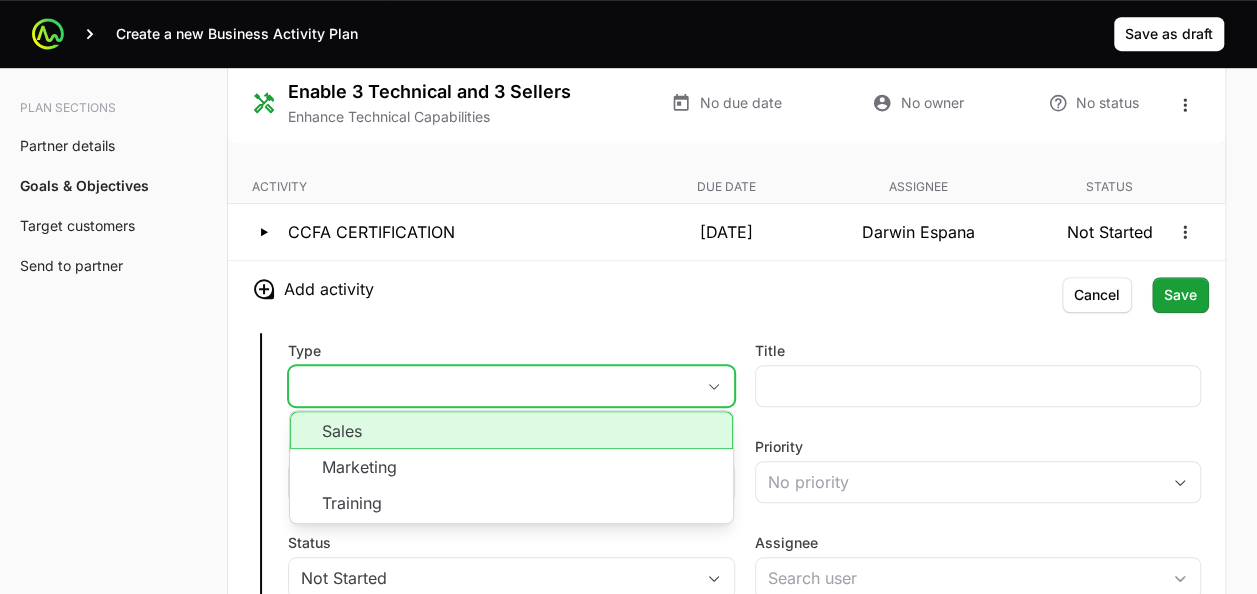 click on "Sales" 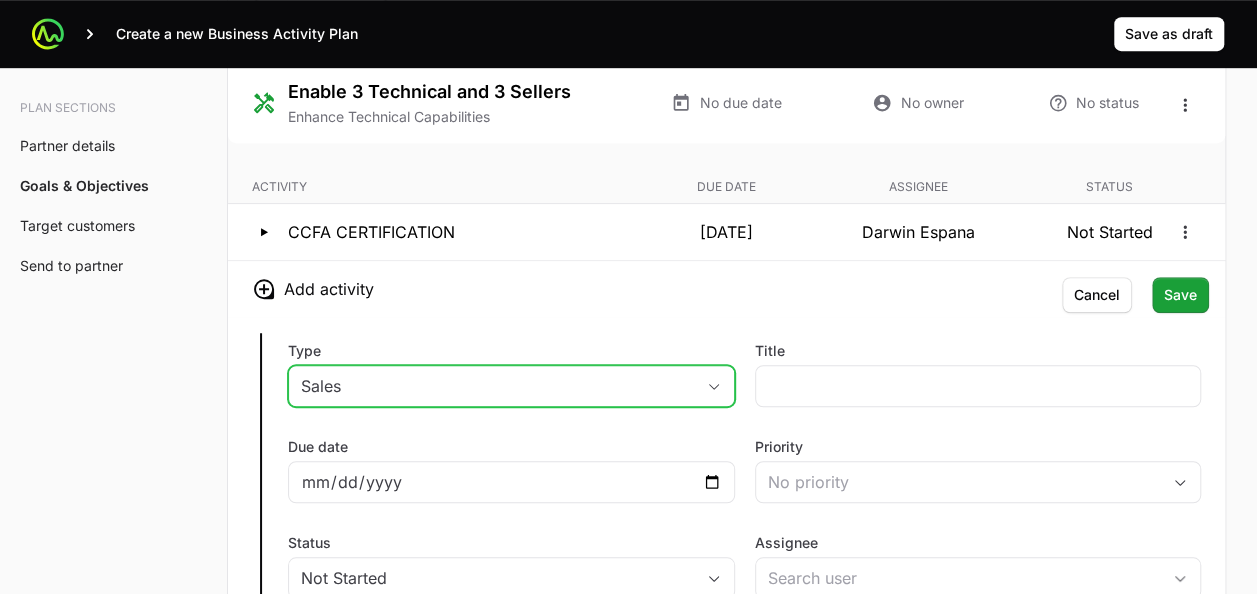 click on "Sales" 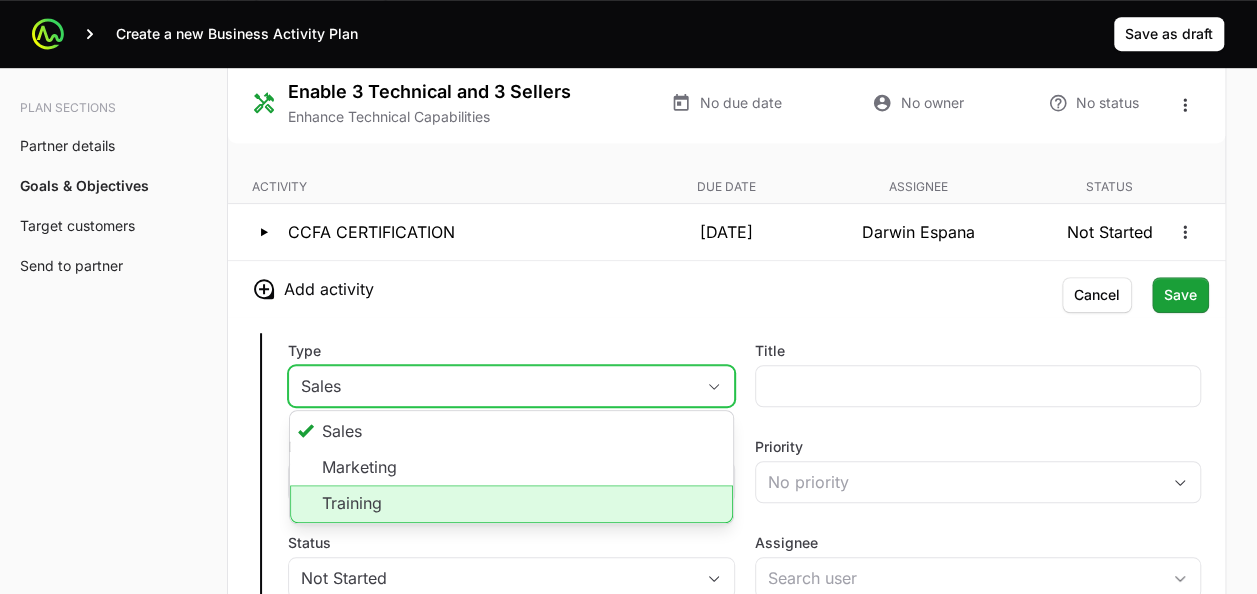 click on "Training" 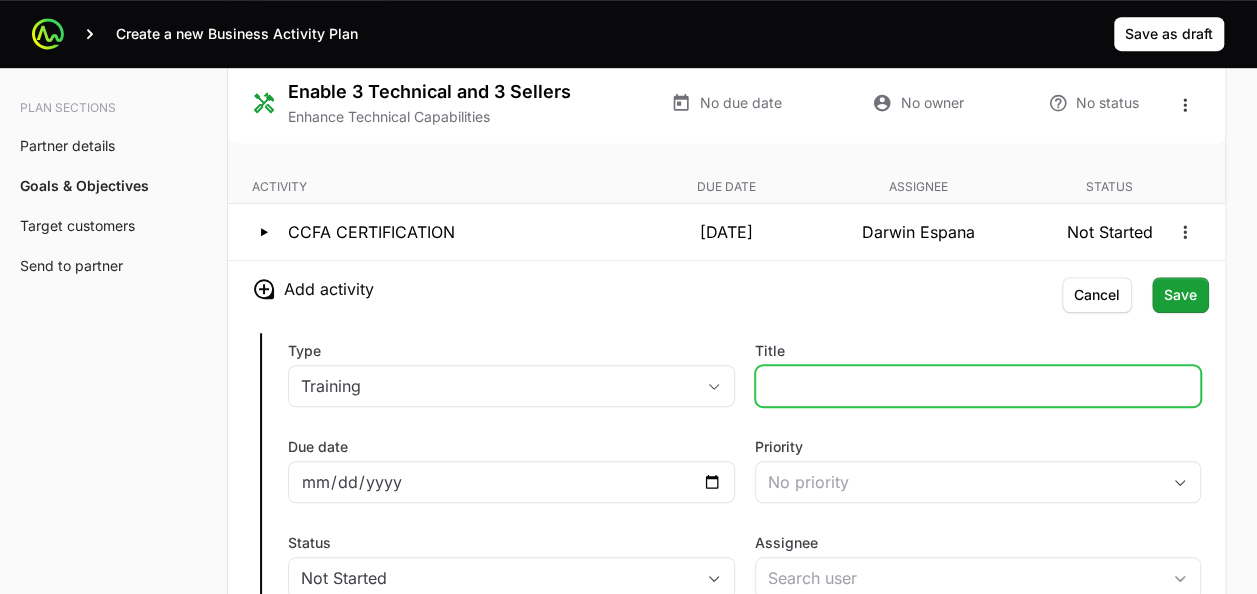 click on "Title" 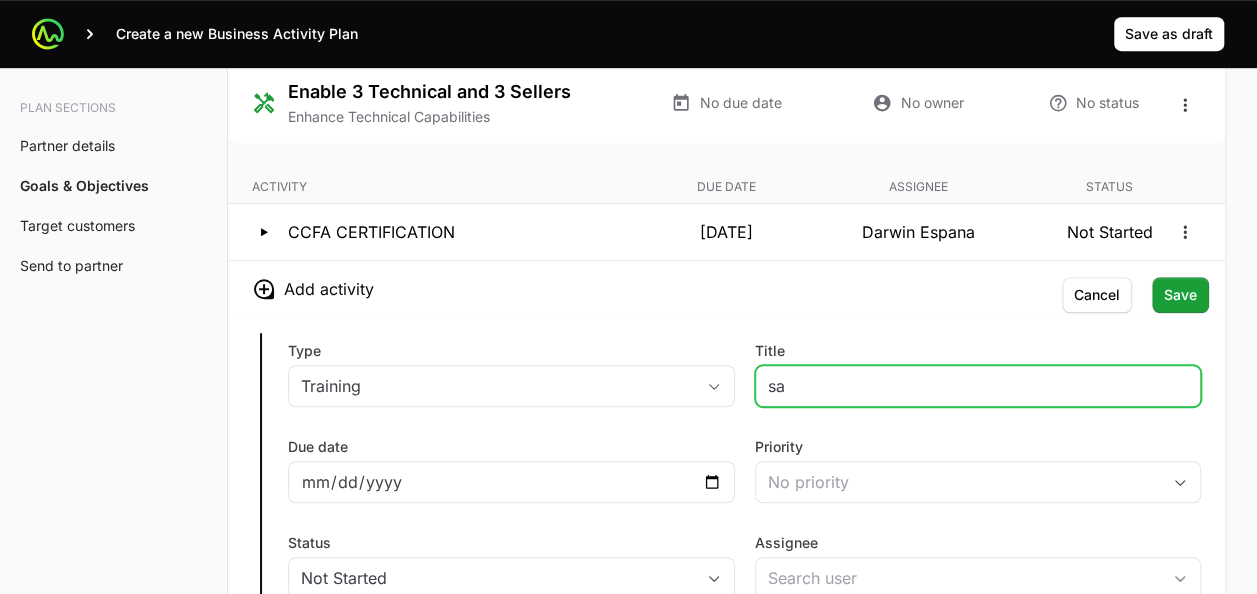 type on "s" 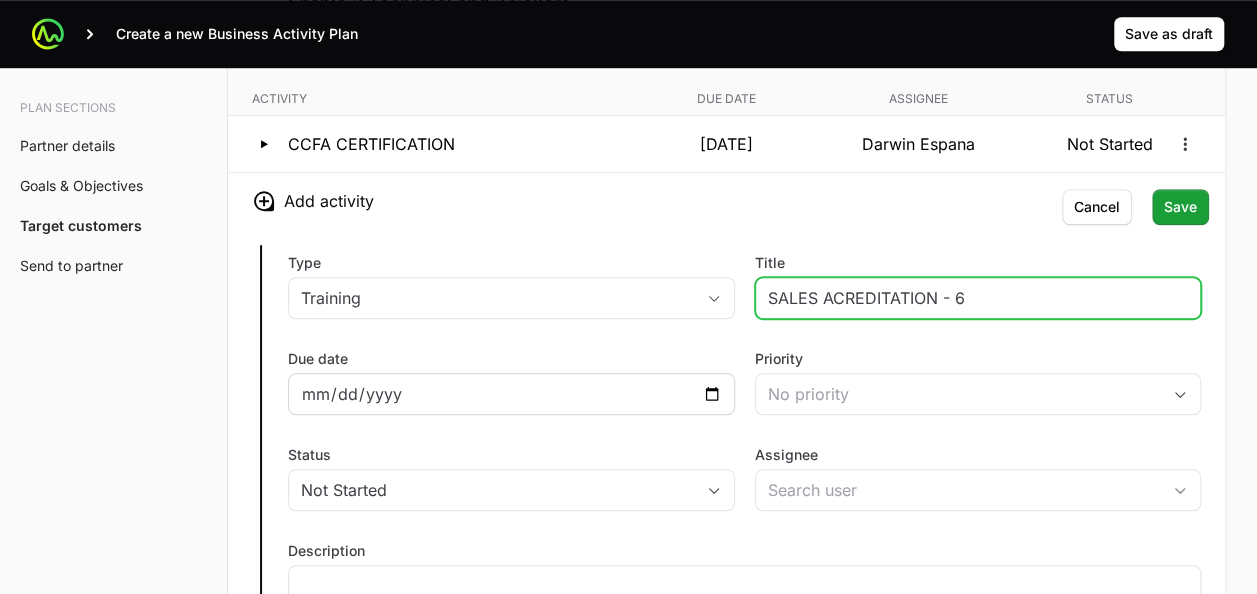 scroll, scrollTop: 4437, scrollLeft: 0, axis: vertical 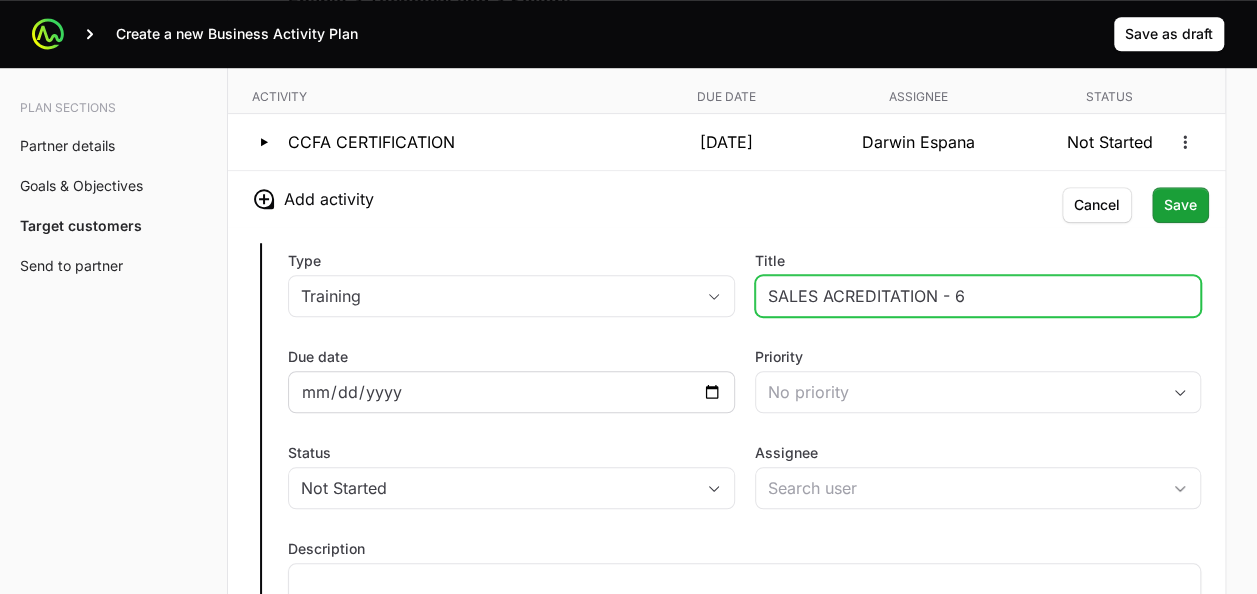 type on "SALES ACREDITATION - 6" 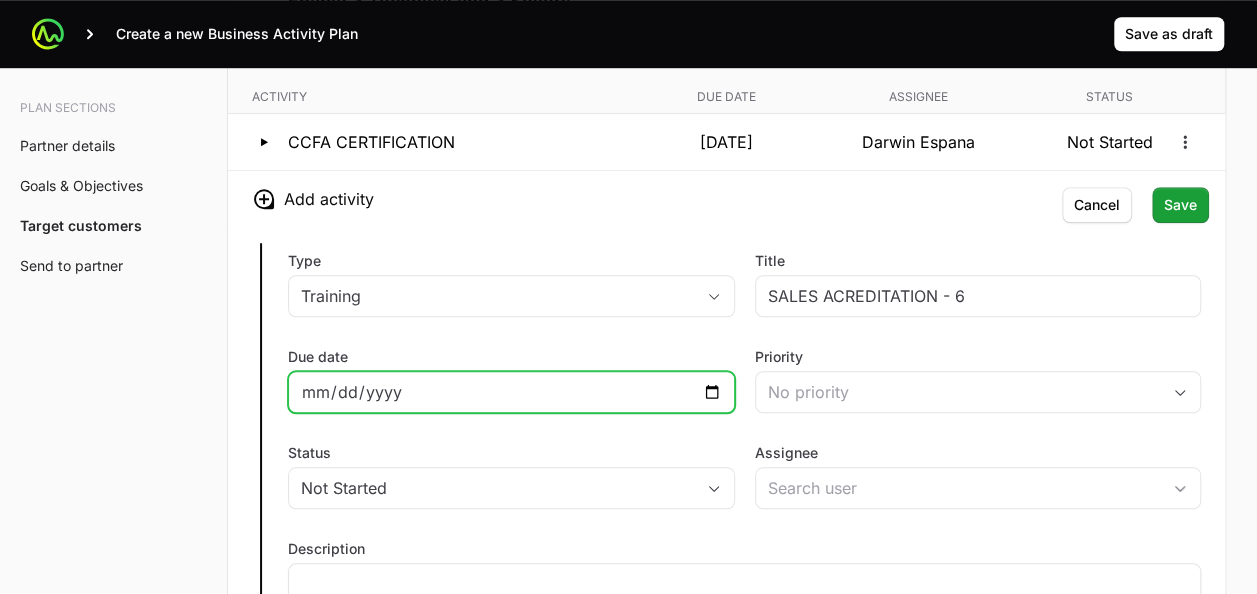 click on "Due date" 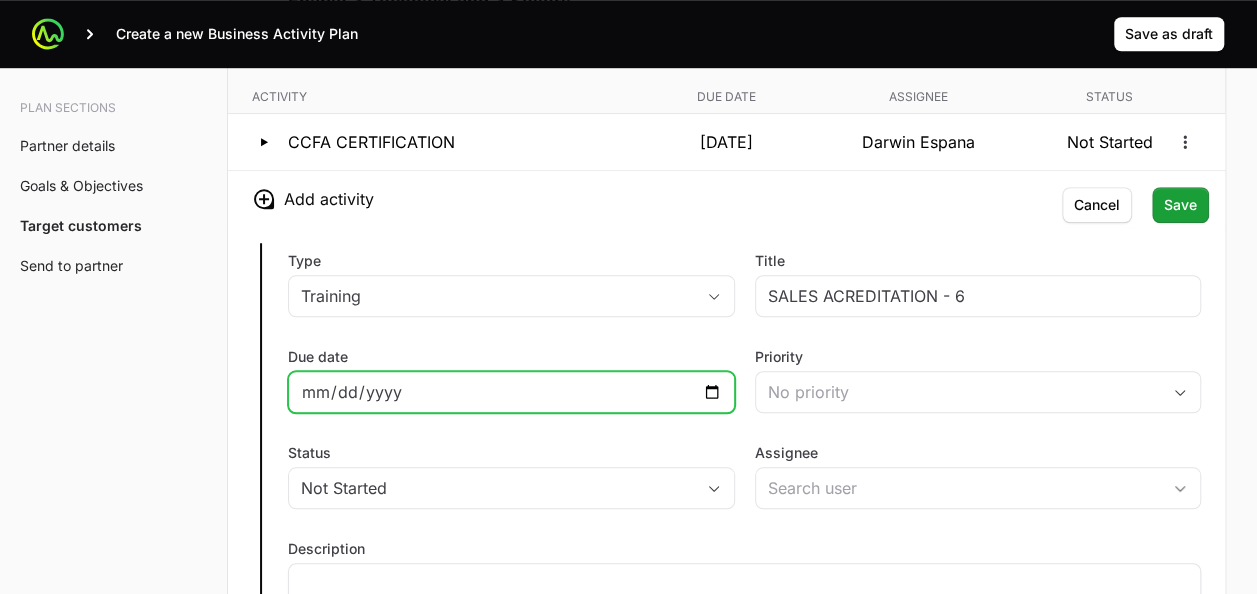 type on "[DATE]" 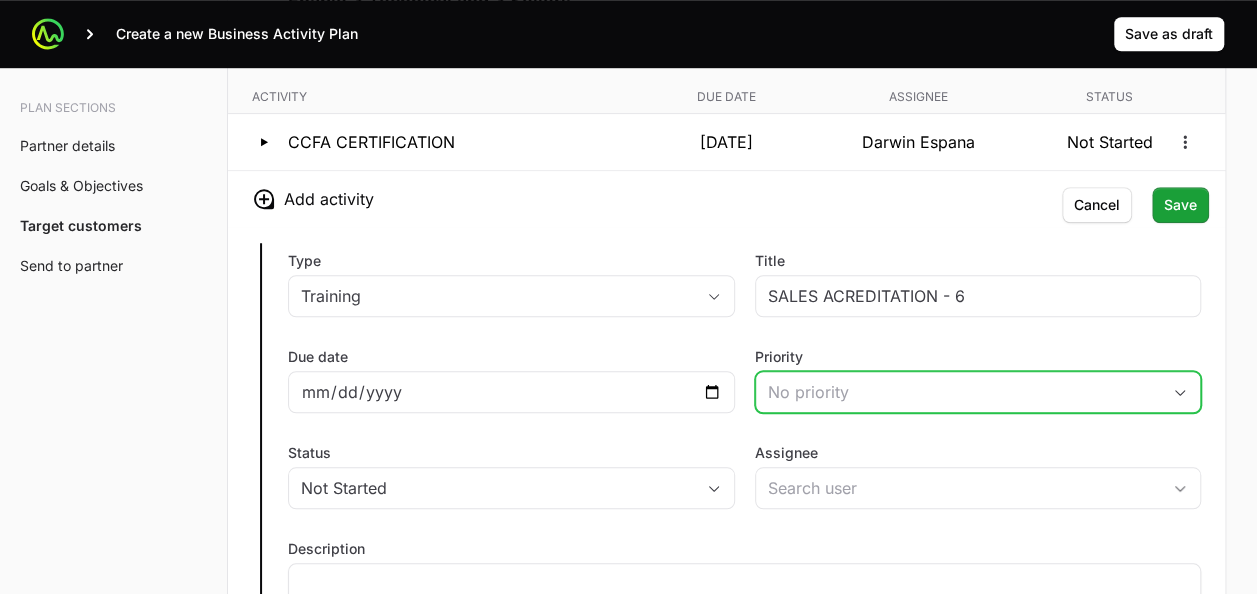 click on "No priority" 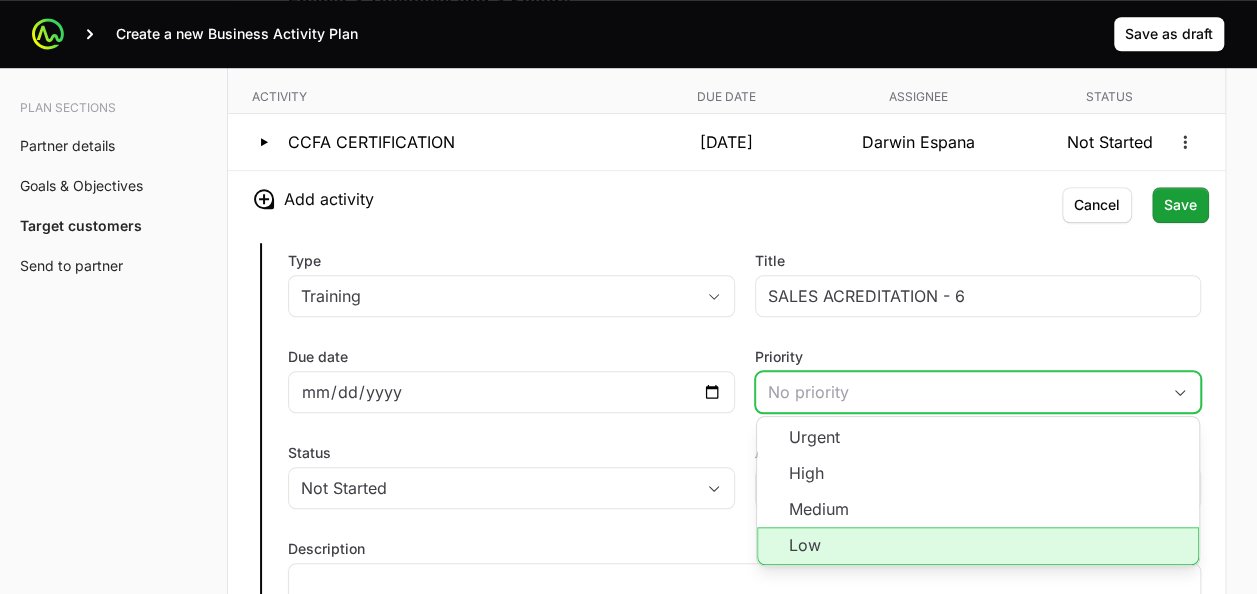 click on "Low" 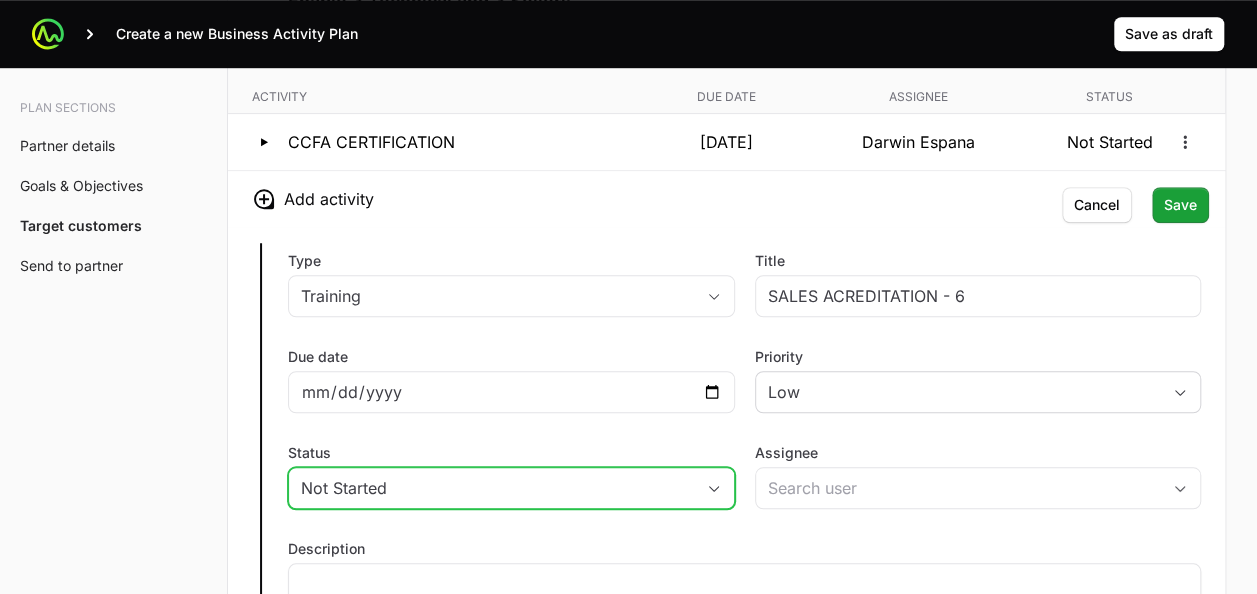click on "Not Started" 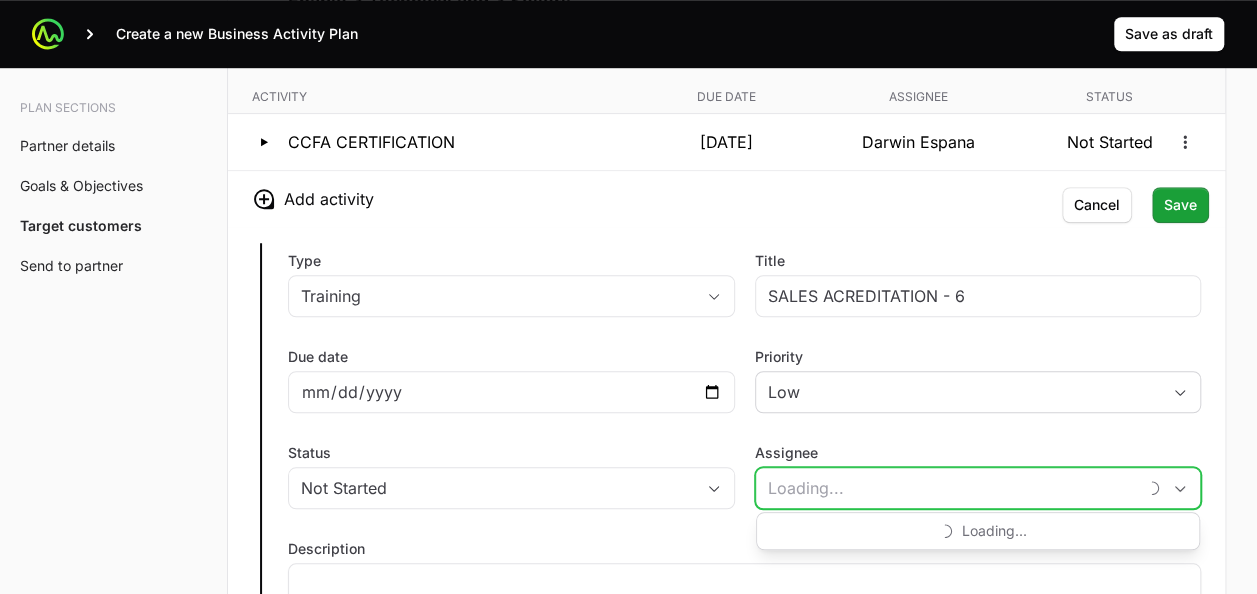 click on "Assignee" 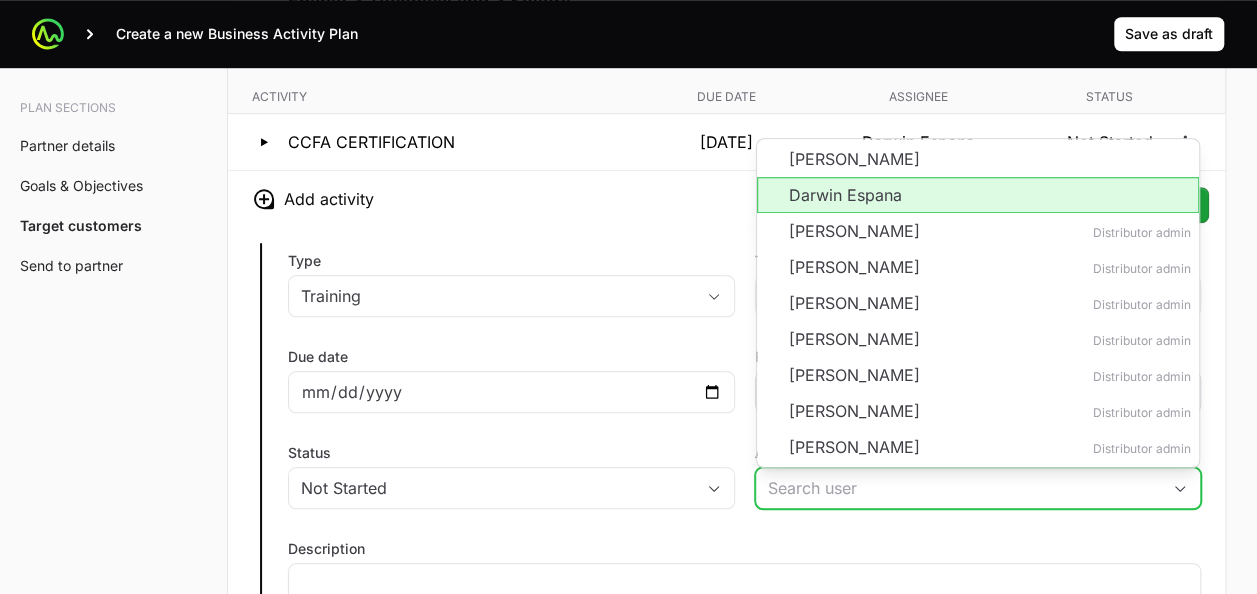 click on "Darwin Espana" 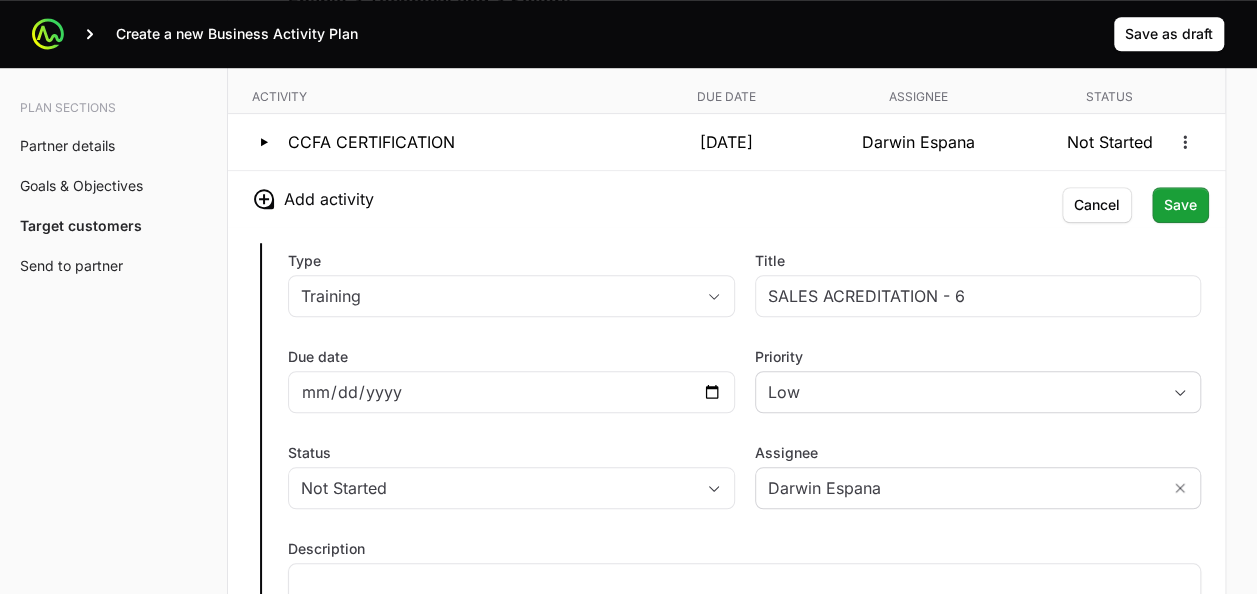click on "Type Training Title SALES ACREDITATION - 6 Due date [DATE] Priority Low Status Not Started Assignee Darwin Espana Description Save Cancel" 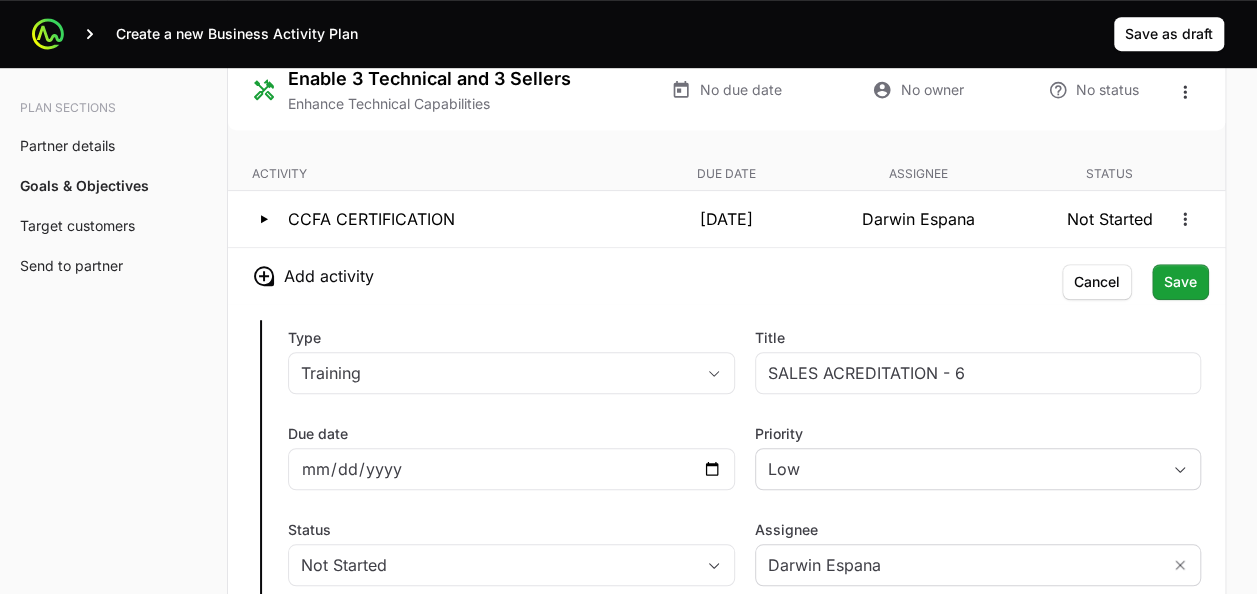 scroll, scrollTop: 4359, scrollLeft: 0, axis: vertical 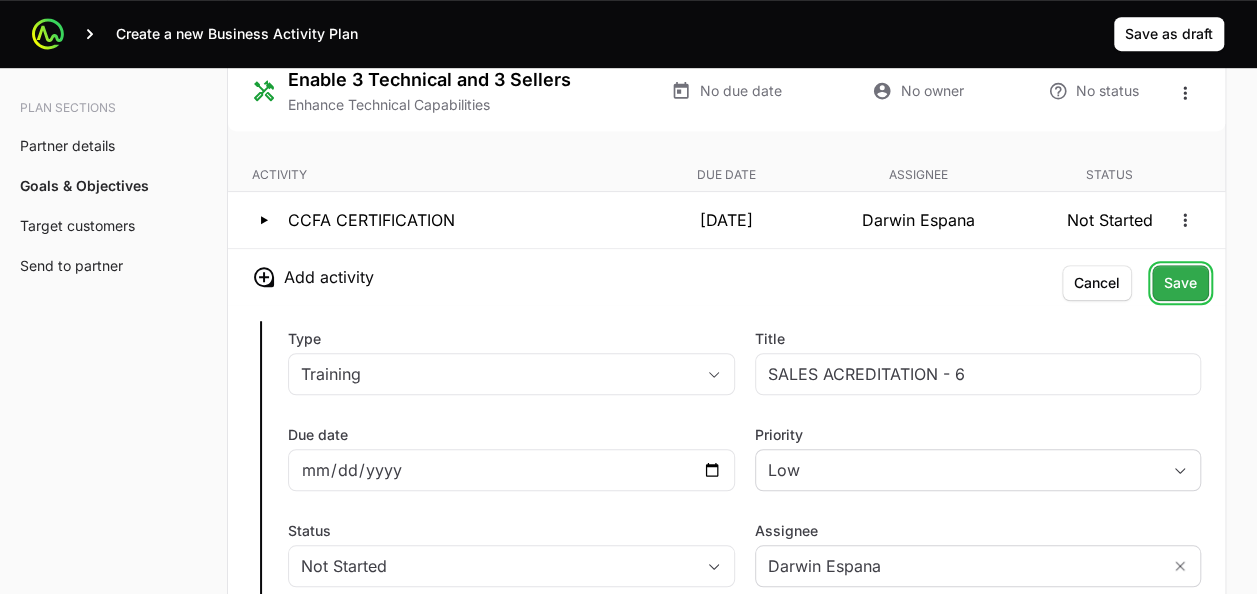 click on "Save" 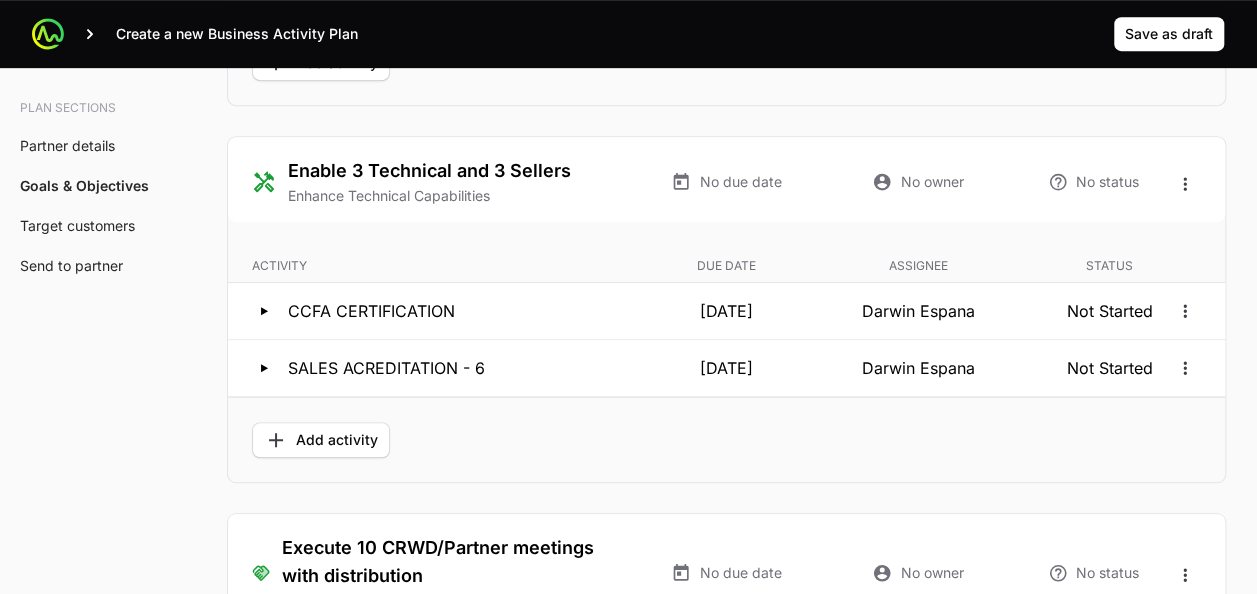 scroll, scrollTop: 4269, scrollLeft: 0, axis: vertical 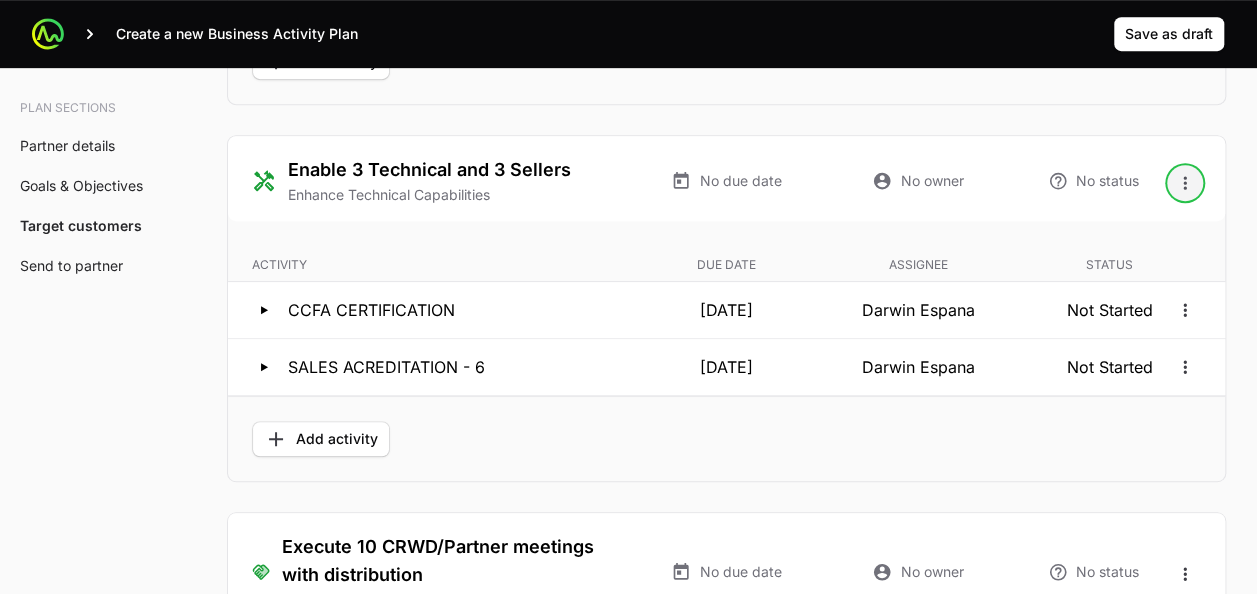 click 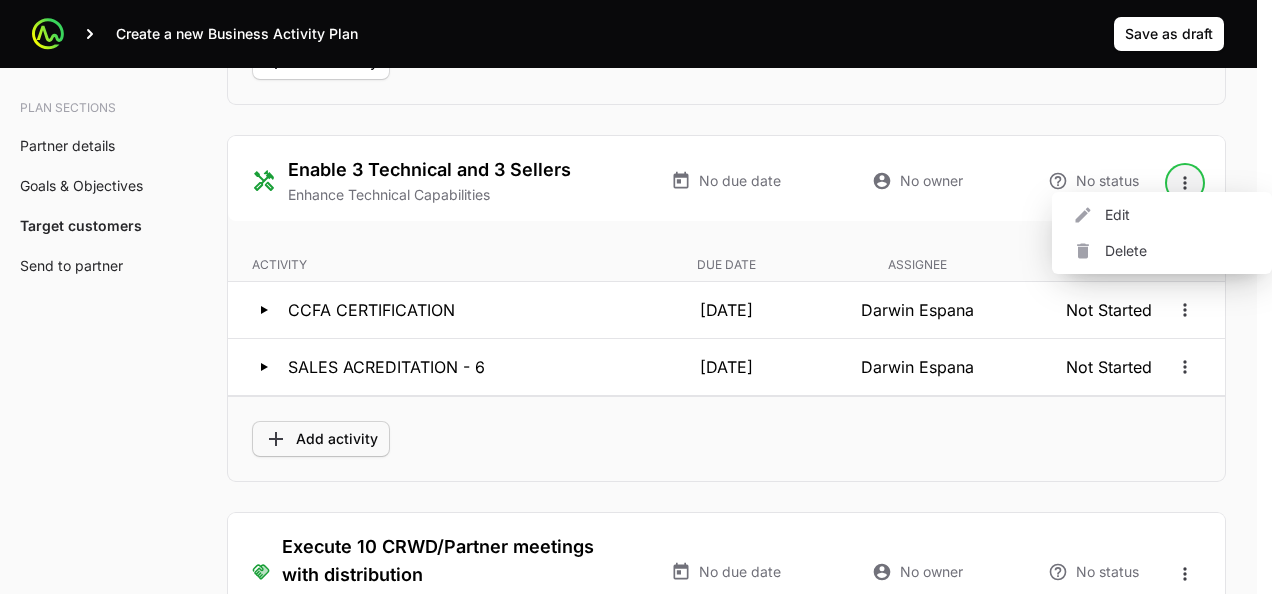 click on "Create a new Business Activity Plan  Save as draft Business Plan GQ GRUPO QUATTRO   ·   CrowdStrike   ·   [PERSON_NAME] Micro LATAM Plan sections Partner details Goals & Objectives Target customers Send to partner A  Business Activity Plan  is an agreement between the partner and the distributor about the targets they will aim for and the activities they will run to hit those targets. The Distributor will arrange a meeting to talk through the business activity plan below. This BAP will be filled out by the the Distributor Rep during the call. The BAP will be assigned to the Partner to review on the portal. Partner will then accept the BAP in the portal. Partner details Tell us about your business How many salespeople do you have? 12 How many engineers do you have? 3 Which country do you operate in? [GEOGRAPHIC_DATA] How many customers do you have? 500 What are your marketing capabilities? Content Marketing, Social Media Marketing, Direct Marketing, Email Marketing, Graphic Design and Visual Branding, 30 150000 3" at bounding box center [636, -1261] 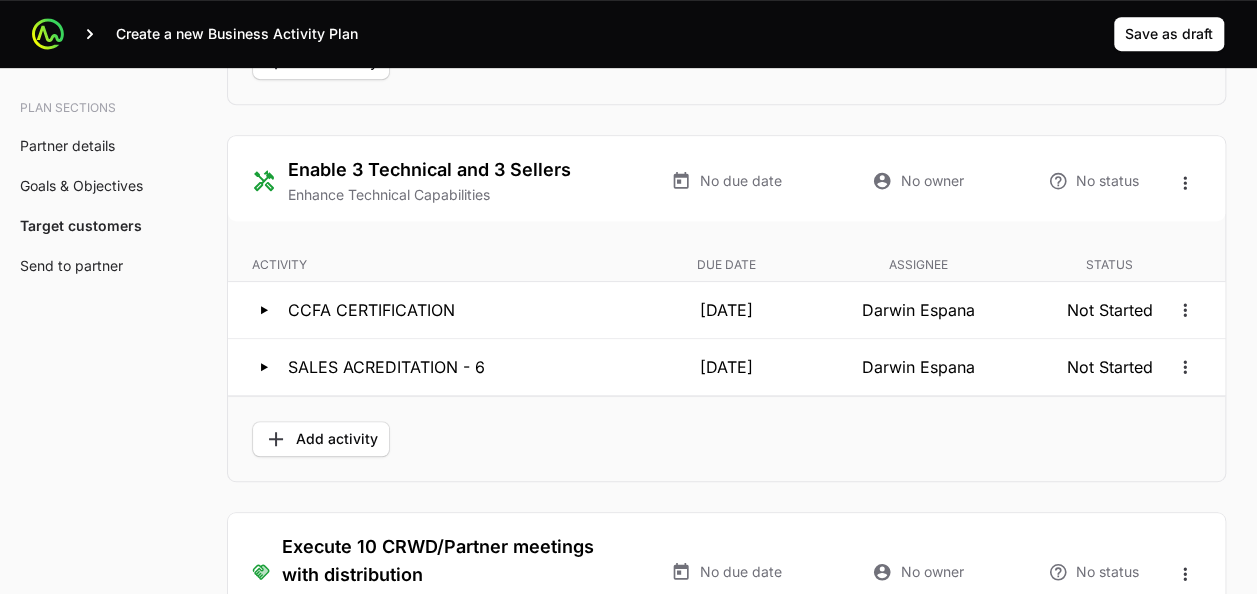 drag, startPoint x: 306, startPoint y: 433, endPoint x: 250, endPoint y: 432, distance: 56.008926 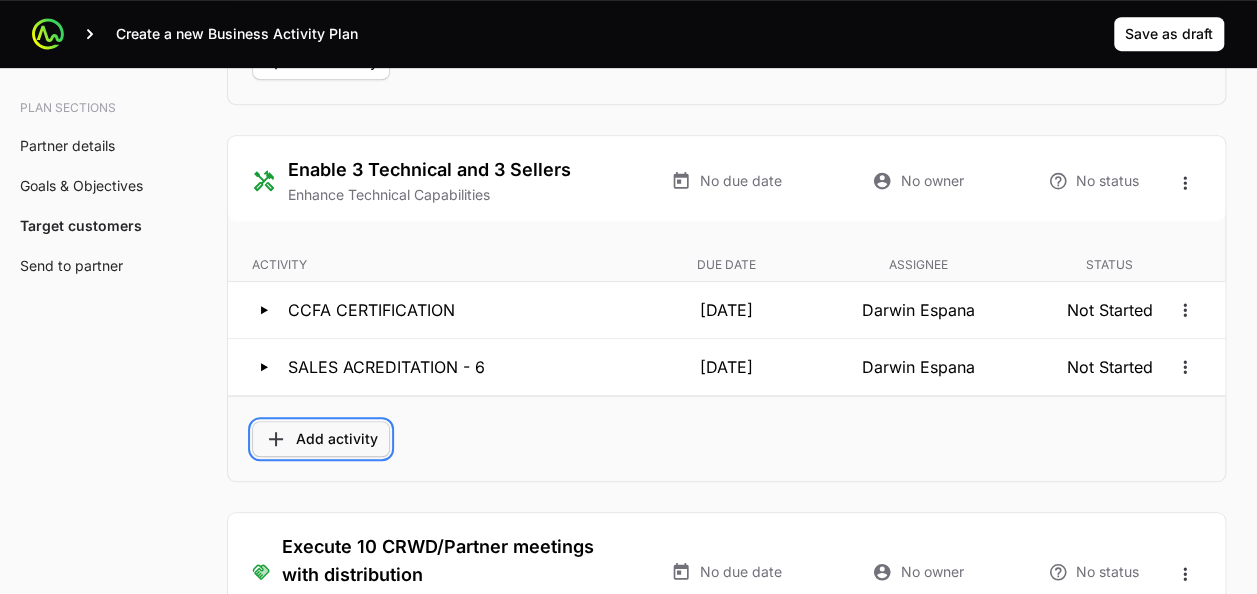 click on "Add activity" 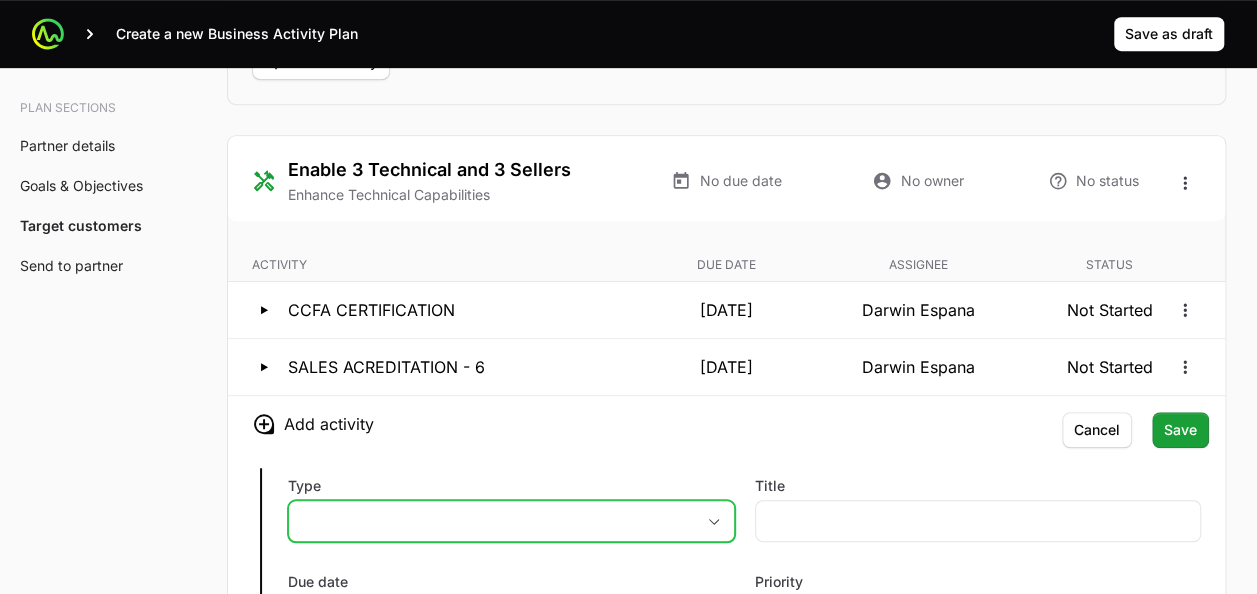 click on "placeholder" 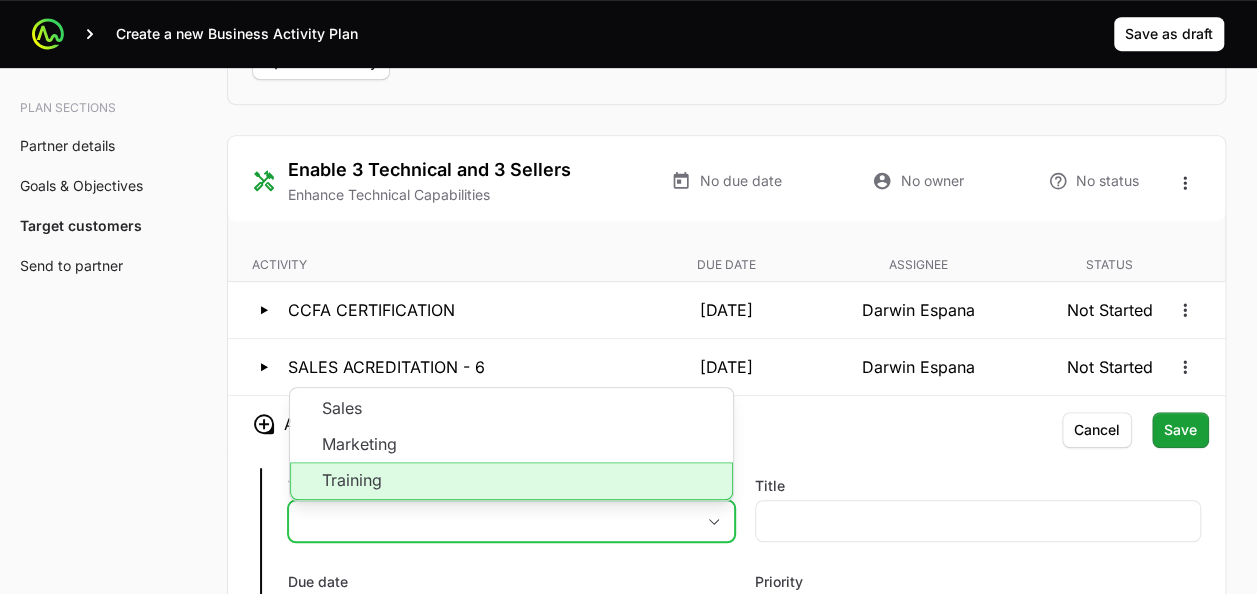 click on "Training" 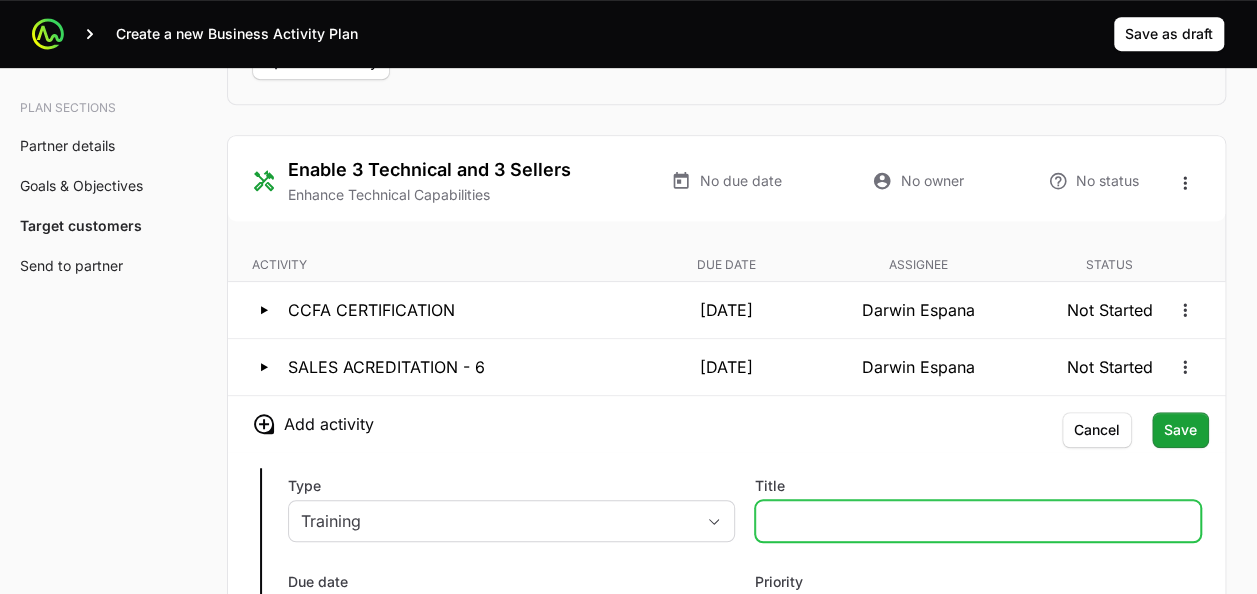 click on "Title" 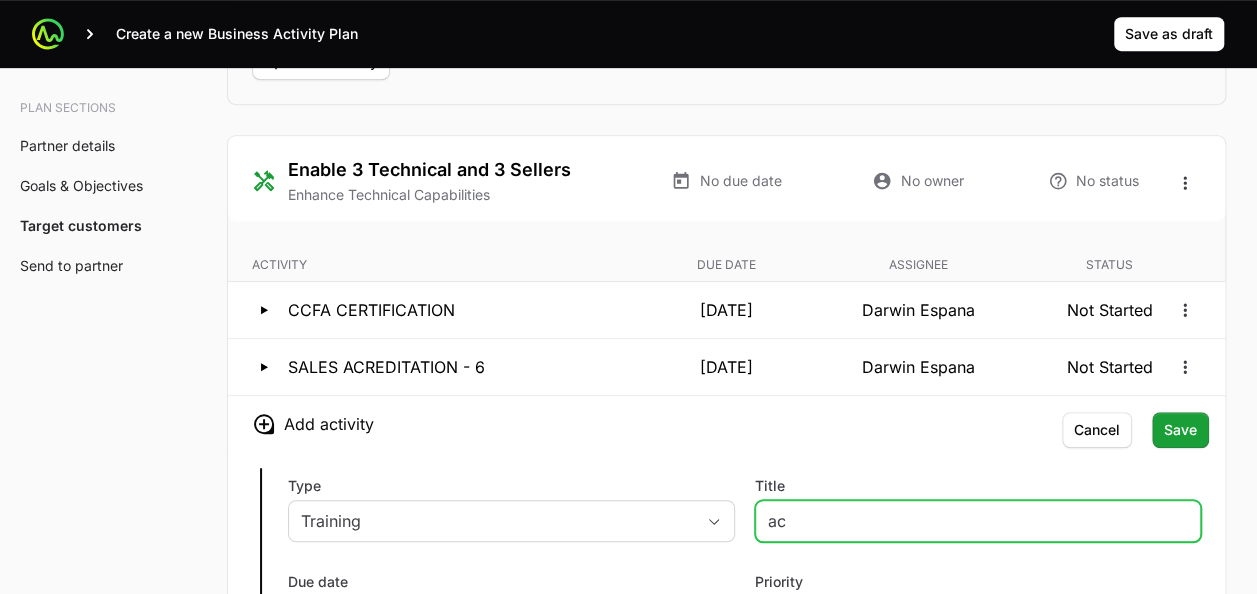 type on "a" 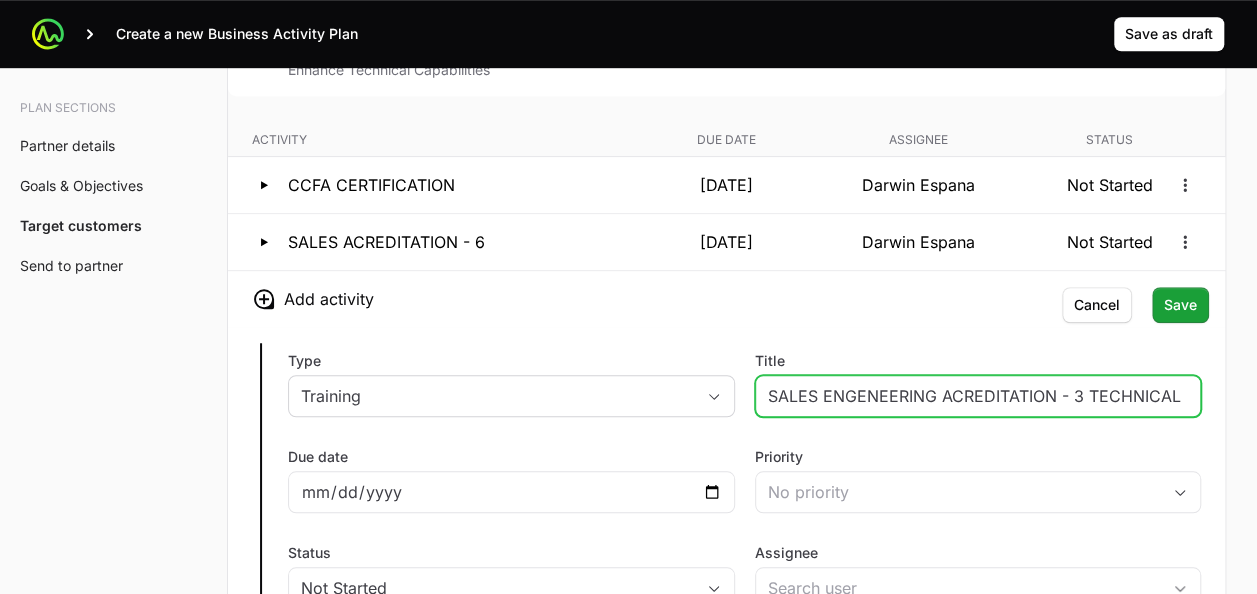 scroll, scrollTop: 4395, scrollLeft: 0, axis: vertical 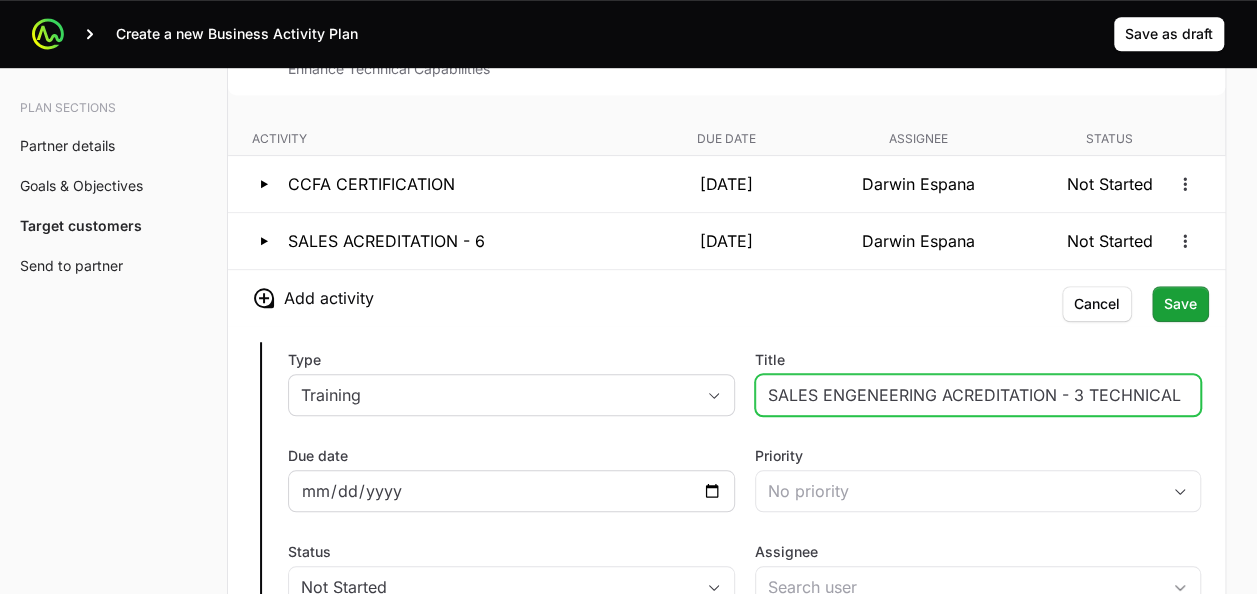 type on "SALES ENGENEERING ACREDITATION - 3 TECHNICAL" 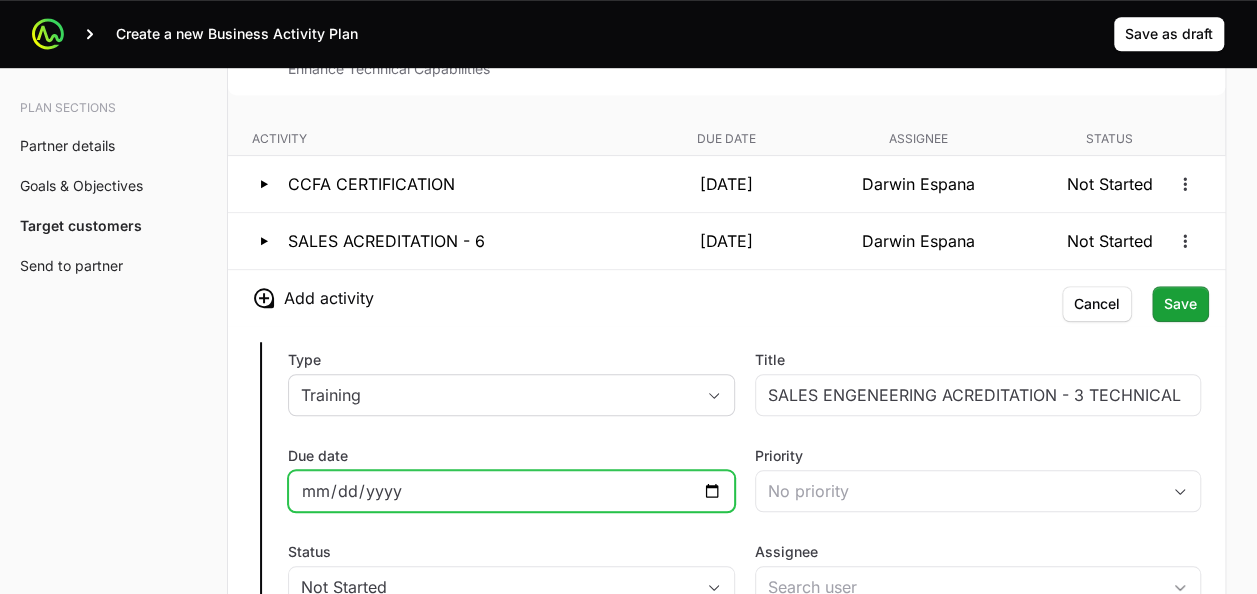 click on "Due date" 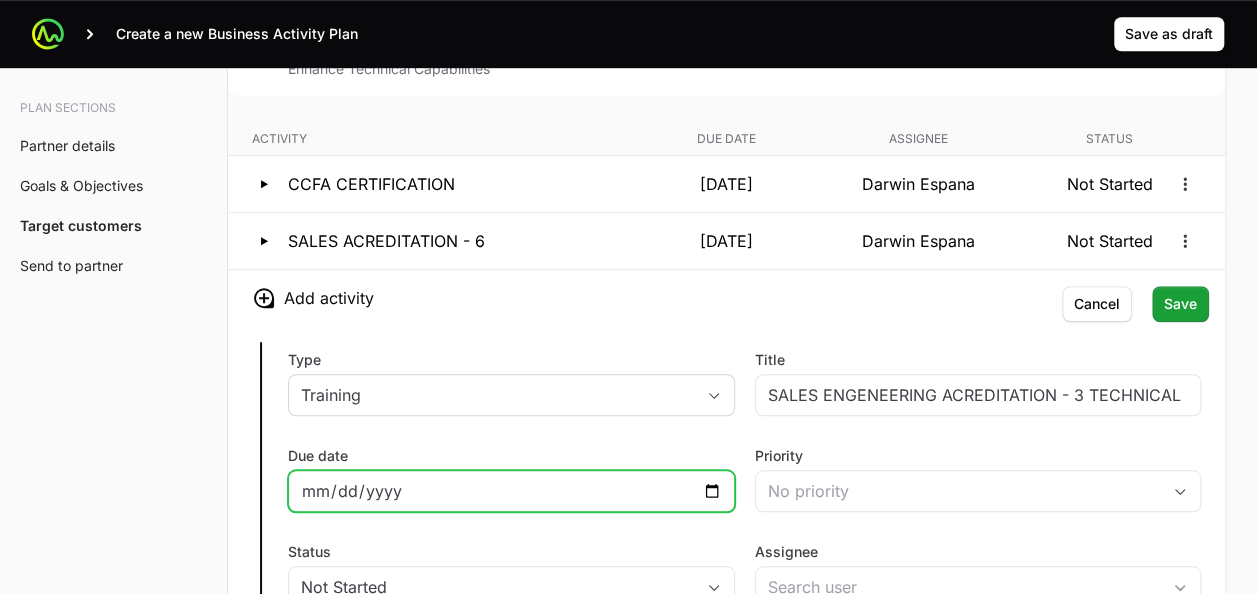 click on "Due date" 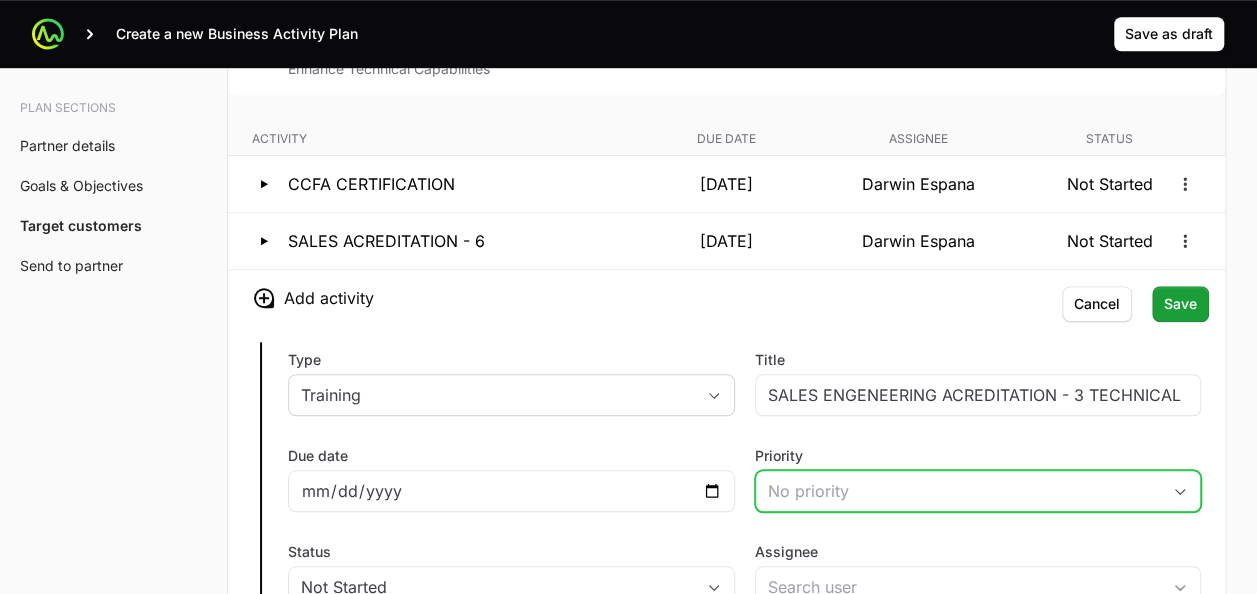 click on "No priority" 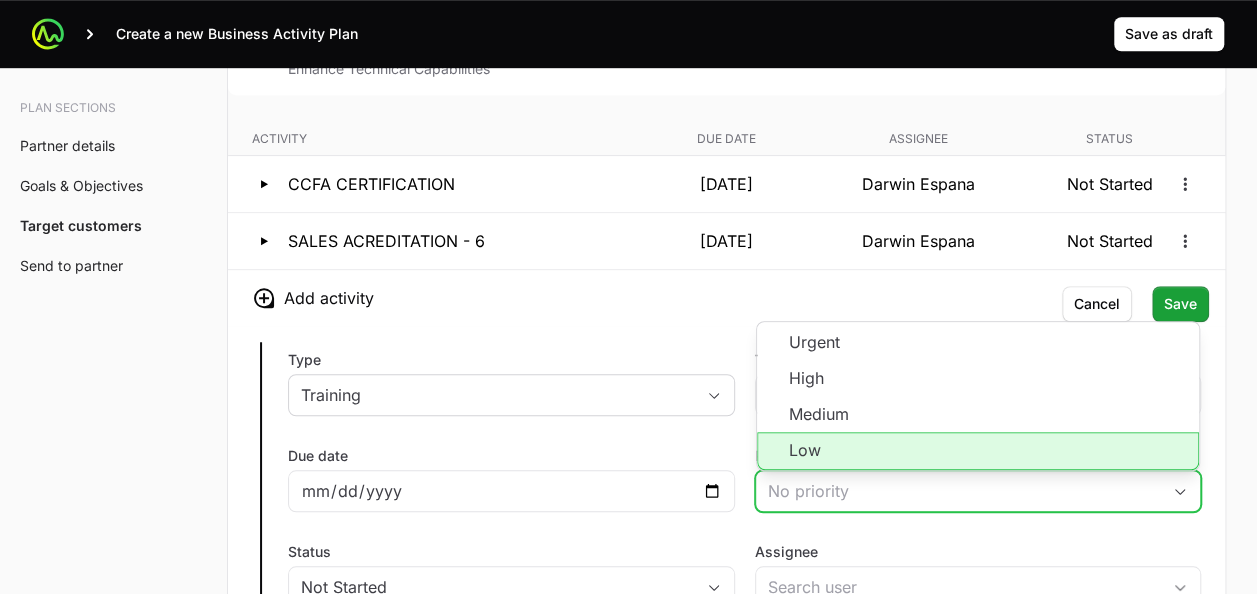 click on "Low" 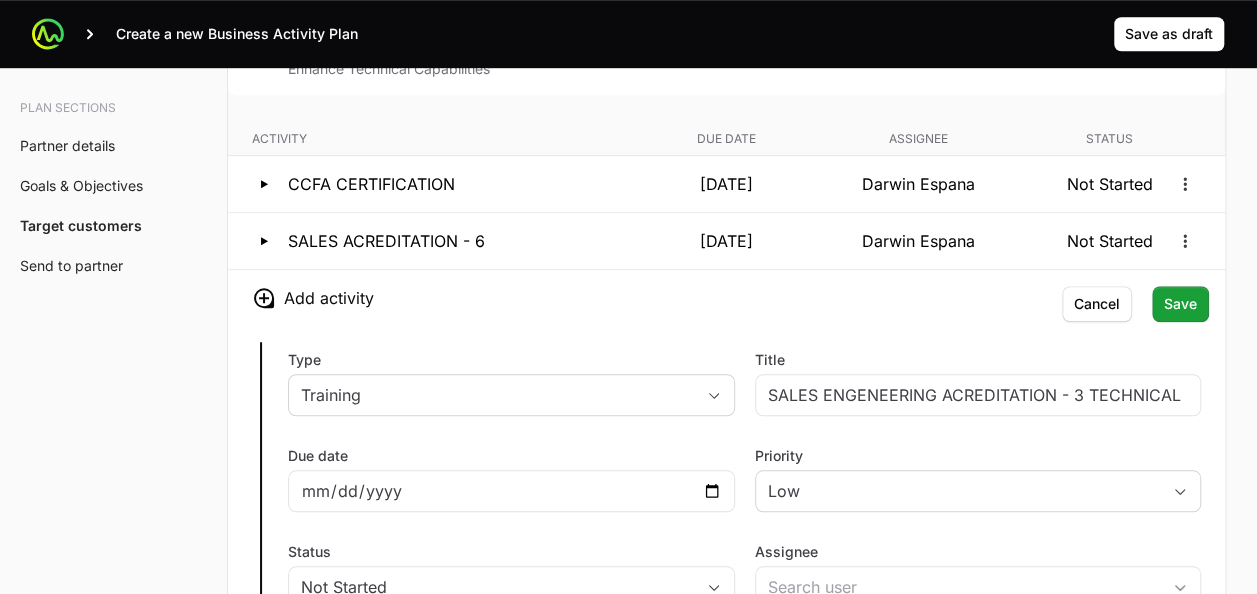 click on "Type Training Title SALES ENGENEERING ACREDITATION - 3 TECHNICAL Due date [DATE] Priority Low Status Not Started Assignee Description Save Cancel" 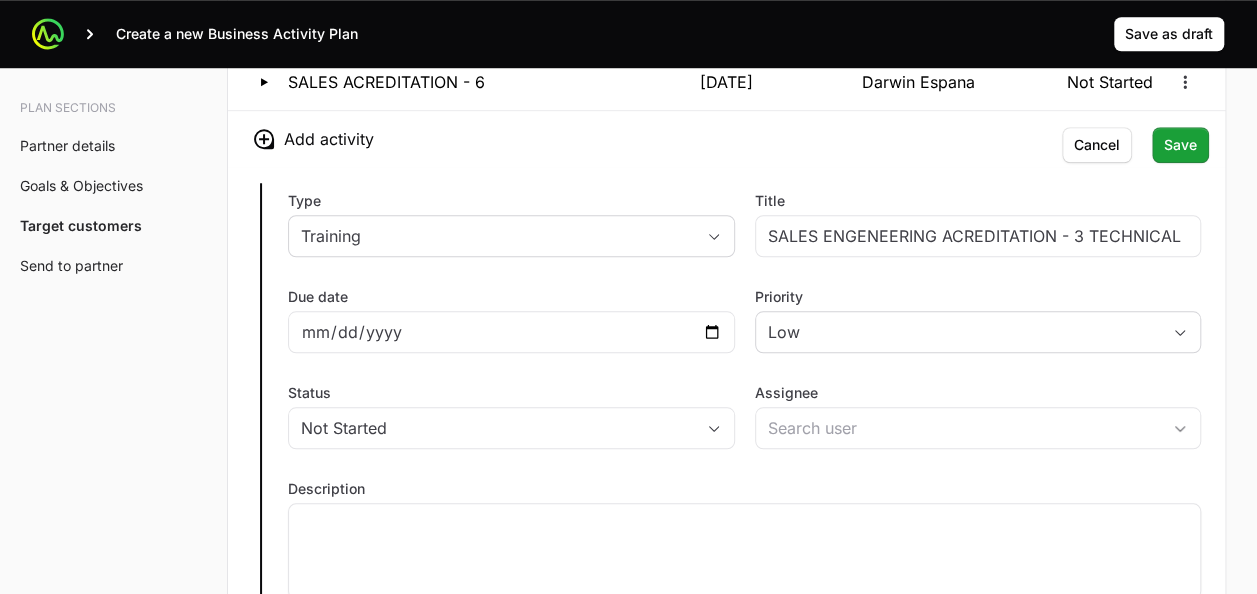 scroll, scrollTop: 4557, scrollLeft: 0, axis: vertical 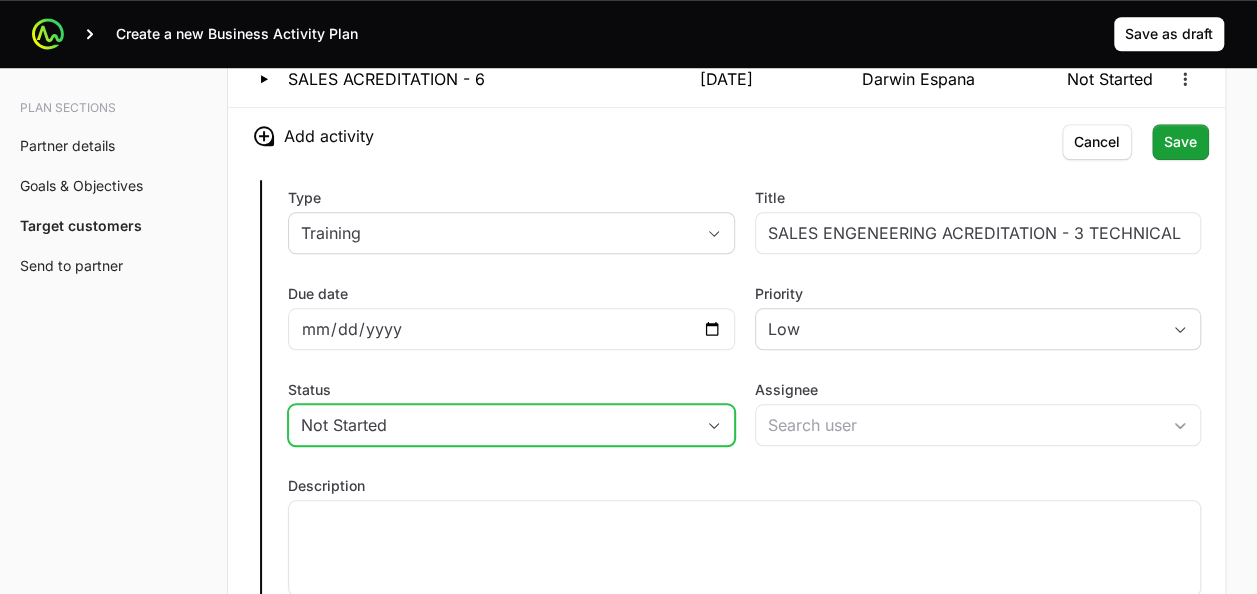 click on "Not Started" 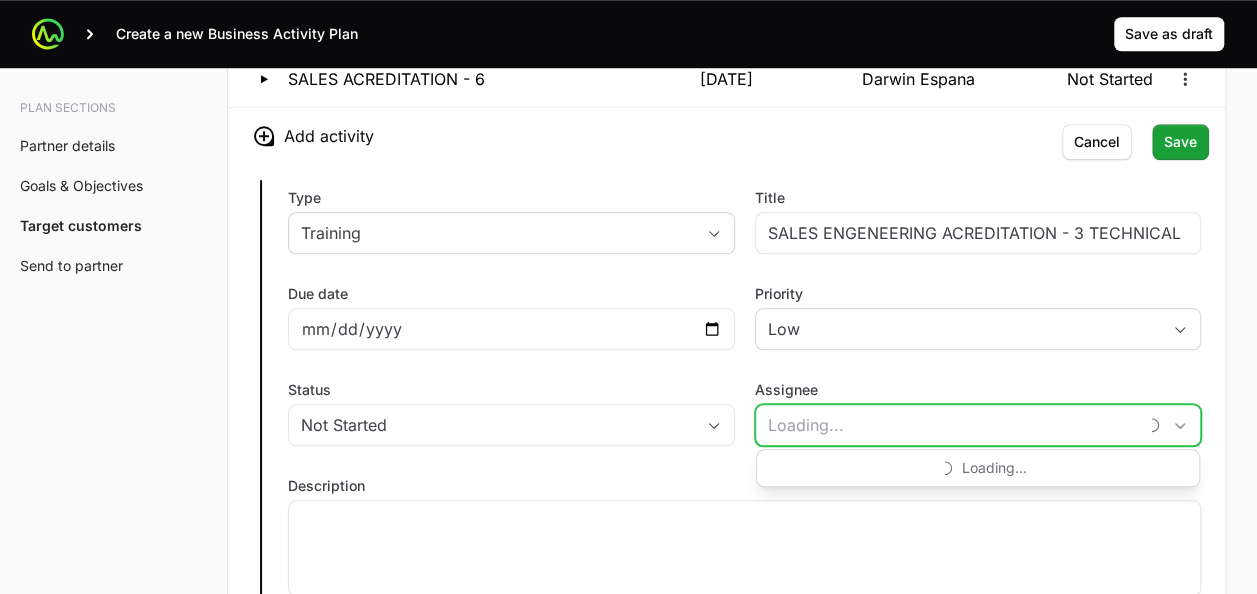 click on "Assignee" 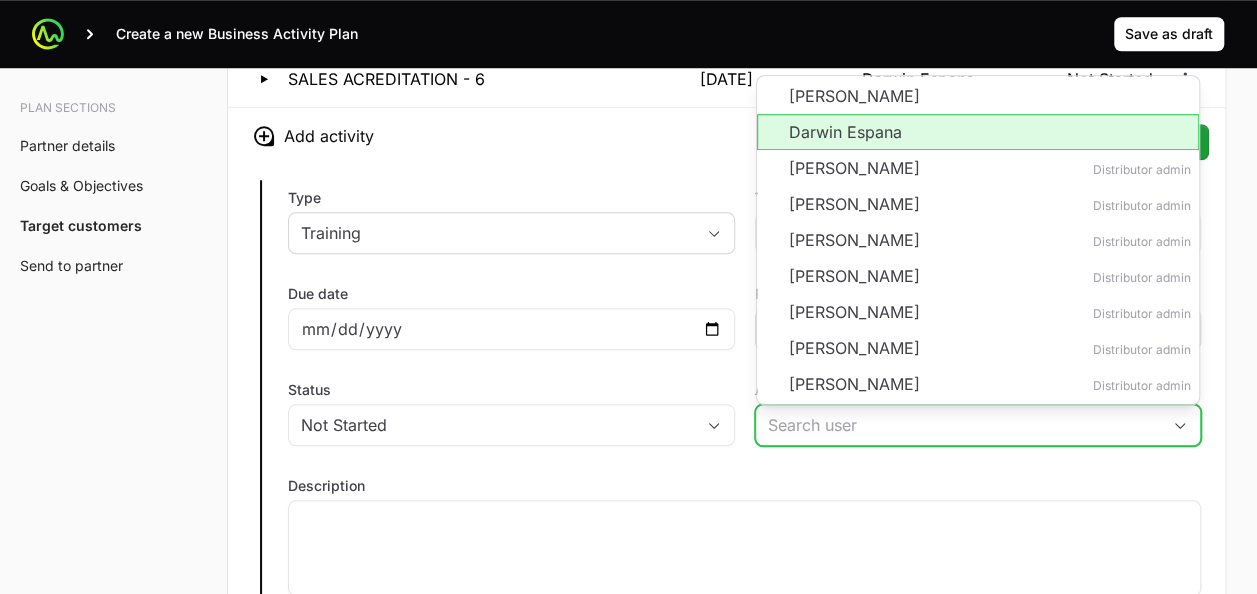 click on "Darwin Espana" 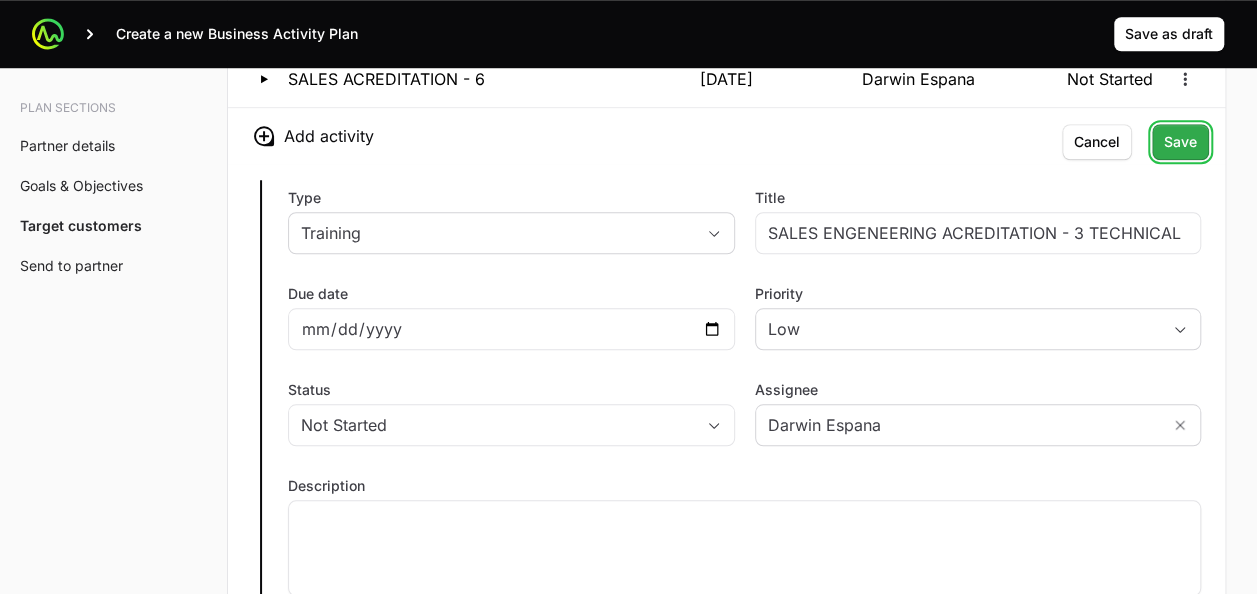 click on "Save" 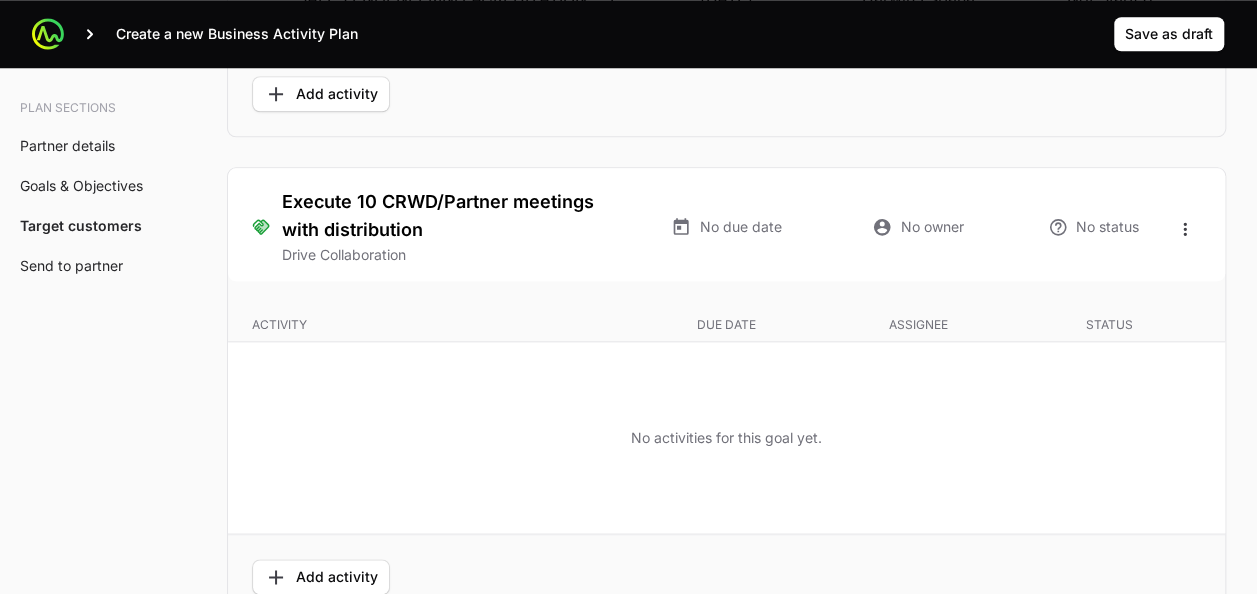 scroll, scrollTop: 4696, scrollLeft: 0, axis: vertical 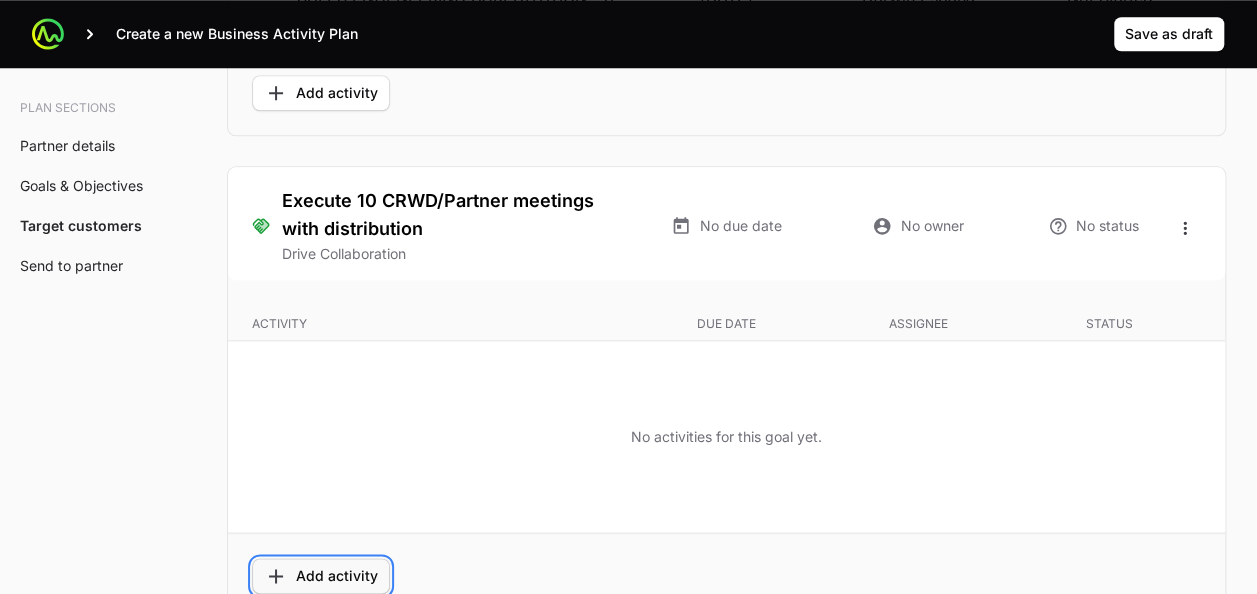 click on "Add activity" 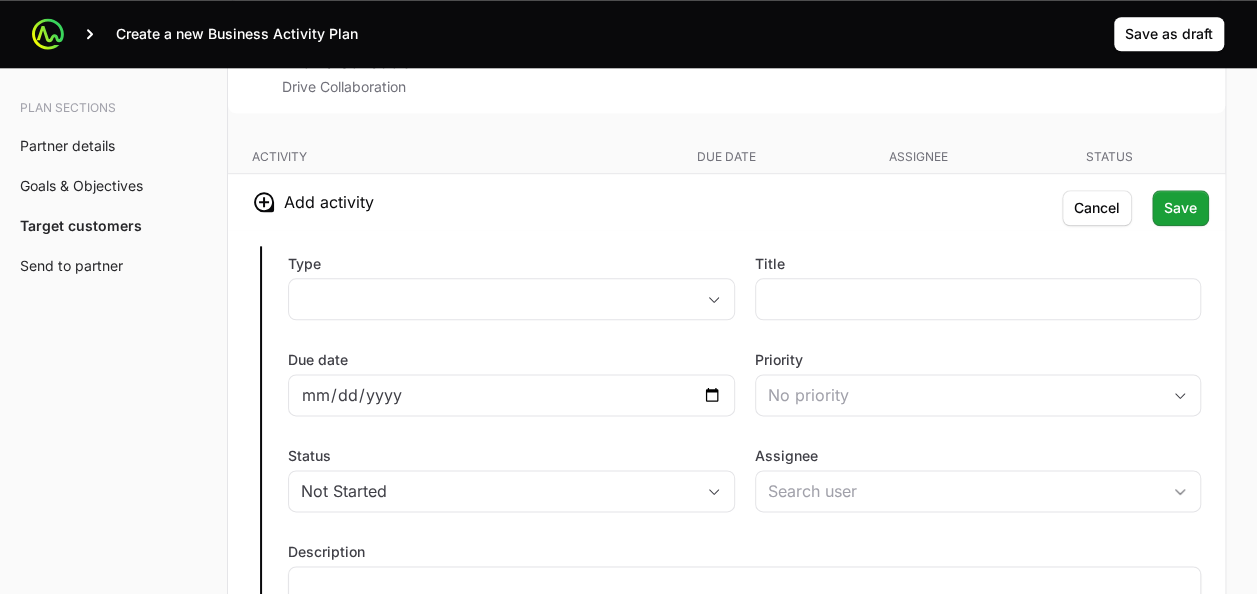 scroll, scrollTop: 4864, scrollLeft: 0, axis: vertical 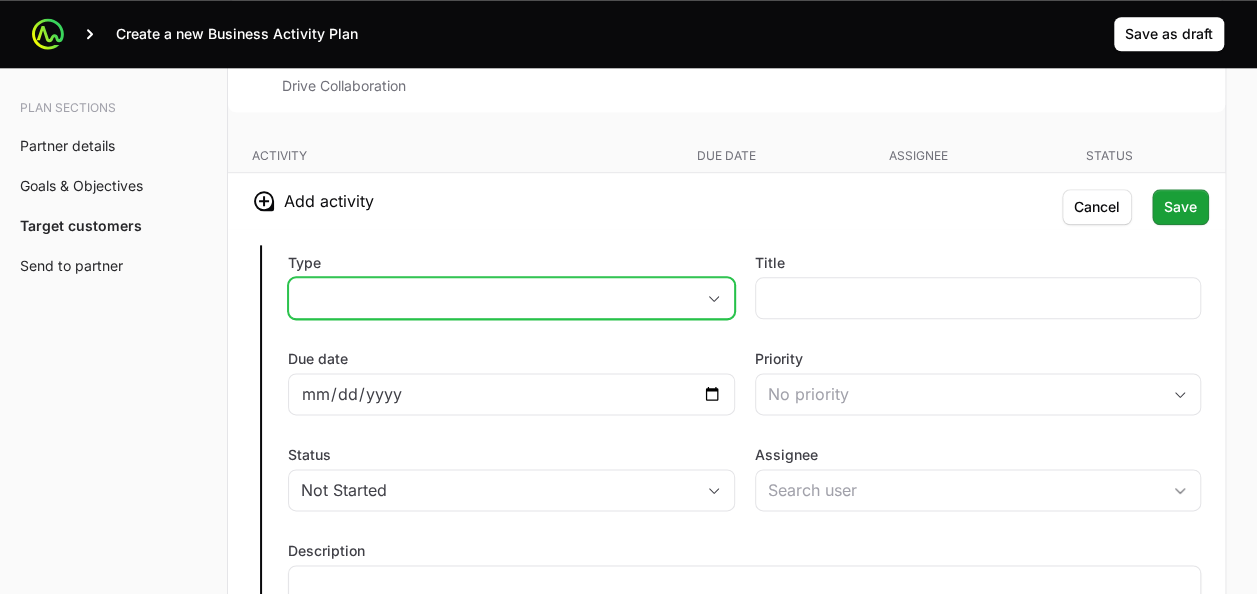 click on "placeholder" 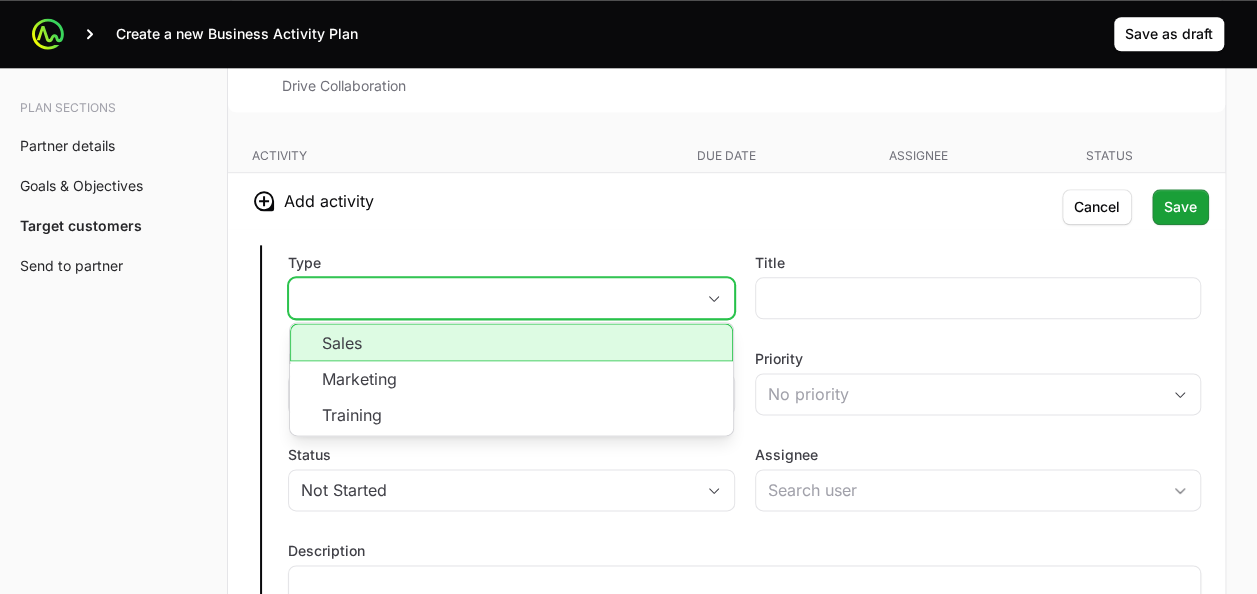 click on "placeholder" 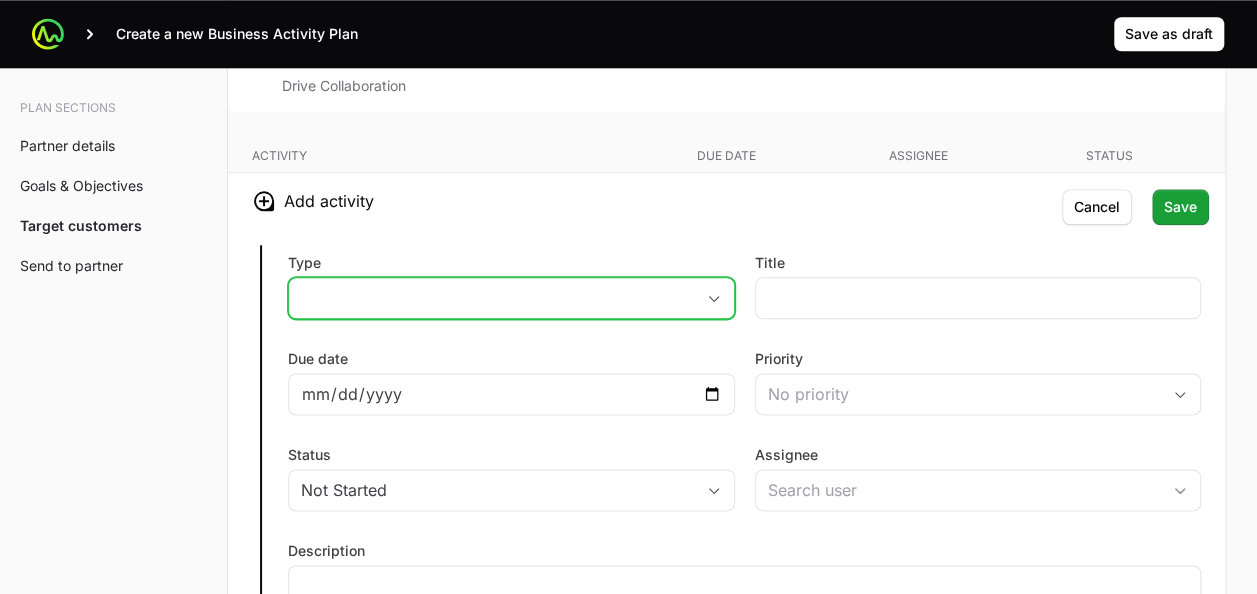 click on "placeholder" 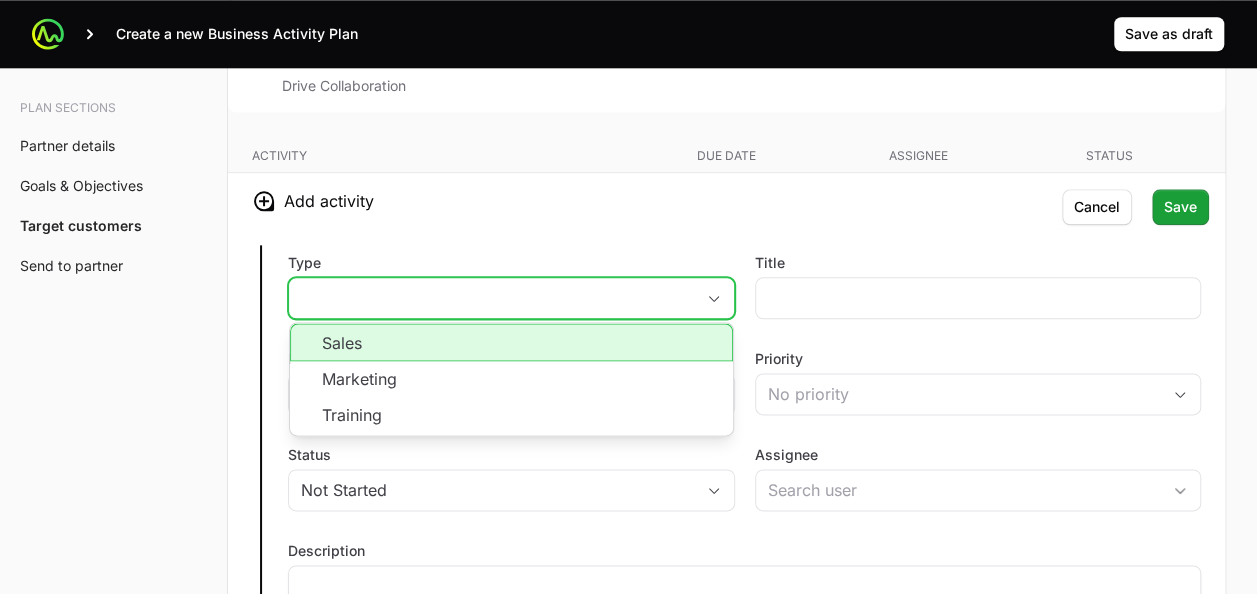 click on "Sales" 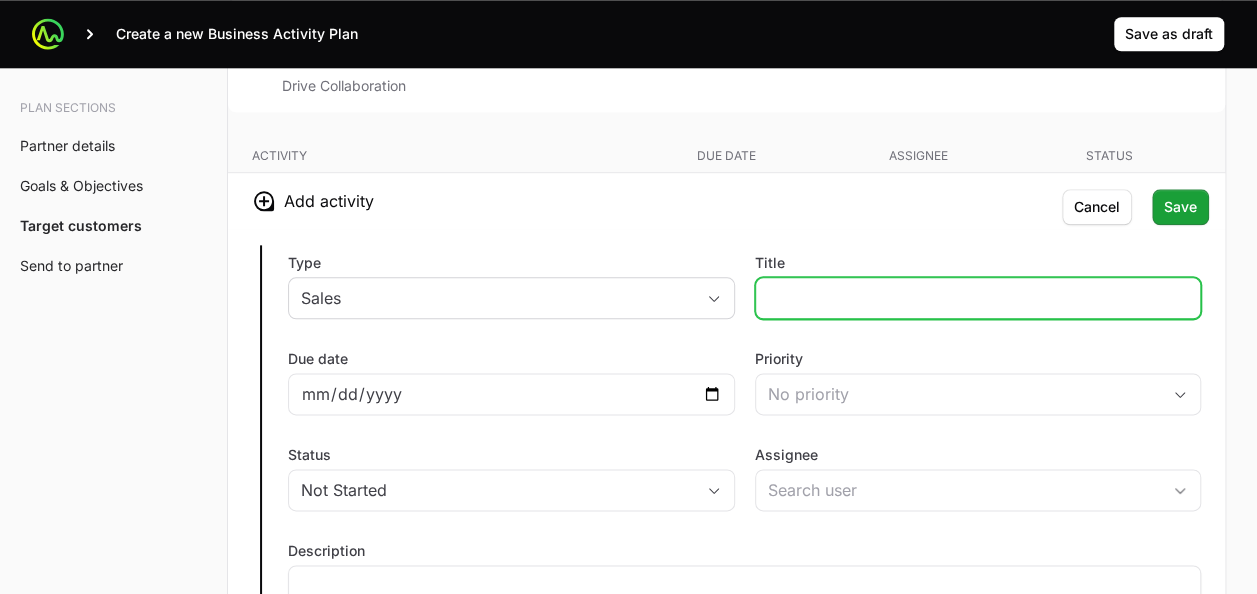 click on "Title" 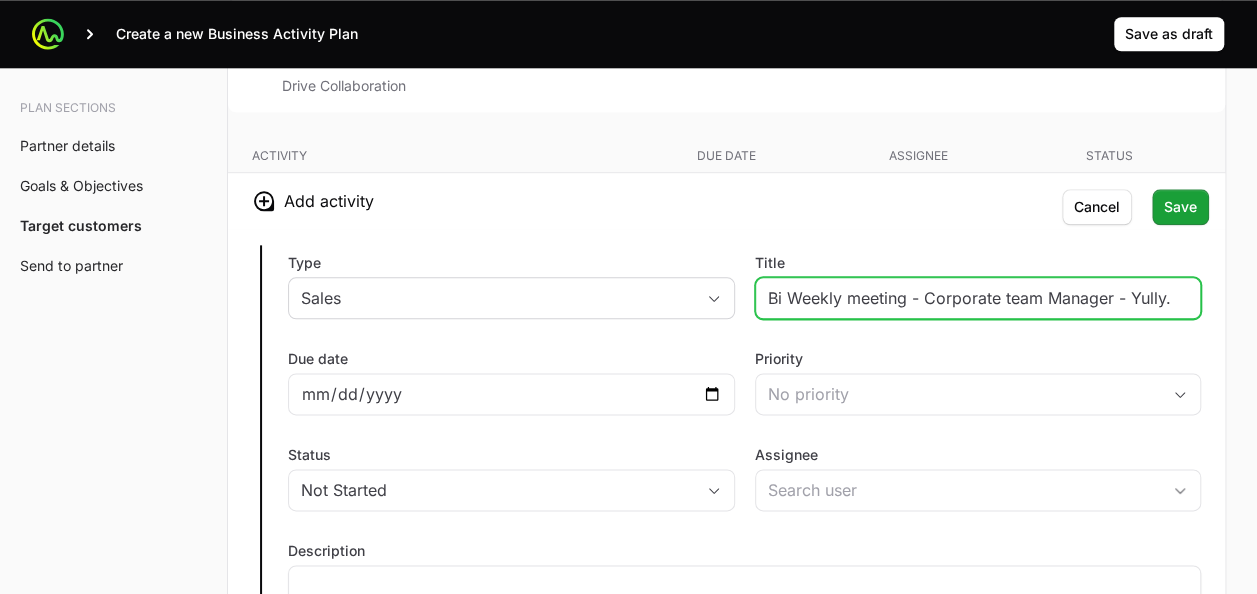 type on "Bi Weekly meeting - Corporate team Manager - Yully." 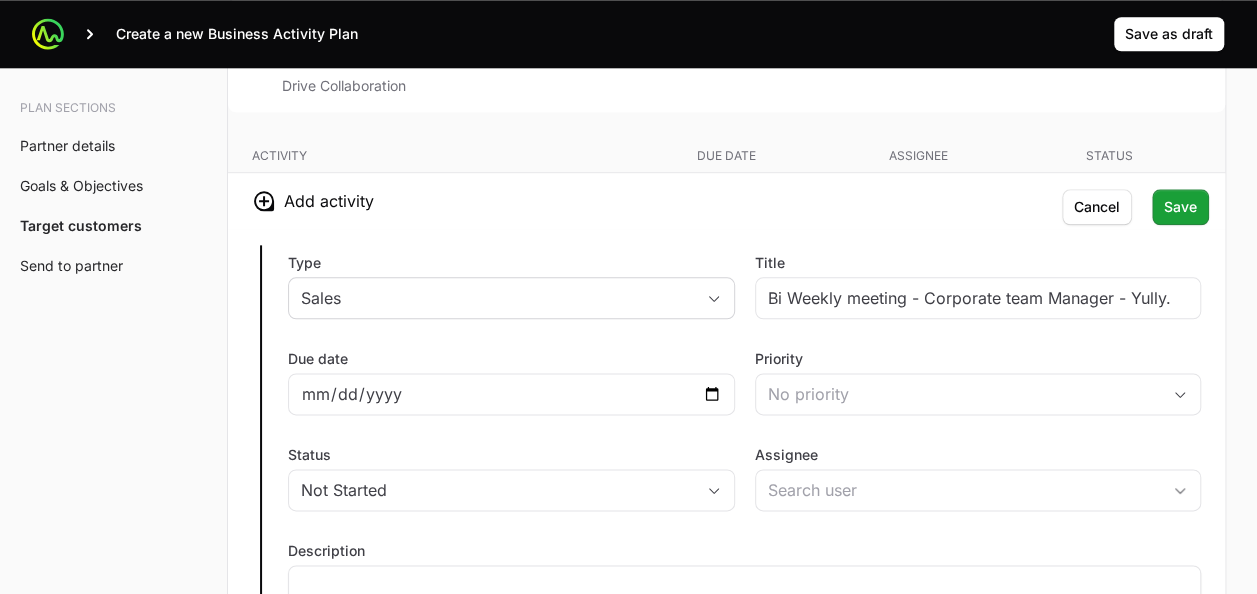 click on "Due date" 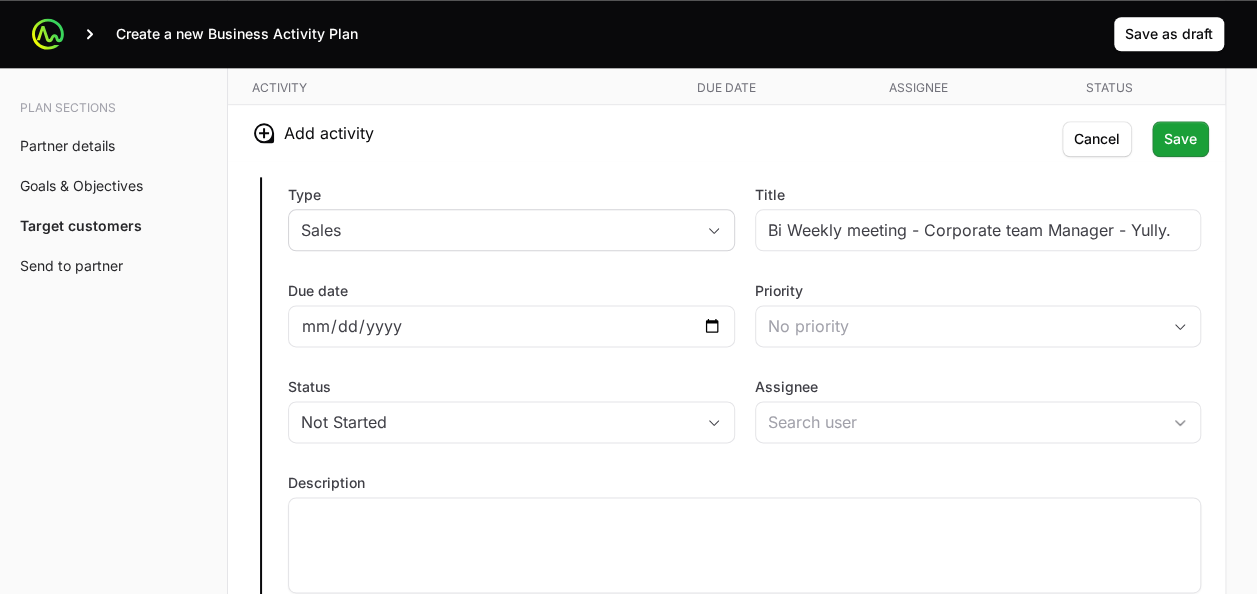 scroll, scrollTop: 4937, scrollLeft: 0, axis: vertical 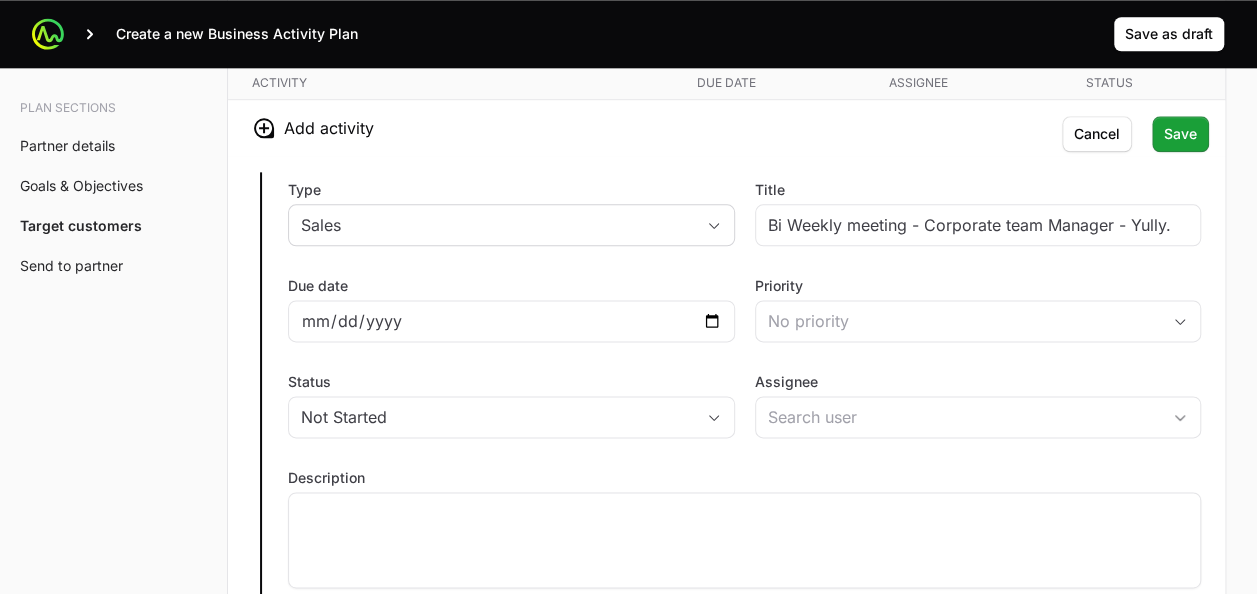 drag, startPoint x: 771, startPoint y: 321, endPoint x: 707, endPoint y: 330, distance: 64.629715 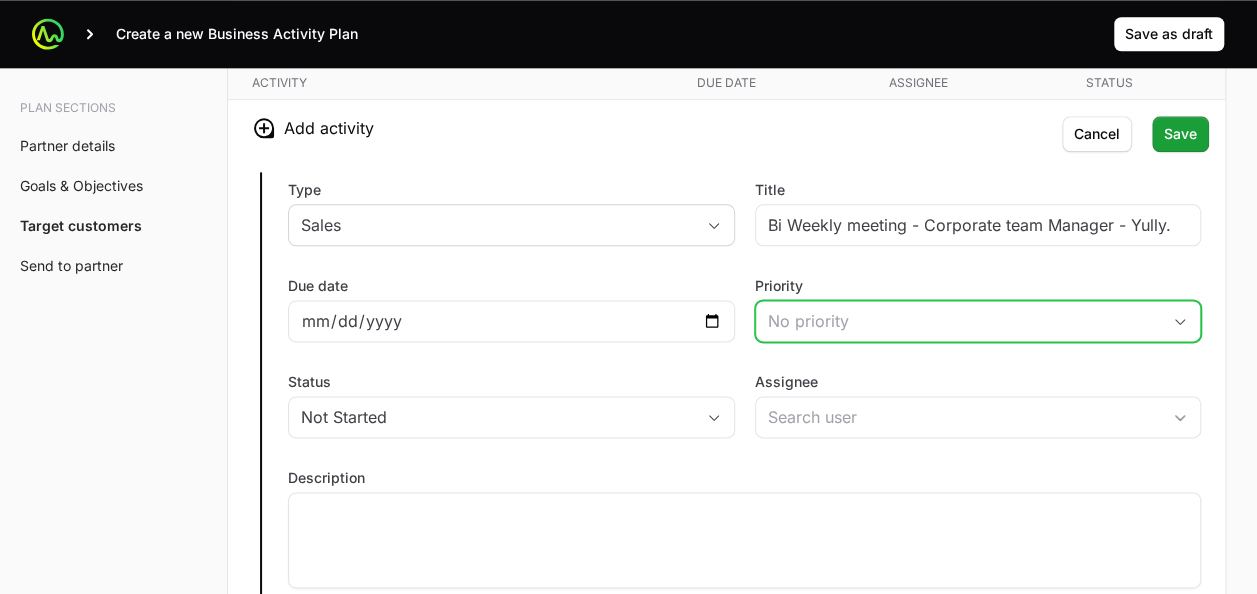 click on "No priority" 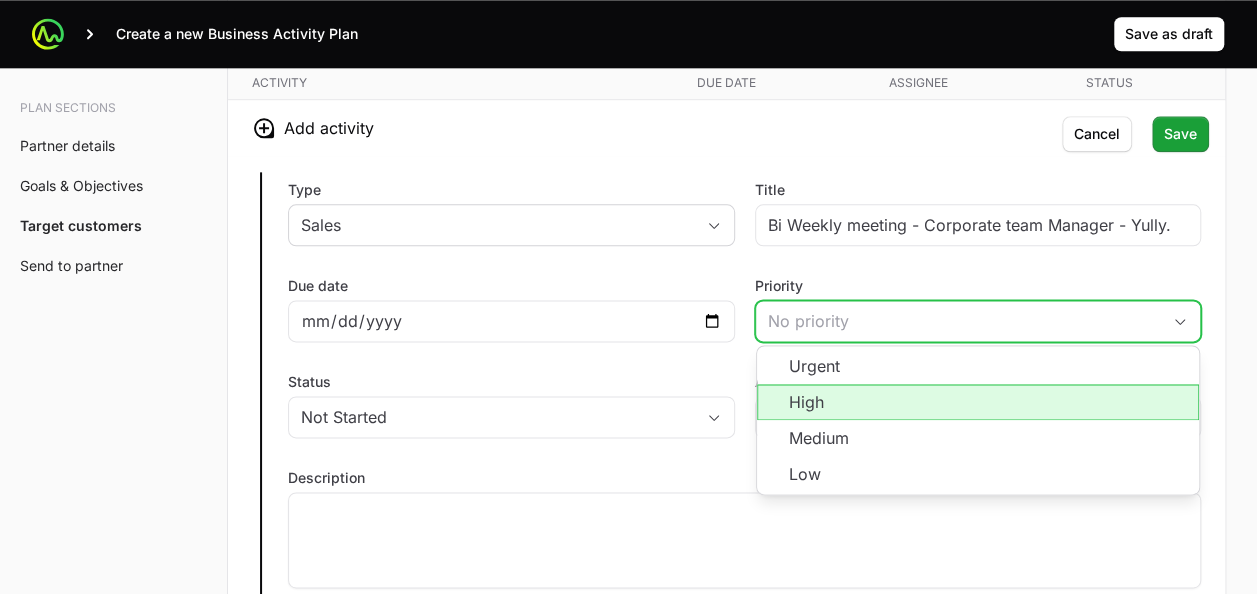 click on "High" 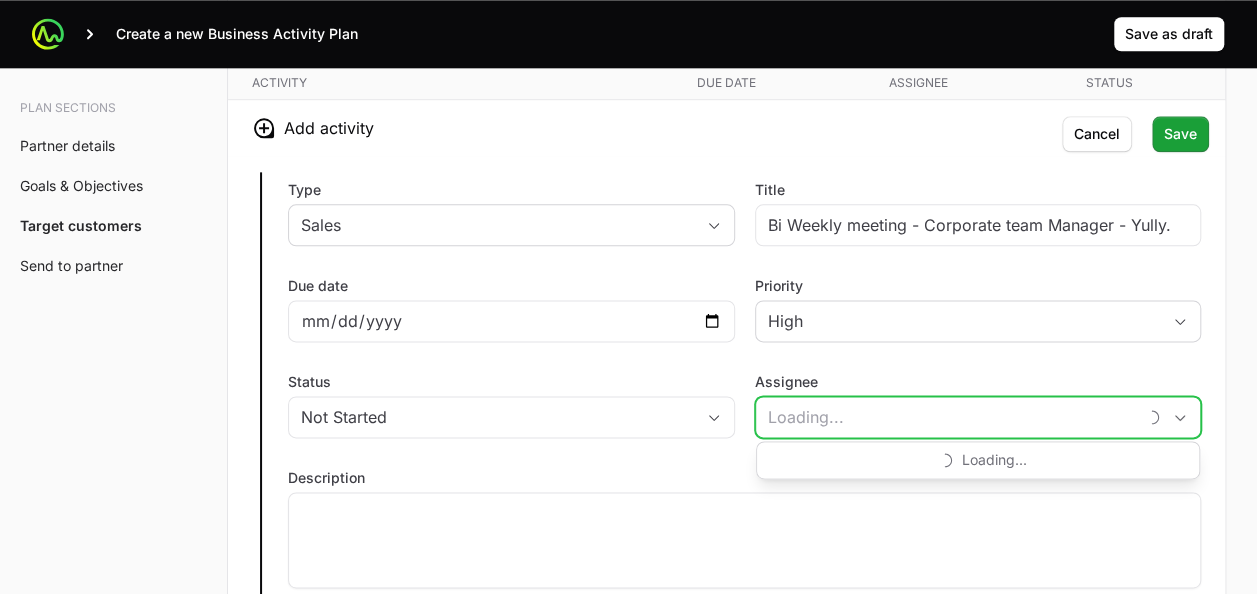 click on "Assignee" 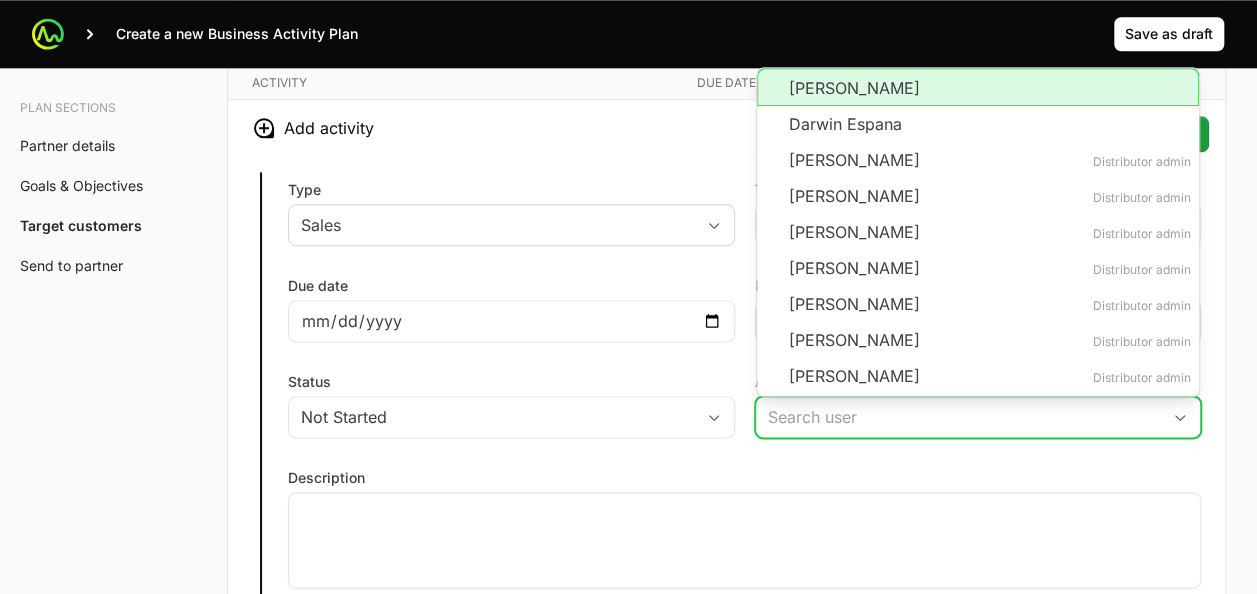 click on "[PERSON_NAME]" 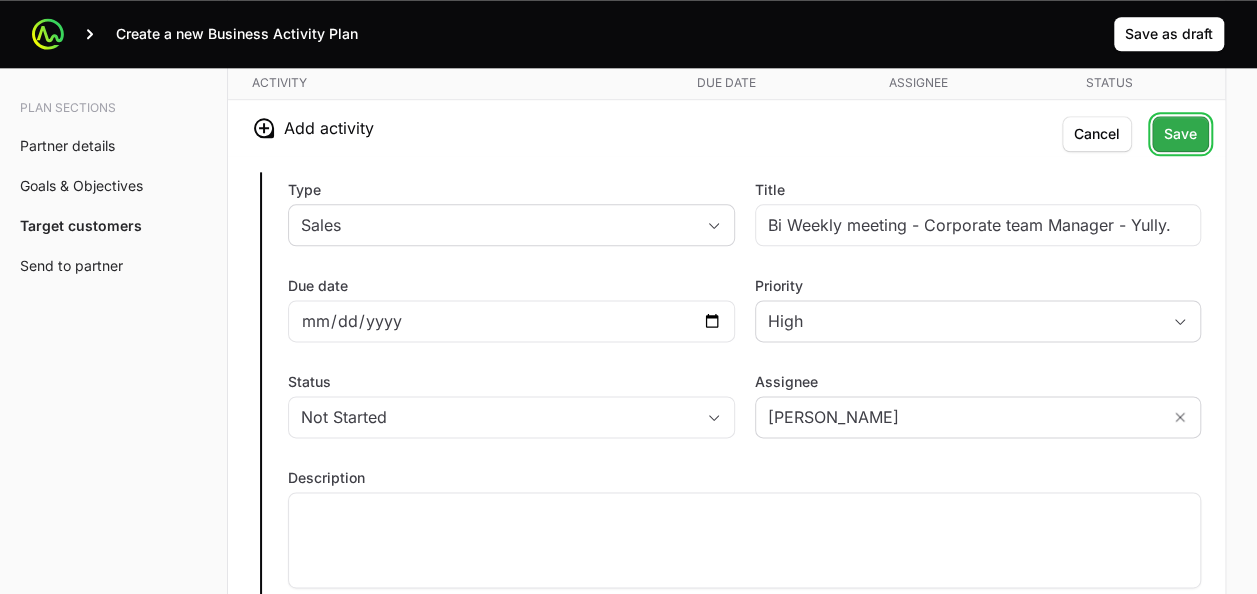 click on "Save" 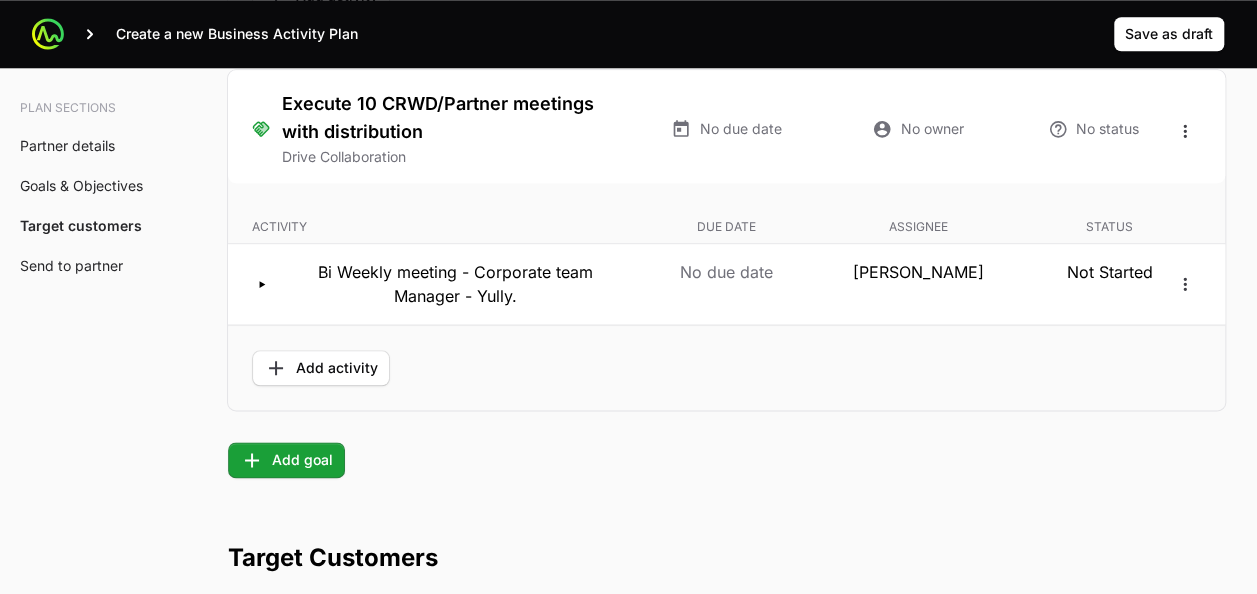 scroll, scrollTop: 4795, scrollLeft: 0, axis: vertical 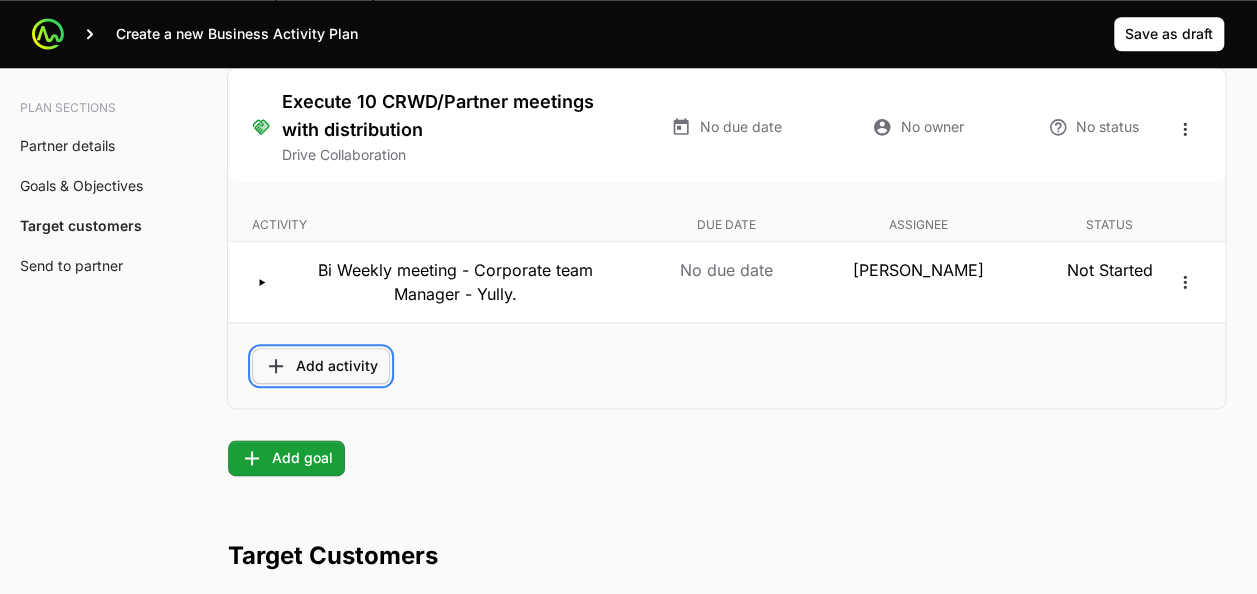 click on "Add activity" 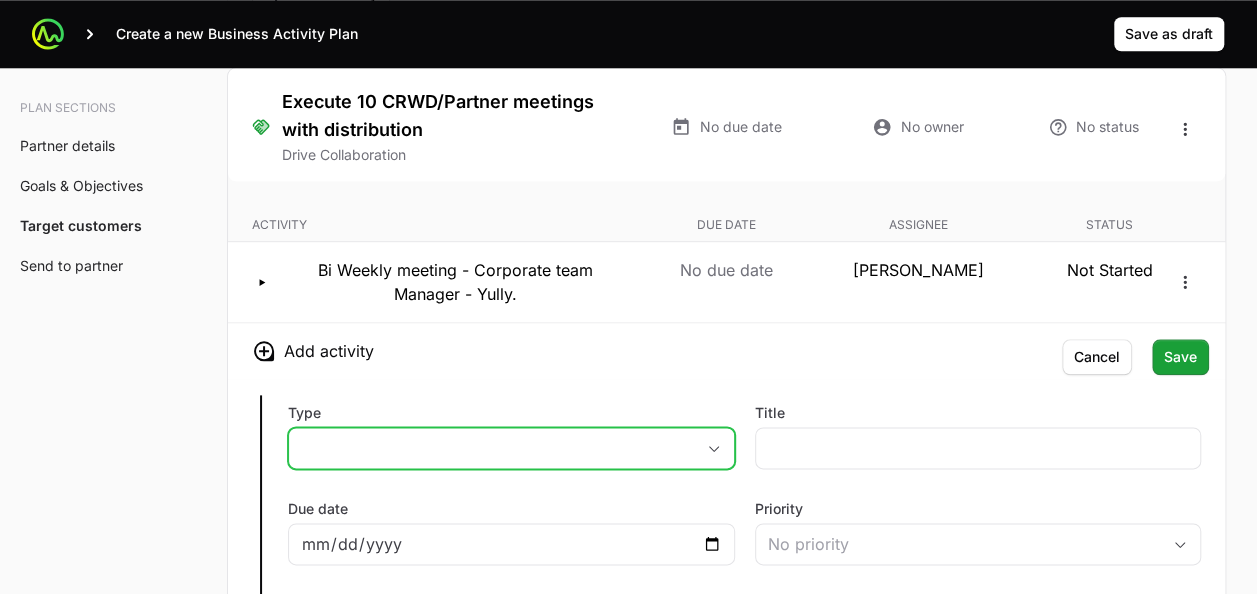 click on "placeholder" 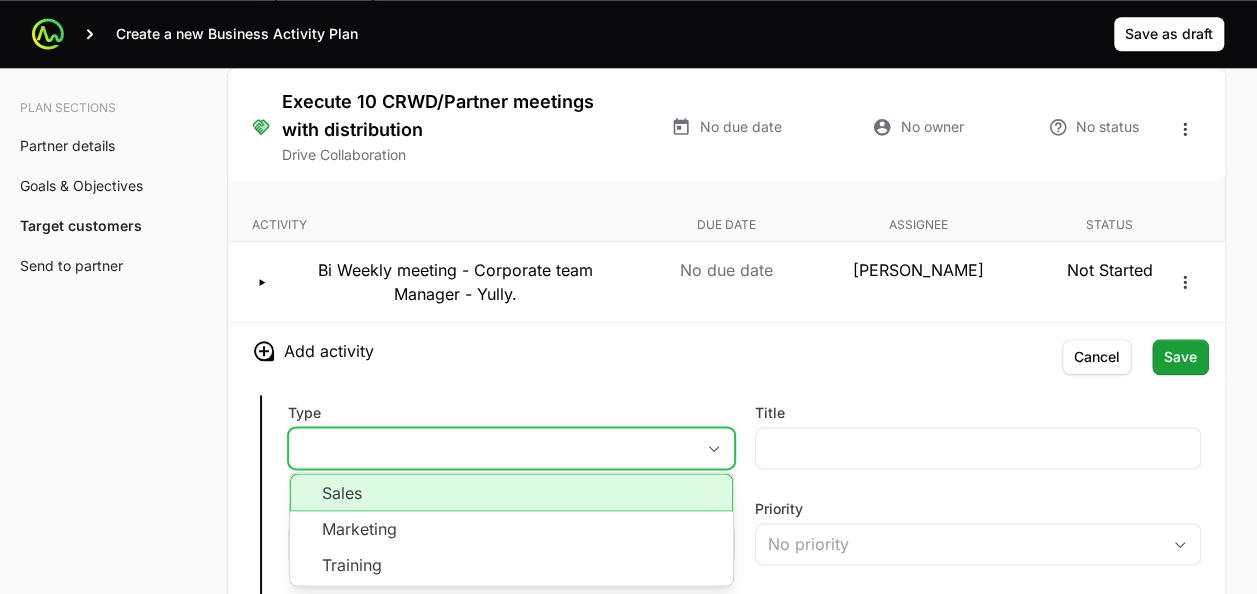 click on "Sales" 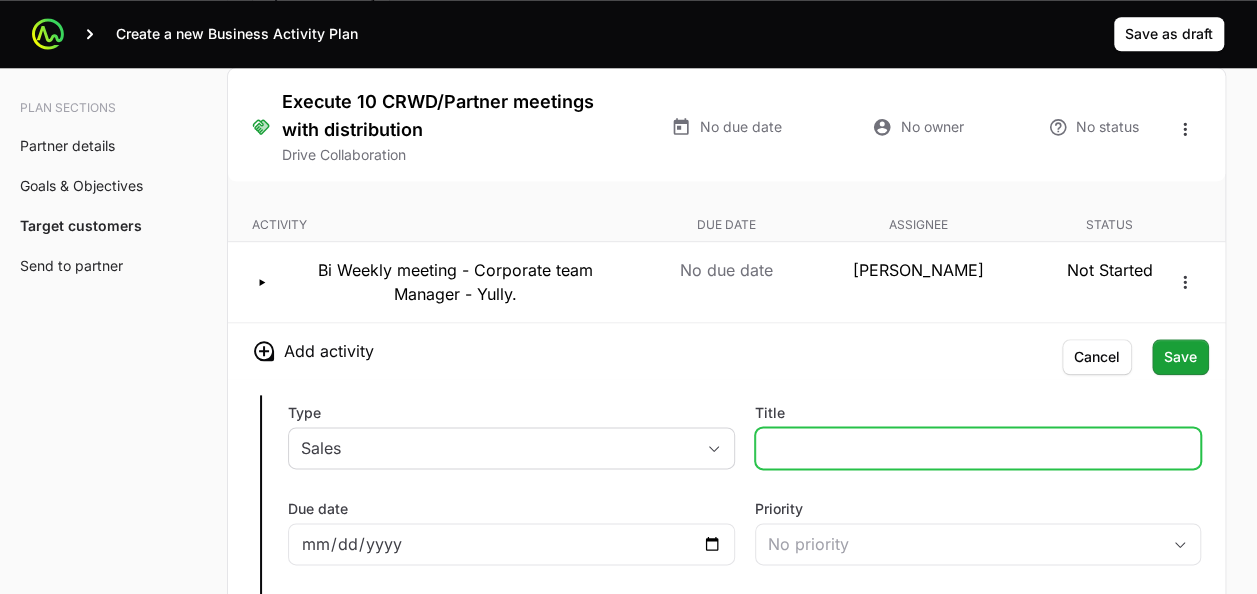 click on "Title" 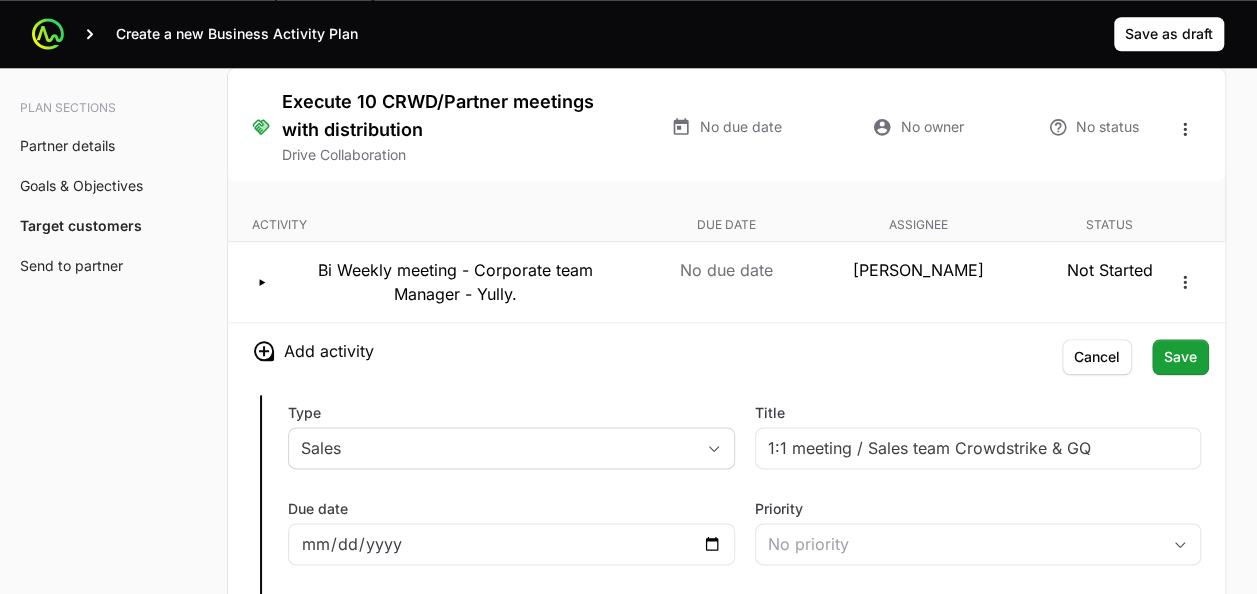 click on "Add activity" 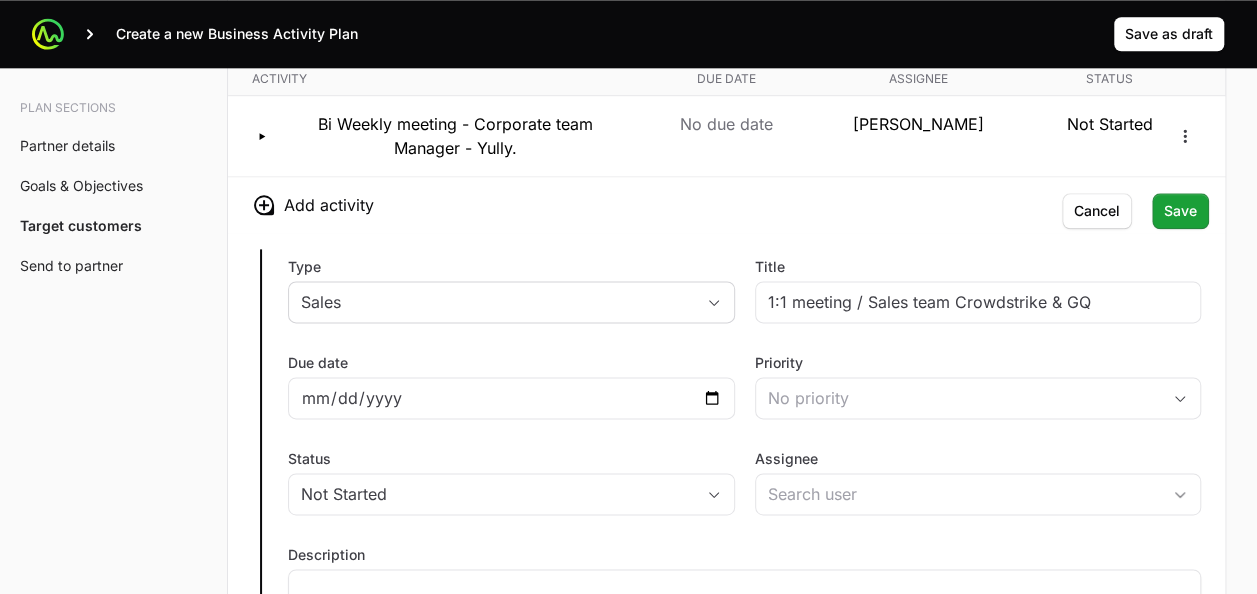 scroll, scrollTop: 4952, scrollLeft: 0, axis: vertical 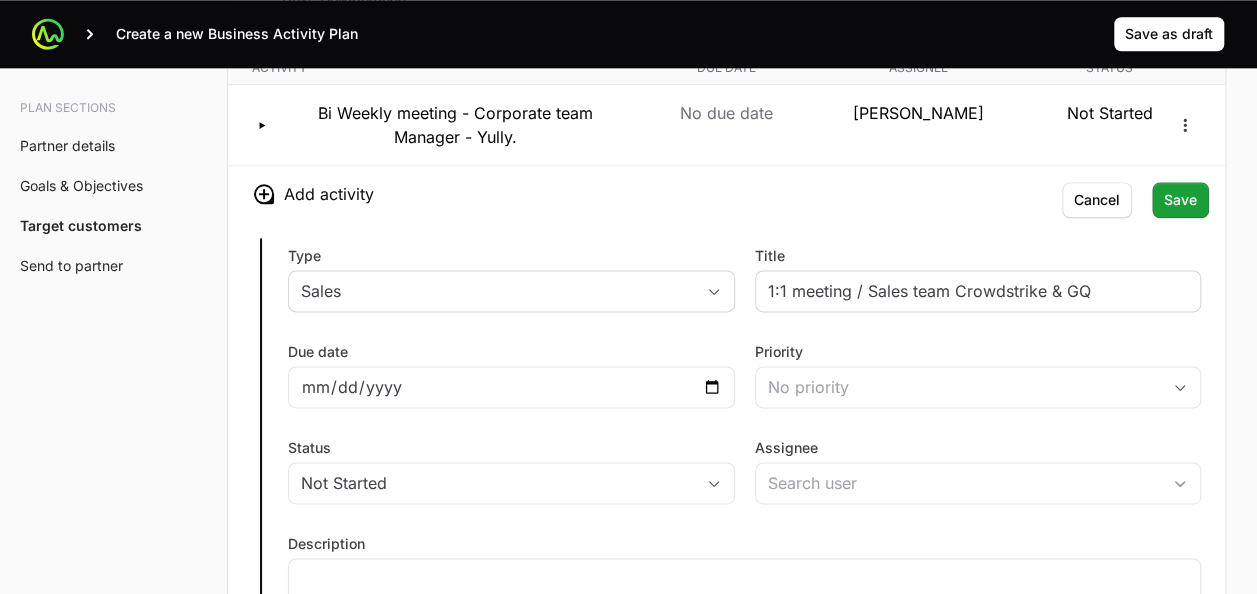click on "1:1 meeting / Sales team Crowdstrike & GQ" 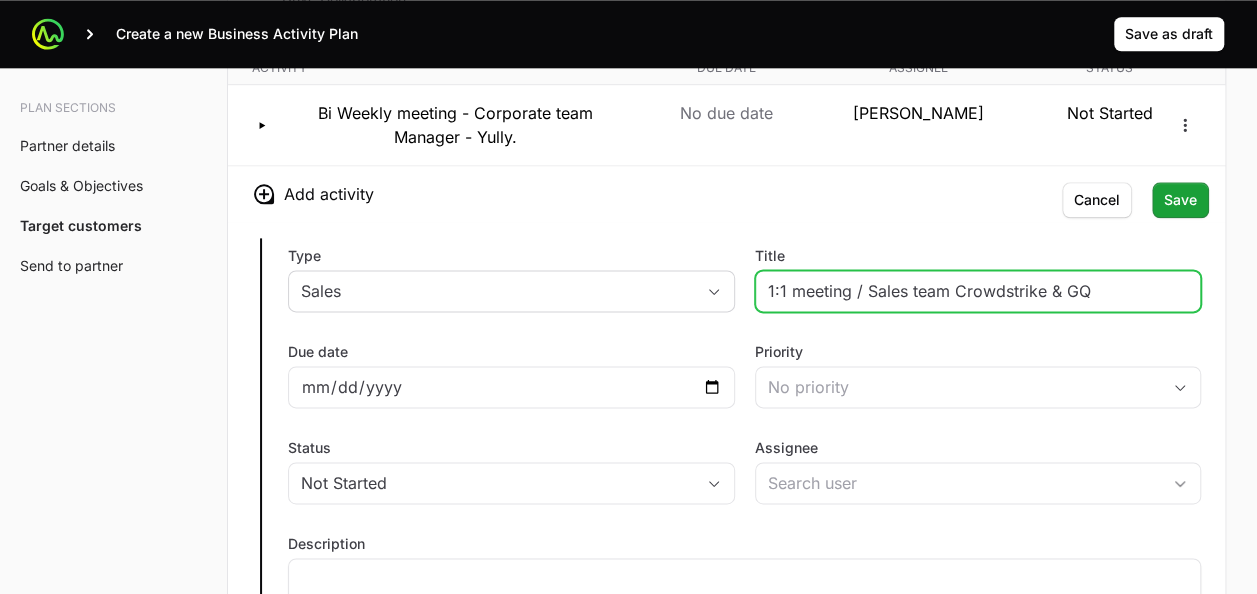 click on "1:1 meeting / Sales team Crowdstrike & GQ" 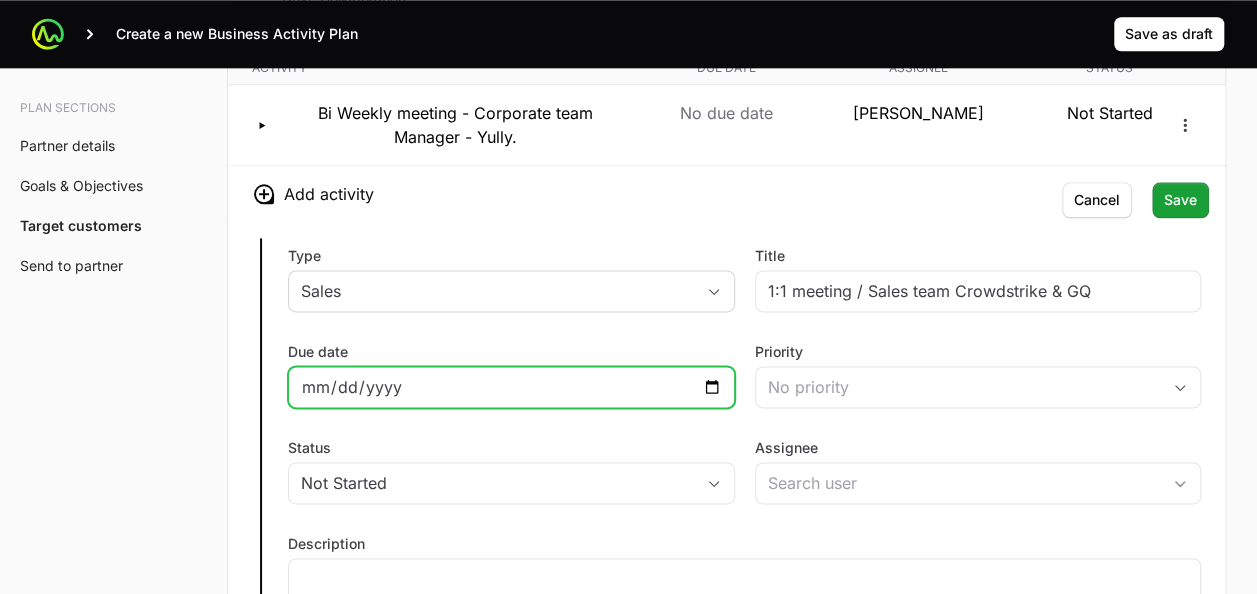 click on "Due date" 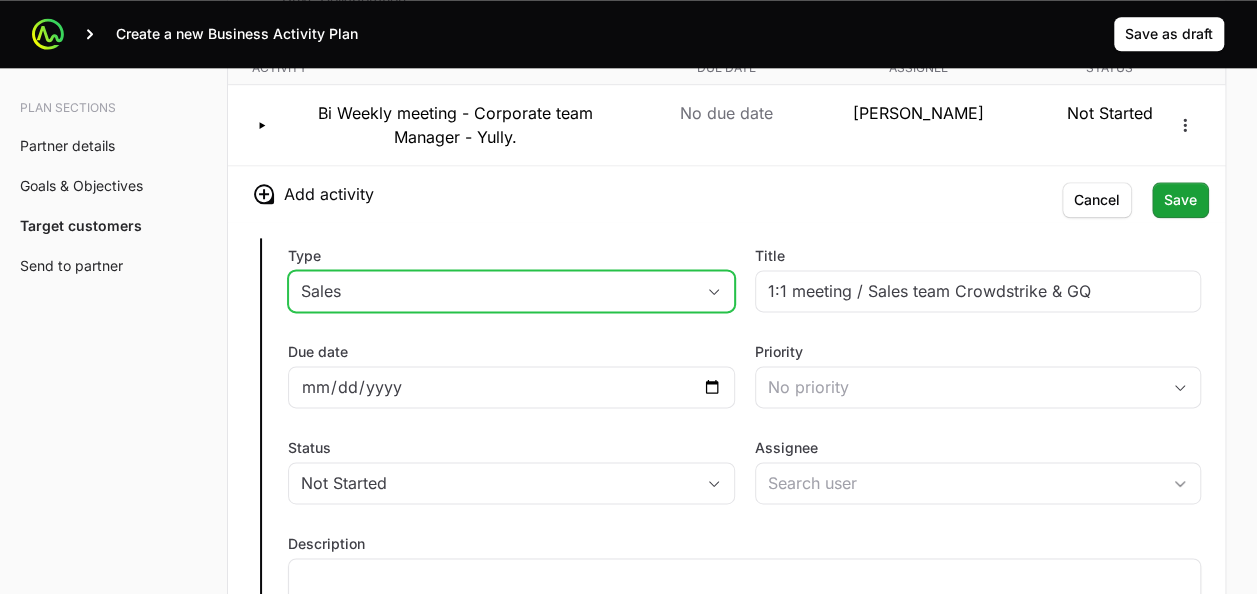 drag, startPoint x: 779, startPoint y: 276, endPoint x: 732, endPoint y: 278, distance: 47.042534 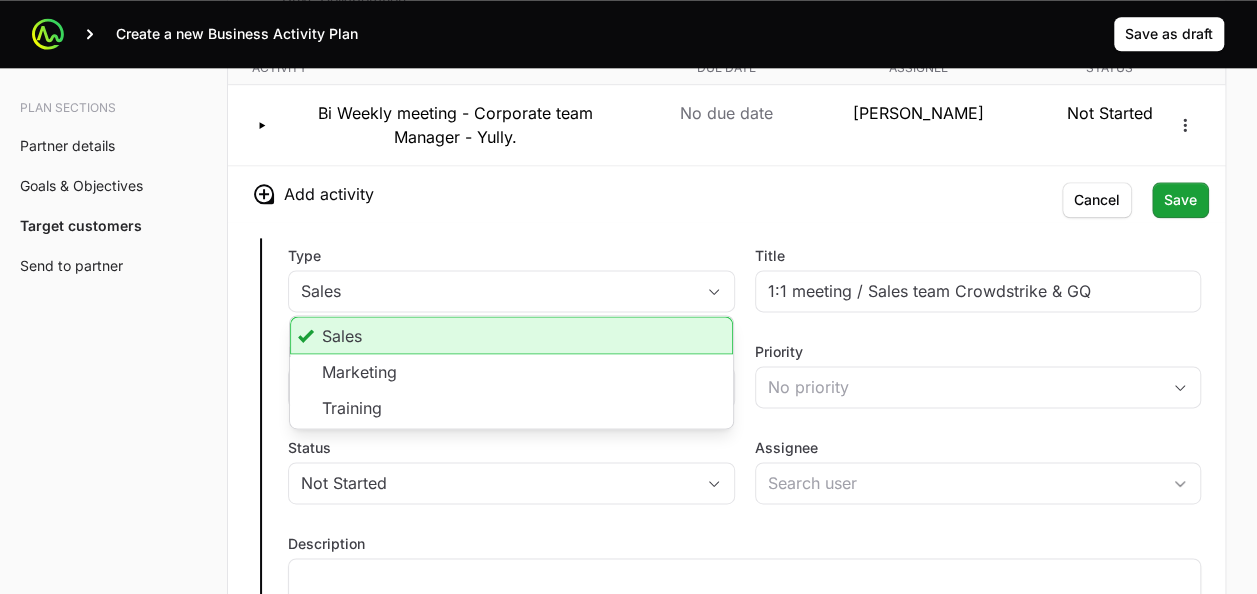 click on "Type Sales Sales Marketing Training Title 1:1 meeting / Sales team Crowdstrike & GQ Due date Priority No priority Status Not Started Assignee Description Save Cancel" 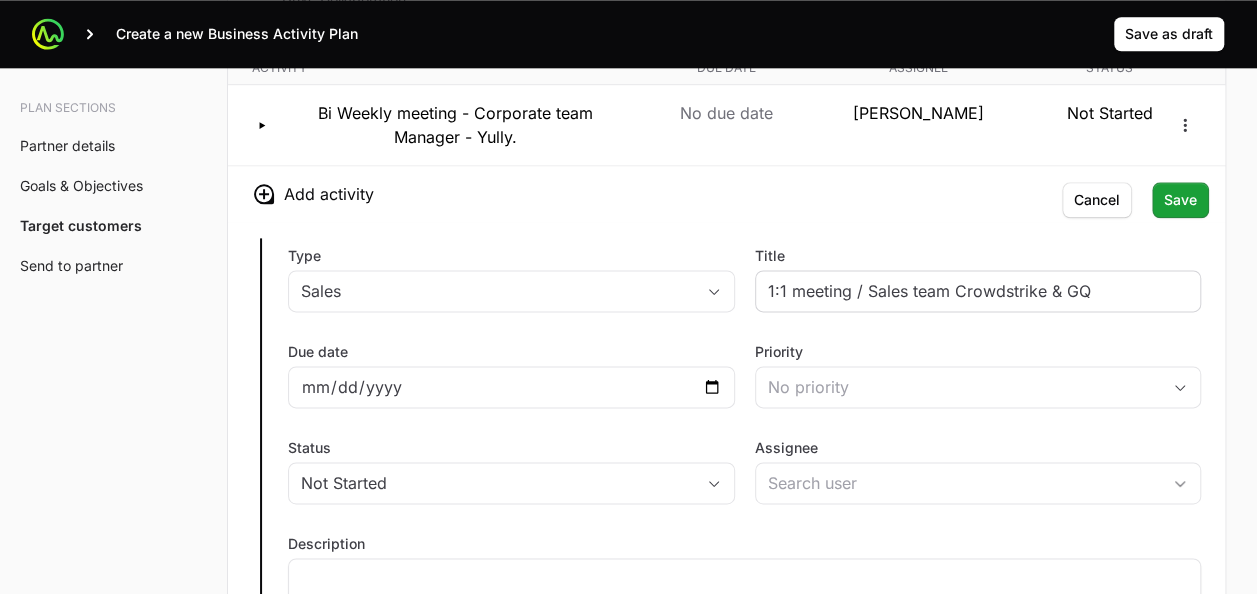 click on "1:1 meeting / Sales team Crowdstrike & GQ" 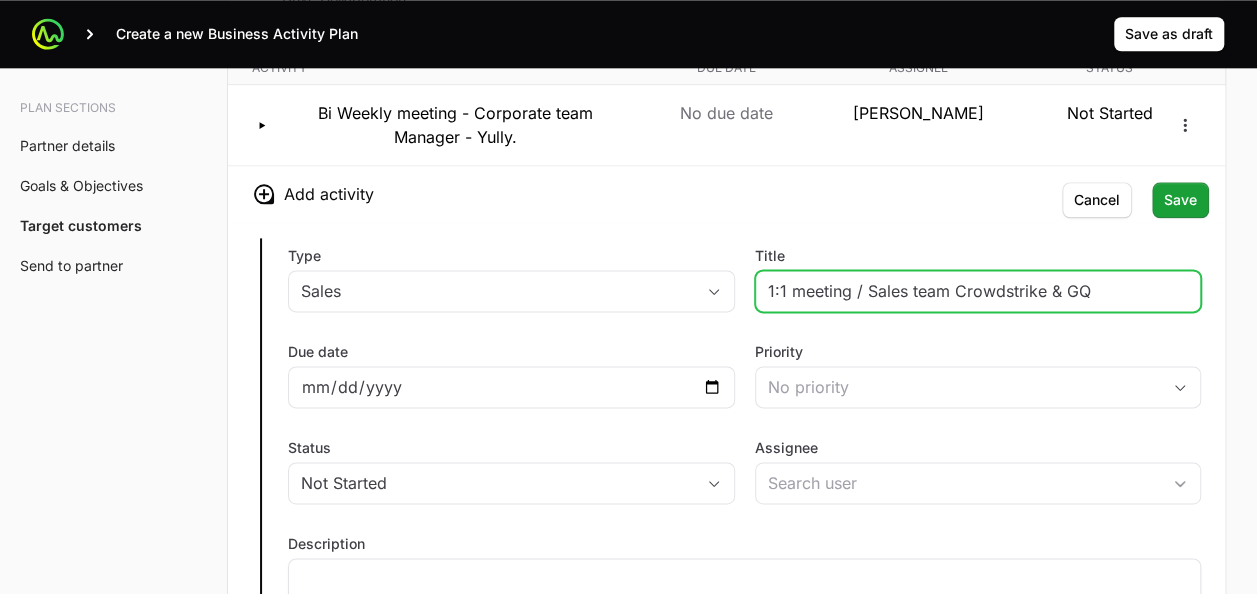 click on "1:1 meeting / Sales team Crowdstrike & GQ" 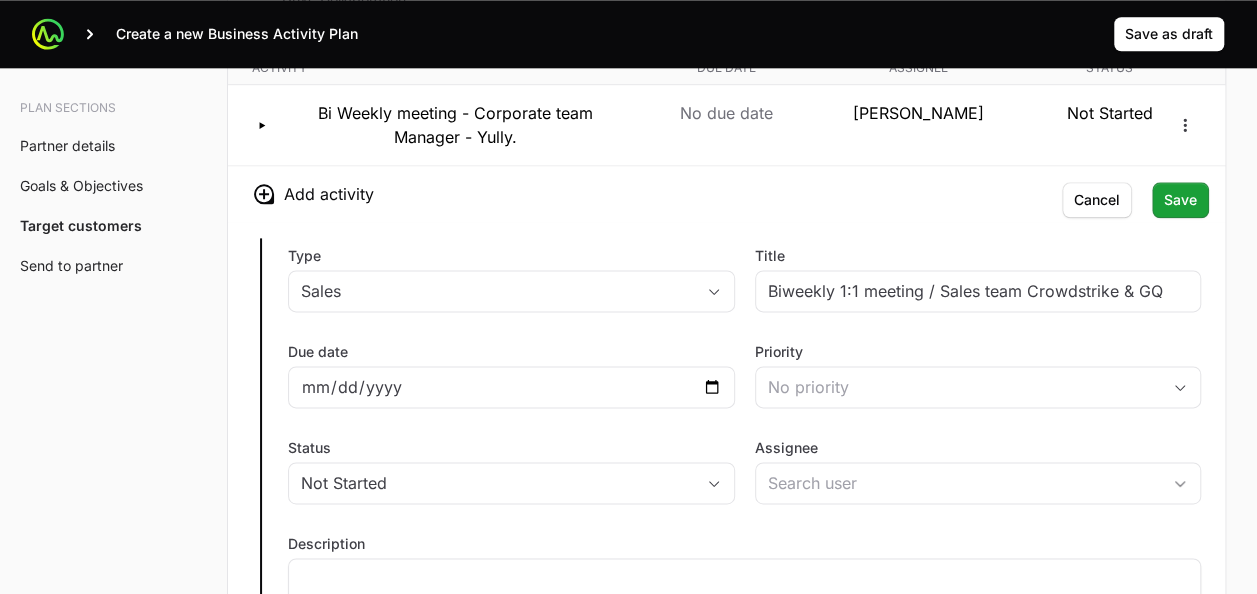click on "Type Sales Title Biweekly 1:1 meeting / Sales team Crowdstrike & GQ Due date Priority No priority Status Not Started Assignee Description Save Cancel" 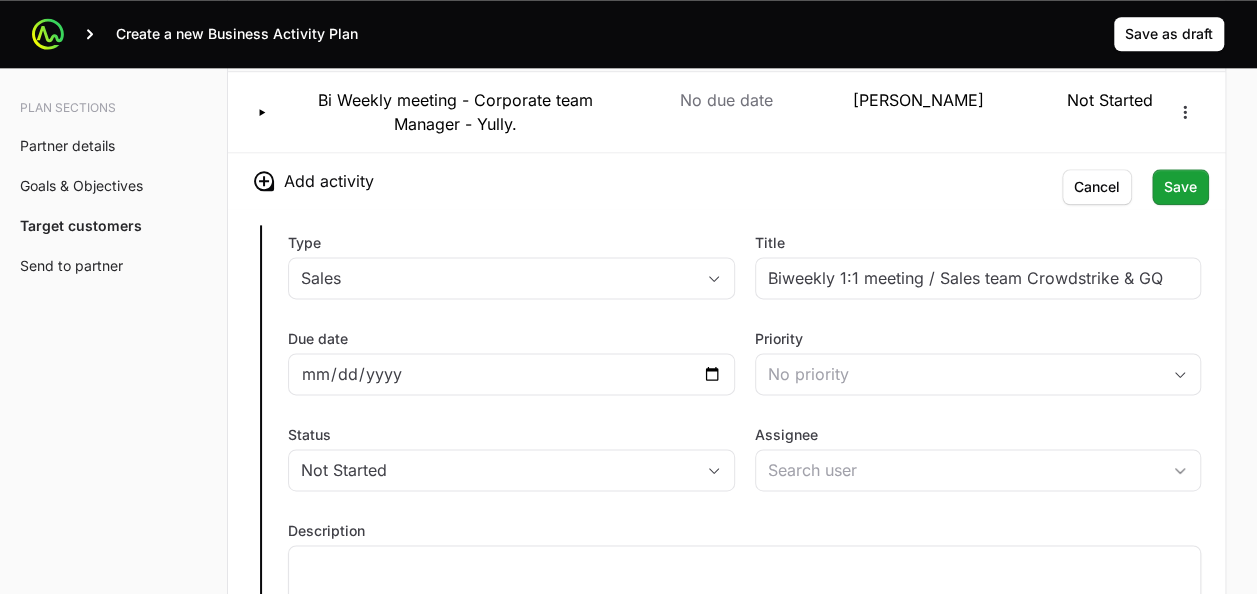 scroll, scrollTop: 4971, scrollLeft: 0, axis: vertical 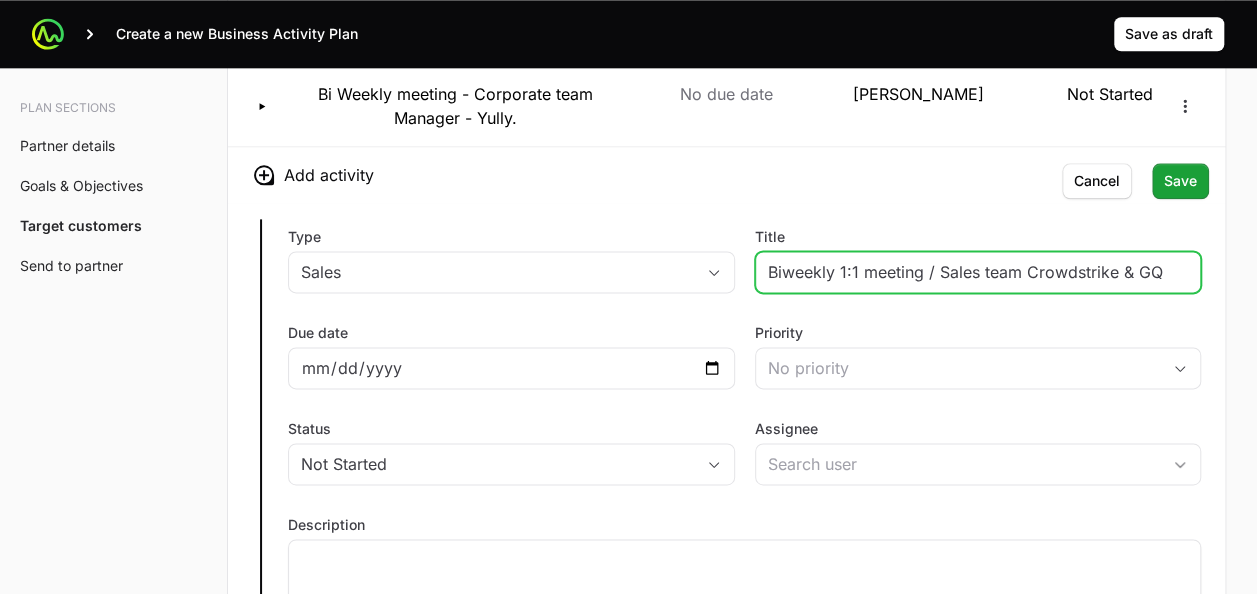 click on "Biweekly 1:1 meeting / Sales team Crowdstrike & GQ" 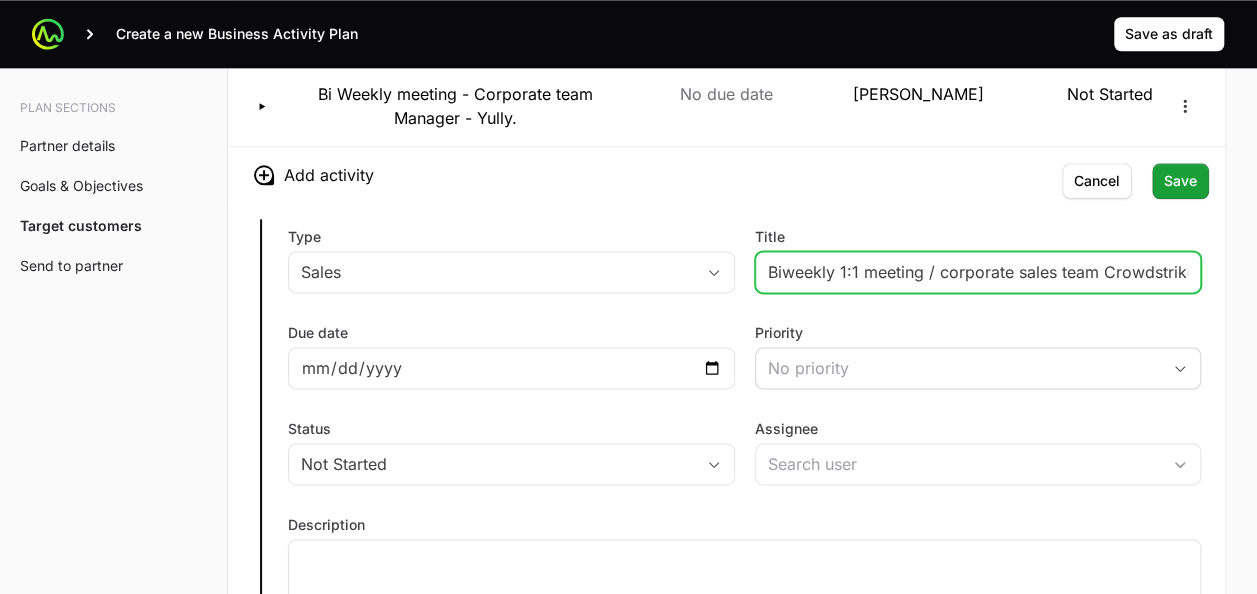 type on "Biweekly 1:1 meeting / corporate sales team Crowdstrike & GQ" 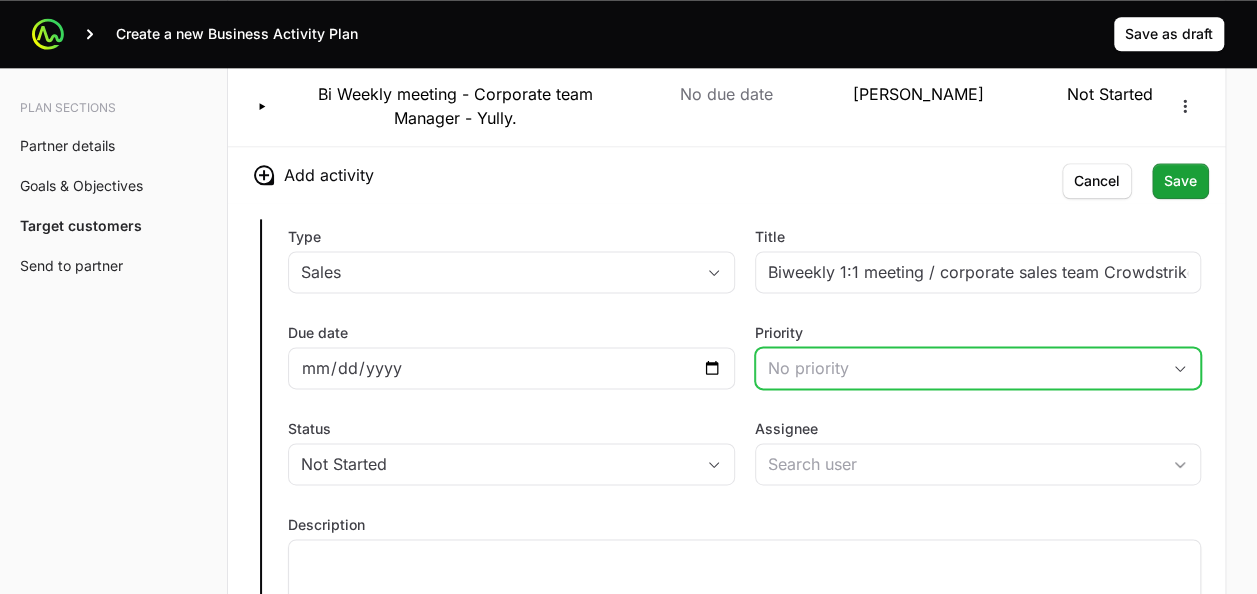 click on "No priority" 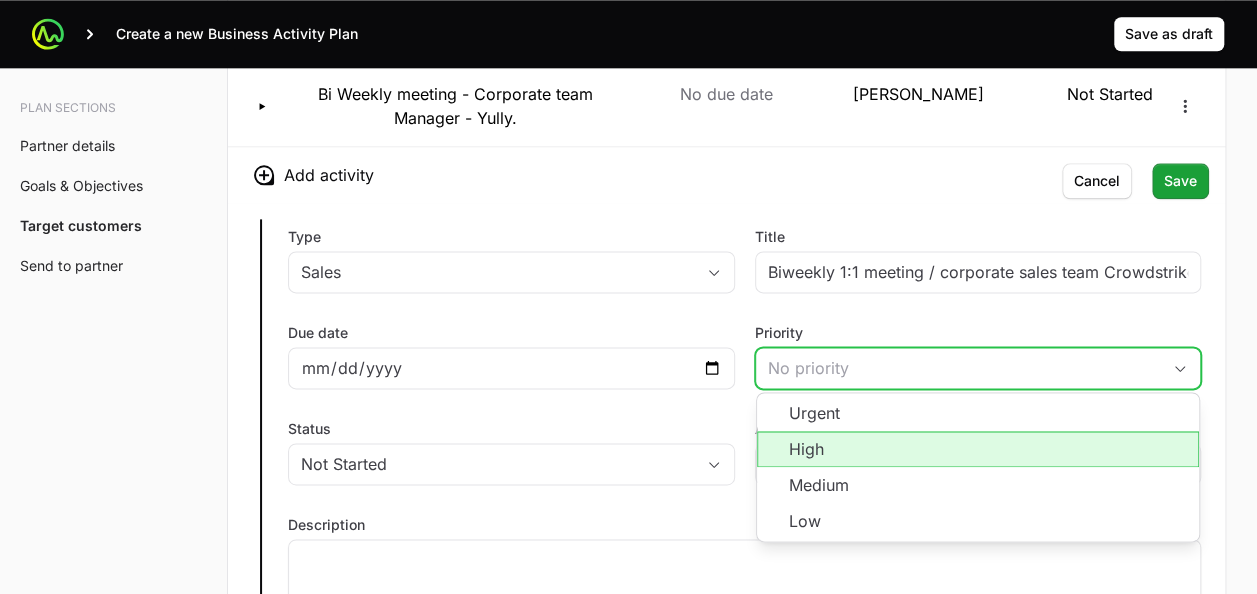 click on "High" 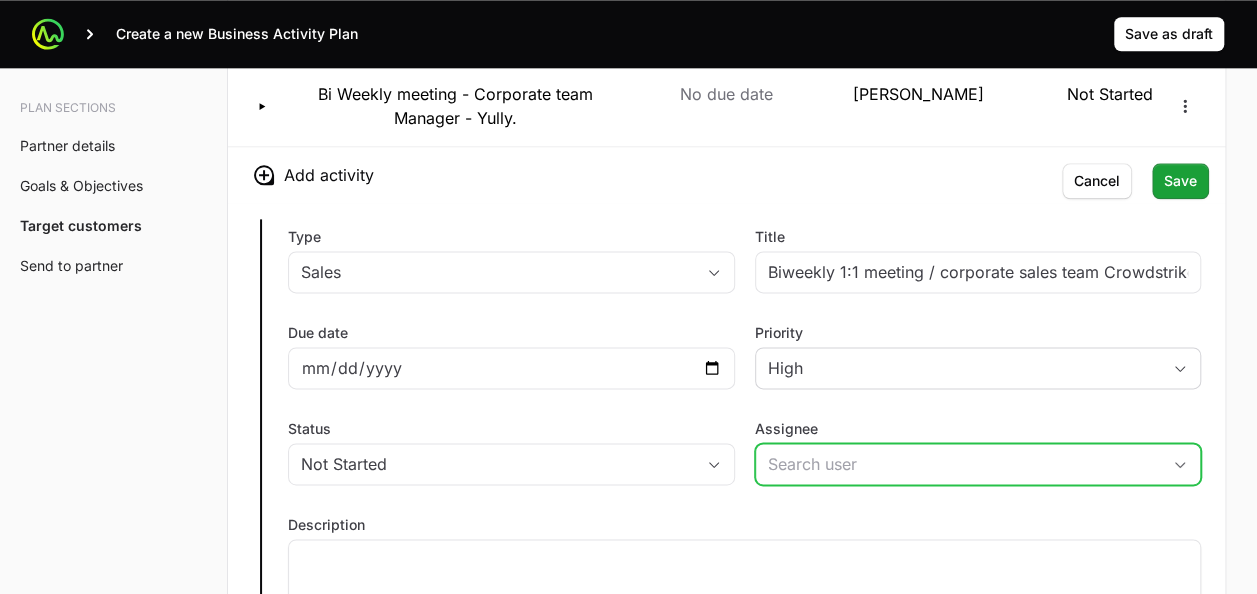 click on "Assignee" 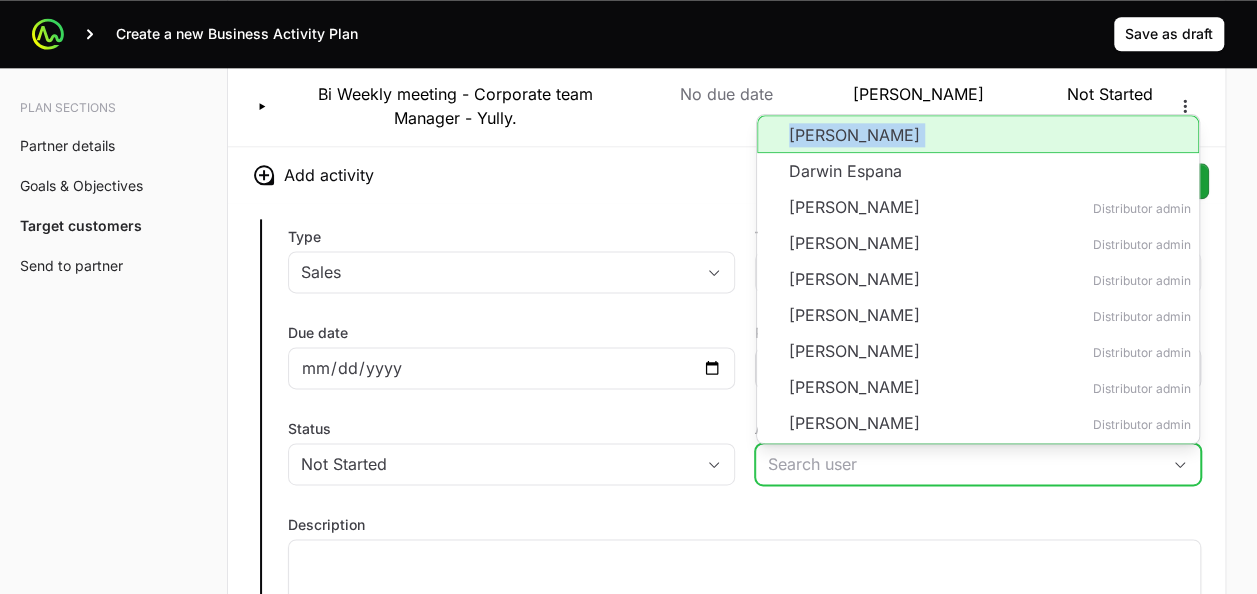 drag, startPoint x: 834, startPoint y: 159, endPoint x: 840, endPoint y: 118, distance: 41.4367 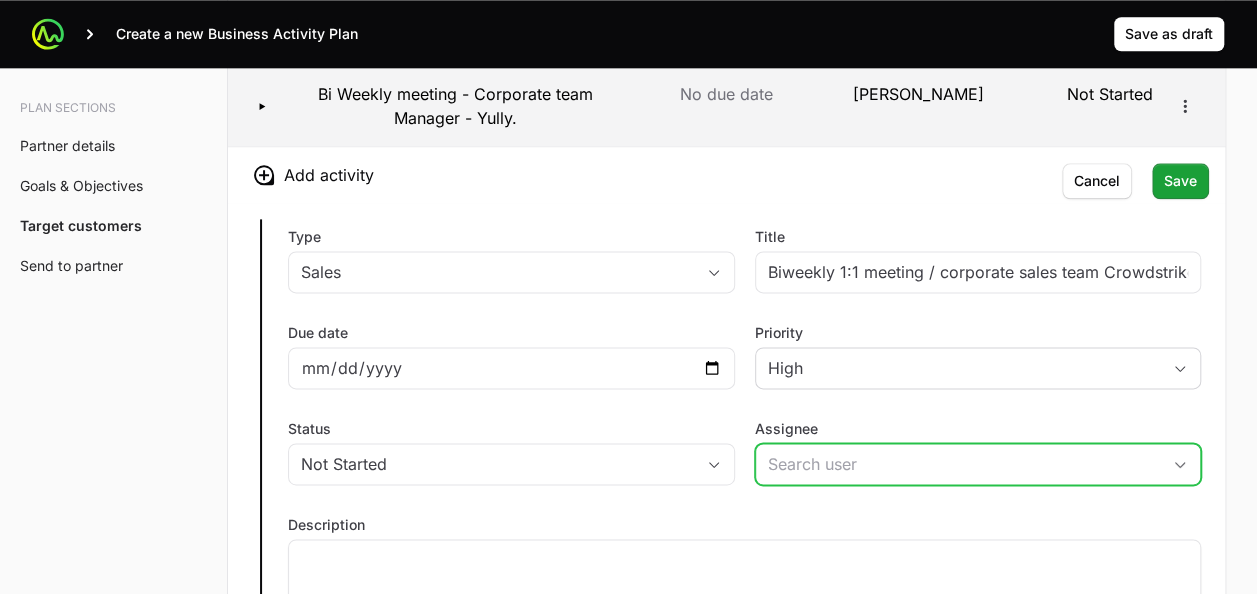 click on "Bi Weekly meeting - Corporate team Manager - Yully.  No due date  [PERSON_NAME] Not Started" 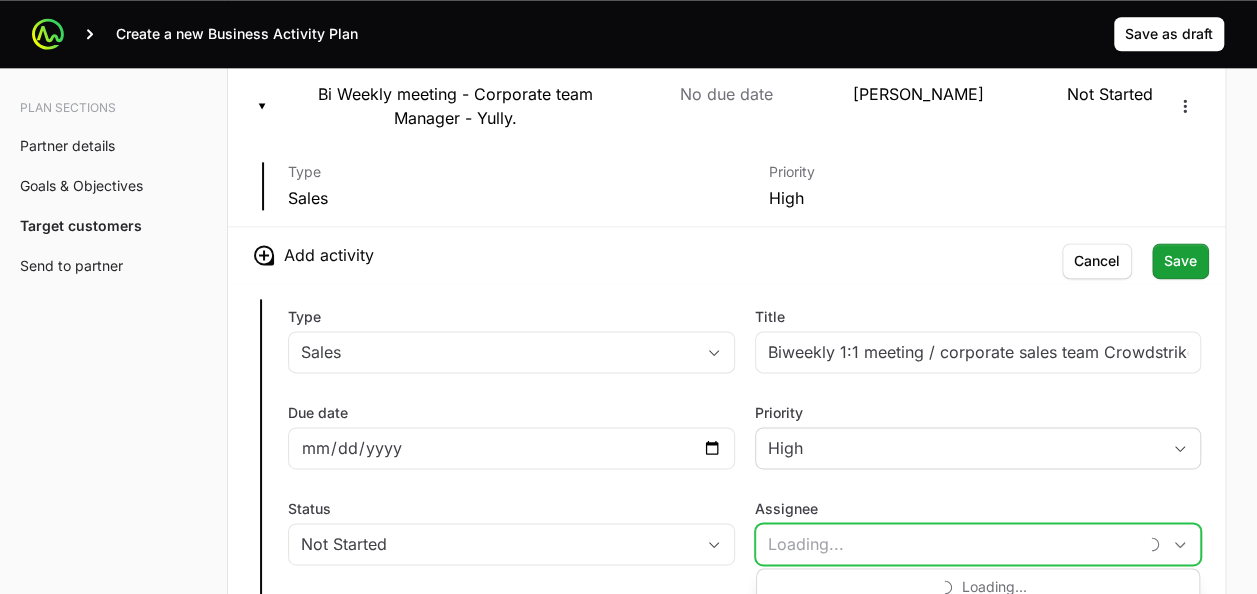 click on "Assignee" 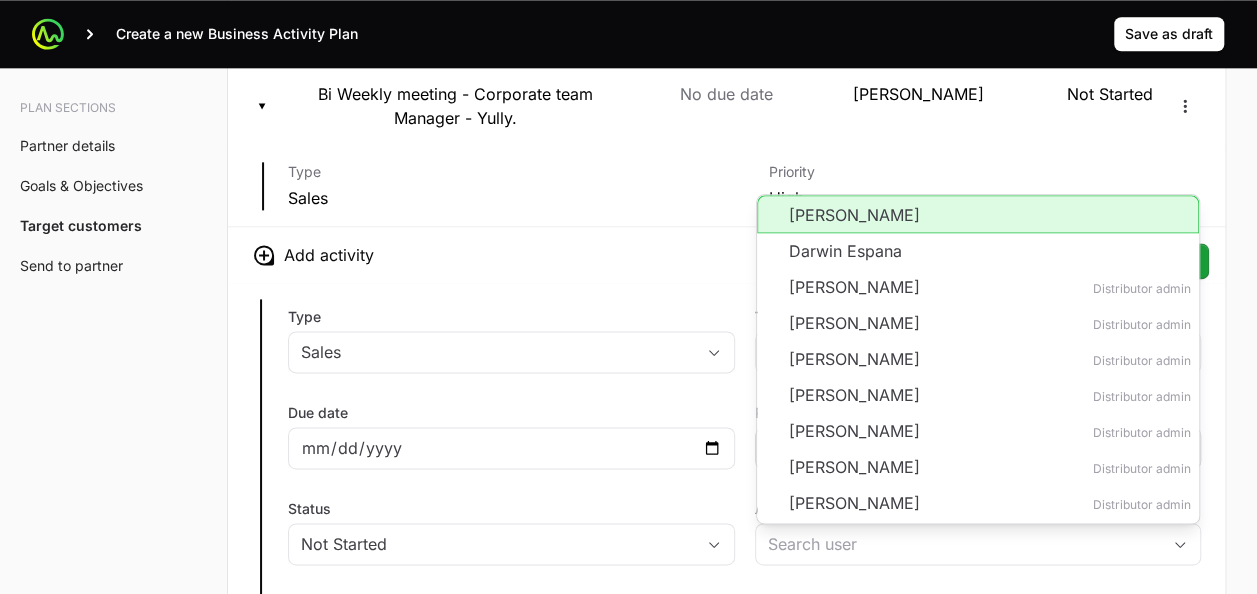 click on "[PERSON_NAME]" 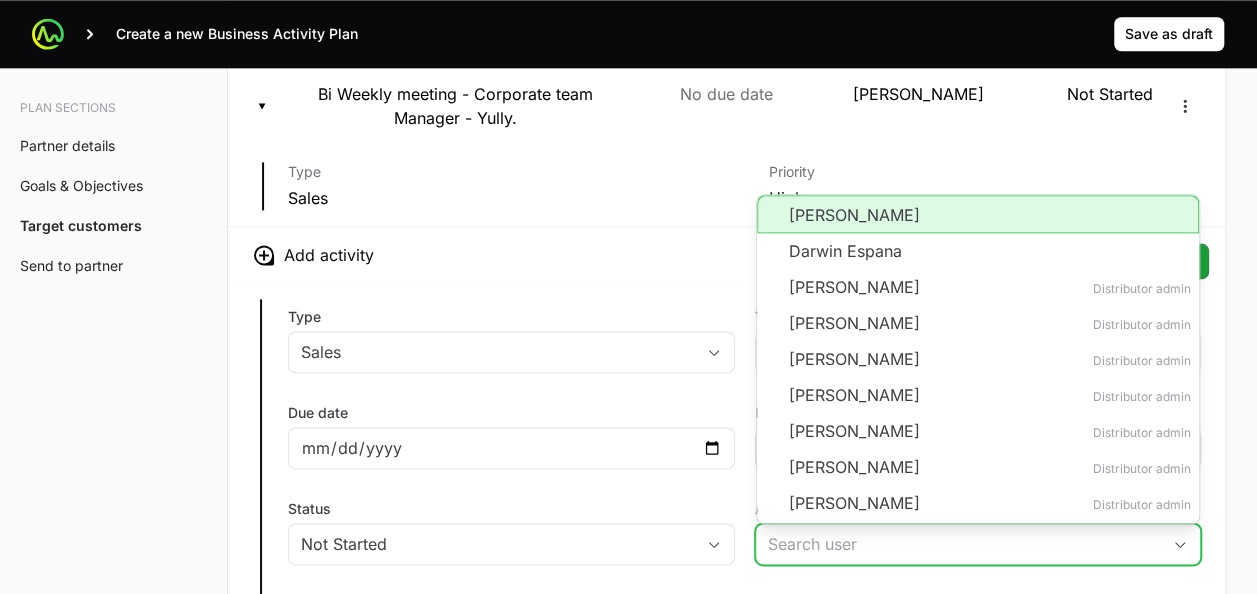 type on "[PERSON_NAME]" 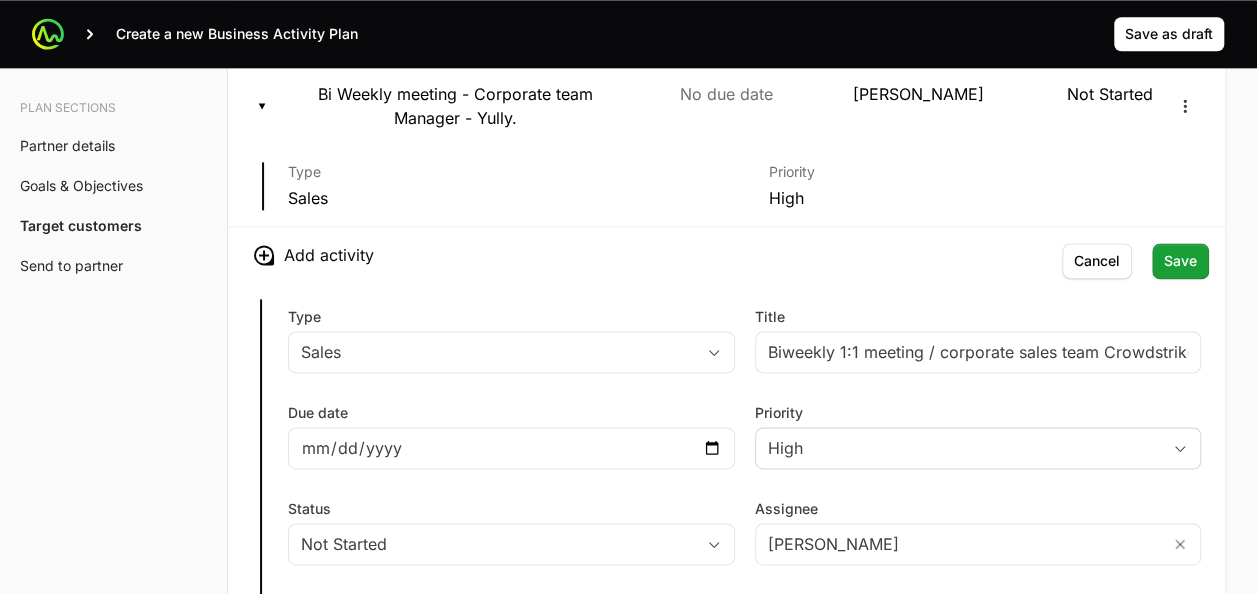 click on "Type" 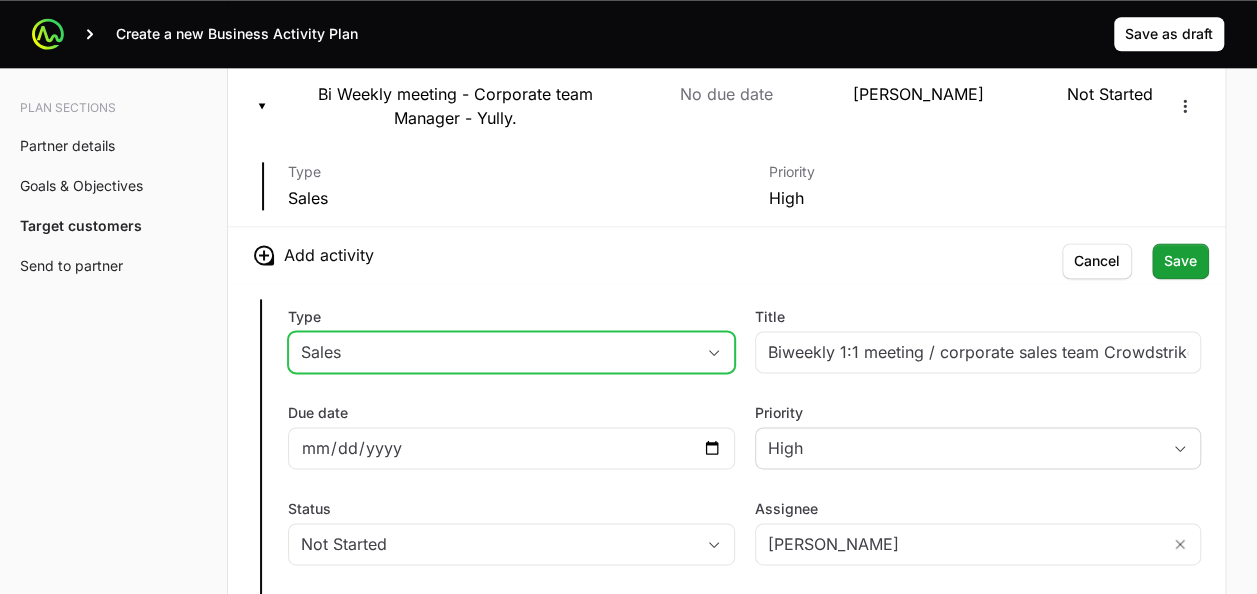 click on "Sales" 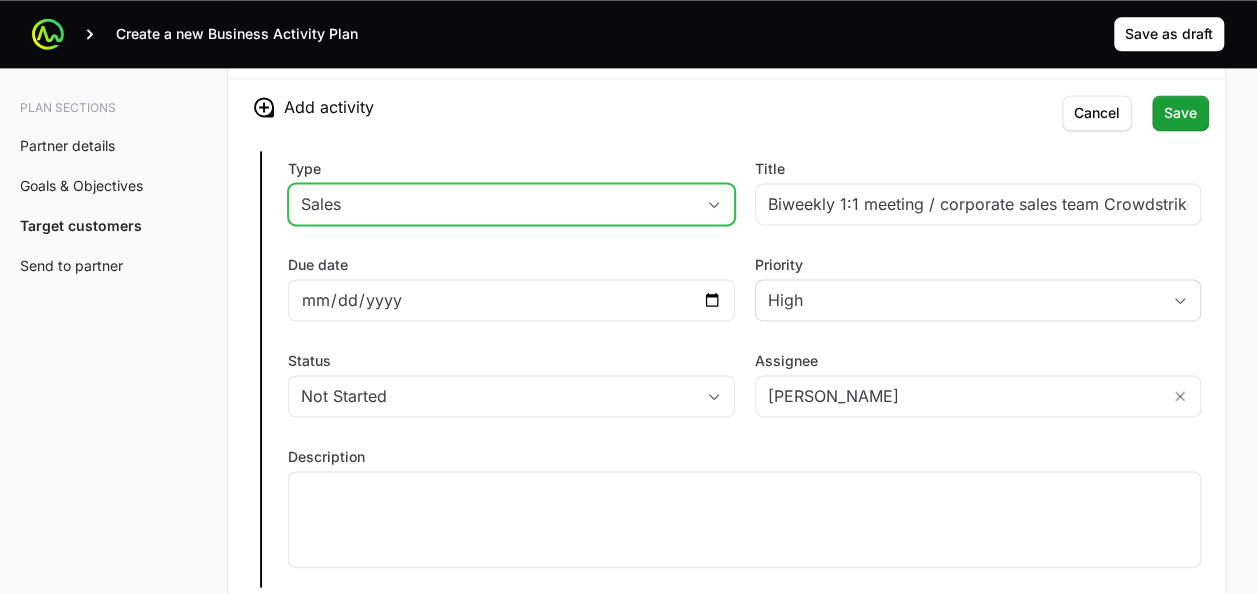 scroll, scrollTop: 5123, scrollLeft: 0, axis: vertical 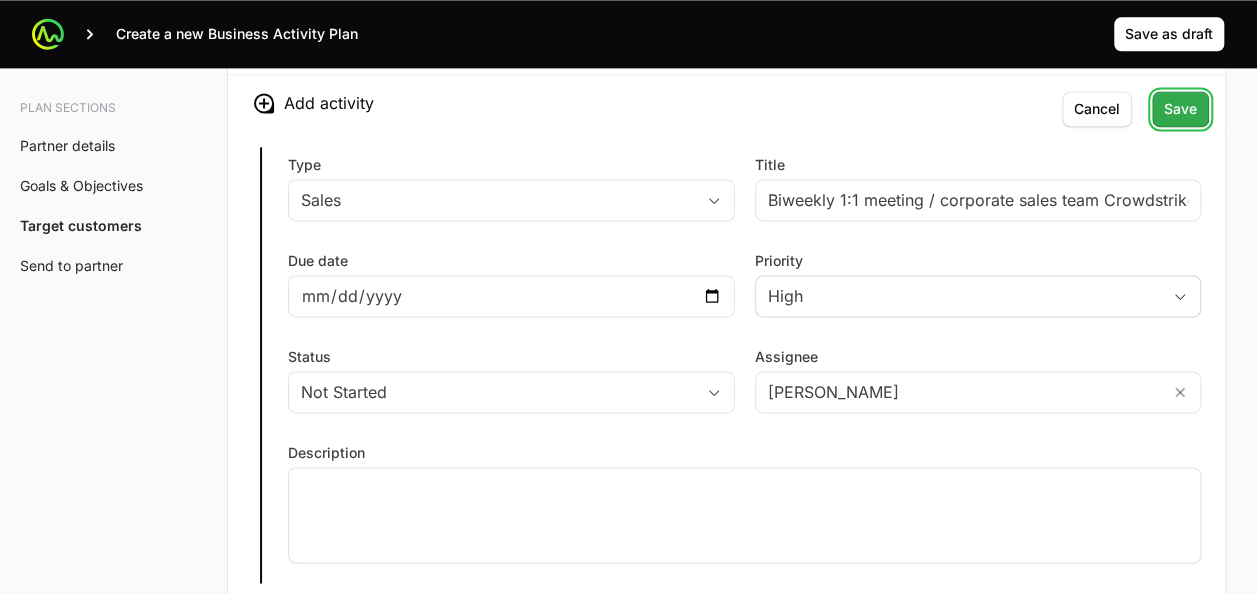 click on "Save" 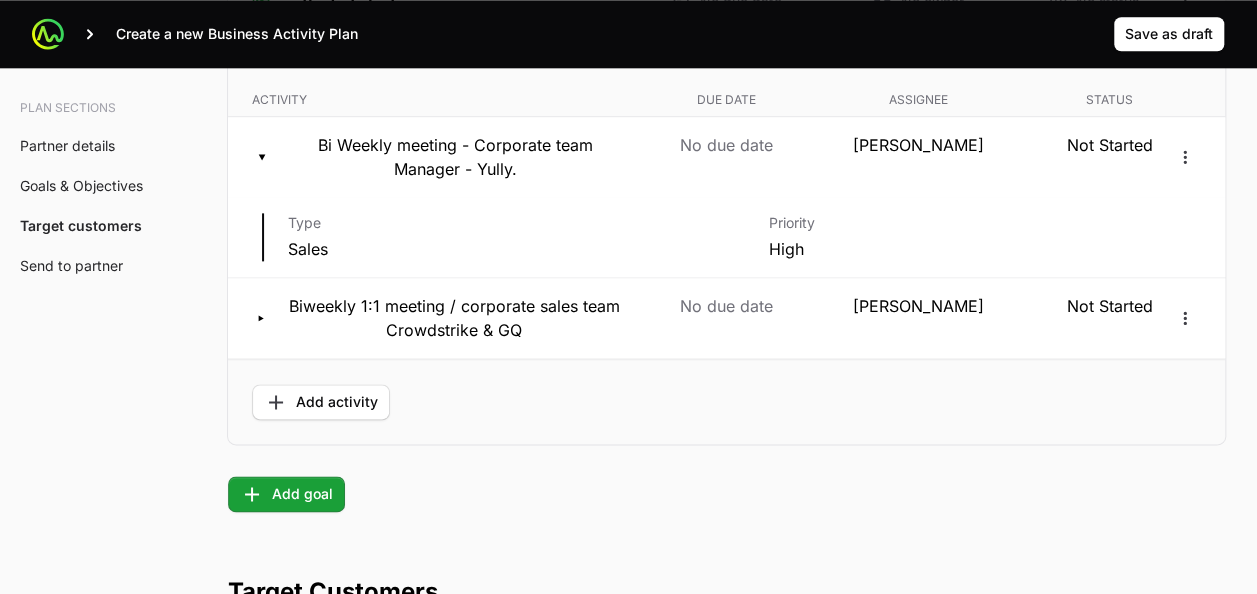 scroll, scrollTop: 4935, scrollLeft: 0, axis: vertical 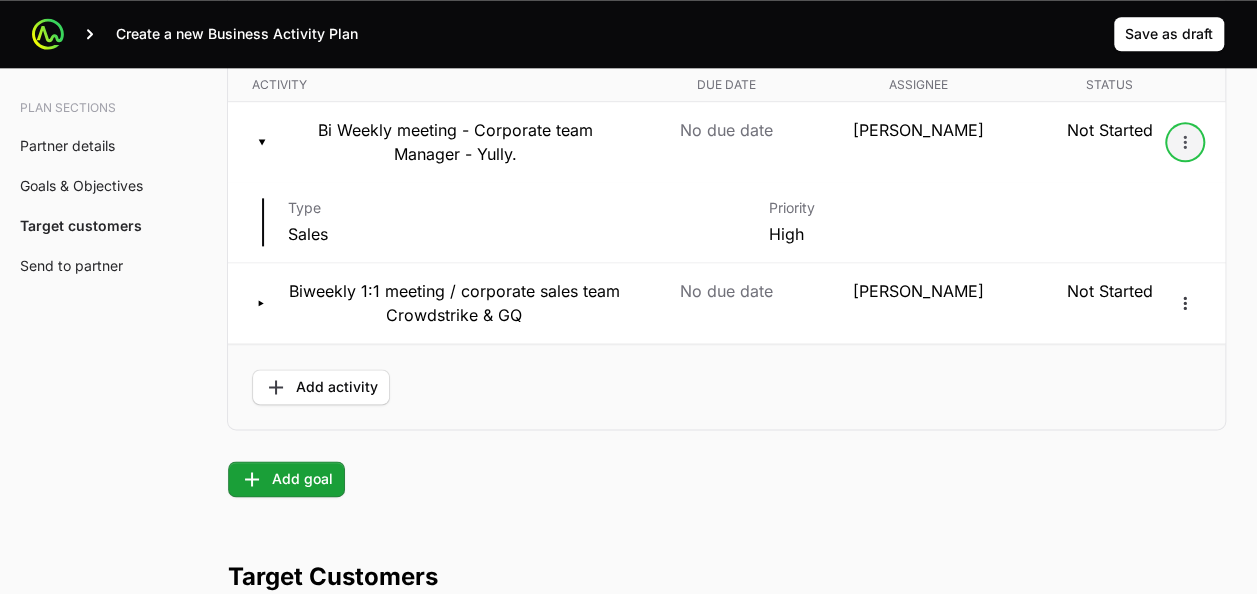 click 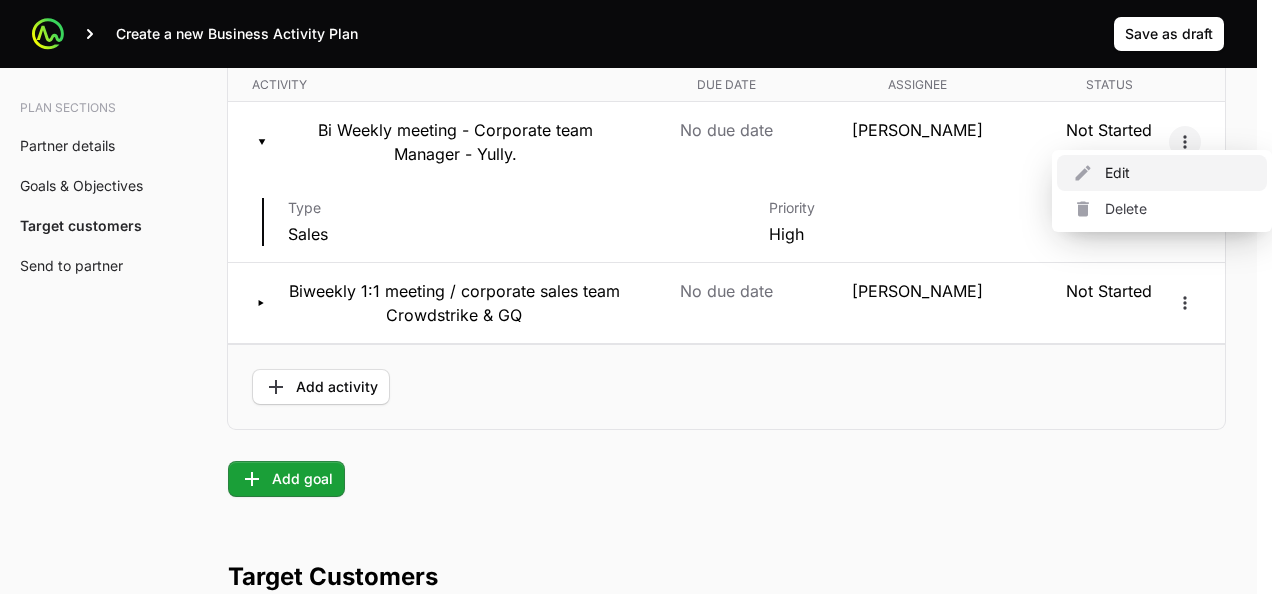 click on "Edit" 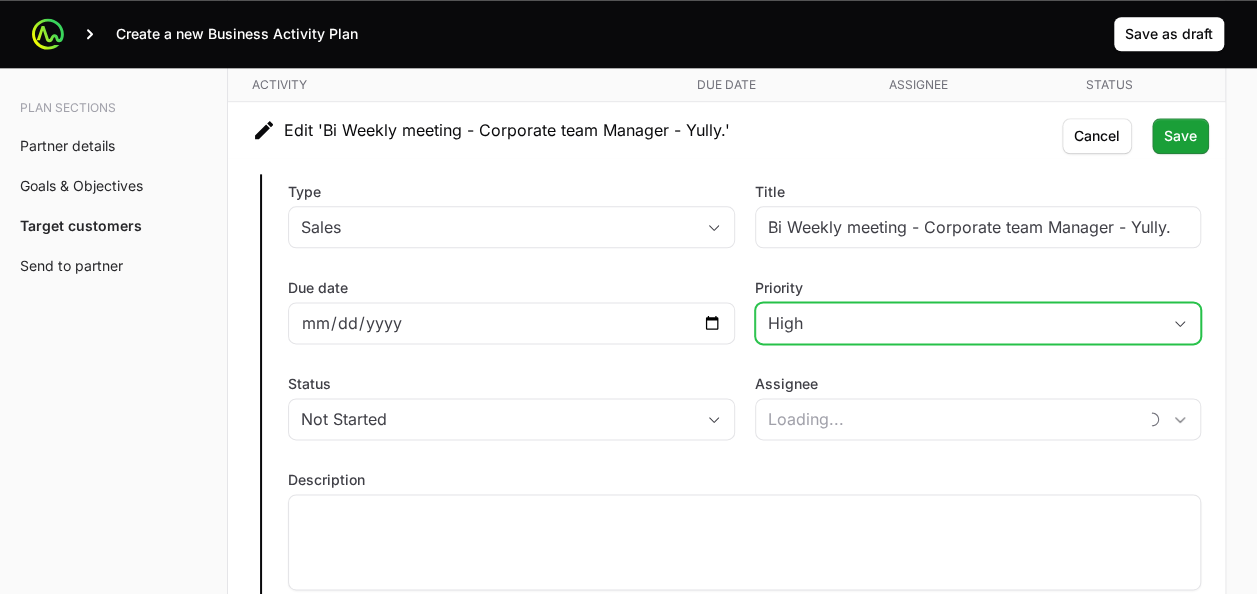 click on "High" 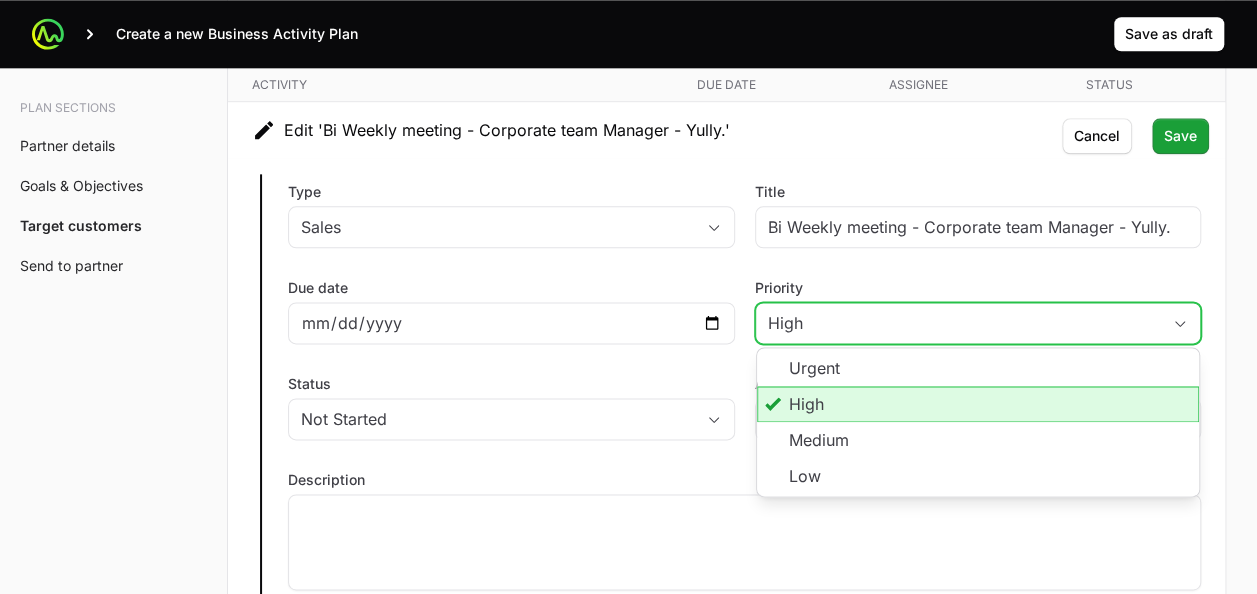 type on "[PERSON_NAME]" 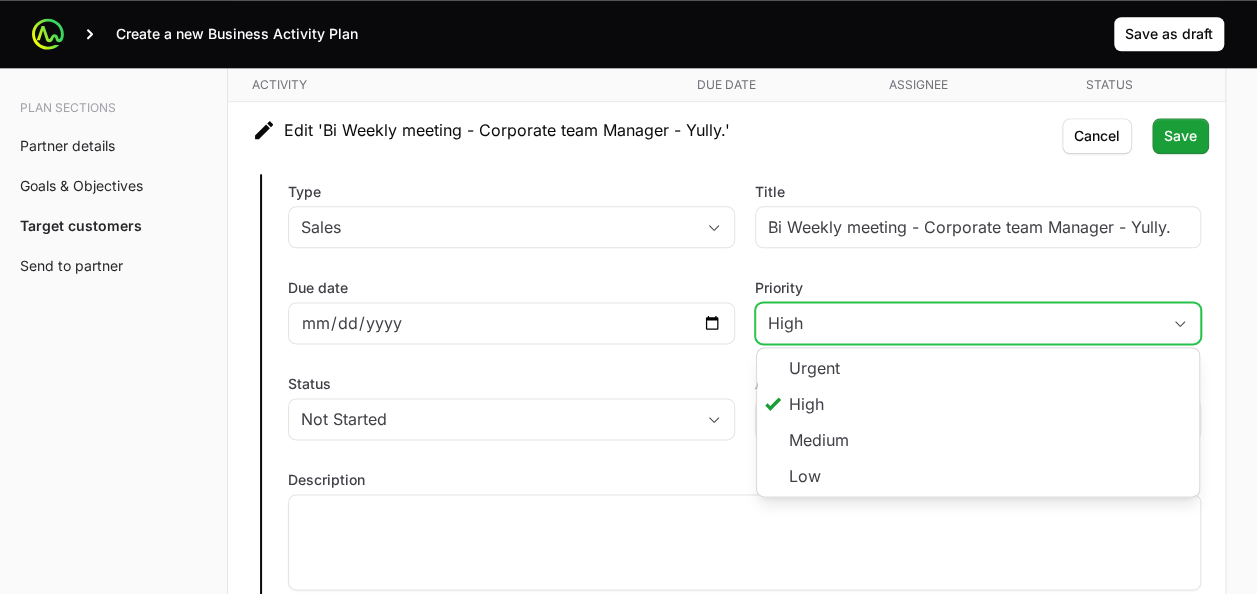 click on "High" 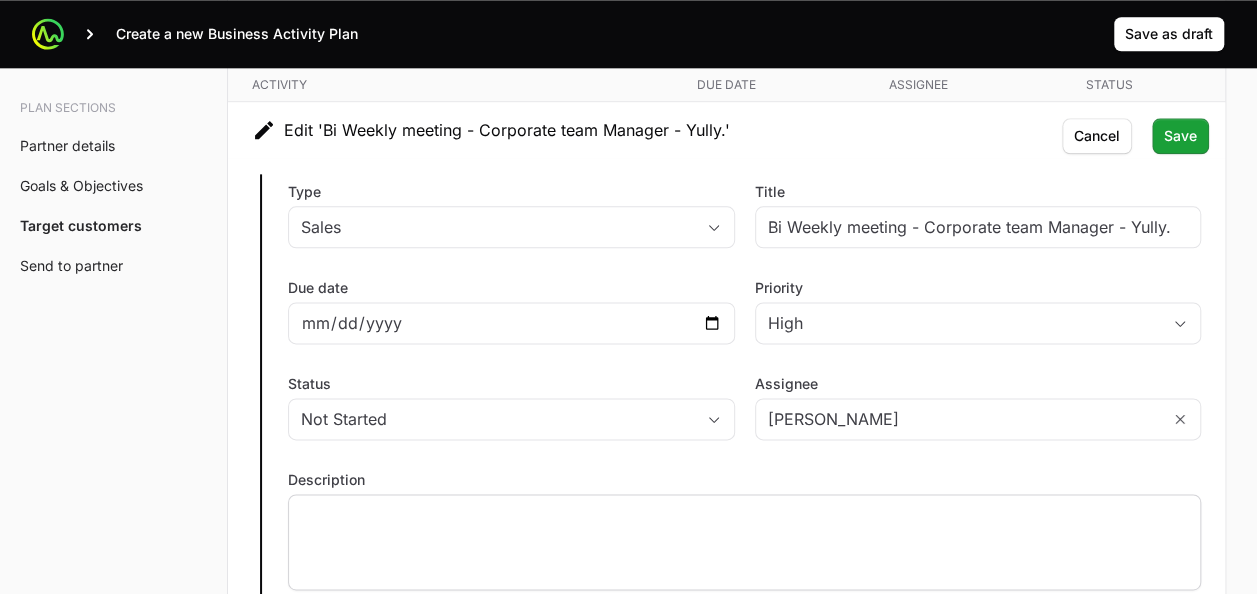 click 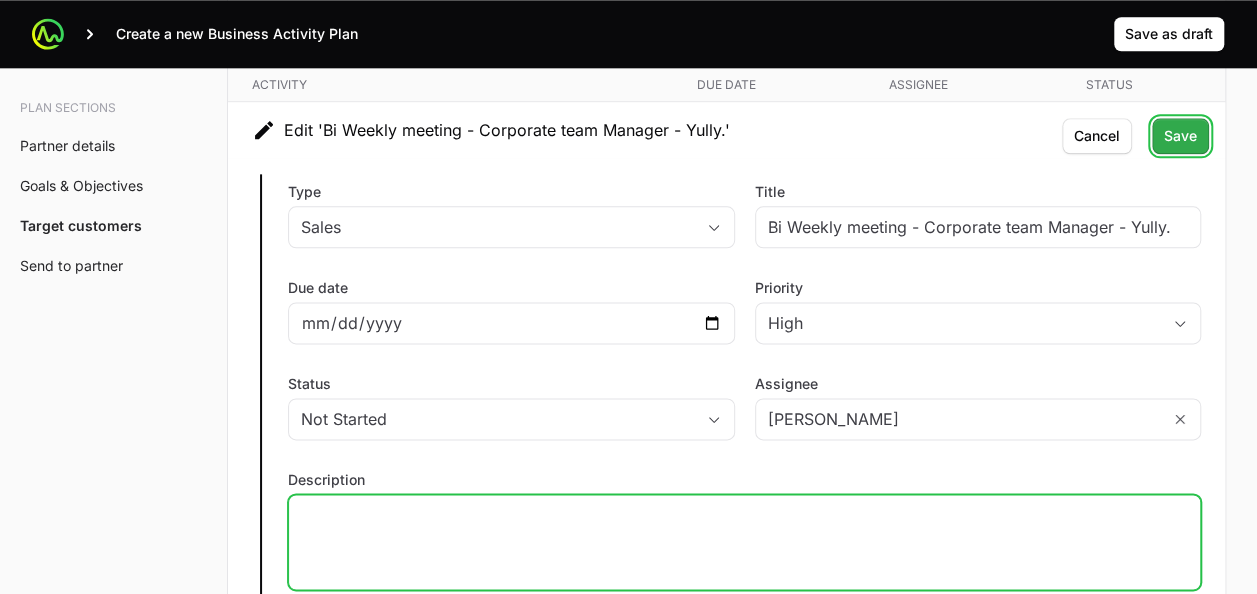 click on "Save" 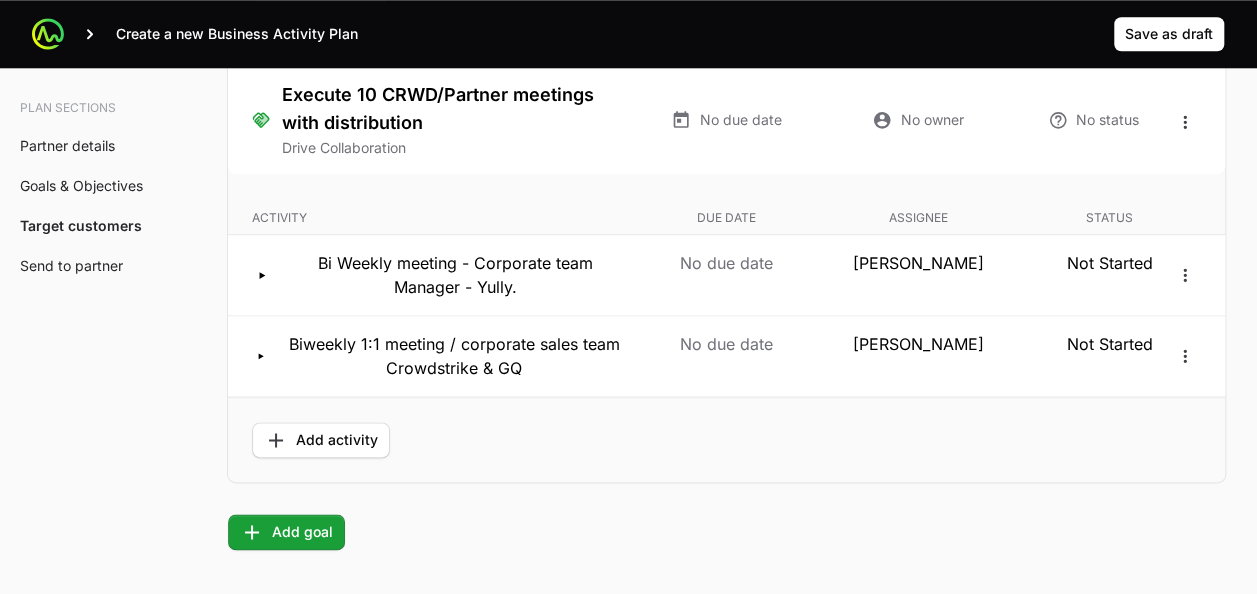 scroll, scrollTop: 4803, scrollLeft: 0, axis: vertical 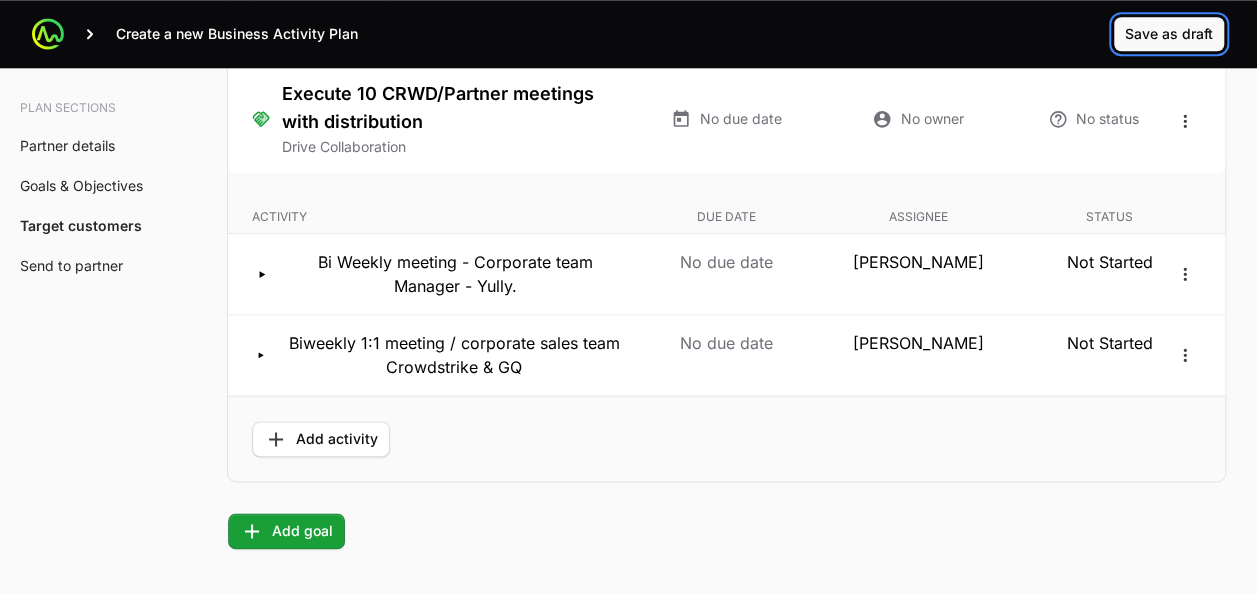click on "Save as draft" 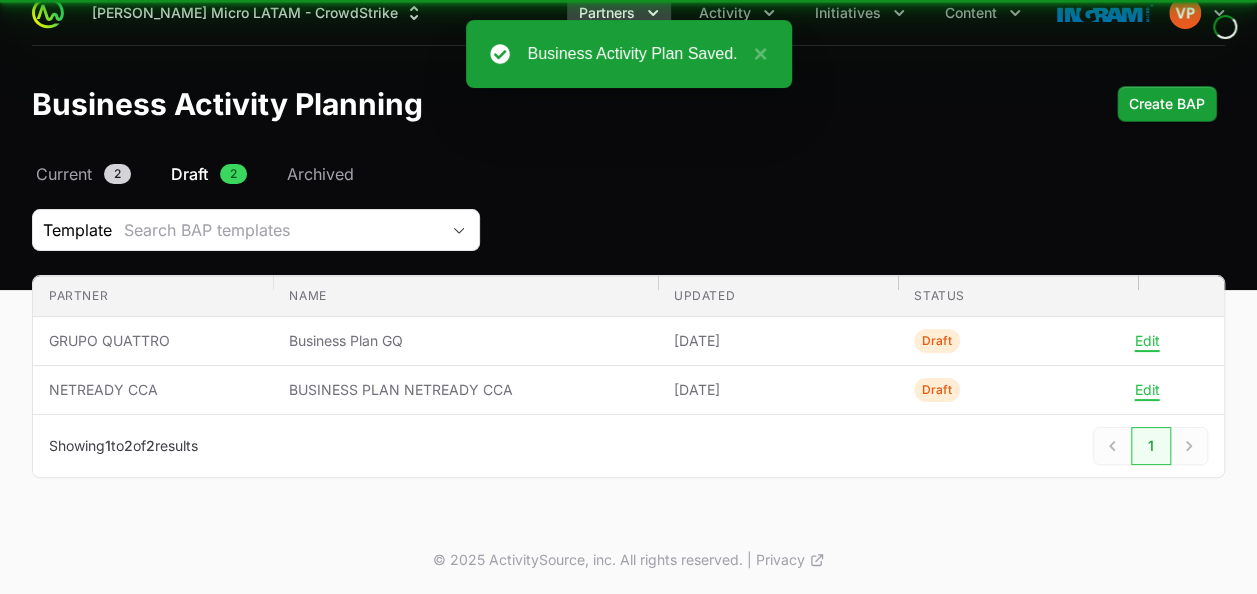scroll, scrollTop: 16, scrollLeft: 0, axis: vertical 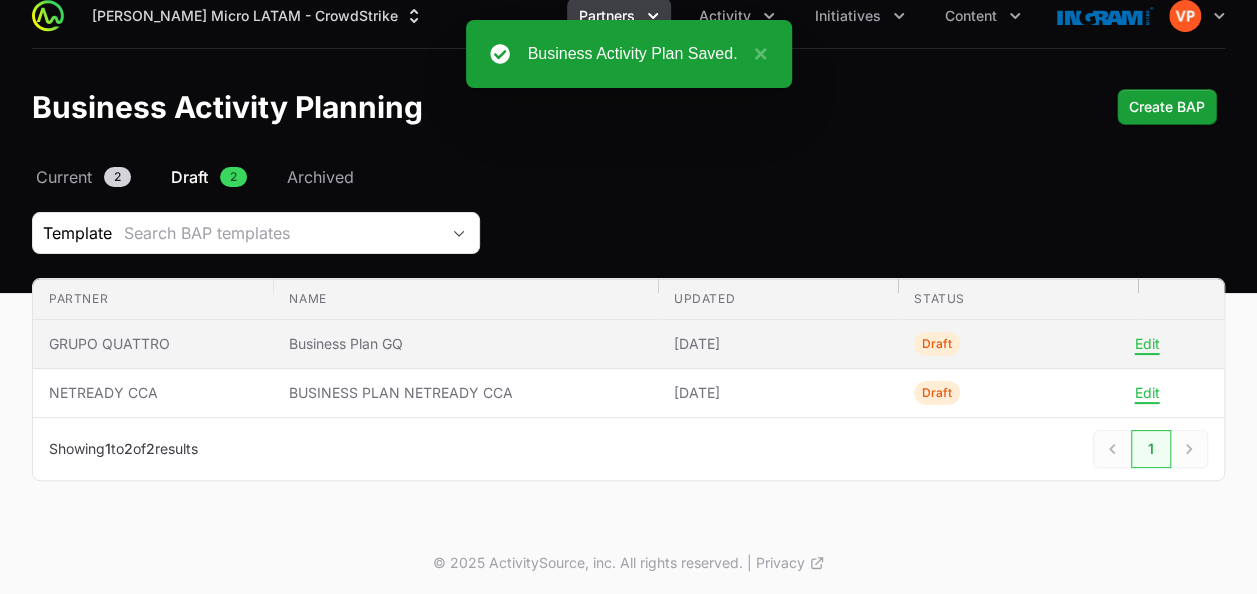 click on "Business Plan GQ" 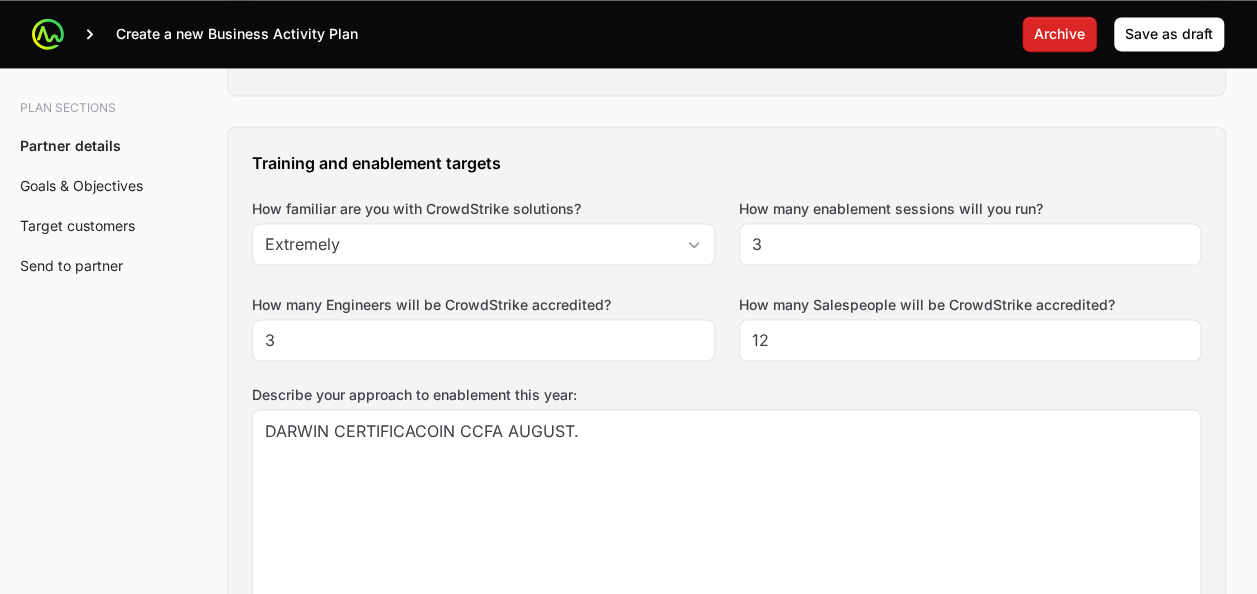 scroll, scrollTop: 1458, scrollLeft: 0, axis: vertical 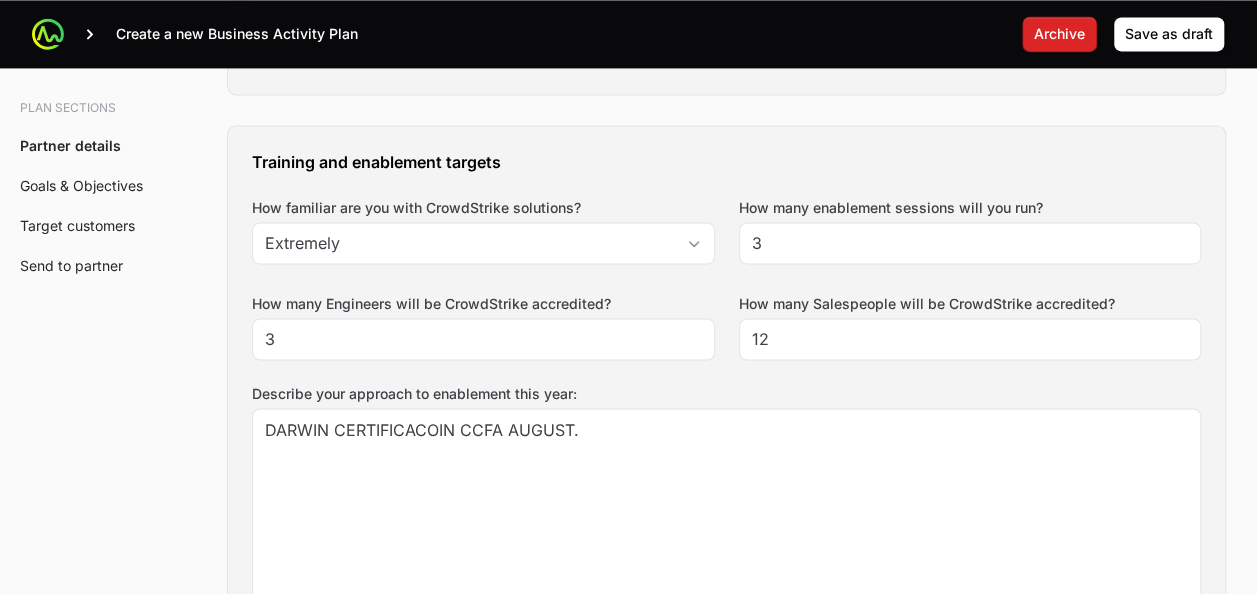 click on "Describe your approach to enablement this year:" 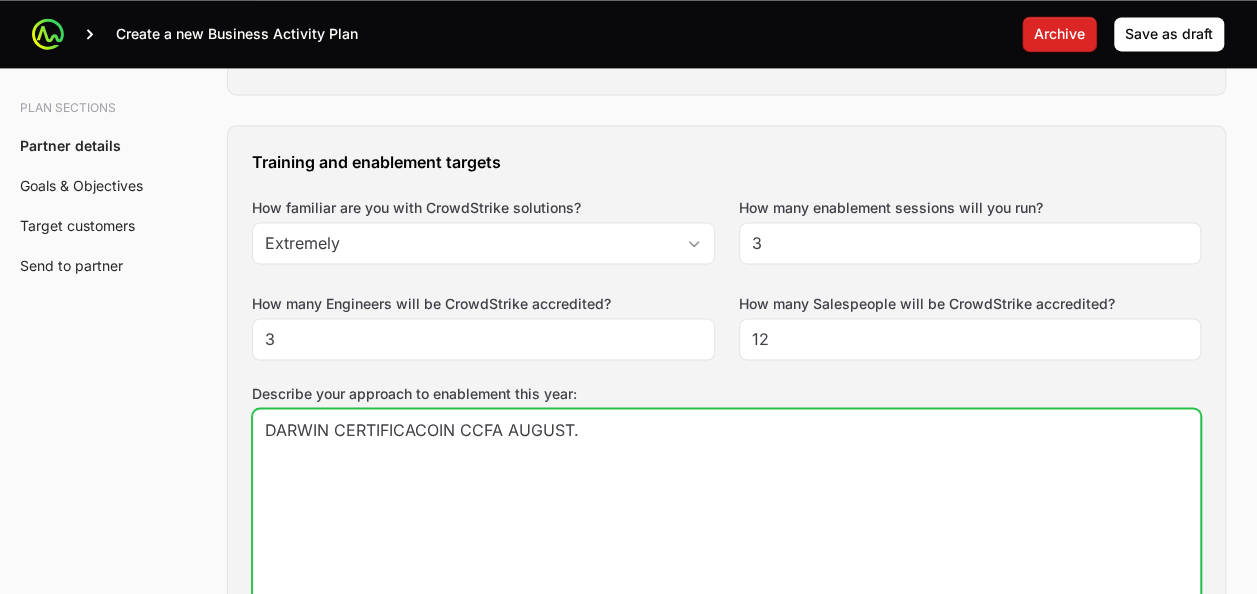 click on "DARWIN CERTIFICACOIN CCFA AUGUST." 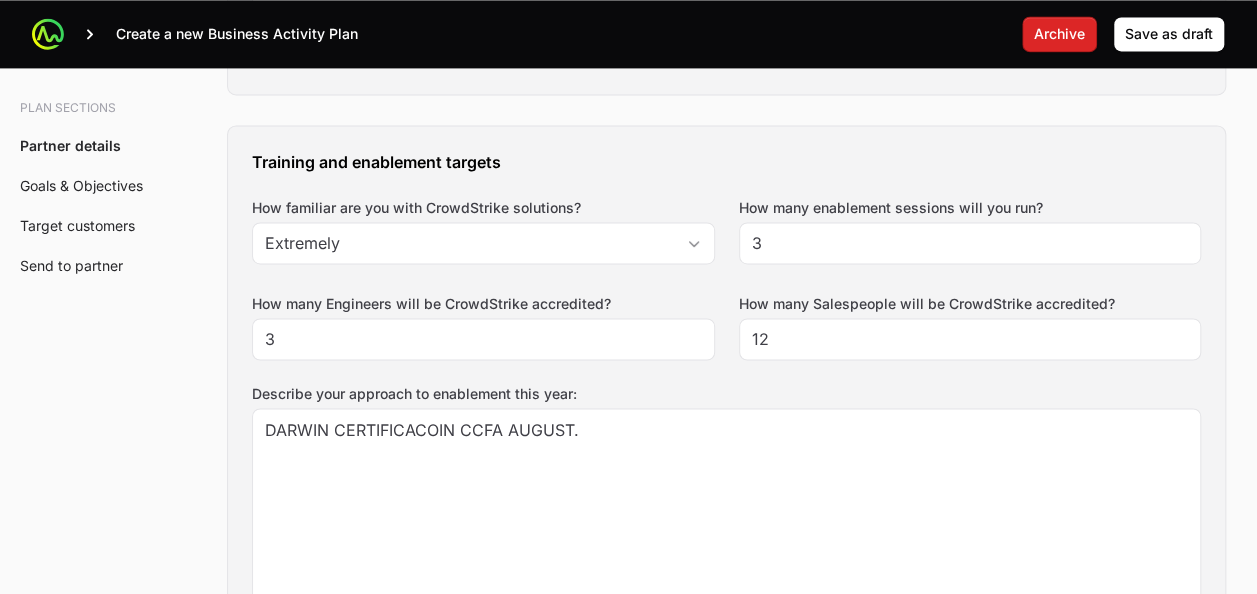 click on "Training and enablement targets" 